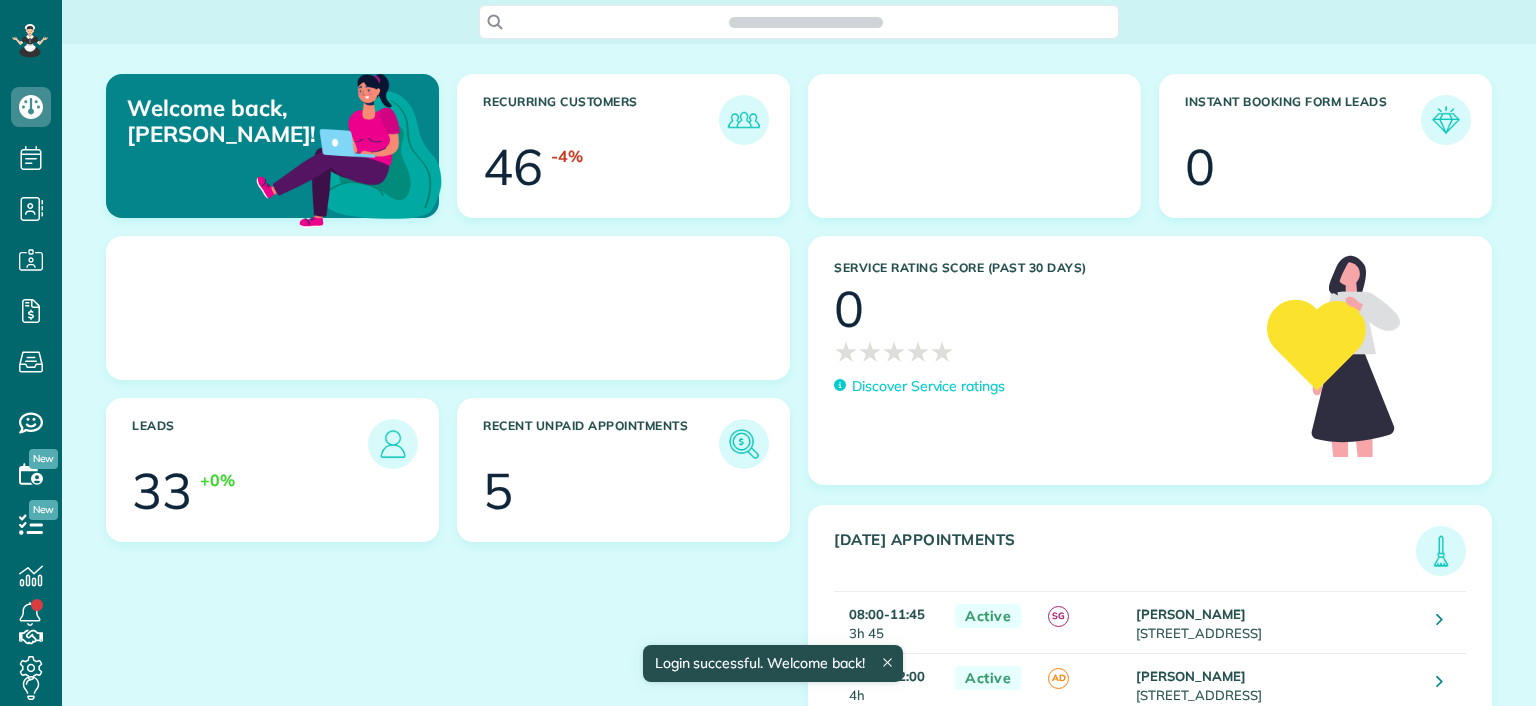 scroll, scrollTop: 0, scrollLeft: 0, axis: both 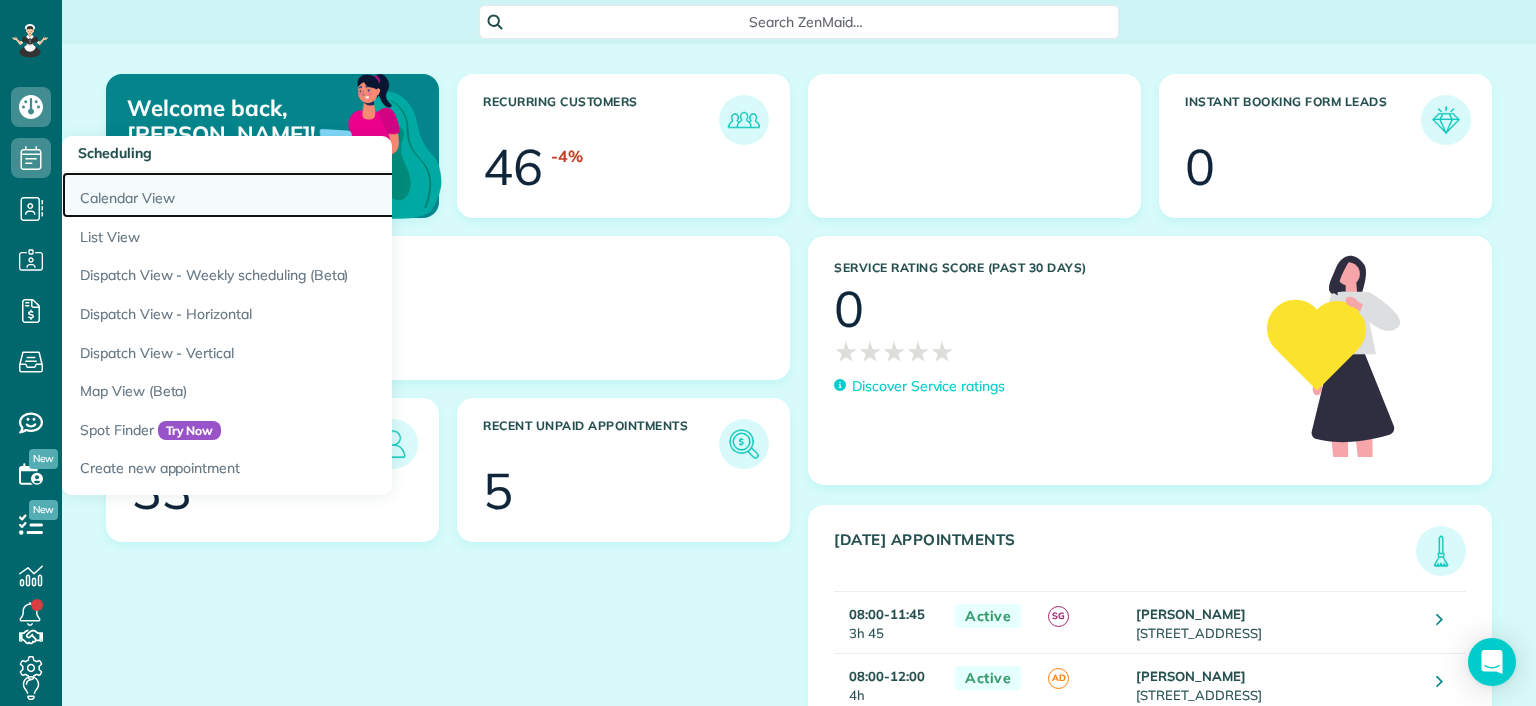 click on "Calendar View" at bounding box center (312, 195) 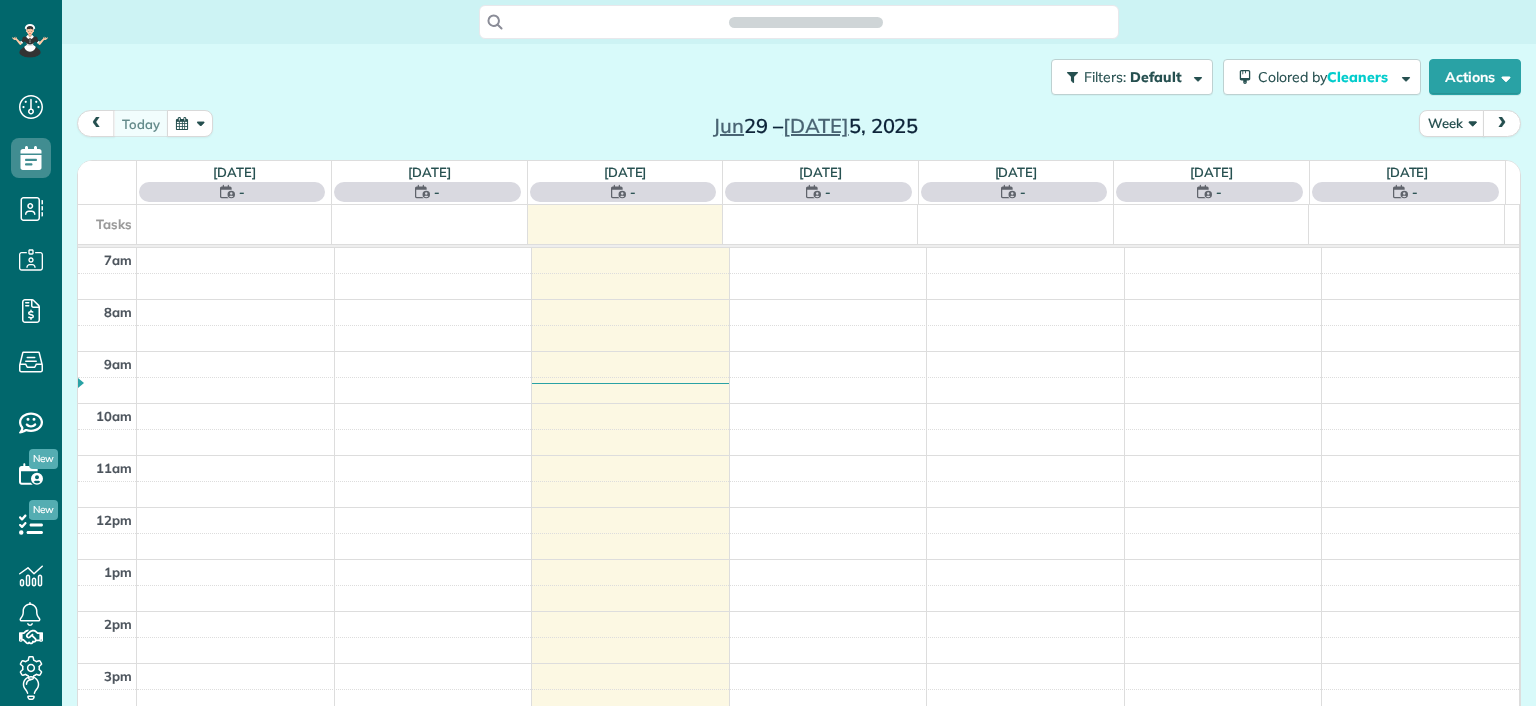 scroll, scrollTop: 0, scrollLeft: 0, axis: both 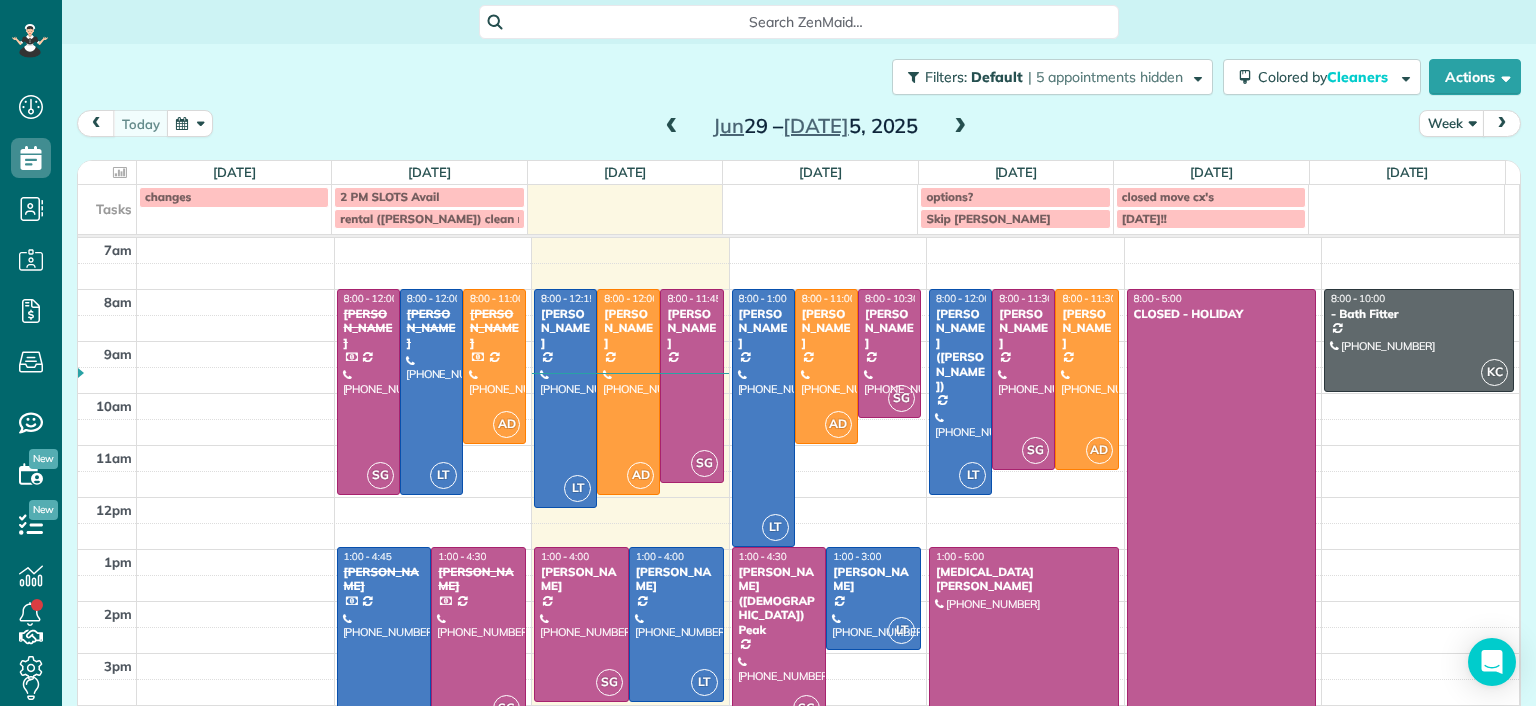 click at bounding box center (672, 127) 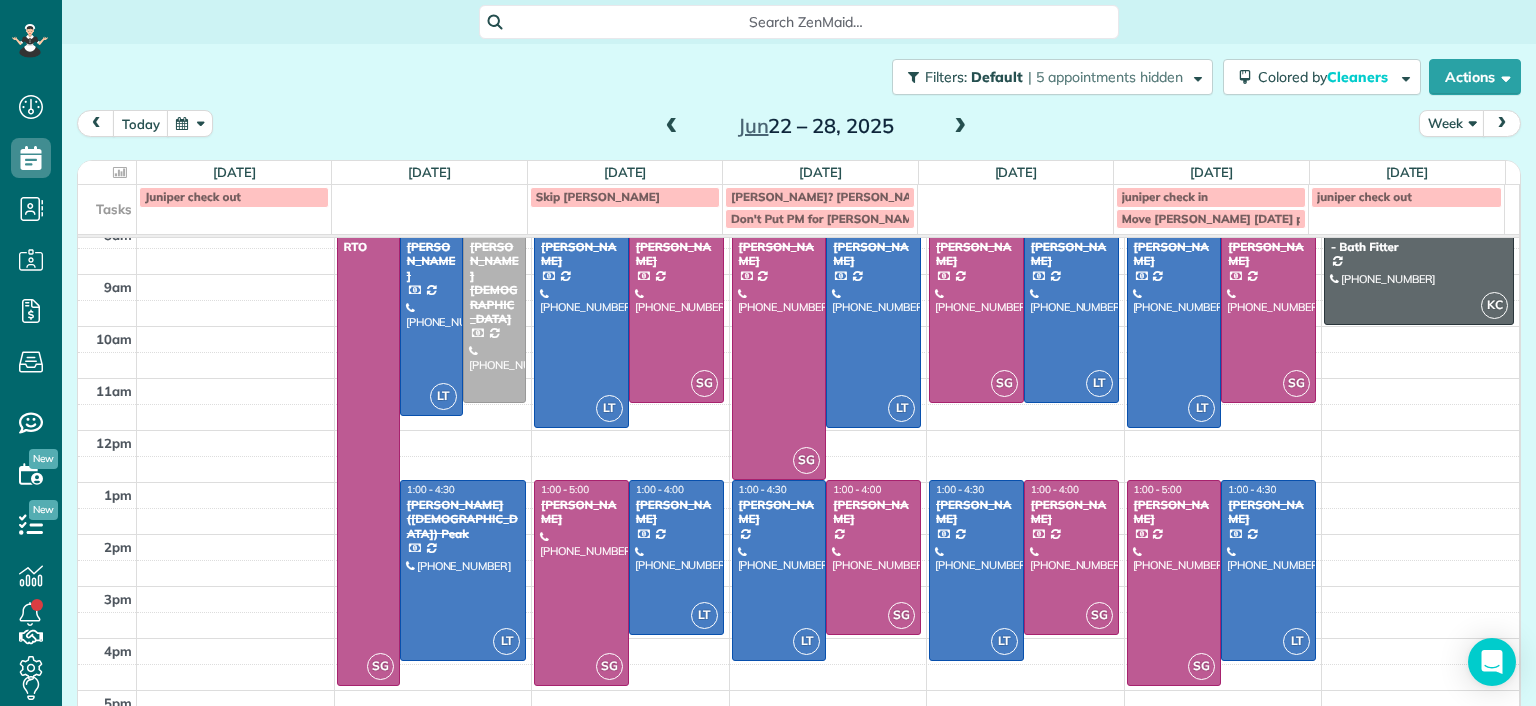 scroll, scrollTop: 93, scrollLeft: 0, axis: vertical 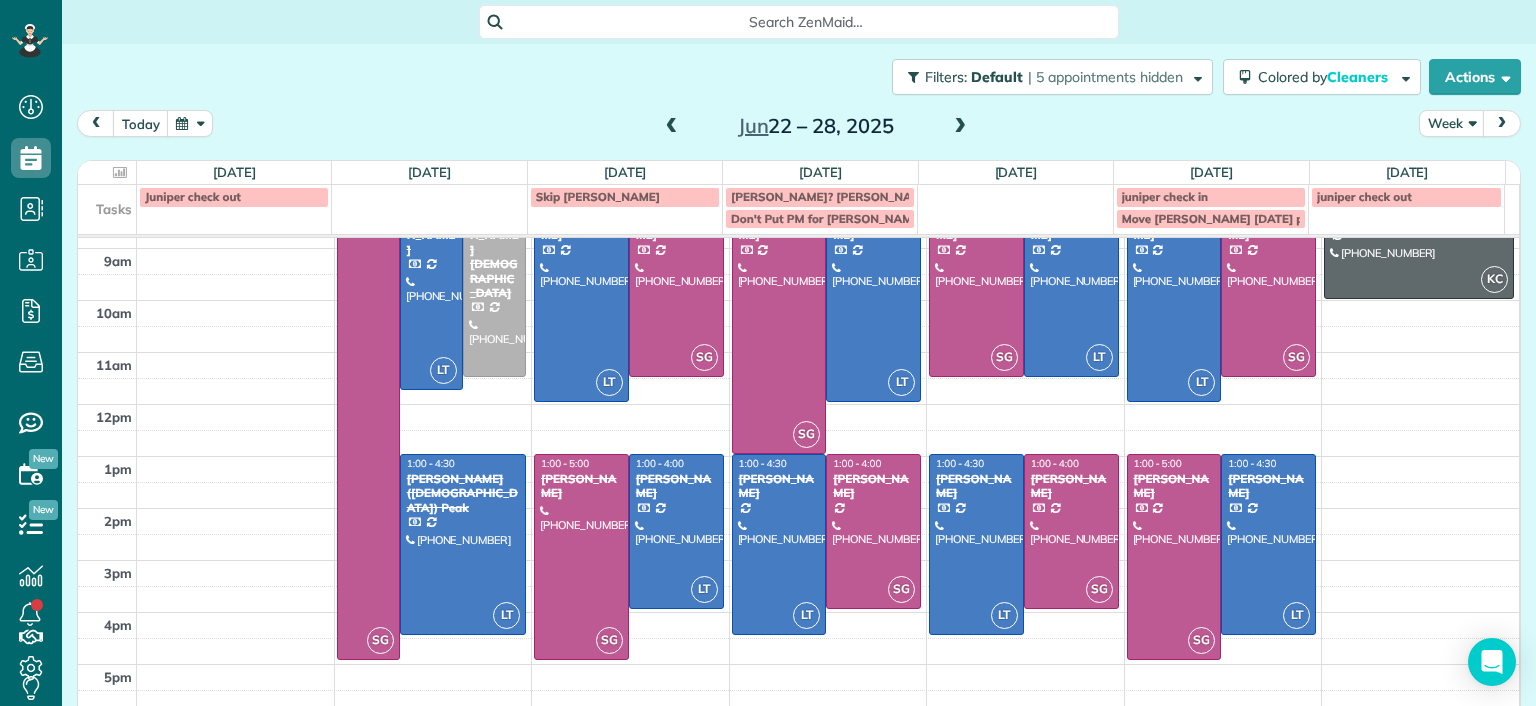 click at bounding box center [960, 127] 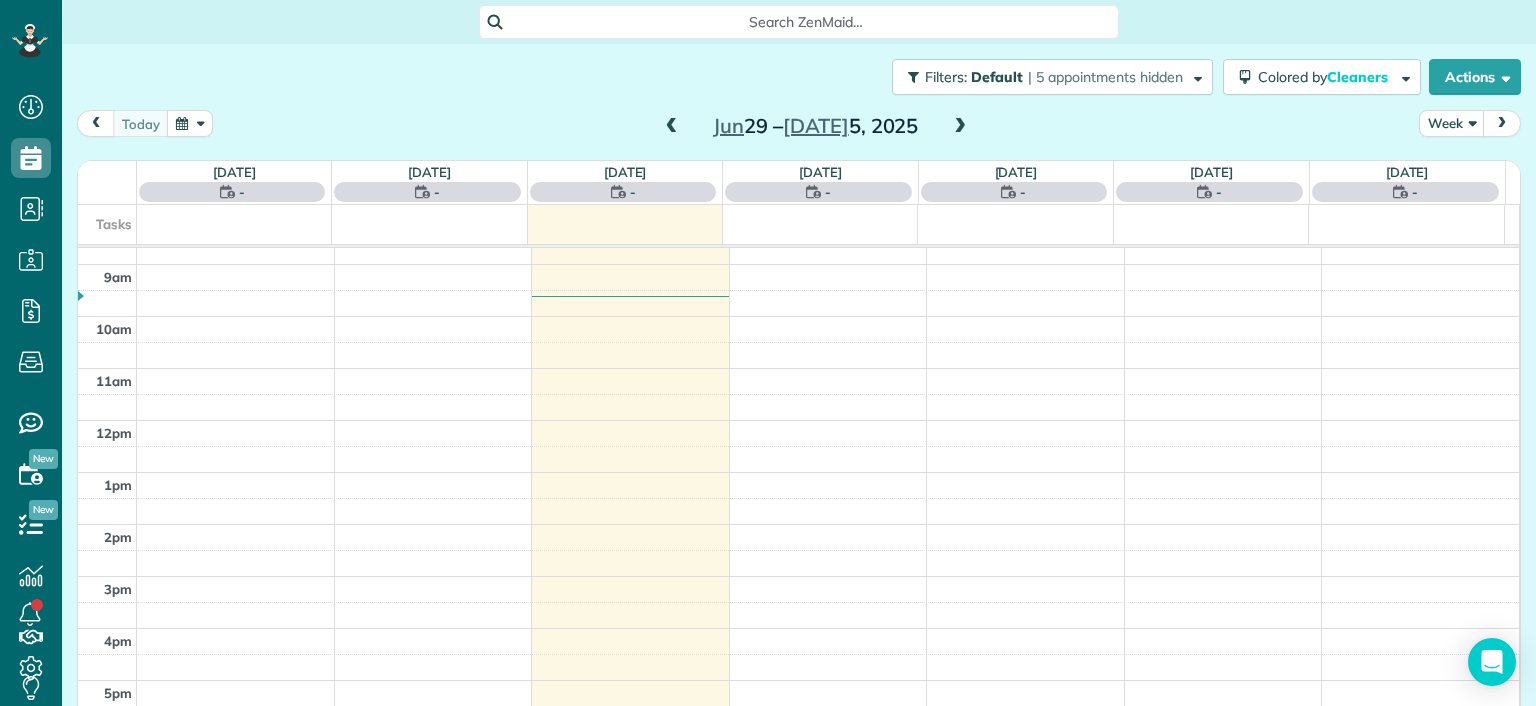 scroll, scrollTop: 0, scrollLeft: 0, axis: both 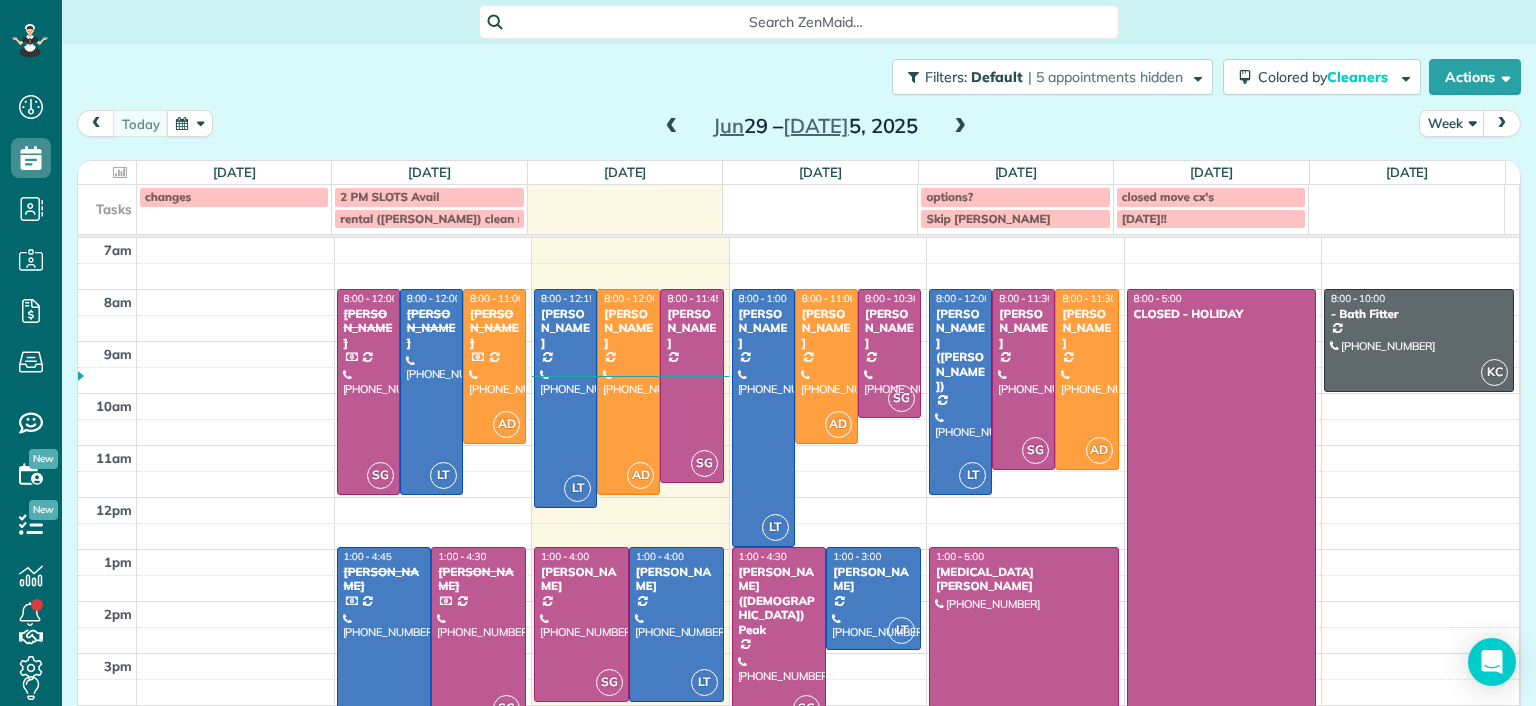 click at bounding box center [672, 127] 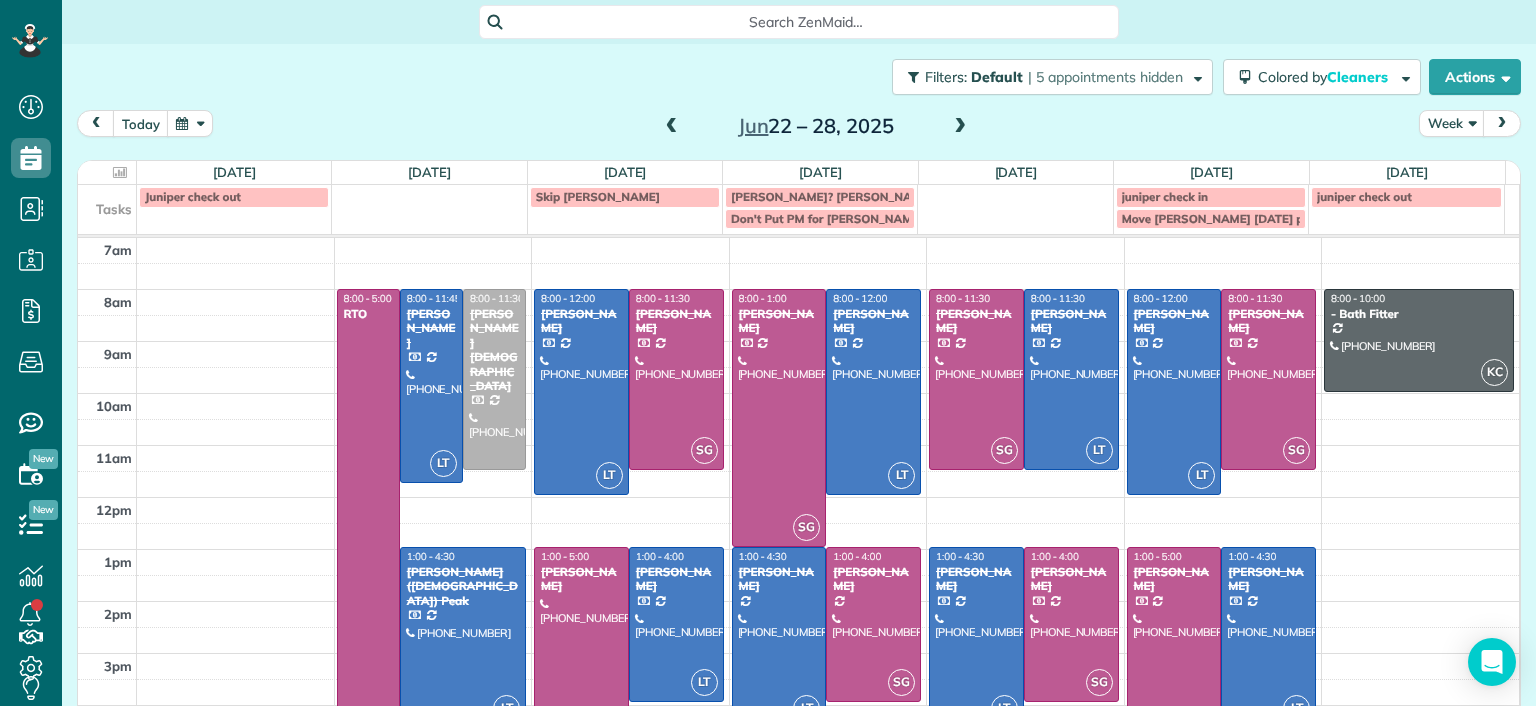 click at bounding box center [1502, 123] 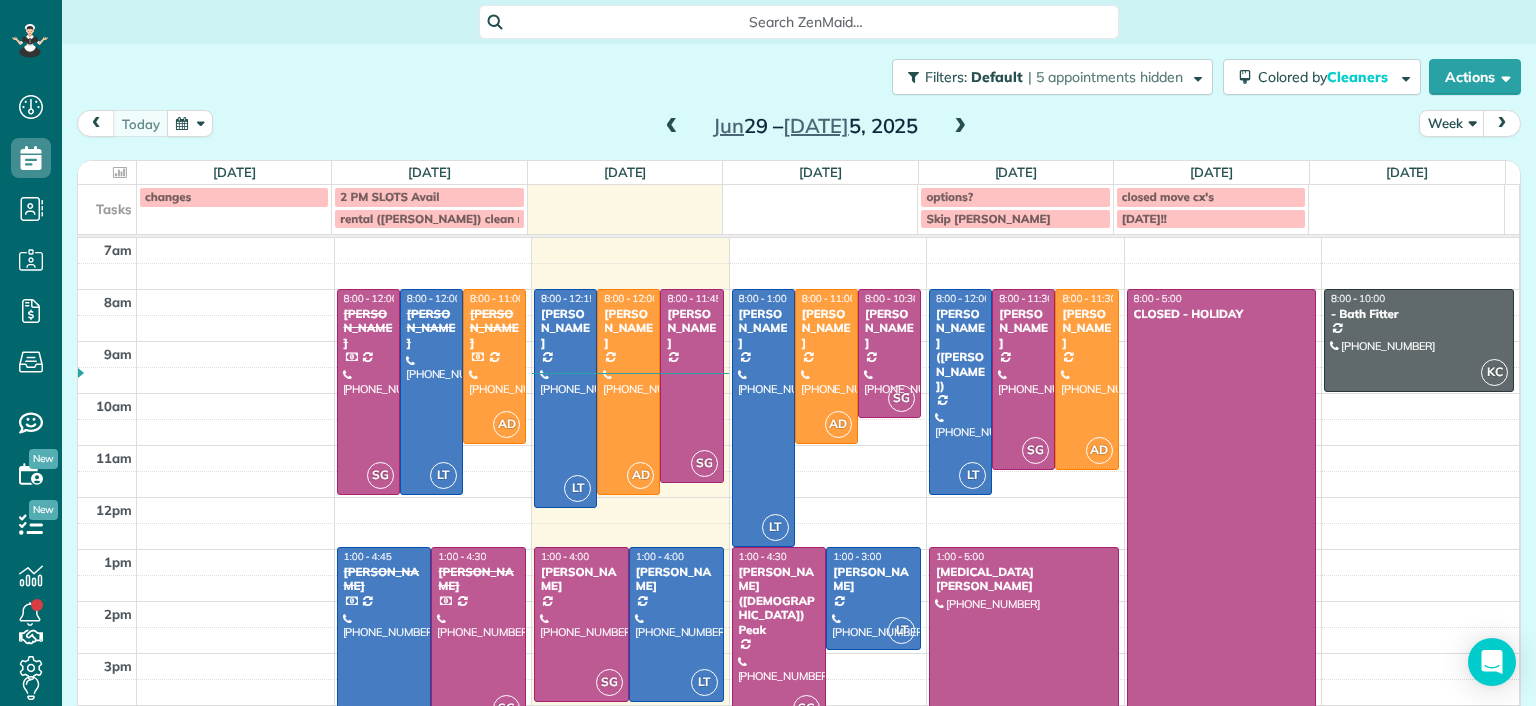 scroll, scrollTop: 0, scrollLeft: 0, axis: both 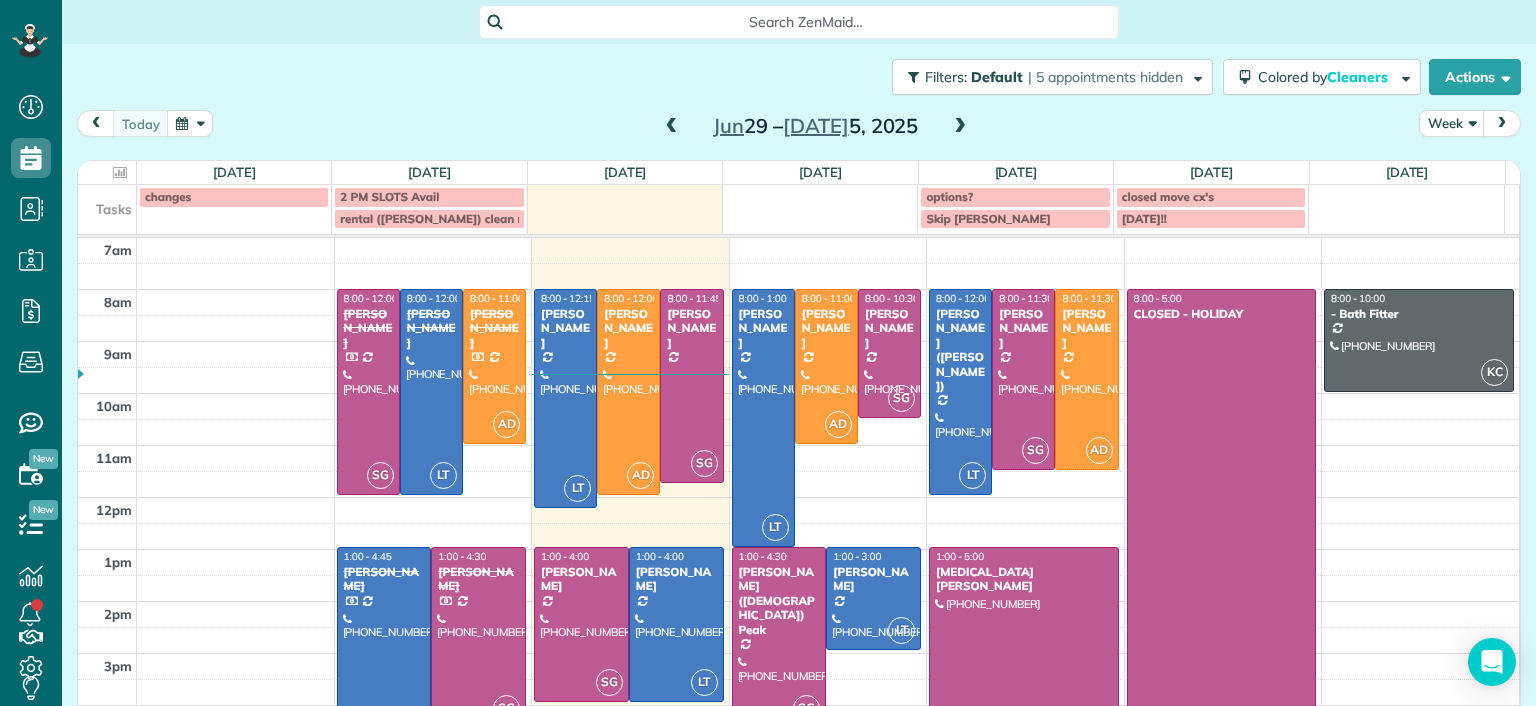 click at bounding box center (960, 127) 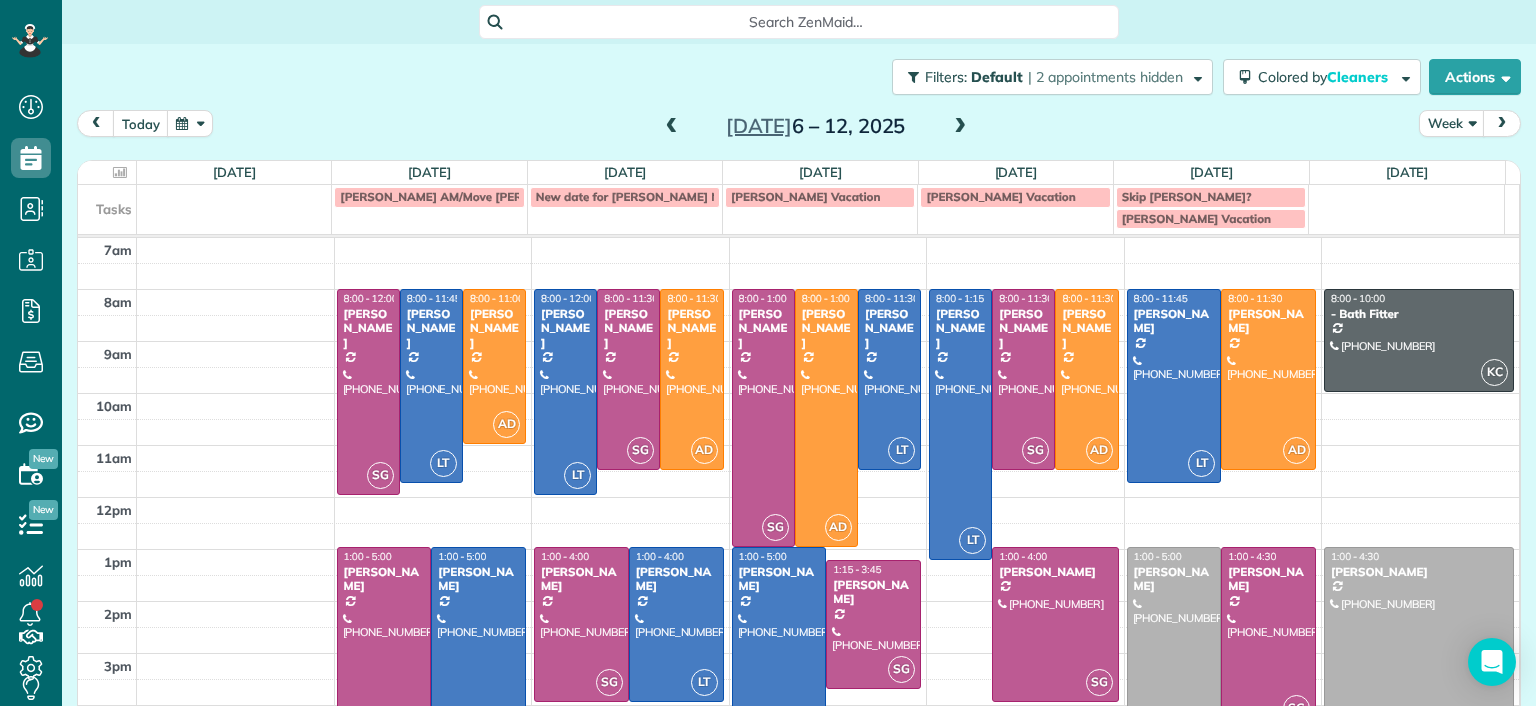 click at bounding box center (672, 127) 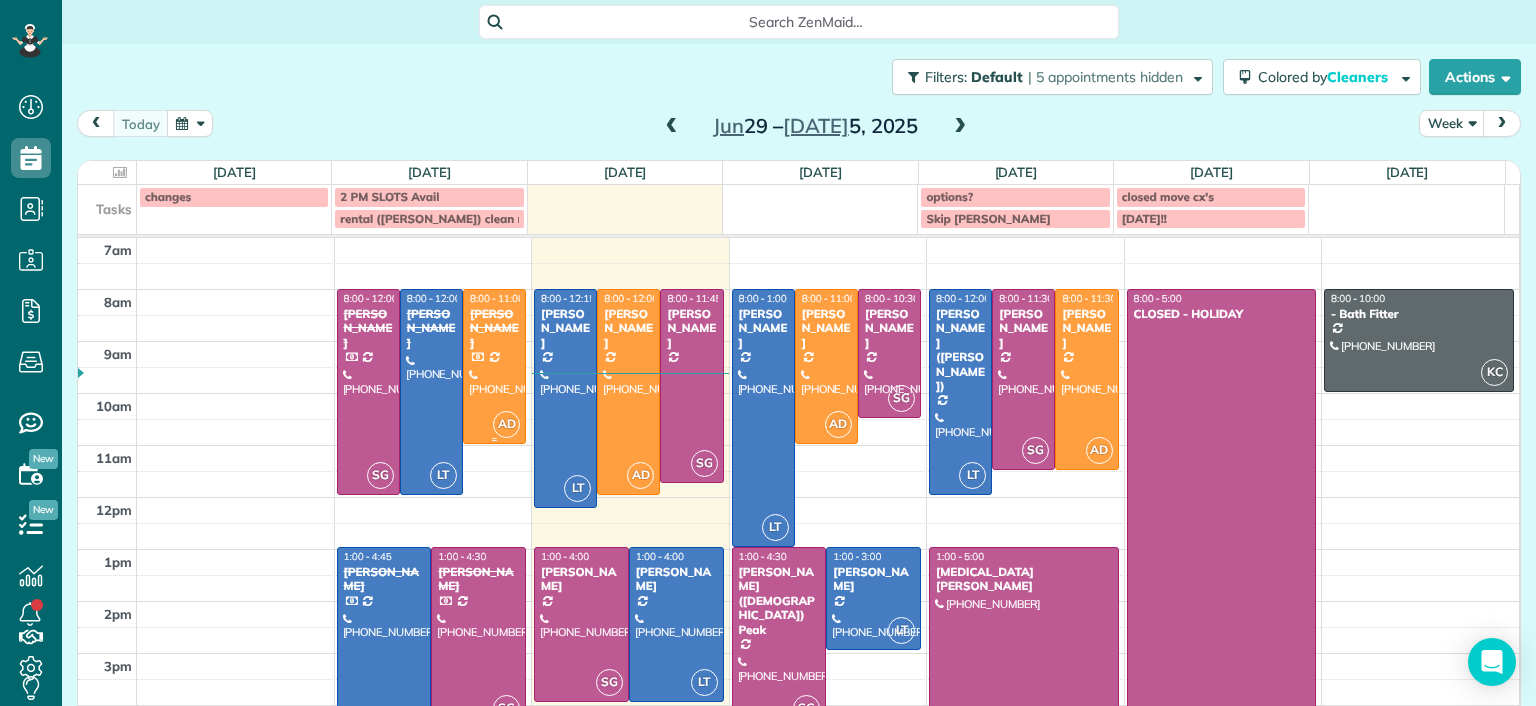 click on "Peggy Partridge" at bounding box center (494, 328) 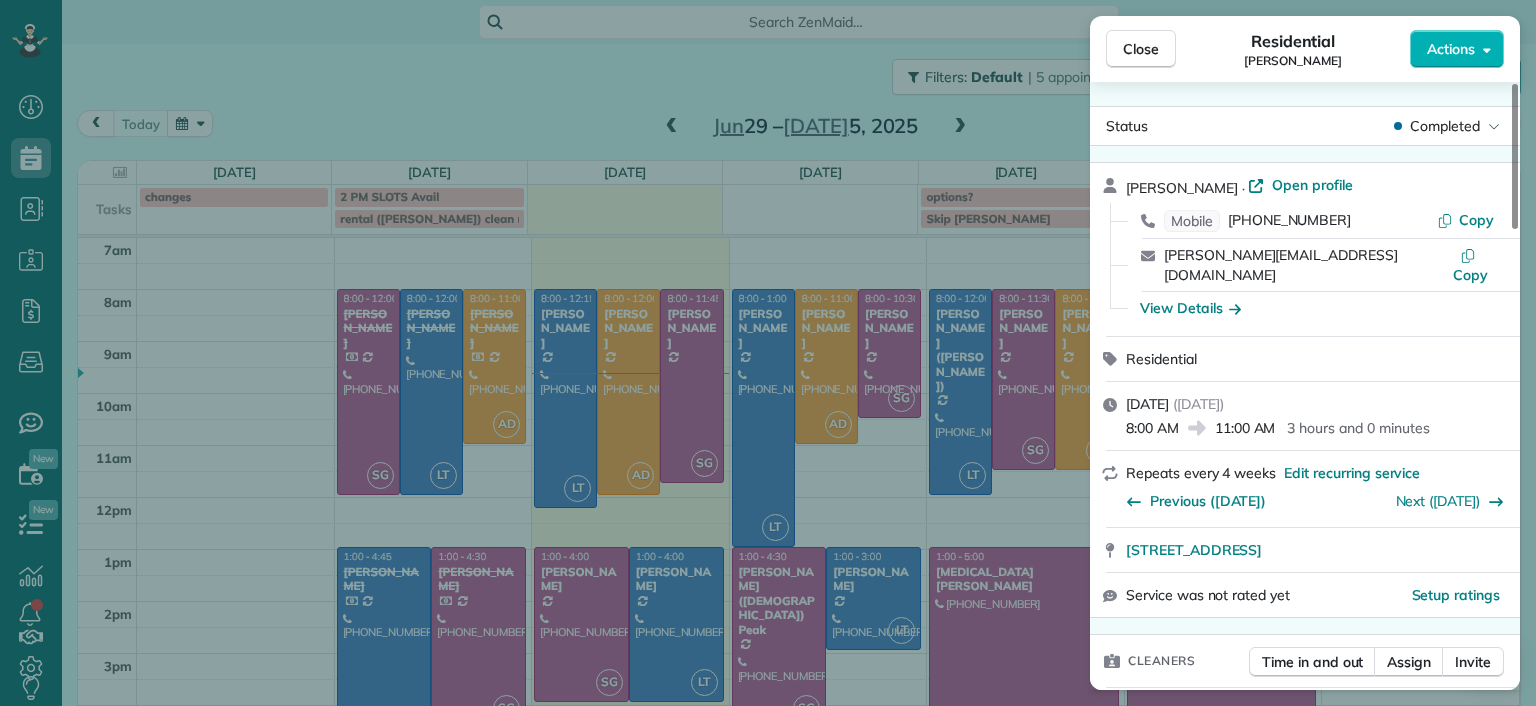 click on "Close Residential Peggy Partridge Actions Status Completed Peggy Partridge · Open profile Mobile (804) 360-8577 Copy peggy.partridge11@gmail.com Copy View Details Residential Monday, June 30, 2025 ( yesterday ) 8:00 AM 11:00 AM 3 hours and 0 minutes Repeats every 4 weeks Edit recurring service Previous (Jun 02) Next (Jul 28) 12048 Foxfield Circle Richmond VA 23233 Service was not rated yet Setup ratings Cleaners Time in and out Assign Invite Cleaners Ashley   Davis 8:00 AM 11:00 AM Checklist Try Now Keep this appointment up to your standards. Stay on top of every detail, keep your cleaners organised, and your client happy. Assign a checklist Watch a 5 min demo Billing Billing actions Price $153.00 Overcharge $0.00 Discount $0.00 Coupon discount - Primary tax - Secondary tax - Total appointment price $153.00 Tips collected New feature! $0.00 Paid by card Total including tip $153.00 Get paid online in no-time! Send an invoice and reward your cleaners with tips Charge customer credit card Man Hours 3.0 Hours -" at bounding box center (768, 353) 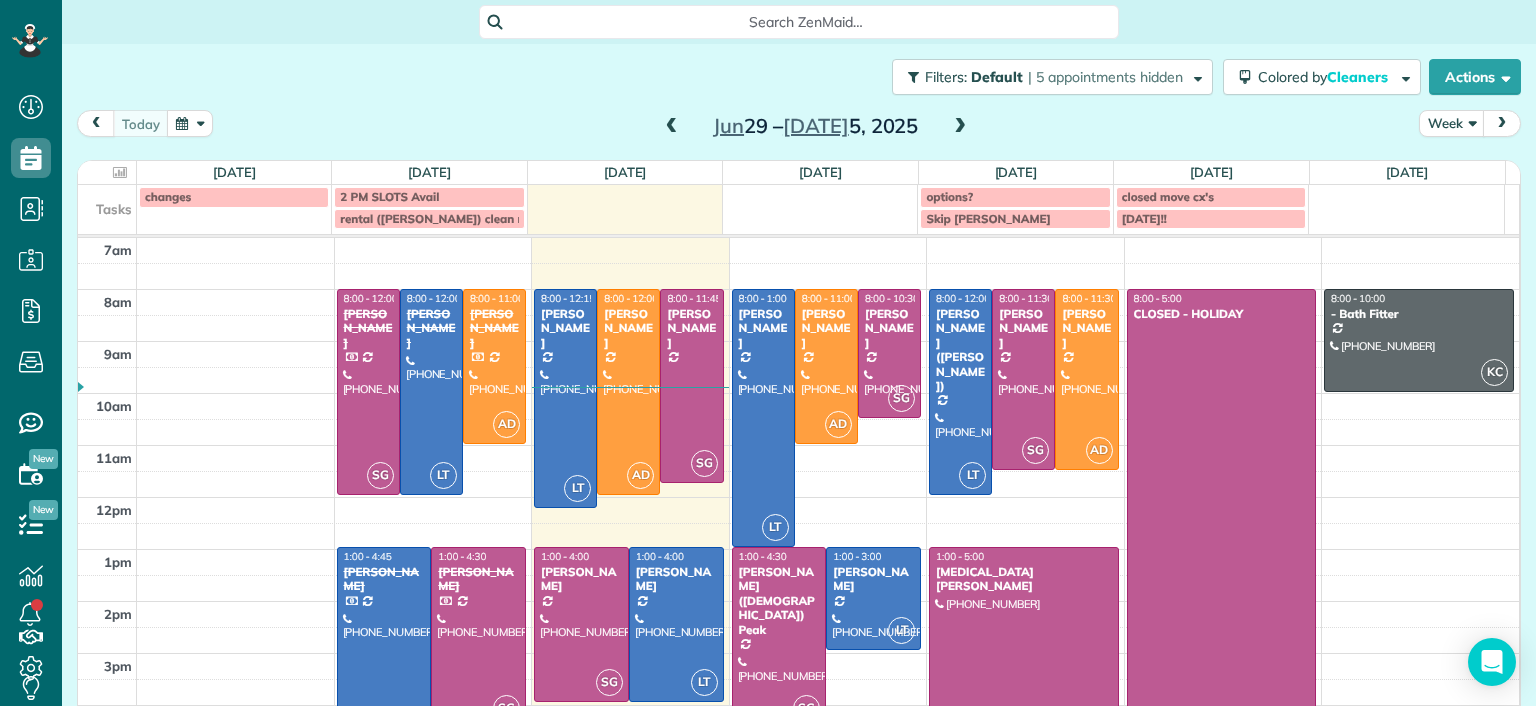 click at bounding box center [672, 127] 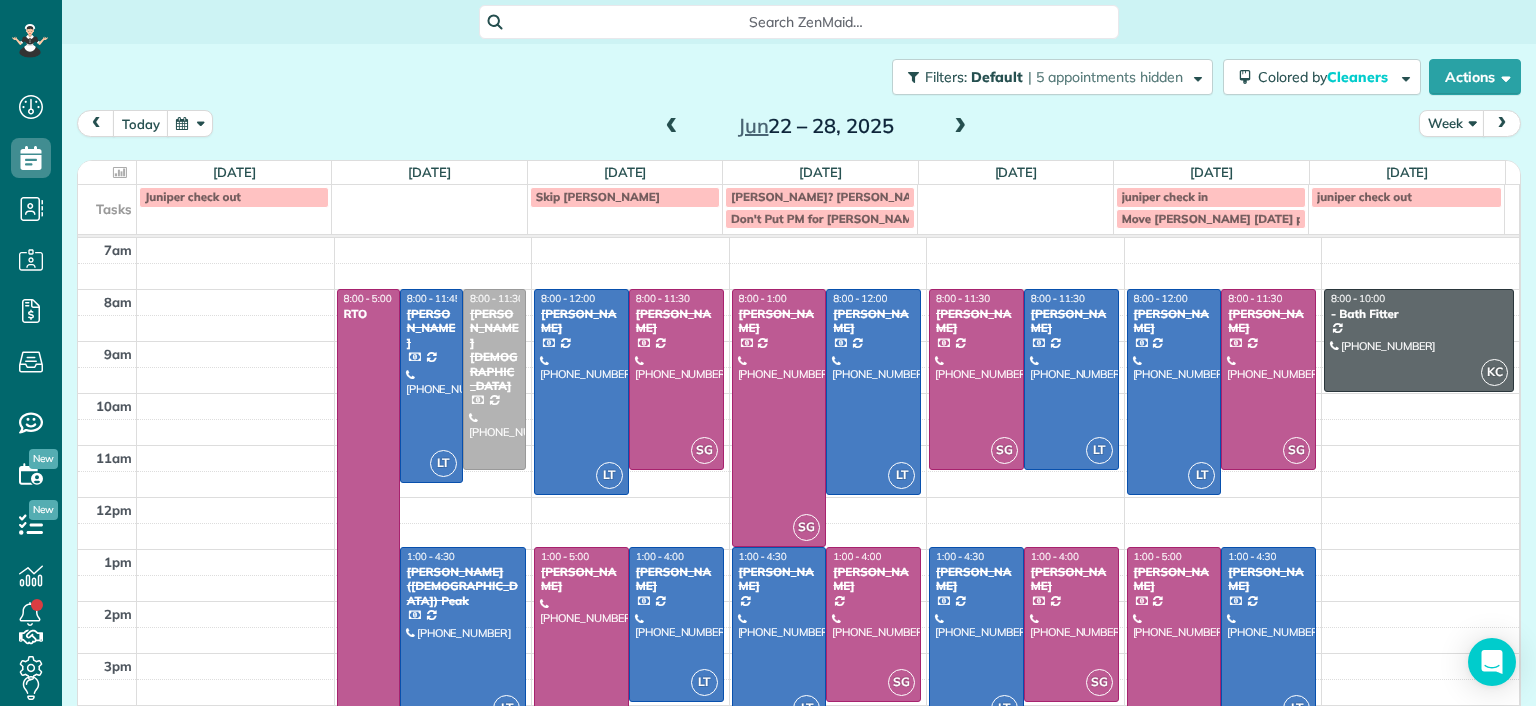 click at bounding box center (672, 127) 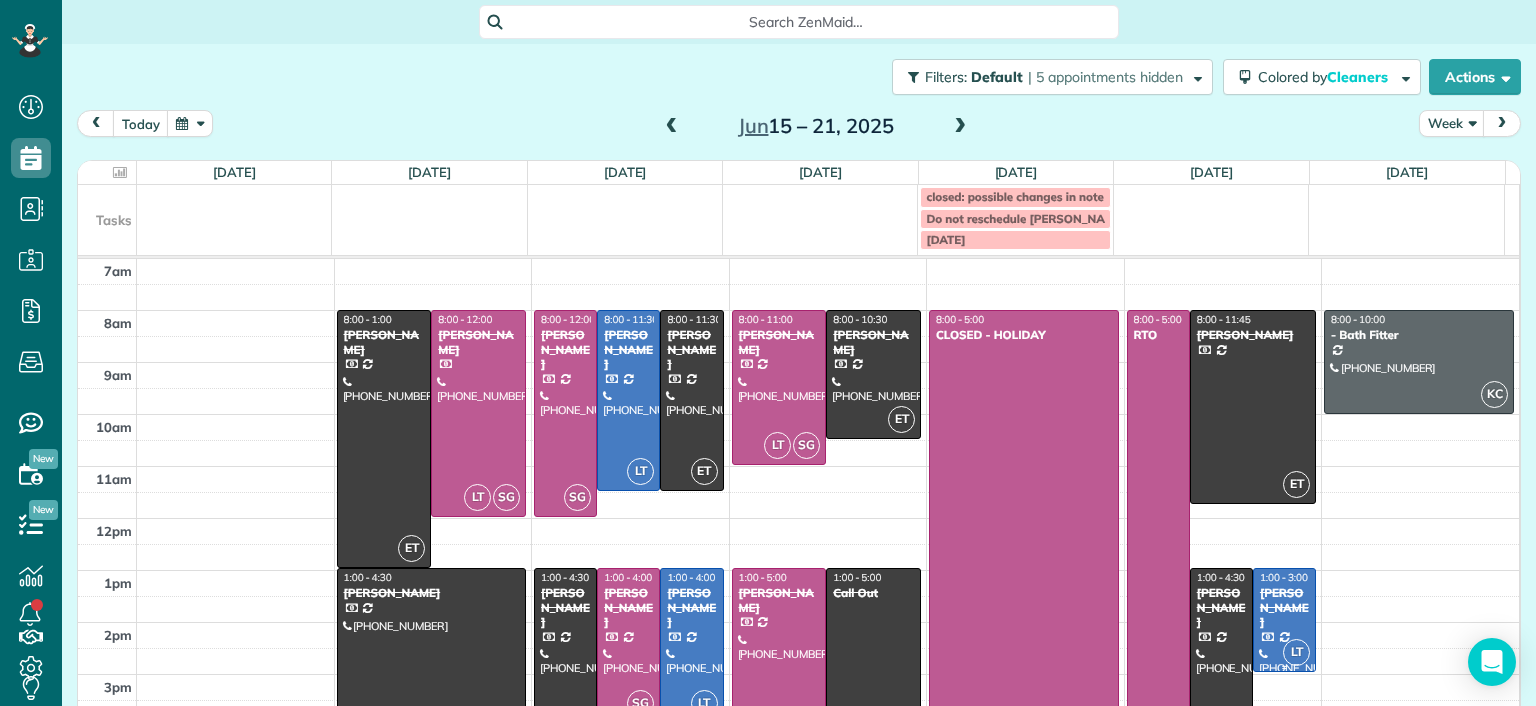 click on "Lucas English" at bounding box center [1284, 607] 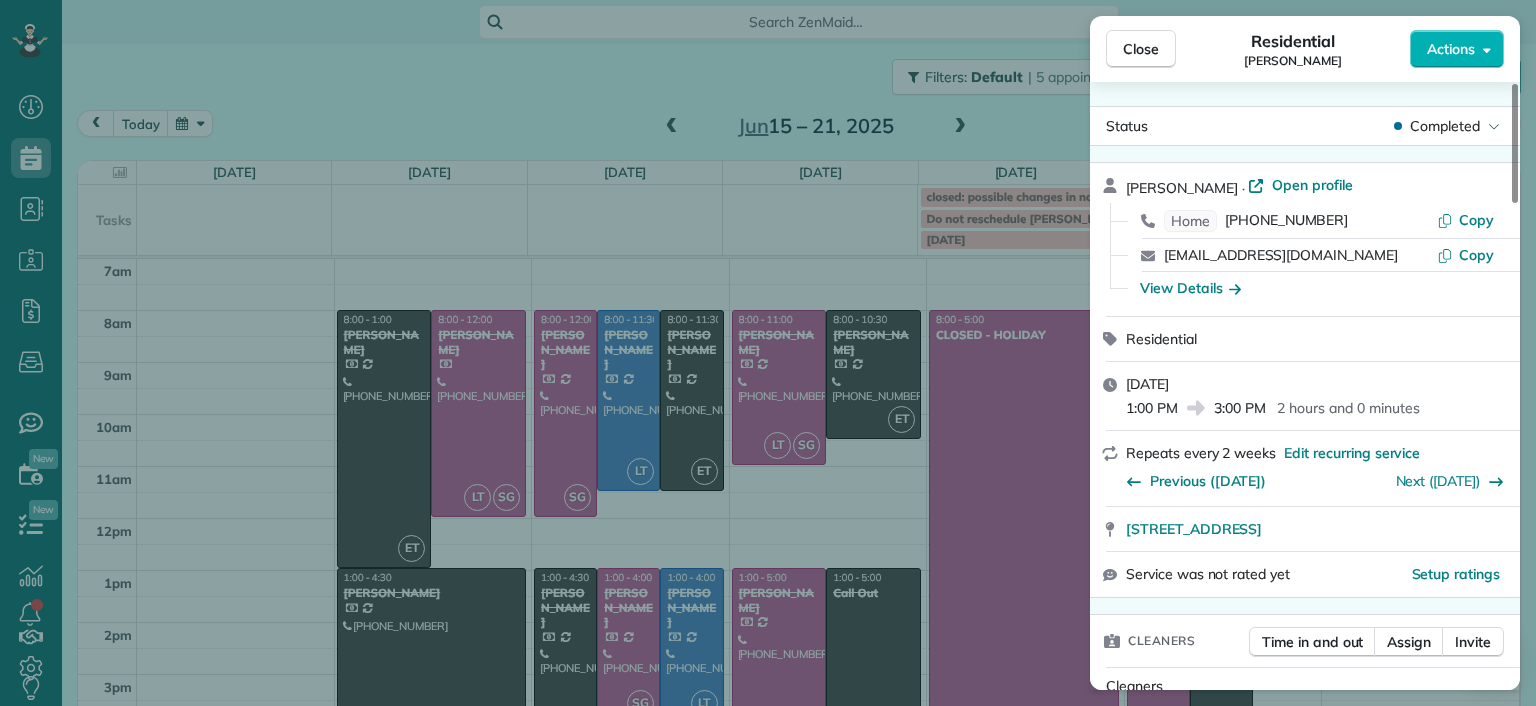 click on "Close Residential Lucas English Actions Status Completed Lucas English · Open profile Home (860) 888-6223 Copy lucassfo@aol.com Copy View Details Residential Friday, June 20, 2025 1:00 PM 3:00 PM 2 hours and 0 minutes Repeats every 2 weeks Edit recurring service Previous (Jun 05) Next (Jul 02) 3101 Kensington Avenue Unit 206 Richmond VA 23221 Service was not rated yet Setup ratings Cleaners Time in and out Assign Invite Cleaners Laura   Thaller 1:00 PM 3:00 PM Checklist Try Now Keep this appointment up to your standards. Stay on top of every detail, keep your cleaners organised, and your client happy. Assign a checklist Watch a 5 min demo Billing Billing actions Price $102.00 Overcharge $0.00 Discount $0.00 Coupon discount - Primary tax - Secondary tax - Total appointment price $102.00 Tips collected New feature! $0.00 Paid by card Total including tip $102.00 Get paid online in no-time! Send an invoice and reward your cleaners with tips Charge customer credit card Appointment custom fields Man Hours - Notes" at bounding box center [768, 353] 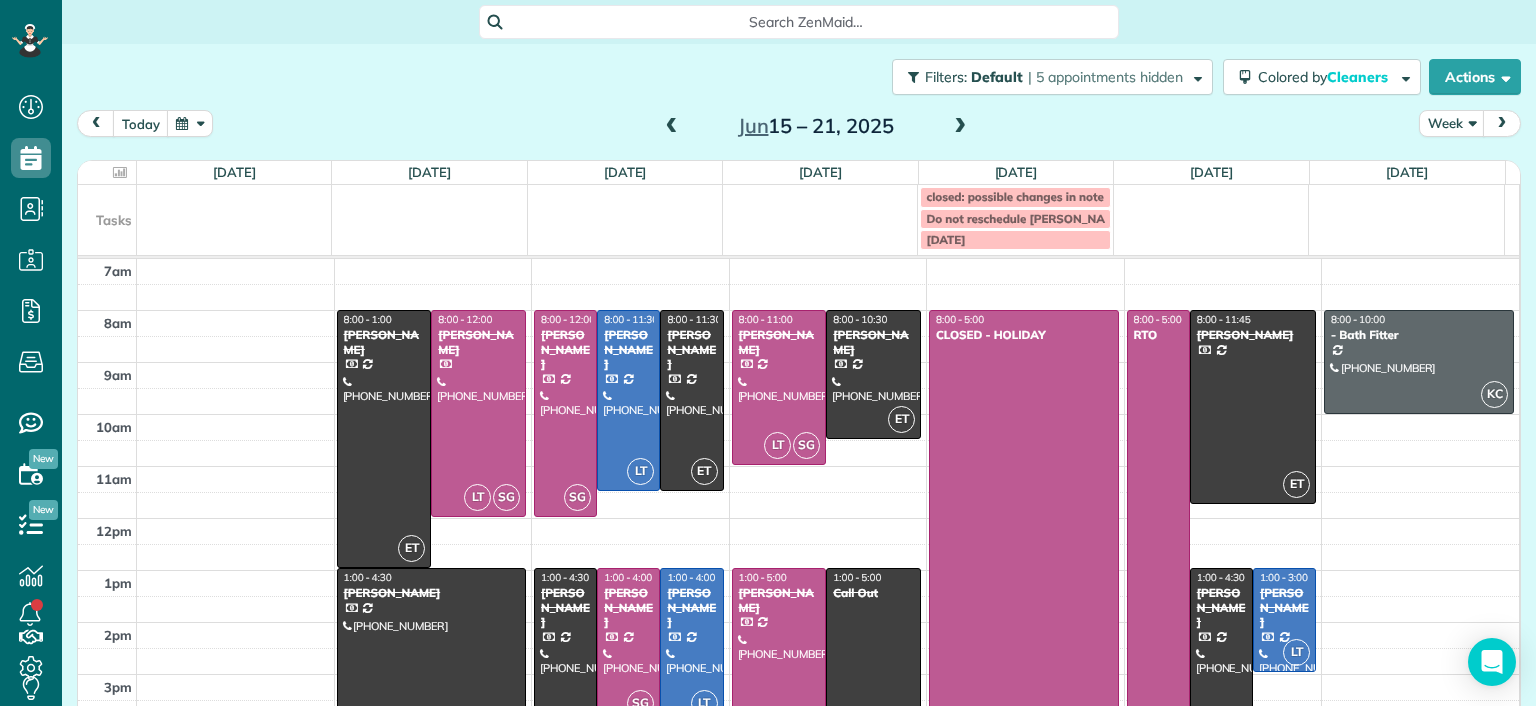 click on "Dashboard
Scheduling
Calendar View
List View
Dispatch View - Weekly scheduling (Beta)" at bounding box center (768, 353) 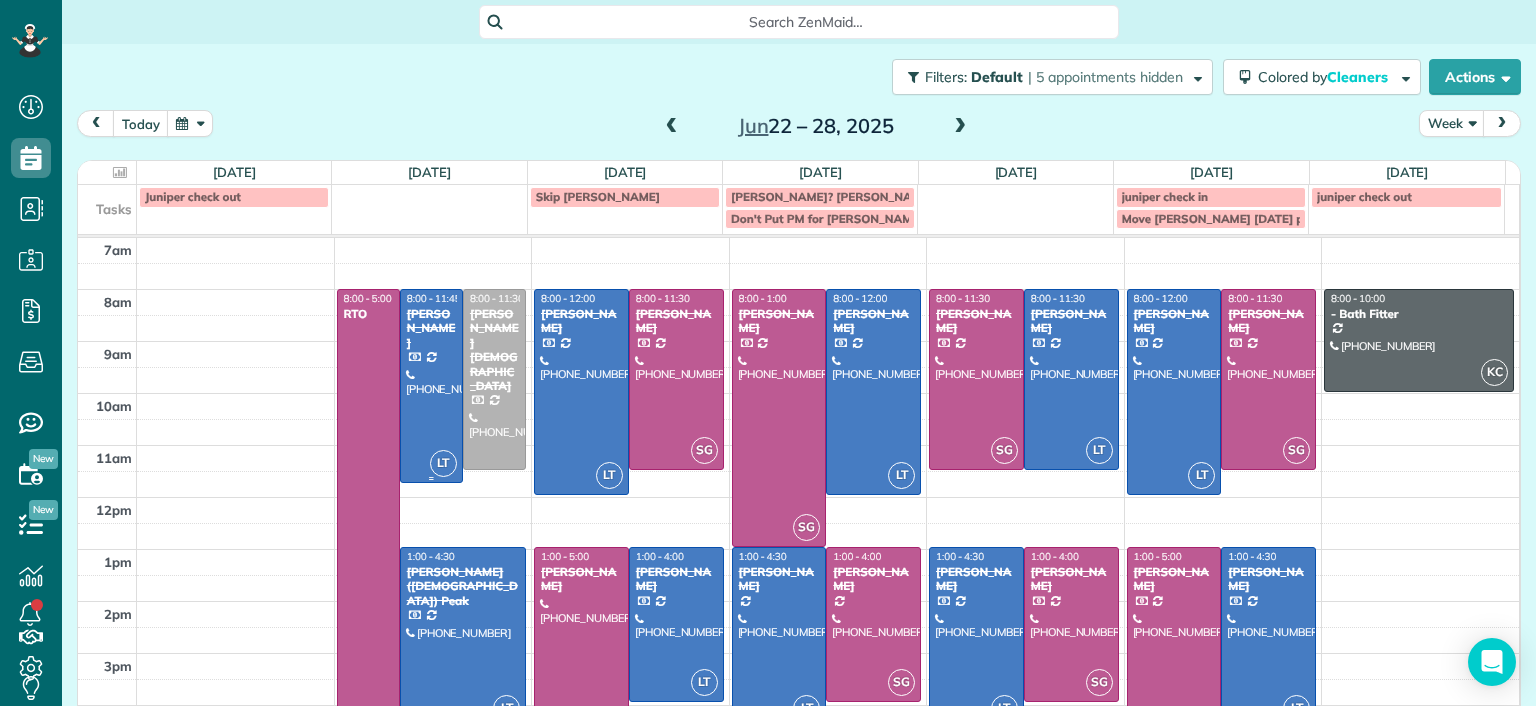 click at bounding box center (431, 386) 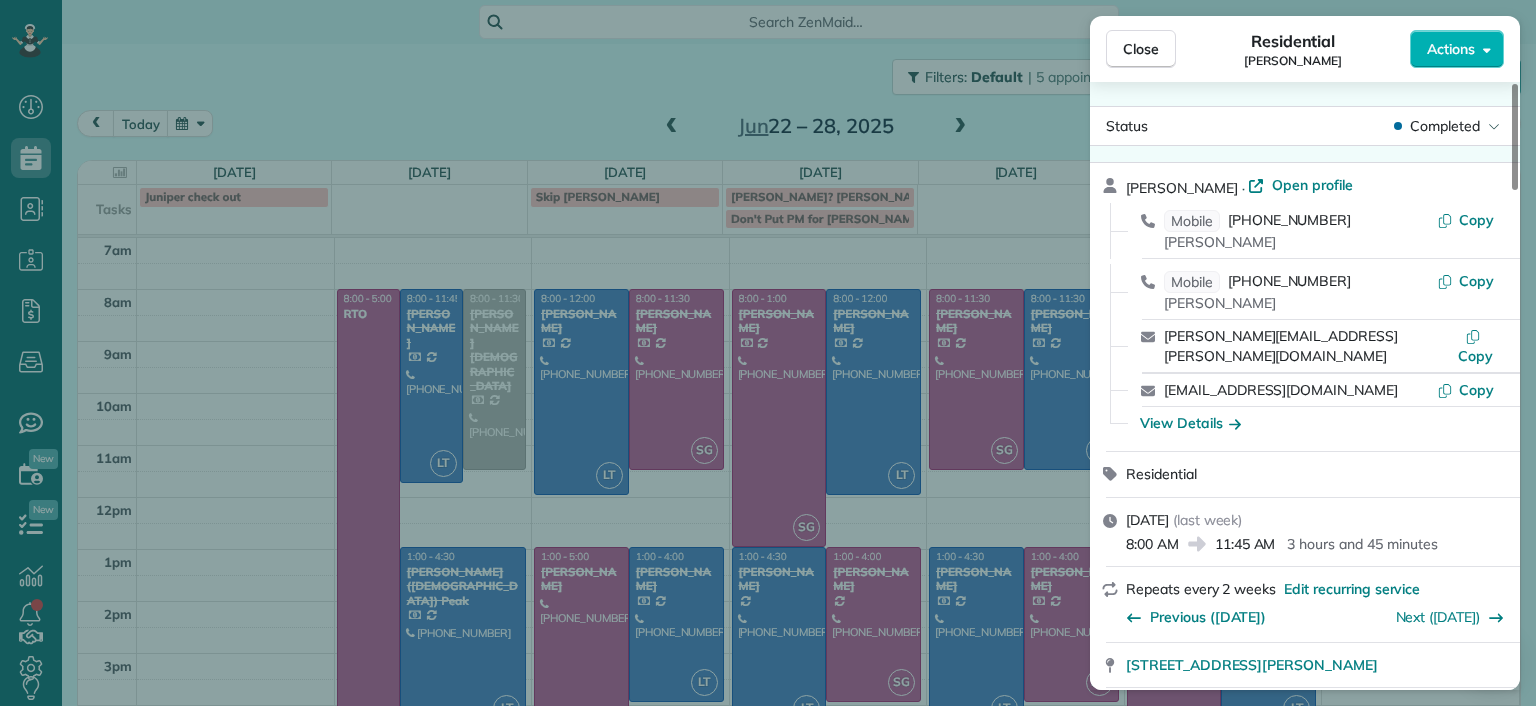 click on "Close Residential Chris Seamon Actions Status Completed Chris Seamon · Open profile Mobile (804) 349-4891 Chris Seamon Copy Mobile (561) 596-1335 Regan Spurlock Copy regan.spurlock@gmail.com Copy home@28solutions.com Copy View Details Residential Monday, June 23, 2025 ( last week ) 8:00 AM 11:45 AM 3 hours and 45 minutes Repeats every 2 weeks Edit recurring service Previous (Jun 13) Next (Jul 07) 2329 Farrand Drive Henrico VA 23231 Service was not rated yet Setup ratings Cleaners Time in and out Assign Invite Cleaners Laura   Thaller 8:00 AM 11:45 AM Checklist Try Now Keep this appointment up to your standards. Stay on top of every detail, keep your cleaners organised, and your client happy. Assign a checklist Watch a 5 min demo Billing Billing actions Price $192.00 Overcharge $0.00 Discount $0.00 Coupon discount - Primary tax - Secondary tax - Total appointment price $192.00 Tips collected New feature! $0.00 Paid by card Total including tip $192.00 Get paid online in no-time! Charge customer credit card - 5" at bounding box center (768, 353) 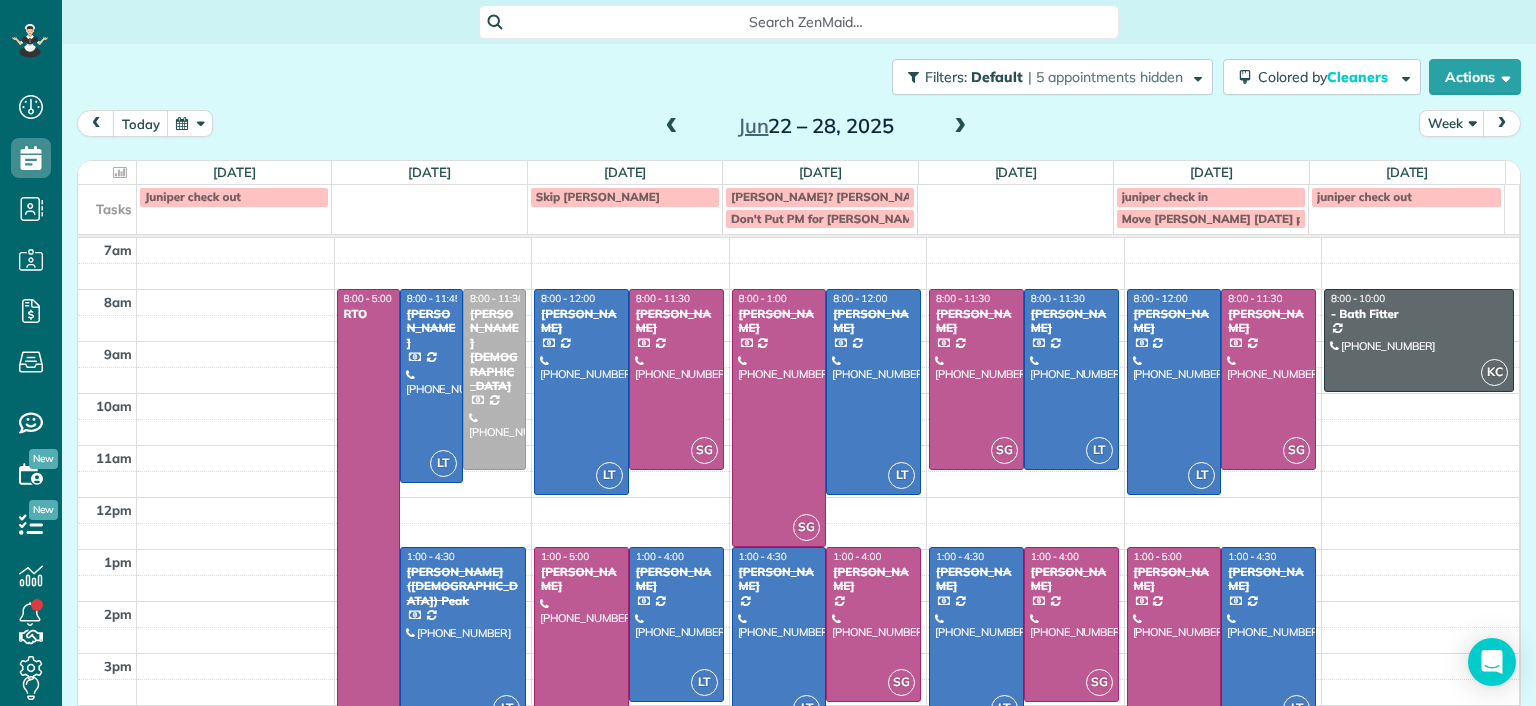 click at bounding box center (463, 637) 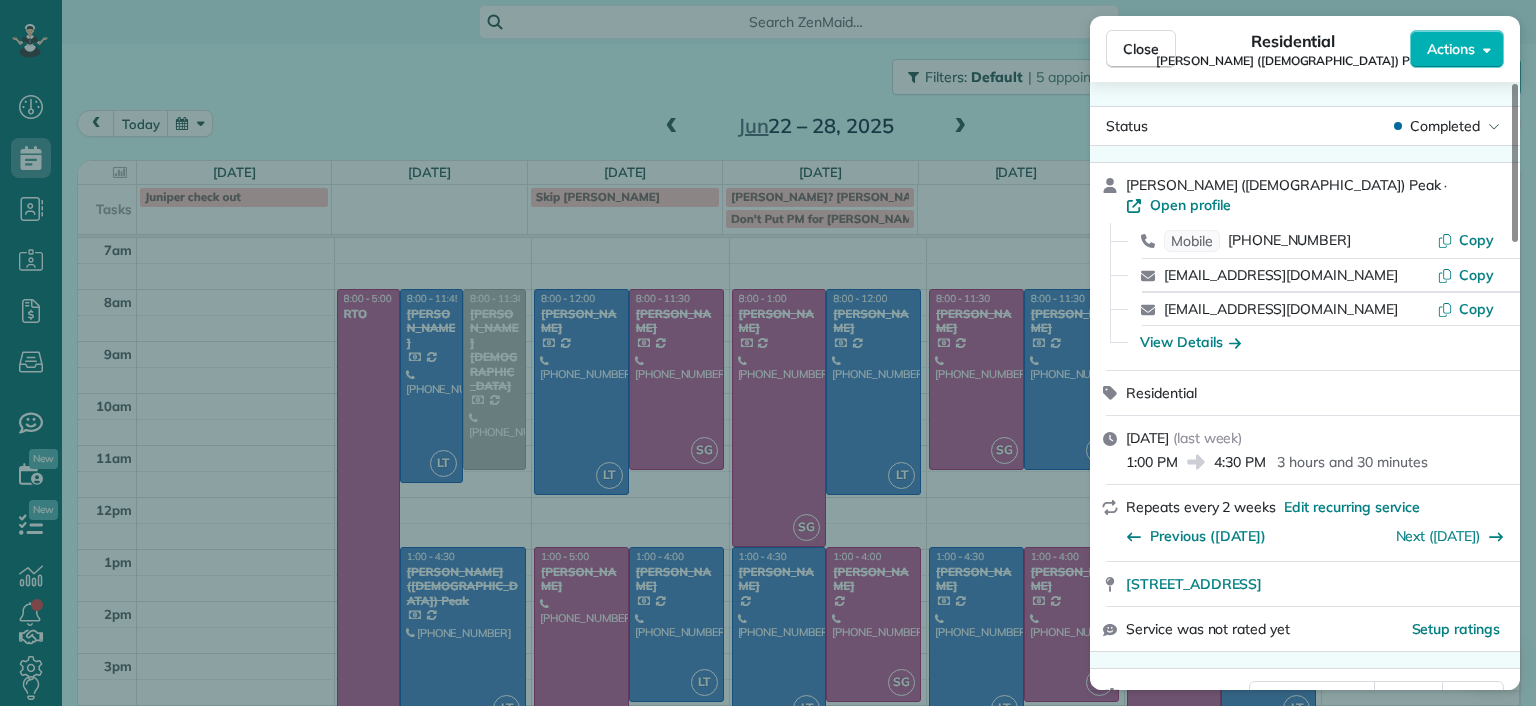 click on "Close Residential Paige (Gay) Peak Actions Status Completed Paige (Gay) Peak · Open profile Mobile (804) 319-5916 Copy tgay0123@gmail.com Copy paigegay992@gmail.com Copy View Details Residential Monday, June 23, 2025 ( last week ) 1:00 PM 4:30 PM 3 hours and 30 minutes Repeats every 2 weeks Edit recurring service Previous (Jun 04) Next (Jul 02) 1017 Horsepen Road Richmond VA 23229 Service was not rated yet Setup ratings Cleaners Time in and out Assign Invite Cleaners Laura   Thaller 1:00 PM 4:30 PM Checklist Try Now Keep this appointment up to your standards. Stay on top of every detail, keep your cleaners organised, and your client happy. Assign a checklist Watch a 5 min demo Billing Billing actions Price $186.00 Overcharge $0.00 Discount $0.00 Coupon discount - Primary tax - Secondary tax - Total appointment price $186.00 Tips collected New feature! $0.00 Paid by card Total including tip $186.00 Get paid online in no-time! Send an invoice and reward your cleaners with tips Charge customer credit card - 0 6" at bounding box center [768, 353] 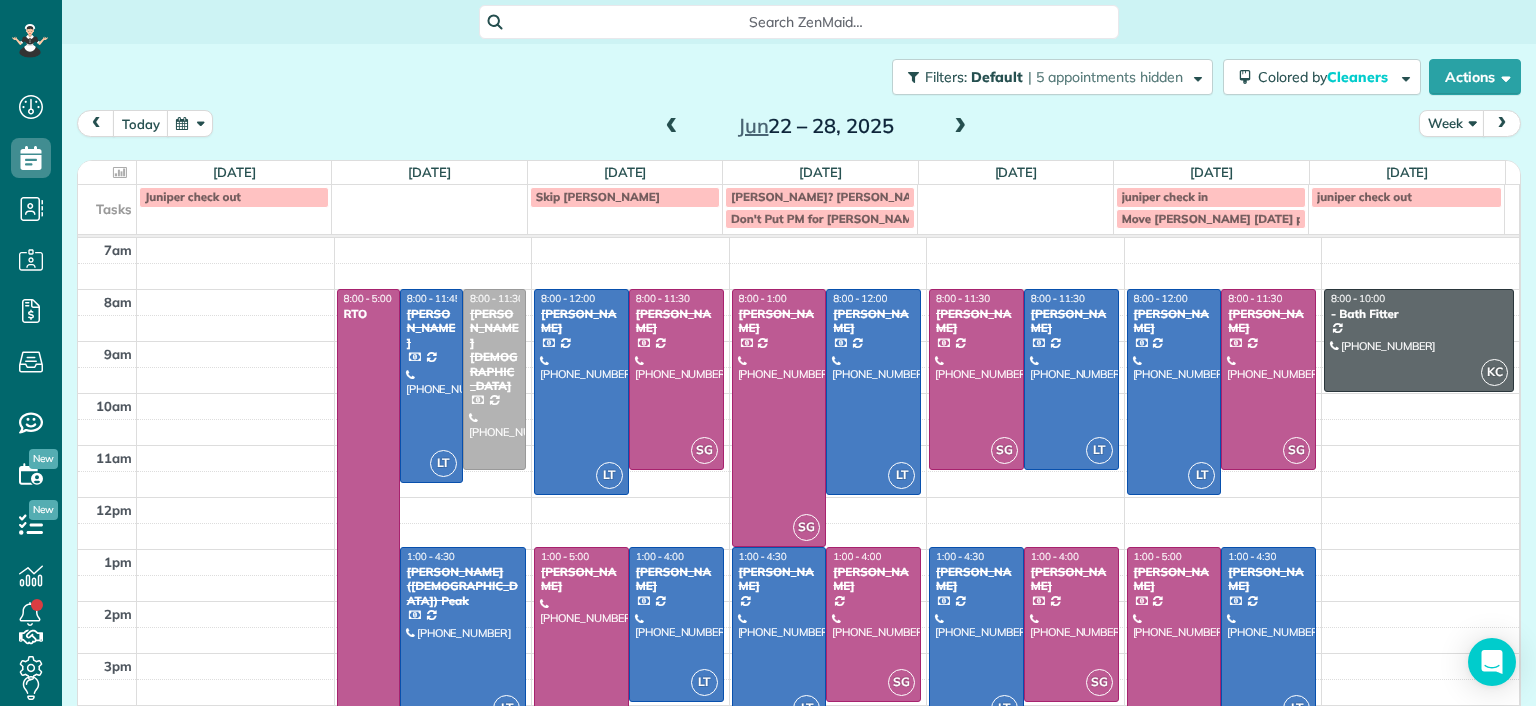 click at bounding box center (581, 392) 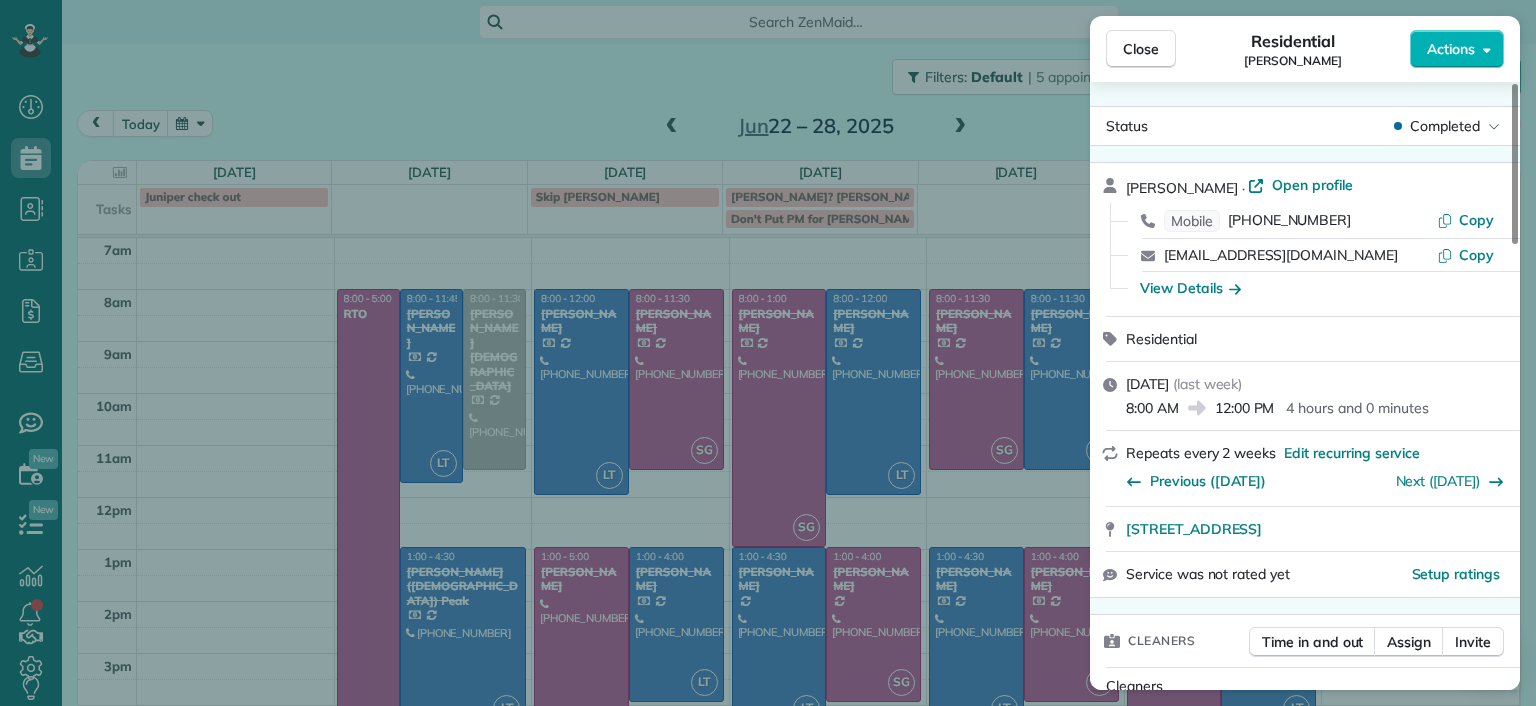 click on "Close Residential Hayley Morris Actions Status Completed Hayley Morris · Open profile Mobile (540) 908-0774 Copy hjhmorris@gmail.com Copy View Details Residential Tuesday, June 24, 2025 ( last week ) 8:00 AM 12:00 PM 4 hours and 0 minutes Repeats every 2 weeks Edit recurring service Previous (Jun 10) Next (Jul 08) 5111 Forest Hill Avenue Richmond VA 23225 Service was not rated yet Setup ratings Cleaners Time in and out Assign Invite Cleaners Laura   Thaller 8:00 AM 12:00 PM Checklist Try Now Keep this appointment up to your standards. Stay on top of every detail, keep your cleaners organised, and your client happy. Assign a checklist Watch a 5 min demo Billing Billing actions Price $160.00 Overcharge $0.00 Discount $0.00 Coupon discount - Primary tax - Secondary tax - Total appointment price $160.00 Tips collected New feature! $0.00 Paid by card Total including tip $160.00 Get paid online in no-time! Send an invoice and reward your cleaners with tips Charge customer credit card Appointment custom fields - 0" at bounding box center [768, 353] 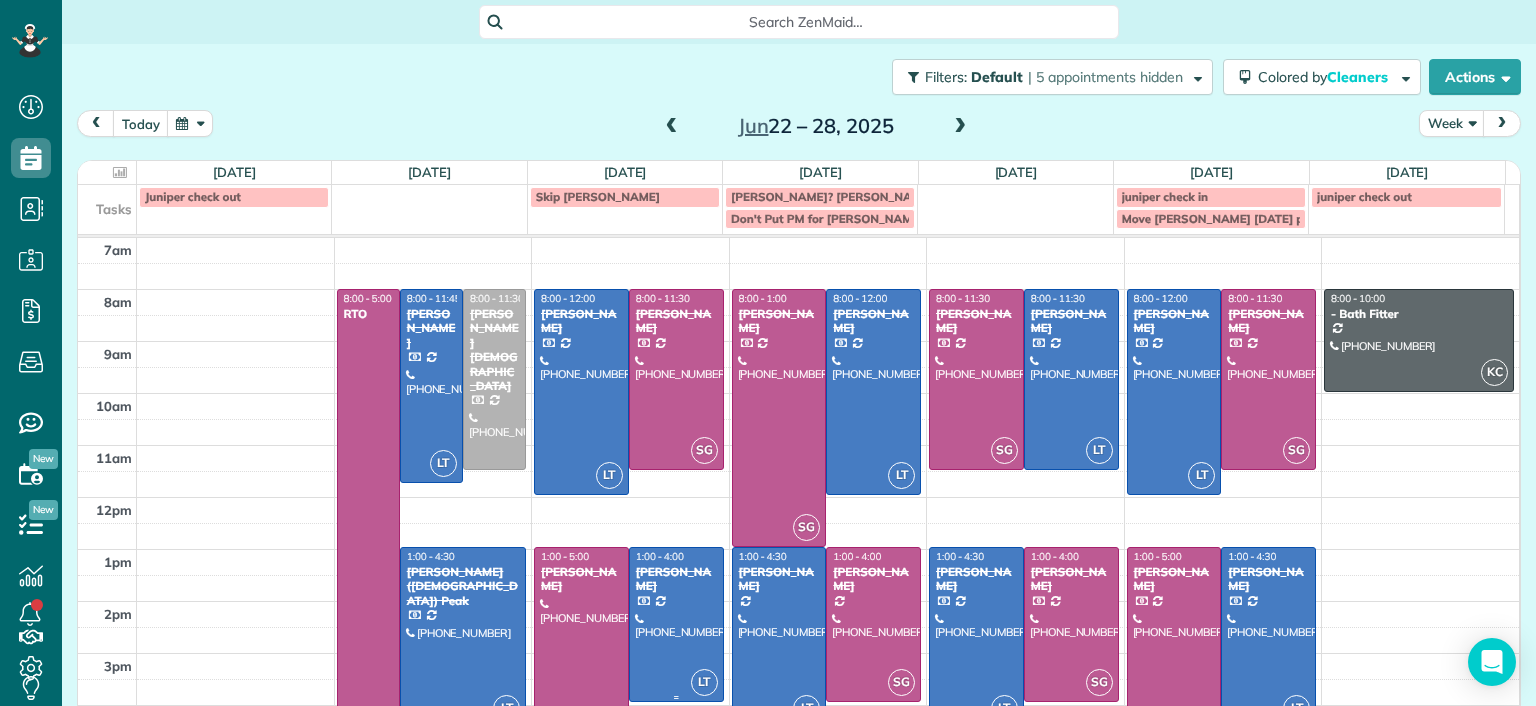 click at bounding box center (676, 624) 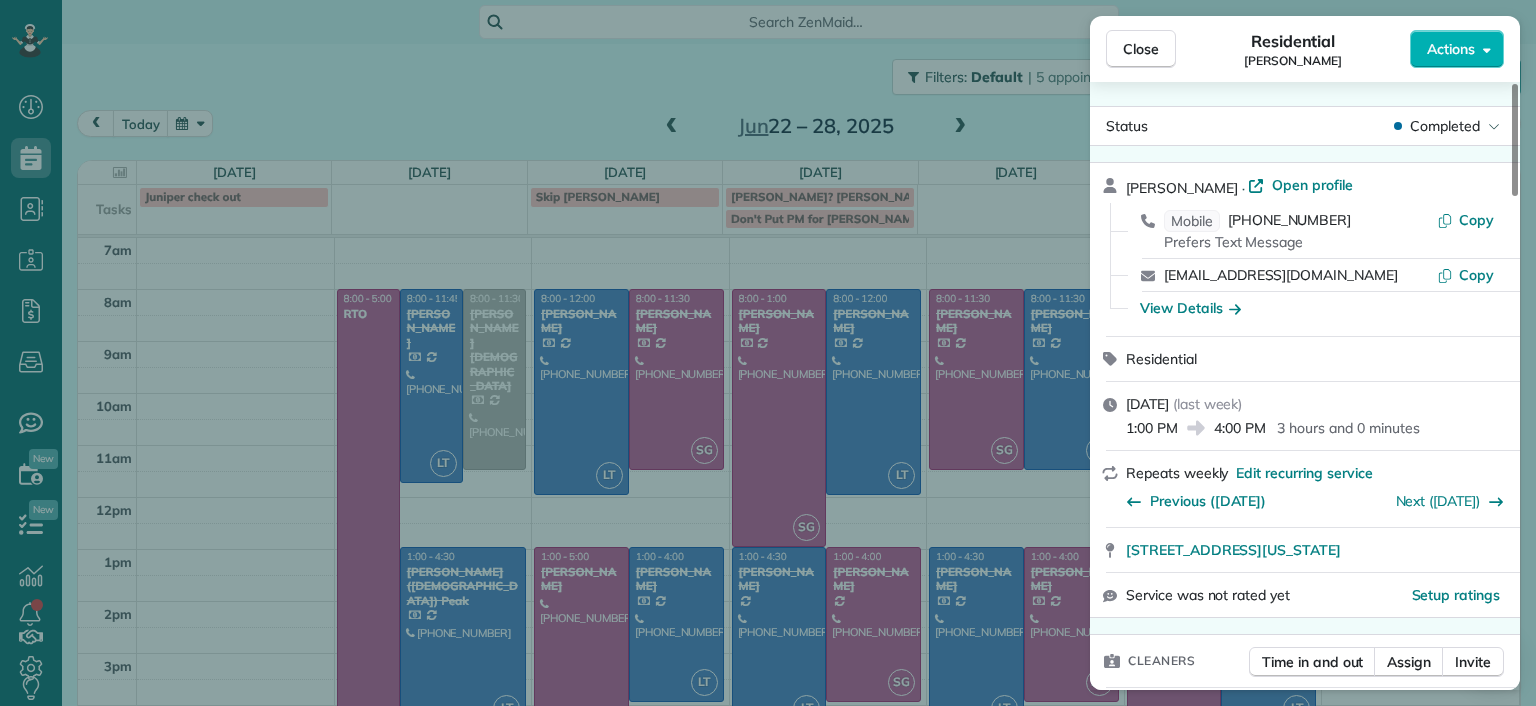 click on "Close Residential Tracy Jones Actions Status Completed Tracy Jones · Open profile Mobile (703) 231-6094 Prefers Text Message  Copy twolfjones@gmail.com Copy View Details Residential Tuesday, June 24, 2025 ( last week ) 1:00 PM 4:00 PM 3 hours and 0 minutes Repeats weekly Edit recurring service Previous (Jun 17) Next (Jul 01) 301 Virginia Street Unit 801 Richmond VA 23219 Service was not rated yet Setup ratings Cleaners Time in and out Assign Invite Cleaners Laura   Thaller 1:00 PM 4:00 PM Checklist Try Now Keep this appointment up to your standards. Stay on top of every detail, keep your cleaners organised, and your client happy. Assign a checklist Watch a 5 min demo Billing Billing actions Price $165.00 Overcharge $10.00 Discount $0.00 Coupon discount - Primary tax - Secondary tax - Total appointment price $175.00 Tips collected New feature! $0.00 Paid by card Total including tip $175.00 Get paid online in no-time! Send an invoice and reward your cleaners with tips Charge customer credit card Man Hours 3.0" at bounding box center (768, 353) 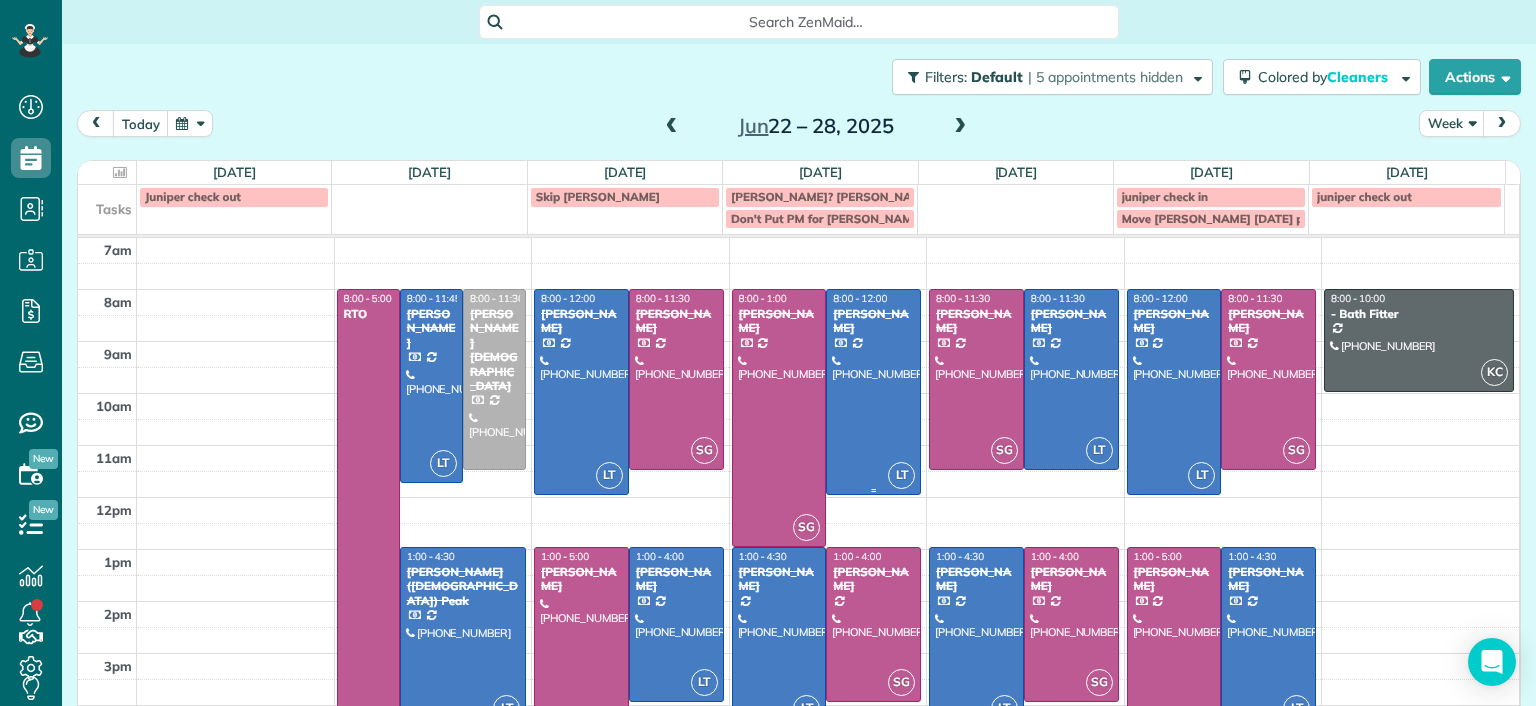 click at bounding box center [873, 392] 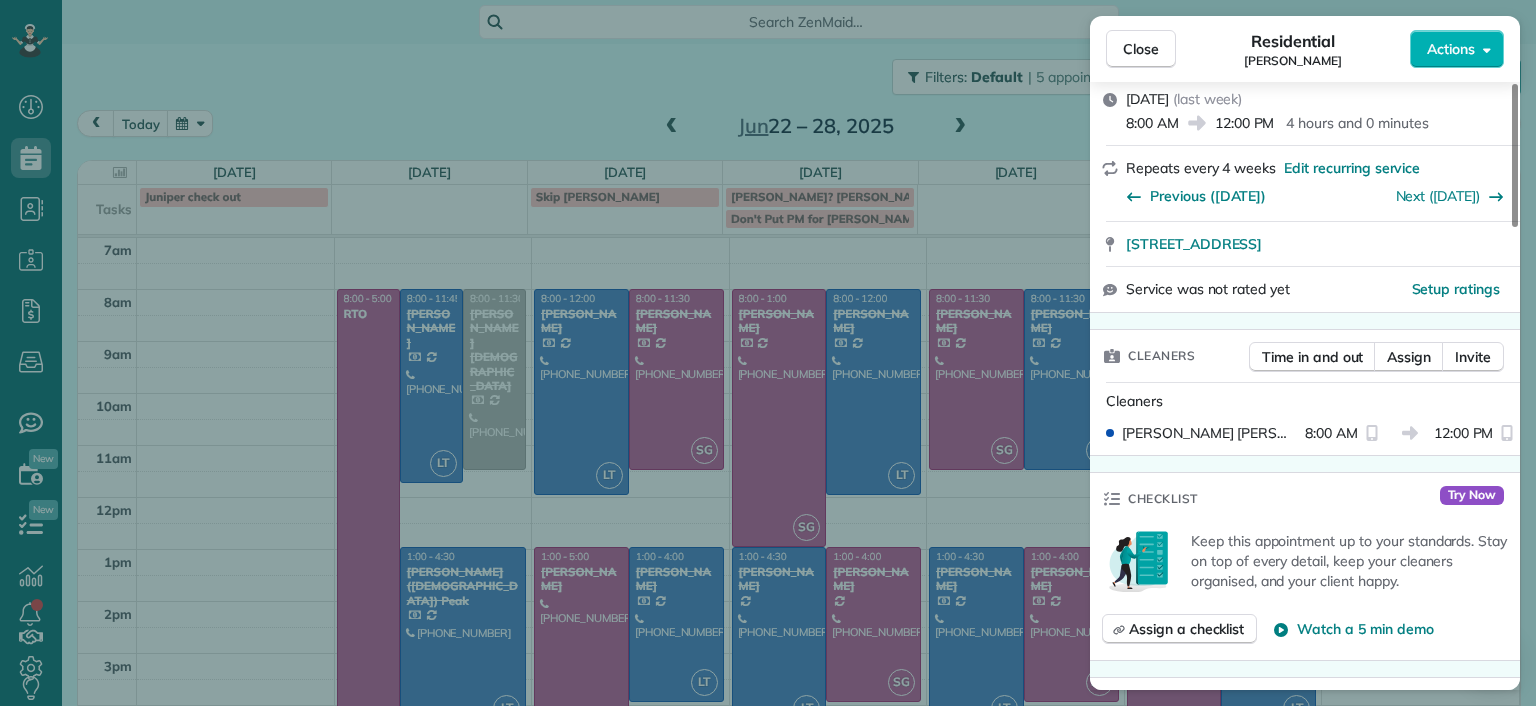 scroll, scrollTop: 200, scrollLeft: 0, axis: vertical 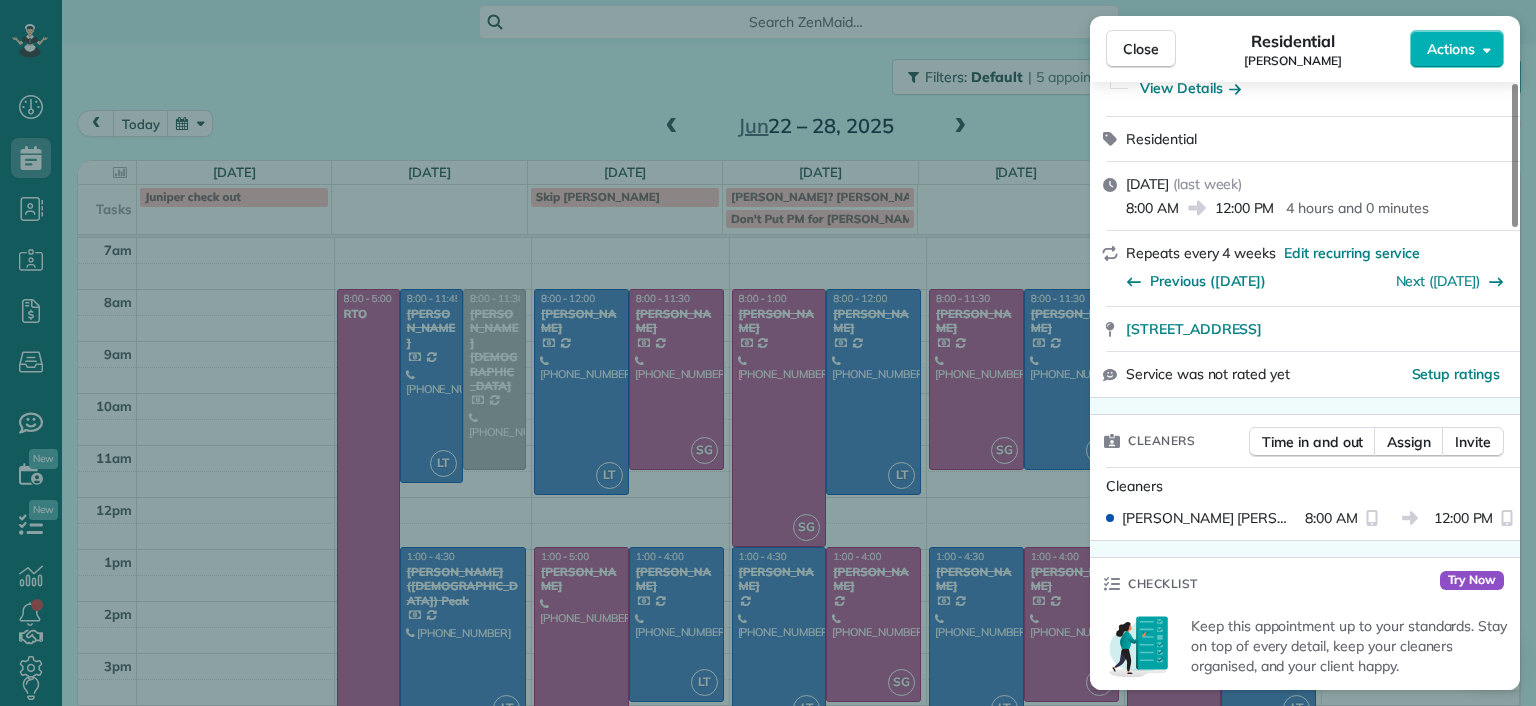 click on "Close Residential Julie Bowman Actions Status Completed Julie Bowman · Open profile Mobile (804) 380-9935 Copy jrbowman90@gmail.com Copy View Details Residential Wednesday, June 25, 2025 ( last week ) 8:00 AM 12:00 PM 4 hours and 0 minutes Repeats every 4 weeks Edit recurring service Previous (May 06) Next (Jul 29) 3326 Kensington Avenue Richmond VA 23221 Service was not rated yet Setup ratings Cleaners Time in and out Assign Invite Cleaners Laura   Thaller 8:00 AM 12:00 PM Checklist Try Now Keep this appointment up to your standards. Stay on top of every detail, keep your cleaners organised, and your client happy. Assign a checklist Watch a 5 min demo Billing Billing actions Price $220.00 Overcharge $0.00 Discount $0.00 Coupon discount - Primary tax - Secondary tax - Total appointment price $220.00 Tips collected New feature! $0.00 Paid by card Total including tip $220.00 Get paid online in no-time! Send an invoice and reward your cleaners with tips Charge customer credit card Appointment custom fields 4 -" at bounding box center [768, 353] 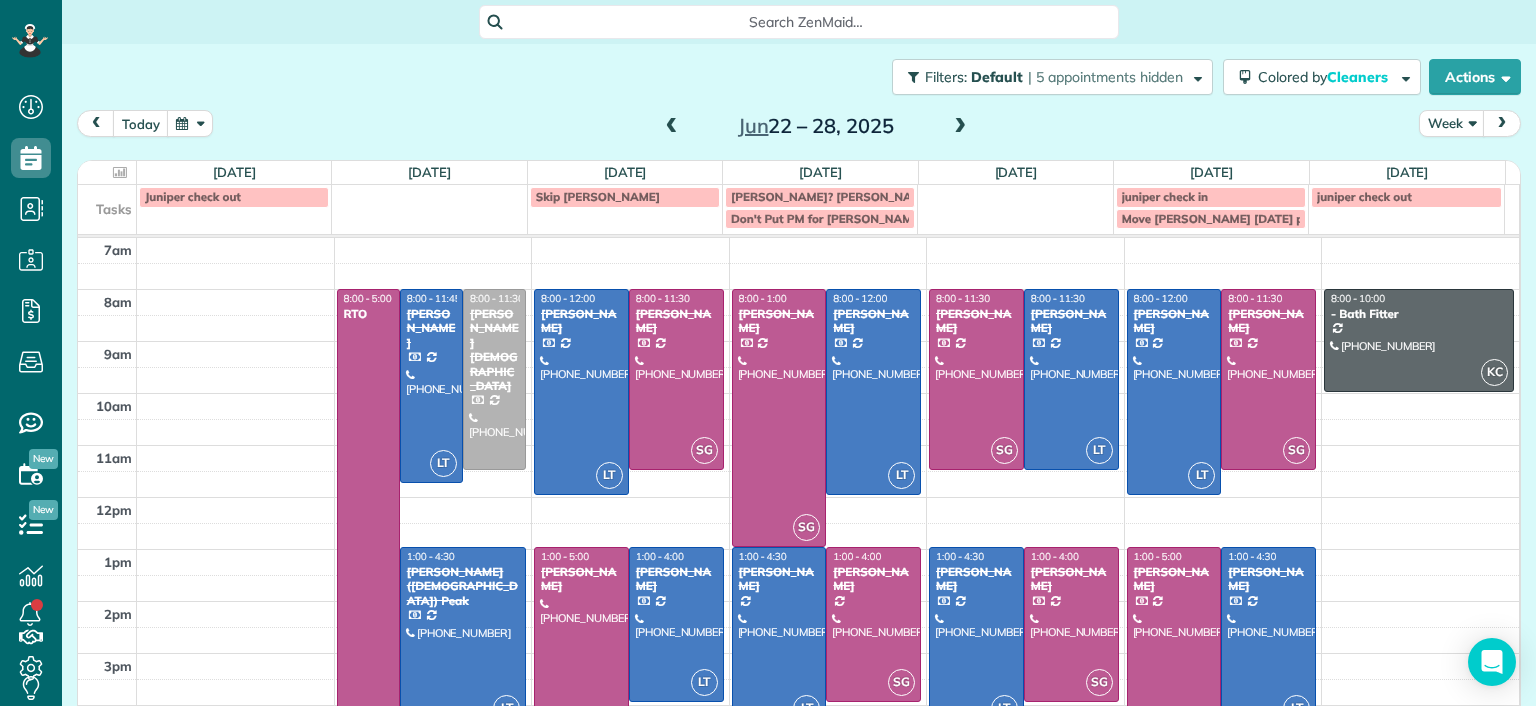 click at bounding box center [779, 637] 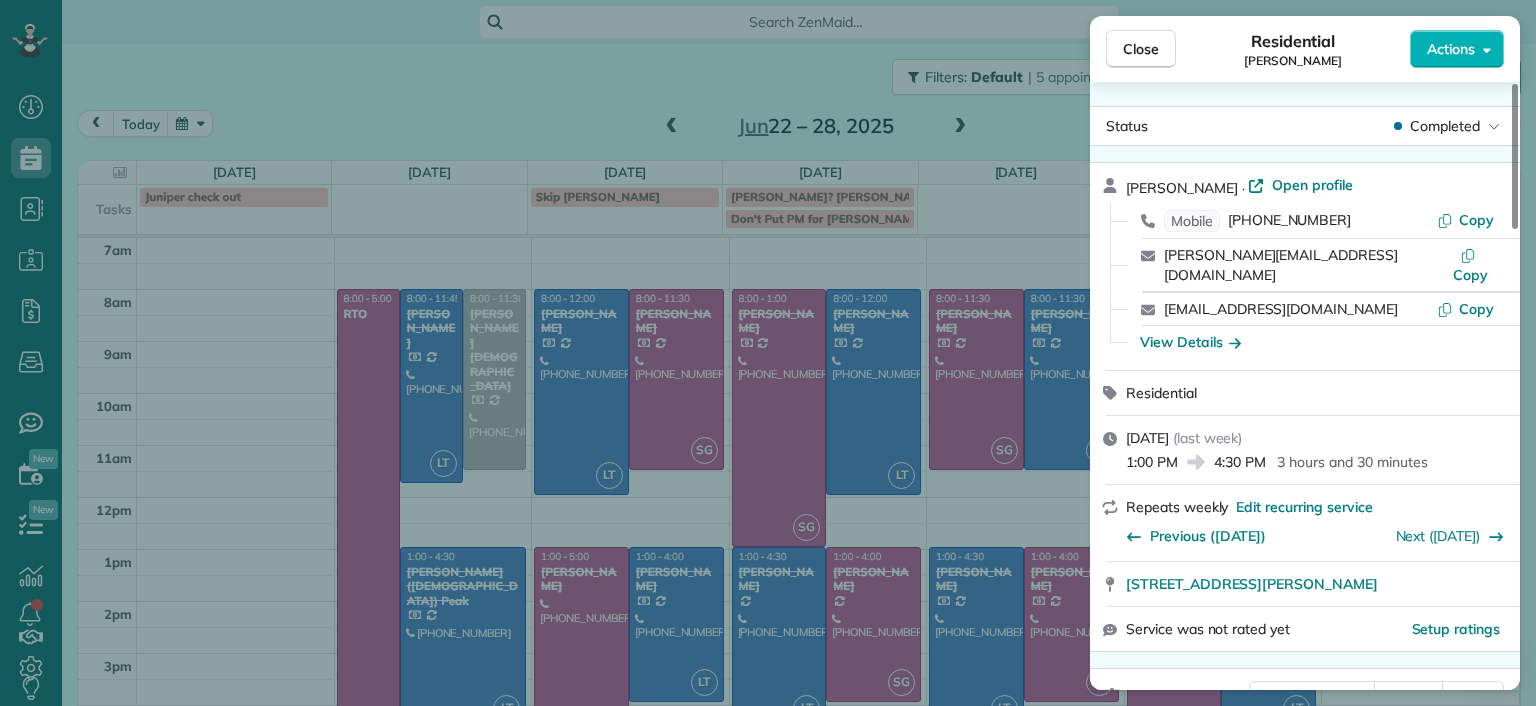 click on "Close Residential James Crenshaw Actions Status Completed James Crenshaw · Open profile Mobile (804) 347-0886 Copy james@gatherrva.com Copy elizasimp@gmail.com Copy View Details Residential Wednesday, June 25, 2025 ( last week ) 1:00 PM 4:30 PM 3 hours and 30 minutes Repeats weekly Edit recurring service Previous (Jun 23) Next (Jun 30) 2911 Moss Side Avenue Richmond VA 23222 Service was not rated yet Setup ratings Cleaners Time in and out Assign Invite Cleaners Laura   Thaller 1:00 PM 4:30 PM Checklist Try Now Keep this appointment up to your standards. Stay on top of every detail, keep your cleaners organised, and your client happy. Assign a checklist Watch a 5 min demo Billing Billing actions Price $180.00 Overcharge $0.00 Discount $0.00 Coupon discount - Primary tax - Secondary tax - Total appointment price $180.00 Tips collected New feature! $0.00 Unpaid Mark as paid Total including tip $180.00 Get paid online in no-time! Send an invoice and reward your cleaners with tips Charge customer credit card - 1" at bounding box center (768, 353) 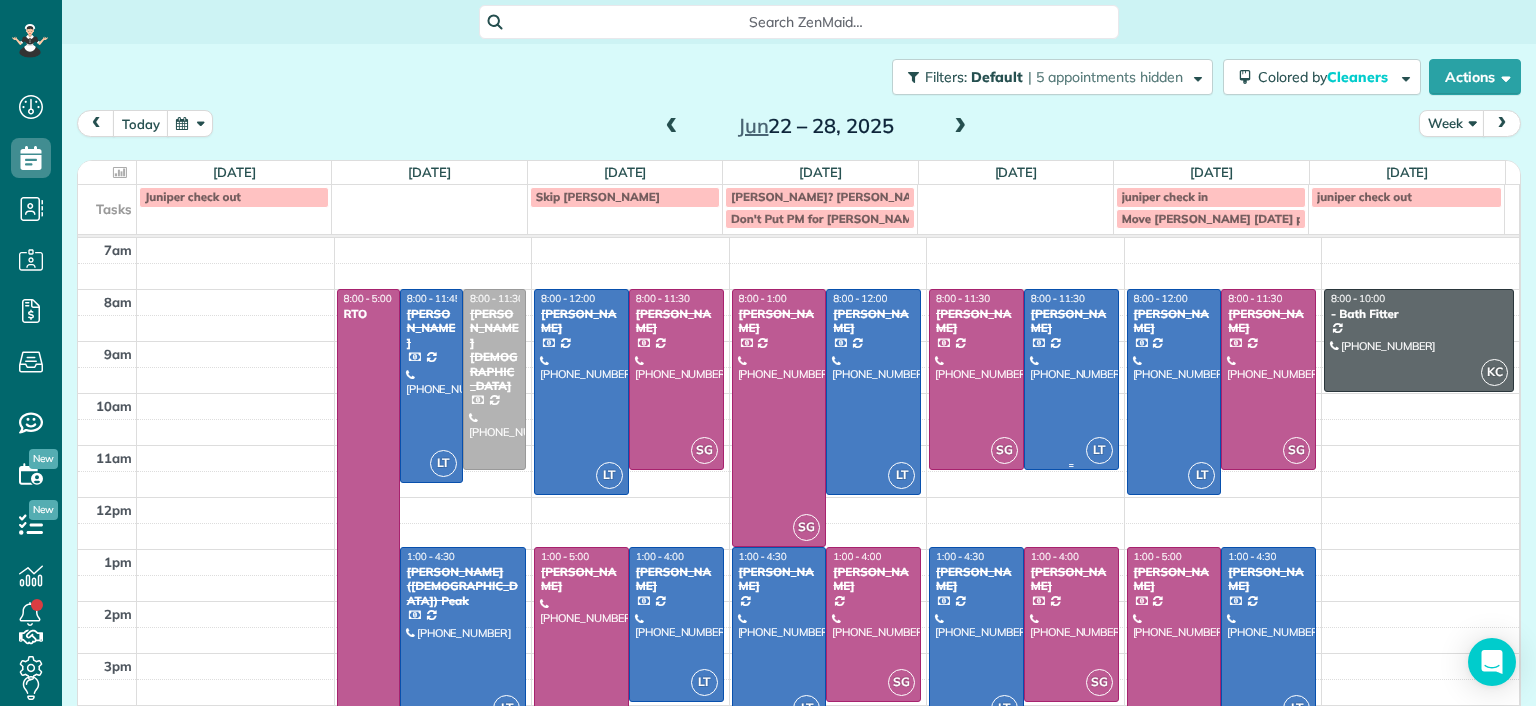 click at bounding box center [1071, 379] 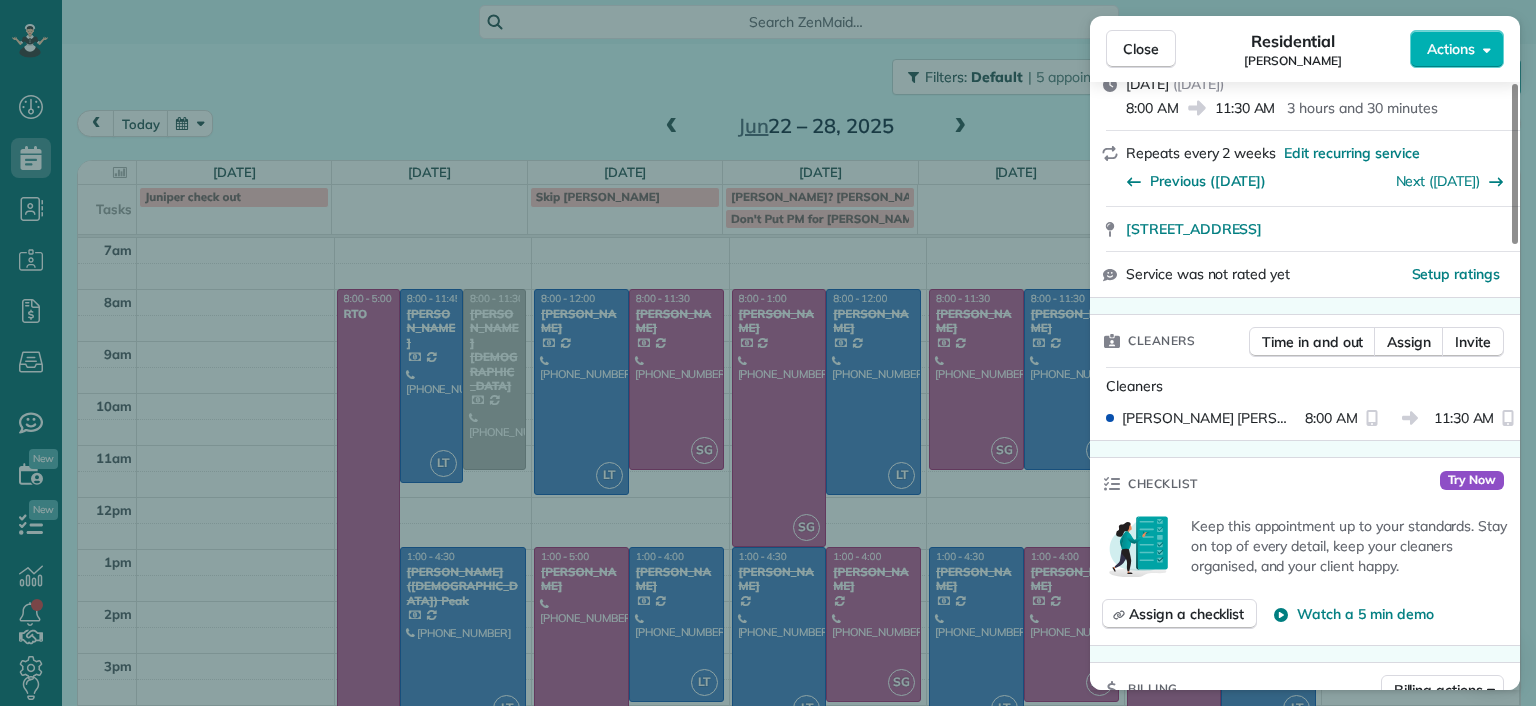 scroll, scrollTop: 200, scrollLeft: 0, axis: vertical 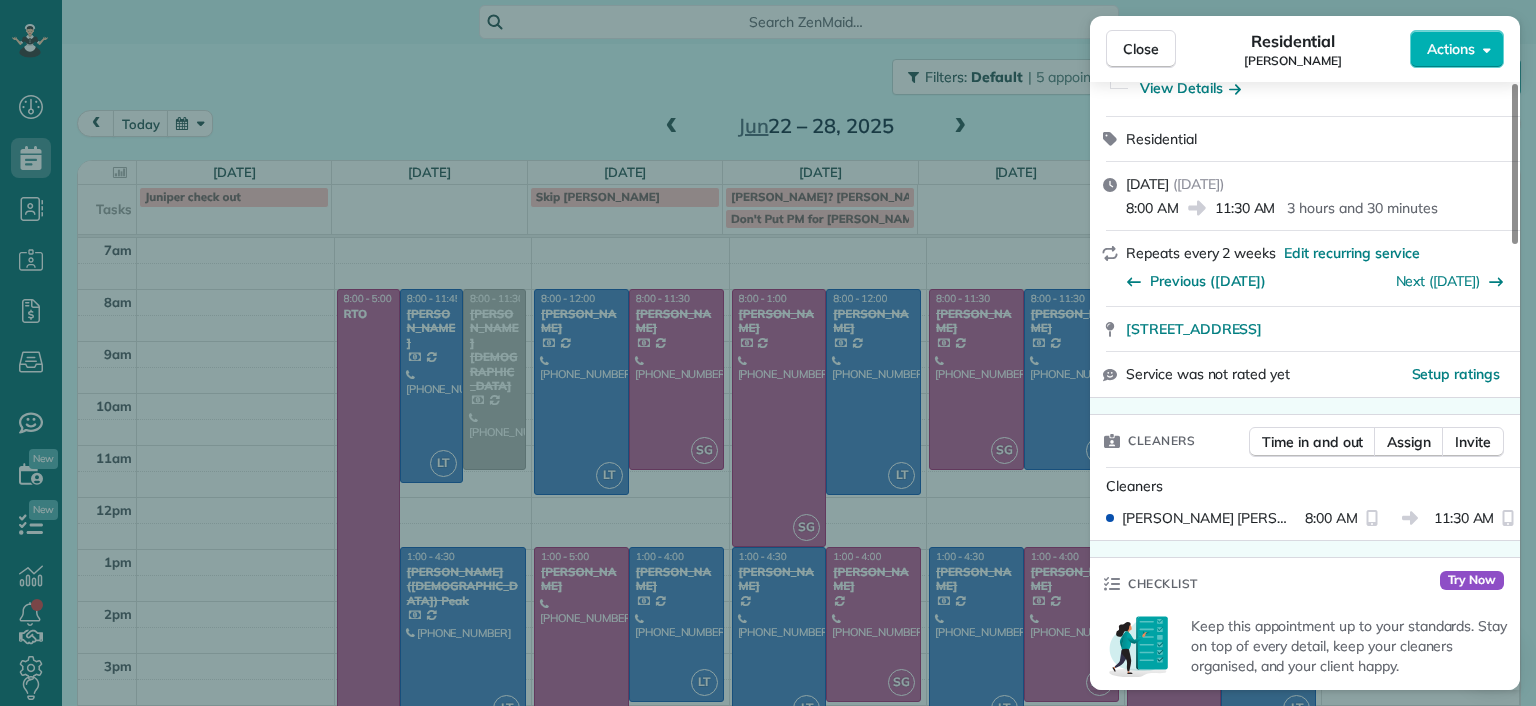 click on "Close Residential Ryan Lewandowski Actions Status Completed Ryan Lewandowski · Open profile Mobile (434) 610-8508 Copy rblewandowski@gmail.com Copy View Details Residential Thursday, June 26, 2025 ( 5 days ago ) 8:00 AM 11:30 AM 3 hours and 30 minutes Repeats every 2 weeks Edit recurring service Previous (Jun 12) Next (Jul 10) 9403 Lakeland Drive Richmond VA 23229 Service was not rated yet Setup ratings Cleaners Time in and out Assign Invite Cleaners Laura   Thaller 8:00 AM 11:30 AM Checklist Try Now Keep this appointment up to your standards. Stay on top of every detail, keep your cleaners organised, and your client happy. Assign a checklist Watch a 5 min demo Billing Billing actions Price $190.00 Overcharge $0.00 Discount $0.00 Coupon discount - Primary tax - Secondary tax - Total appointment price $190.00 Tips collected New feature! $0.00 Paid by card Total including tip $190.00 Get paid online in no-time! Send an invoice and reward your cleaners with tips Charge customer credit card Man Hours 3.5 hours -" at bounding box center (768, 353) 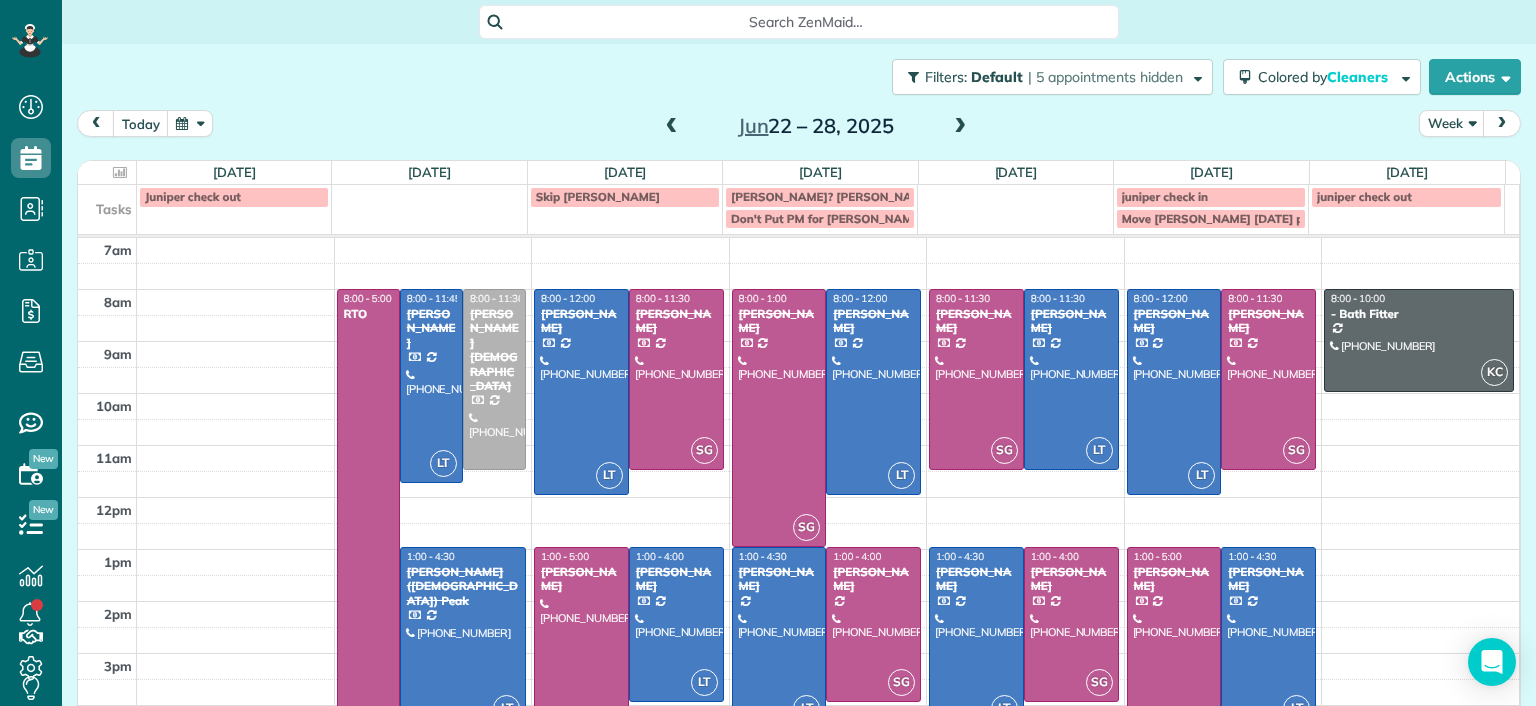 click at bounding box center [976, 637] 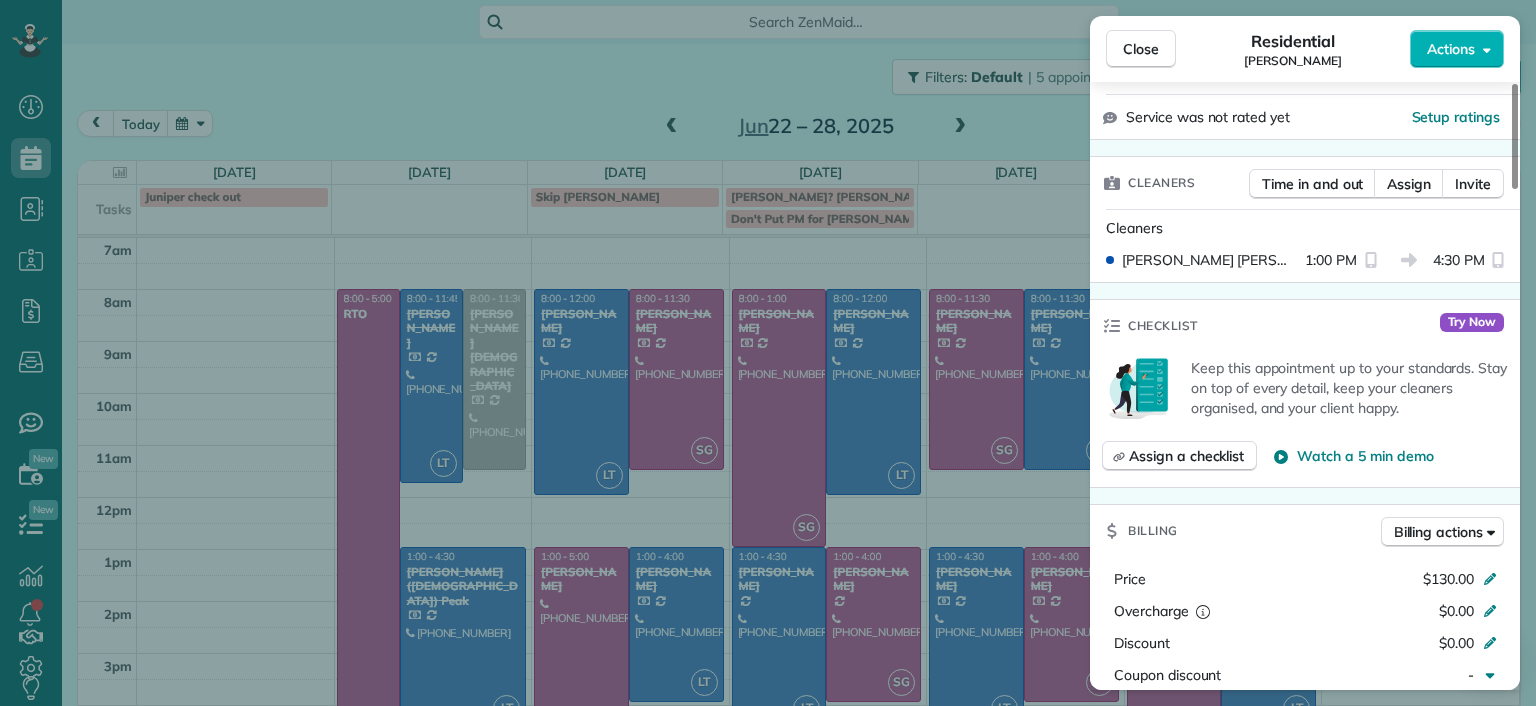 scroll, scrollTop: 600, scrollLeft: 0, axis: vertical 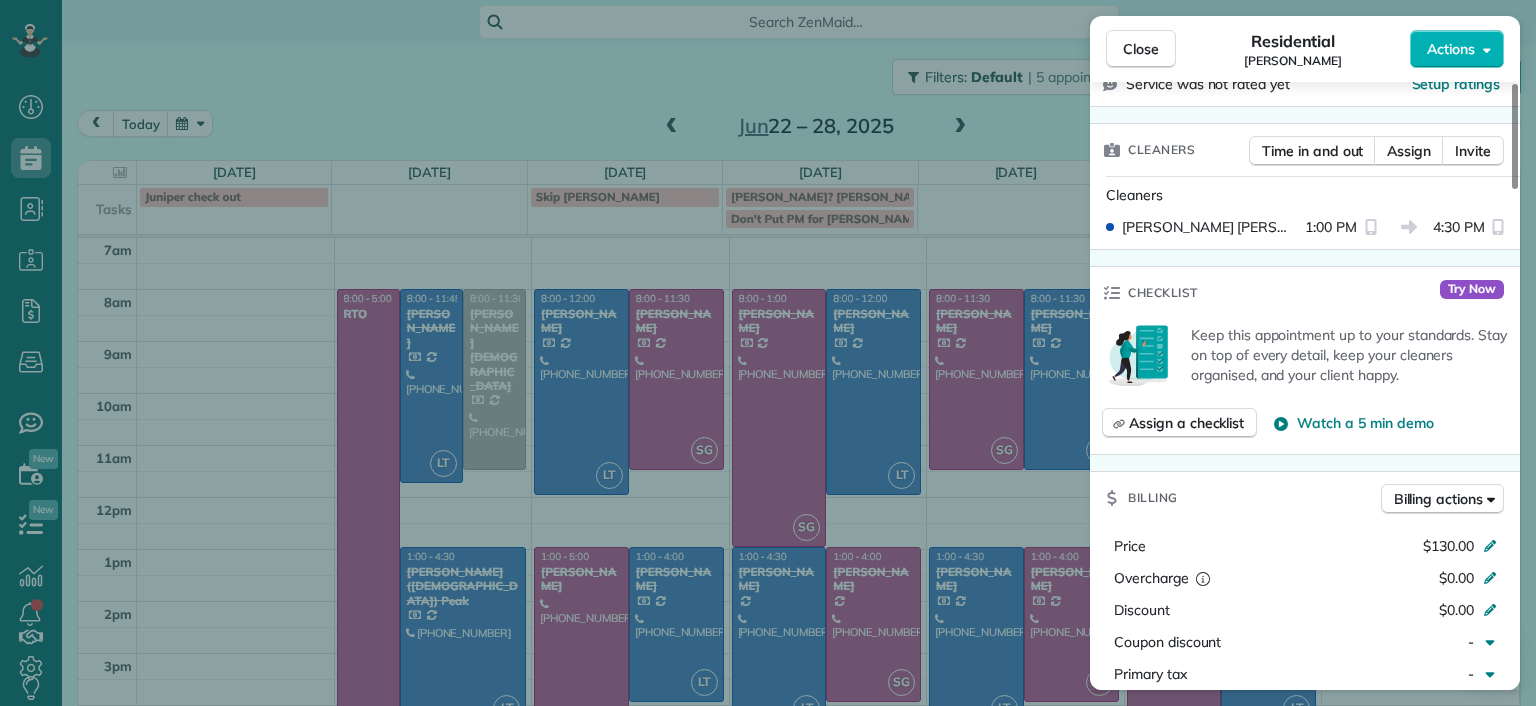 click on "Close Residential Julie Davi Actions Status Completed Julie Davi · Open profile Home (804) 217-9317 Copy Mobile (804) 677-0129 Copy juliedavi127@gmail.com Copy juliedavi@verizon.net Copy juliedavi@trinityes.org Copy View Details Residential Thursday, June 26, 2025 ( 5 days ago ) 1:00 PM 4:30 PM 3 hours and 30 minutes Repeats every 2 weeks Edit recurring service Previous (Jun 13) Next (Jul 11) 2967 Dragana Drive Henrico VA 23233 Service was not rated yet Setup ratings Cleaners Time in and out Assign Invite Cleaners Laura   Thaller 1:00 PM 4:30 PM Checklist Try Now Keep this appointment up to your standards. Stay on top of every detail, keep your cleaners organised, and your client happy. Assign a checklist Watch a 5 min demo Billing Billing actions Price $130.00 Overcharge $0.00 Discount $0.00 Coupon discount - Primary tax - Secondary tax - Total appointment price $130.00 Tips collected New feature! $0.00 Paid by card Total including tip $130.00 Get paid online in no-time! Charge customer credit card - Notes" at bounding box center (768, 353) 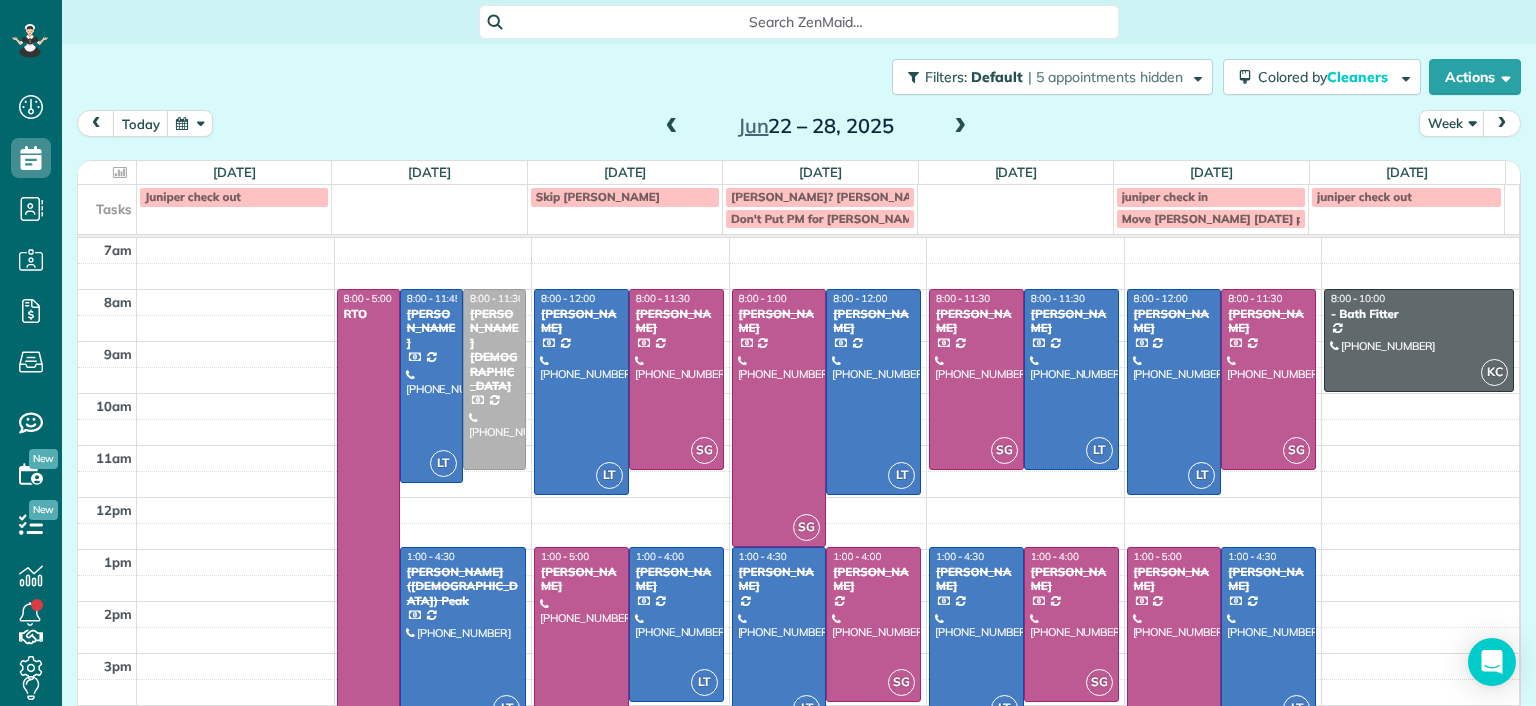 click on "today   Week Jun  22 – 28, 2025" at bounding box center [799, 128] 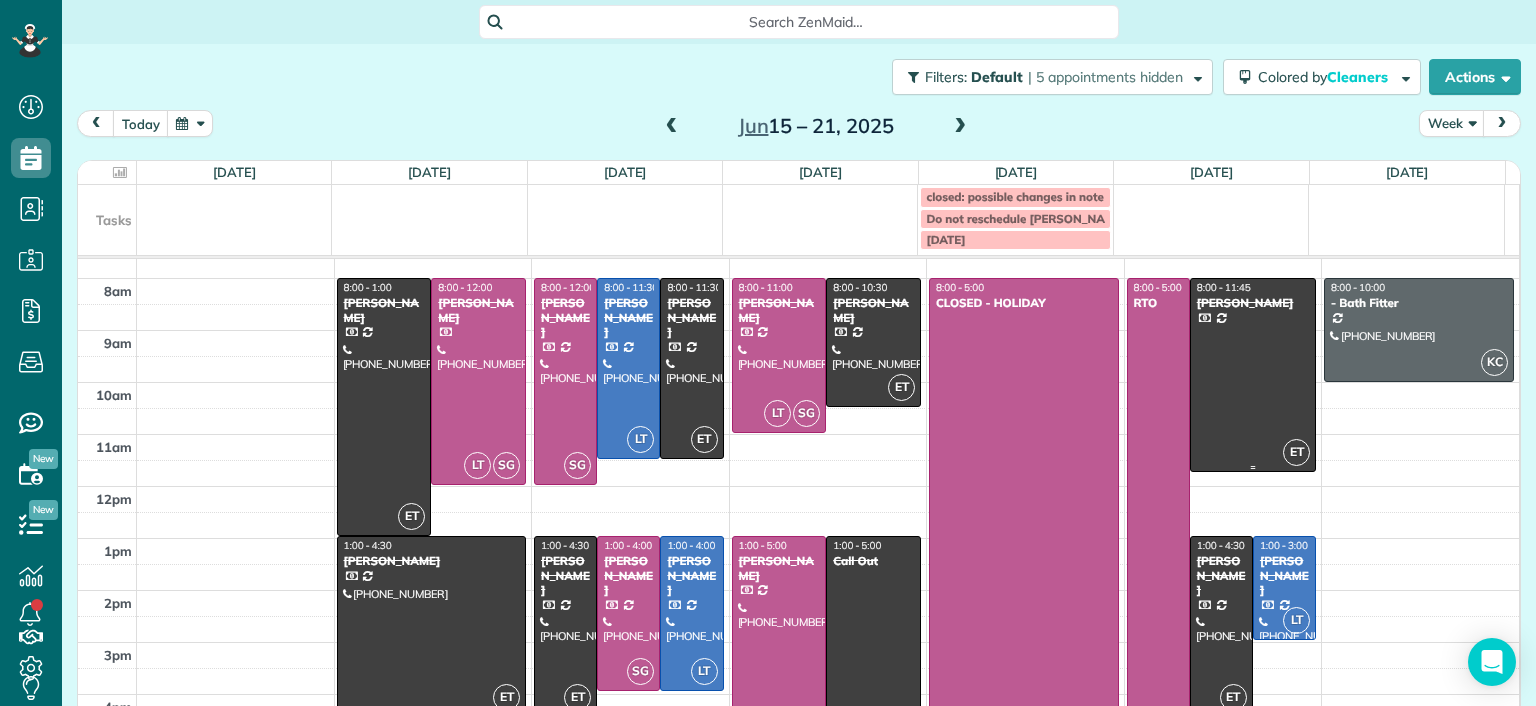 scroll, scrollTop: 0, scrollLeft: 0, axis: both 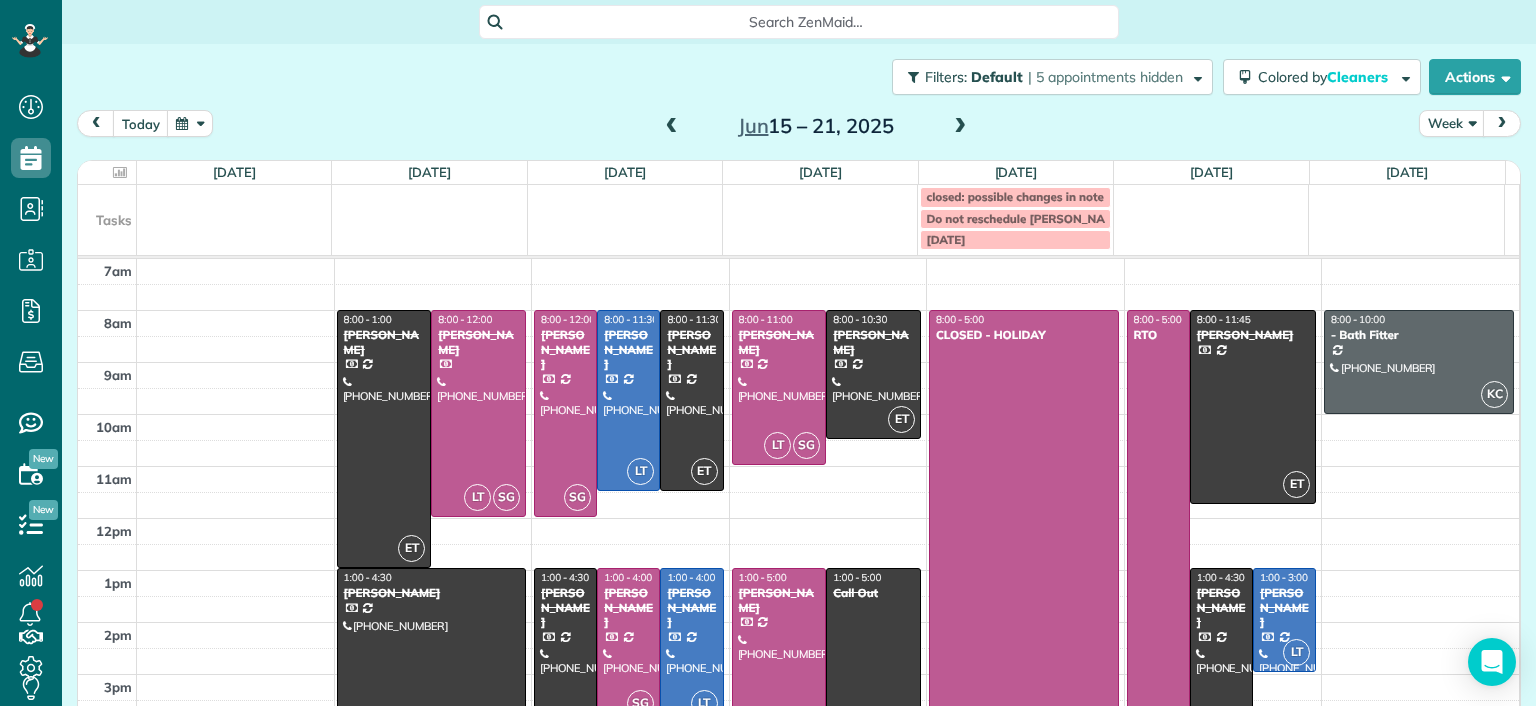 click at bounding box center [960, 127] 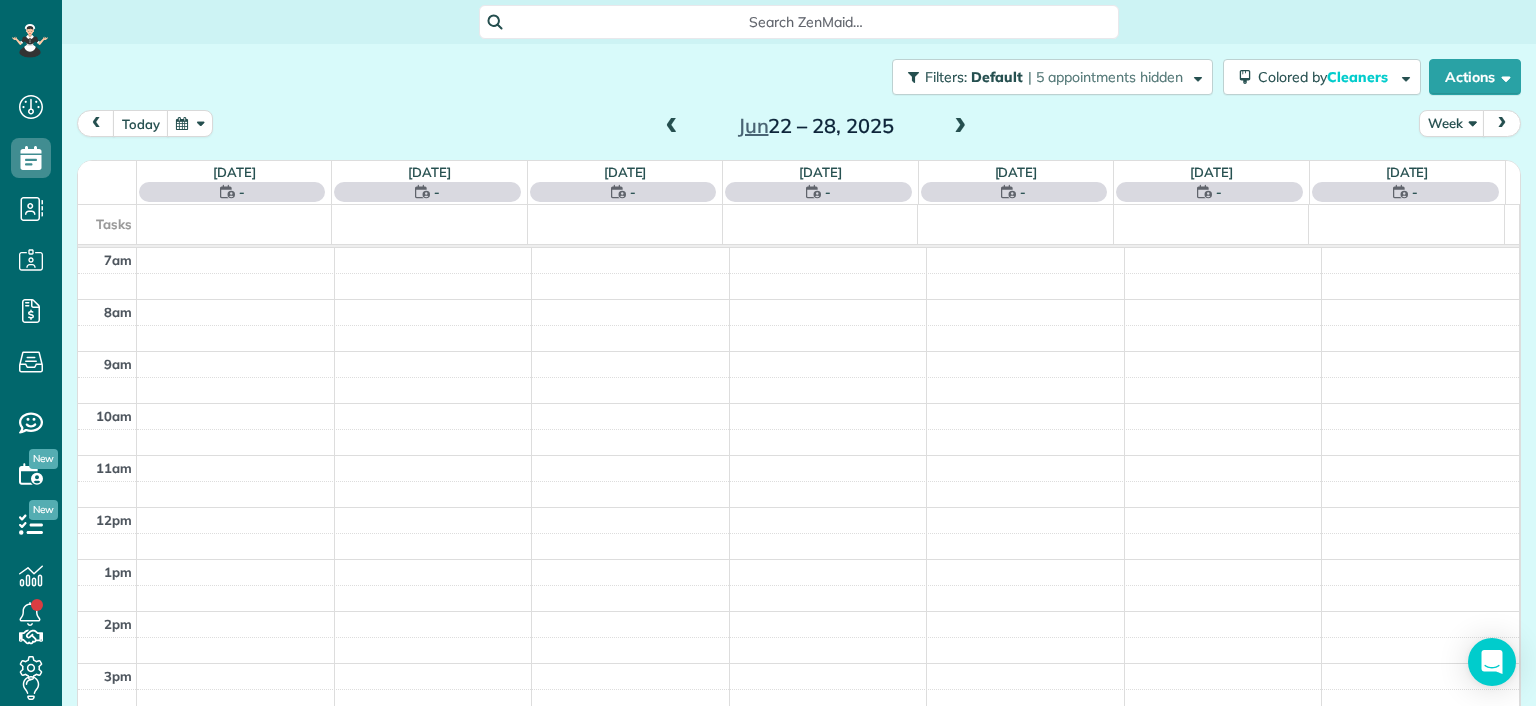 click at bounding box center (960, 127) 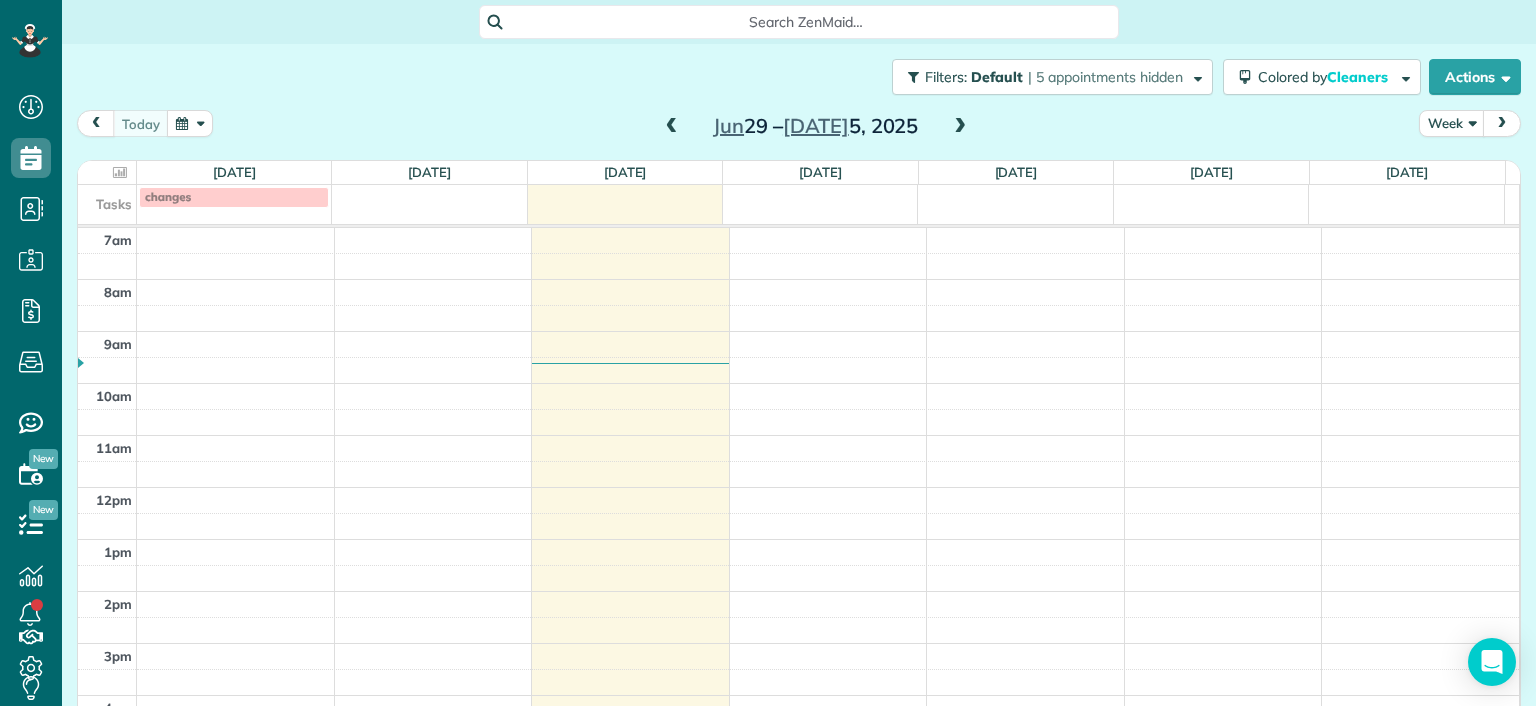 click on "Jun  29 –  Jul  5, 2025" at bounding box center [816, 126] 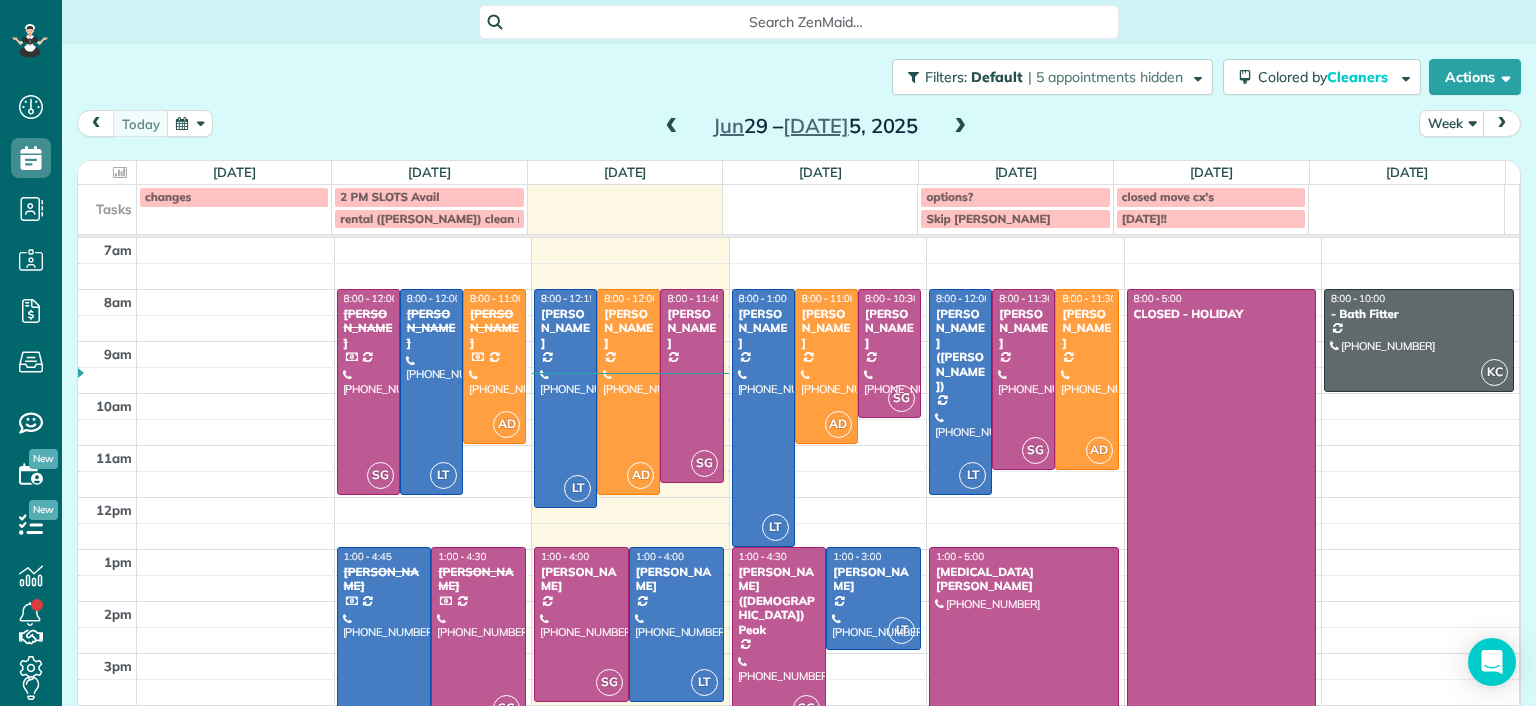 click at bounding box center [672, 127] 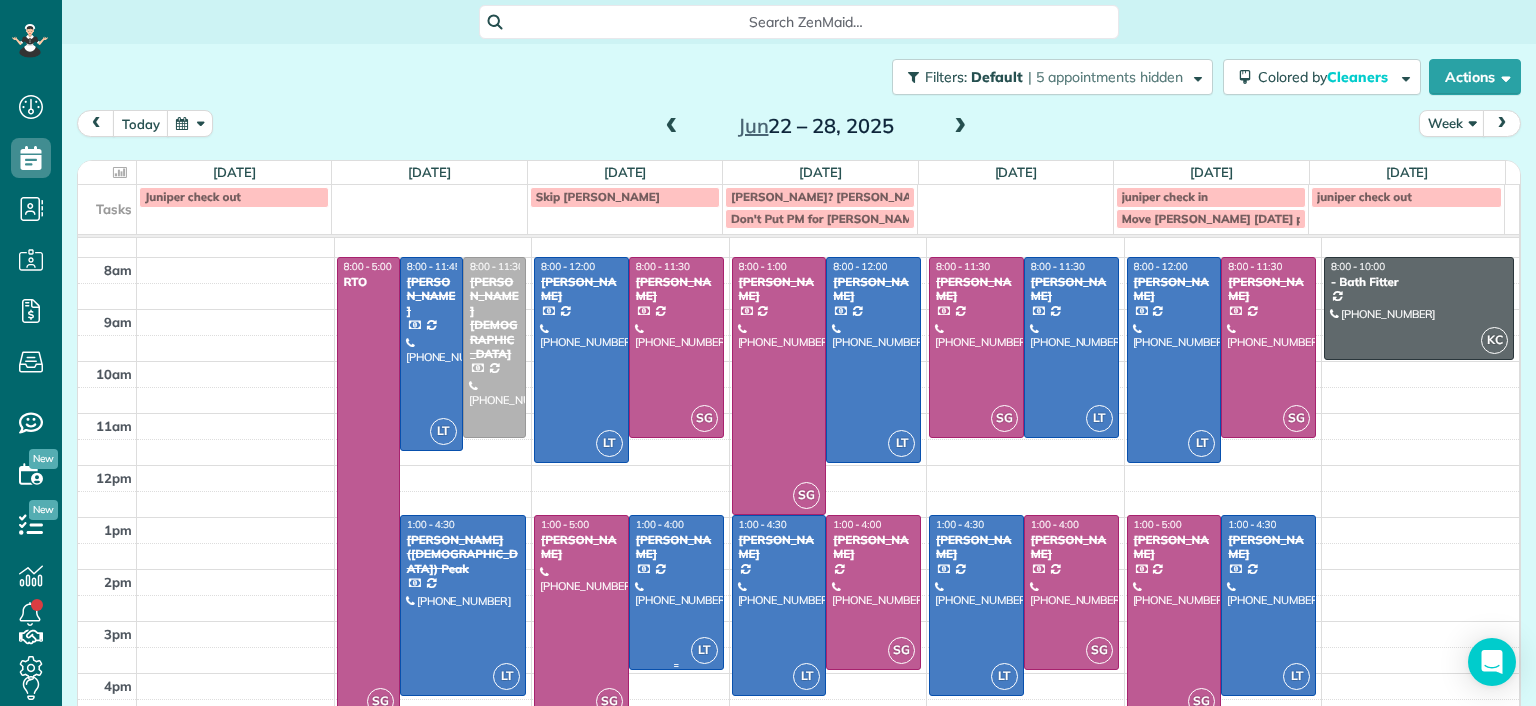 scroll, scrollTop: 0, scrollLeft: 0, axis: both 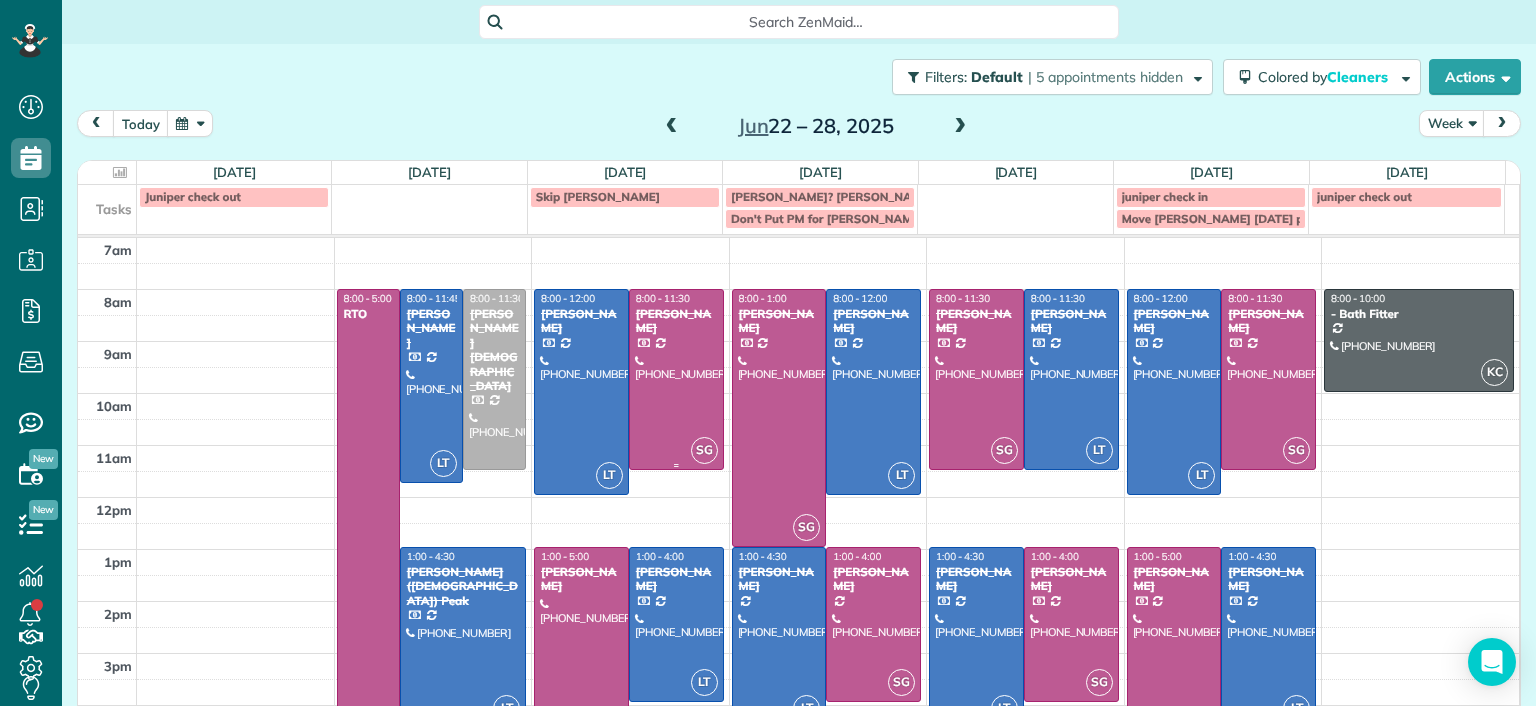 click at bounding box center (676, 379) 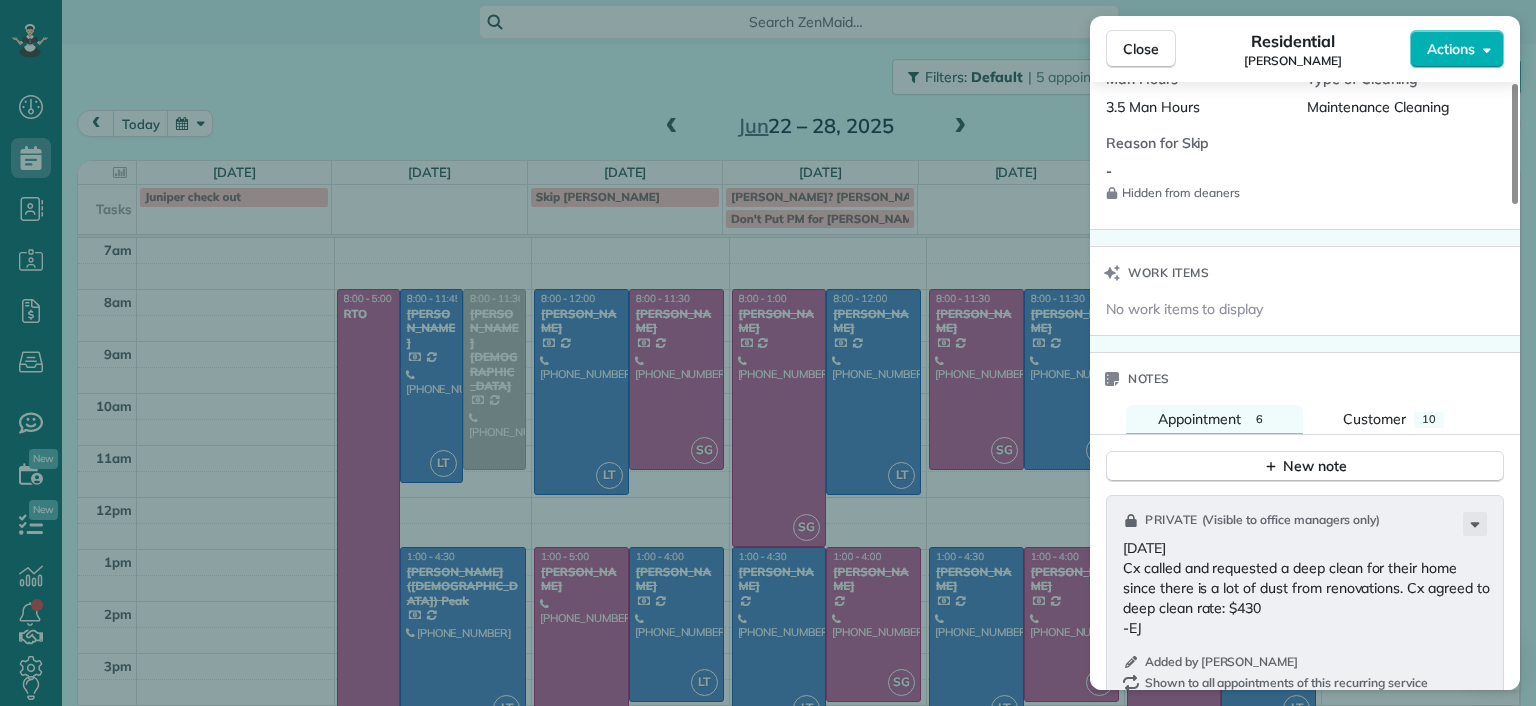 scroll, scrollTop: 1400, scrollLeft: 0, axis: vertical 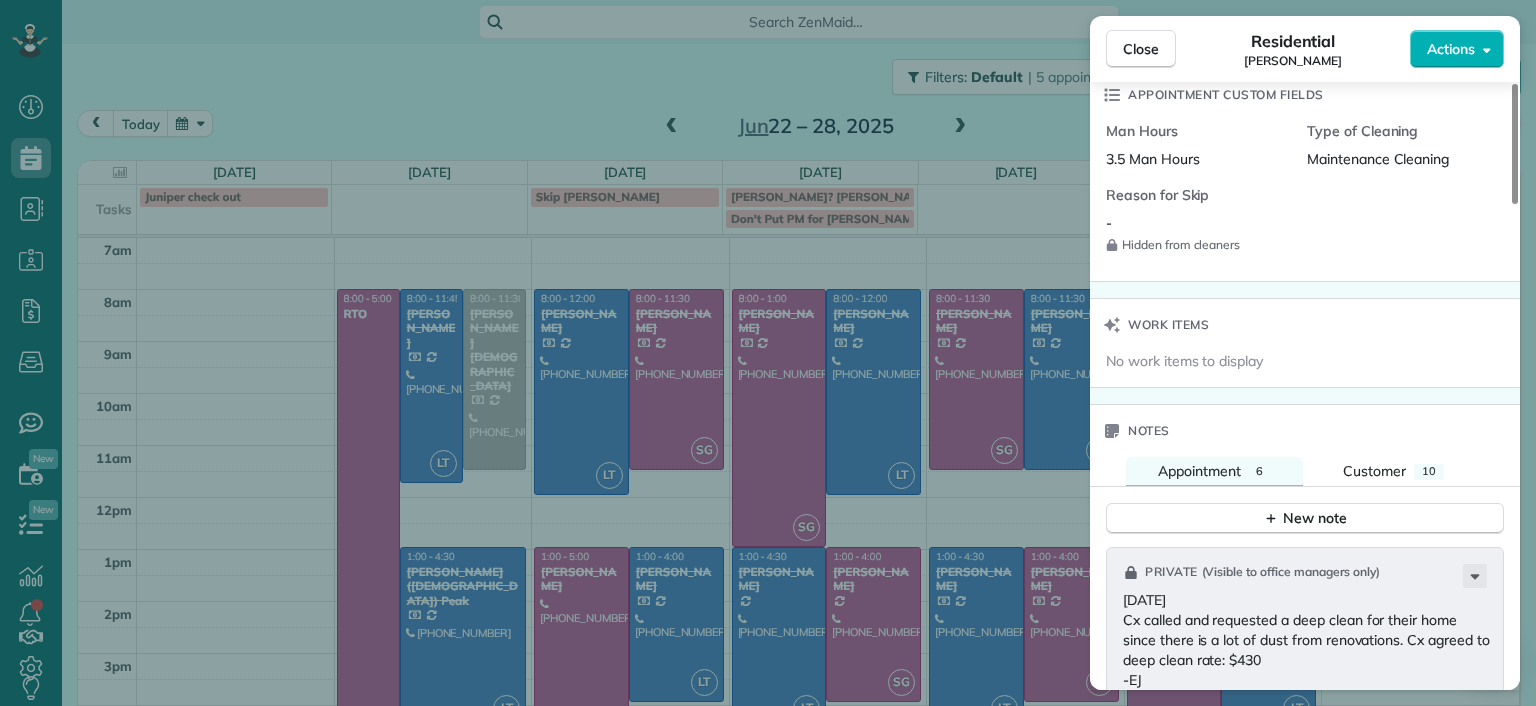 click on "Close Residential Jennifer Johnson Actions Status Completed Jennifer Johnson · Open profile Mobile (804) 357-0697 Copy trippandjenny@verizon.net Copy View Details Residential Tuesday, June 24, 2025 ( last week ) 8:00 AM 11:30 AM 3 hours and 30 minutes Repeats every 2 weeks Edit recurring service Previous (Jun 10) Next (Jul 08) 4008 Clinton Avenue Richmond VA 23227 Service was not rated yet Setup ratings Cleaners Time in and out Assign Invite Cleaners Sophie   Gibbs 8:00 AM 11:30 AM Checklist Try Now Keep this appointment up to your standards. Stay on top of every detail, keep your cleaners organised, and your client happy. Assign a checklist Watch a 5 min demo Billing Billing actions Price $179.00 Overcharge $0.00 Discount $0.00 Coupon discount - Primary tax - Secondary tax - Total appointment price $179.00 Tips collected New feature! $0.00 Paid by card Total including tip $179.00 Get paid online in no-time! Send an invoice and reward your cleaners with tips Charge customer credit card Man Hours - Work items" at bounding box center (768, 353) 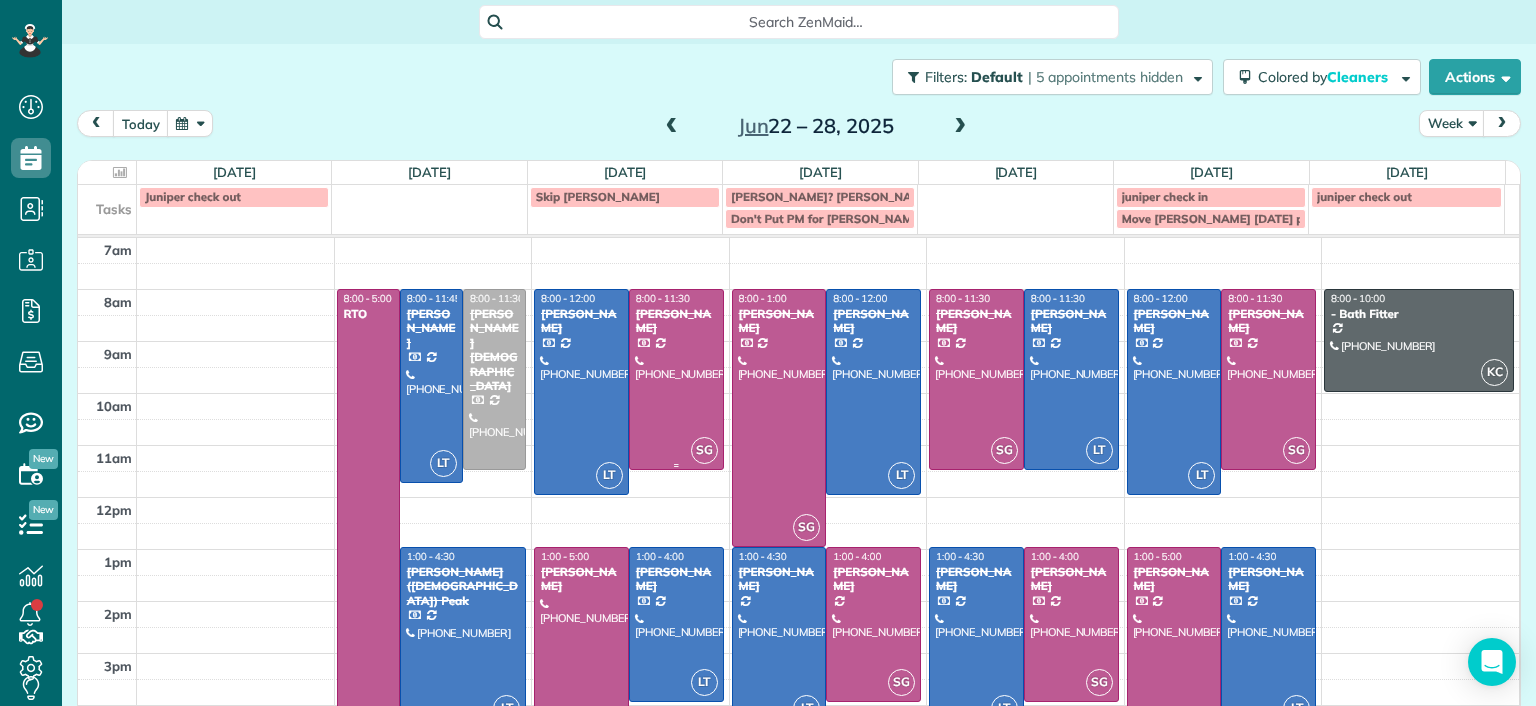 click at bounding box center [676, 379] 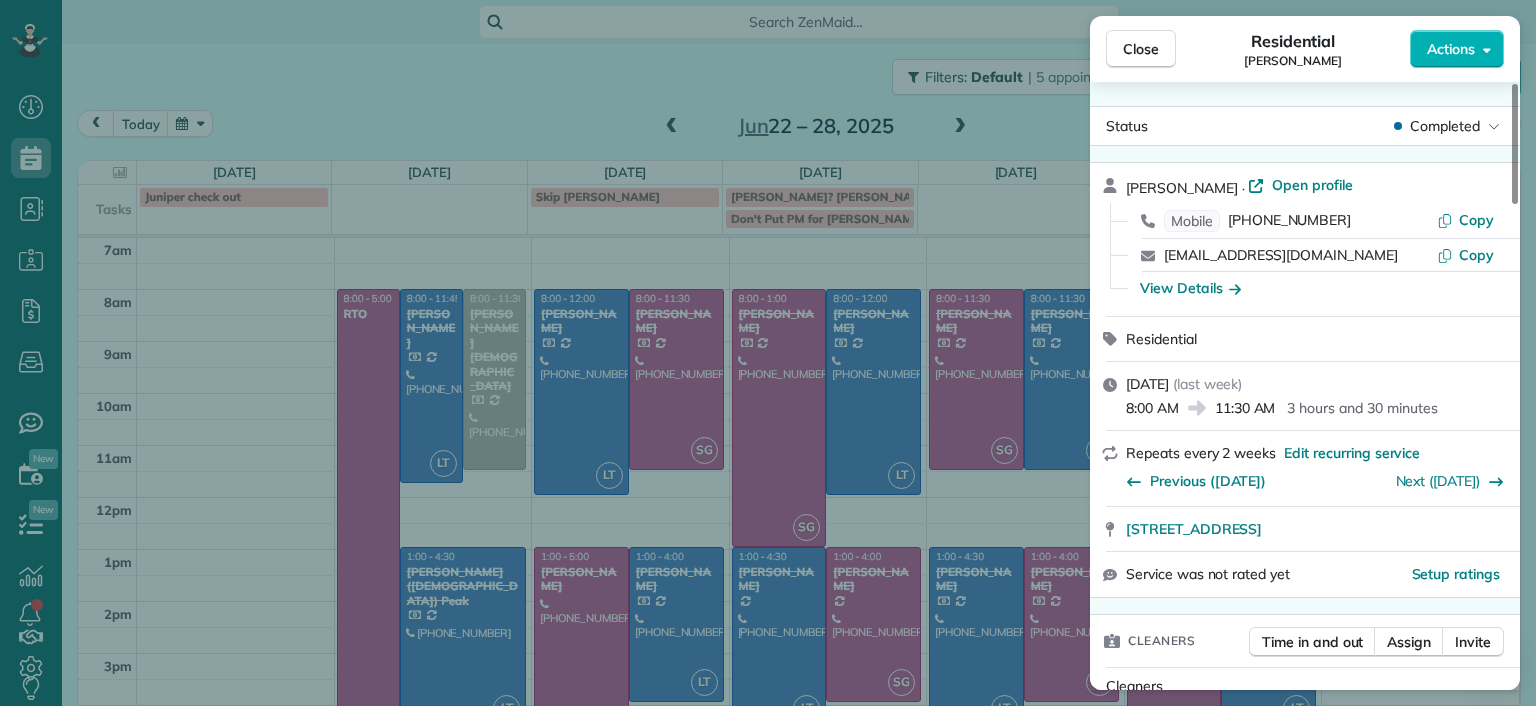 click on "Close Residential Jennifer Johnson Actions Status Completed Jennifer Johnson · Open profile Mobile (804) 357-0697 Copy trippandjenny@verizon.net Copy View Details Residential Tuesday, June 24, 2025 ( last week ) 8:00 AM 11:30 AM 3 hours and 30 minutes Repeats every 2 weeks Edit recurring service Previous (Jun 10) Next (Jul 08) 4008 Clinton Avenue Richmond VA 23227 Service was not rated yet Setup ratings Cleaners Time in and out Assign Invite Cleaners Sophie   Gibbs 8:00 AM 11:30 AM Checklist Try Now Keep this appointment up to your standards. Stay on top of every detail, keep your cleaners organised, and your client happy. Assign a checklist Watch a 5 min demo Billing Billing actions Price $179.00 Overcharge $0.00 Discount $0.00 Coupon discount - Primary tax - Secondary tax - Total appointment price $179.00 Tips collected New feature! $0.00 Paid by card Total including tip $179.00 Get paid online in no-time! Send an invoice and reward your cleaners with tips Charge customer credit card Man Hours - Work items" at bounding box center (768, 353) 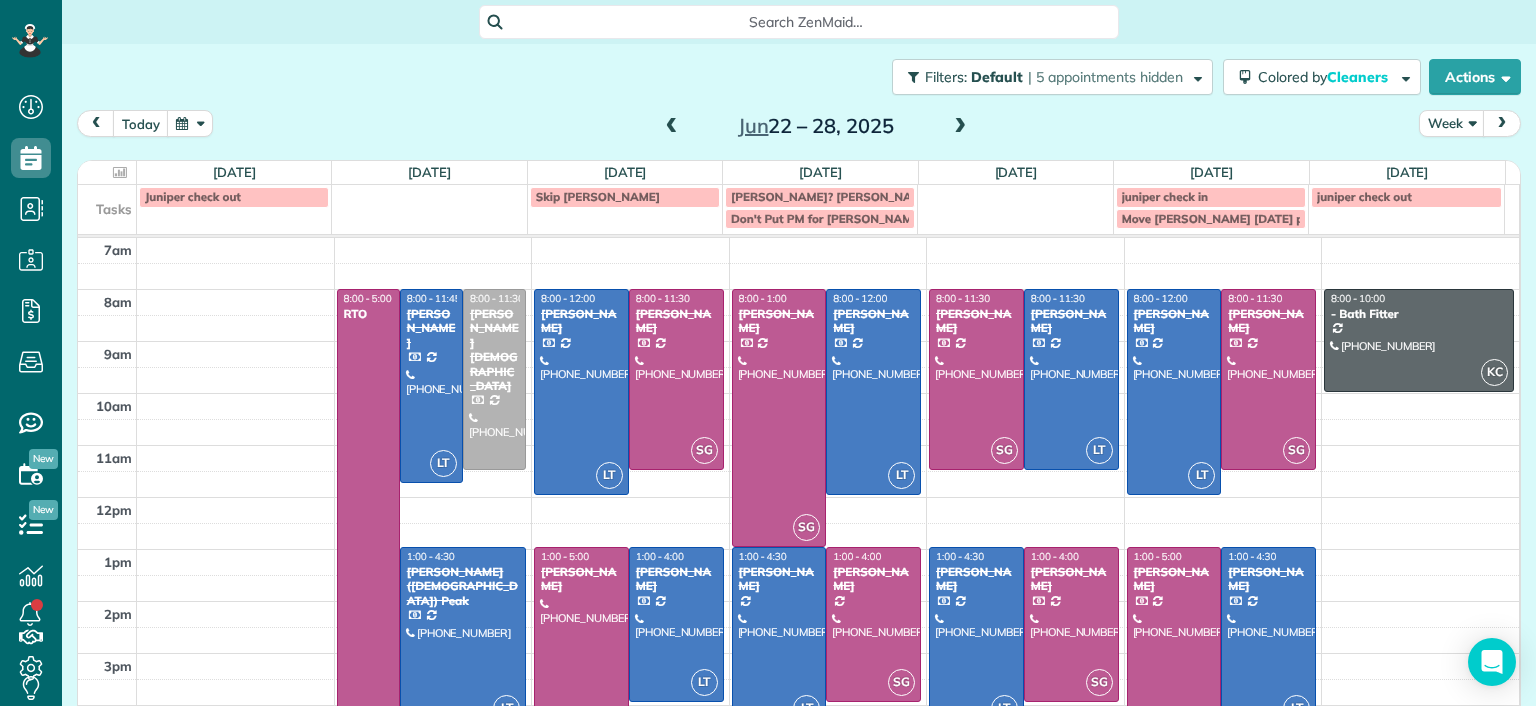click at bounding box center [581, 650] 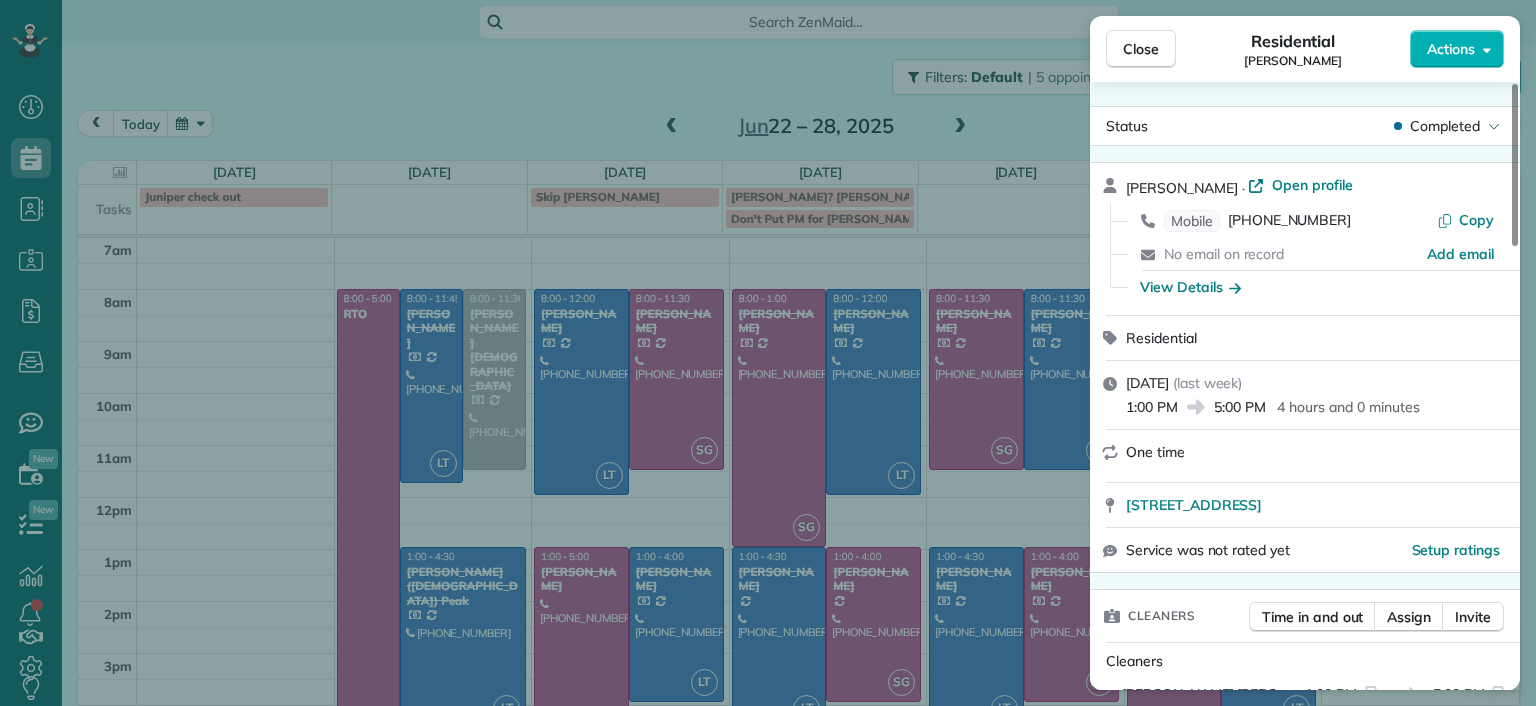 click on "Close Residential Lila Jenkins Actions Status Completed Lila Jenkins · Open profile Mobile (301) 357-4299 Copy No email on record Add email View Details Residential Tuesday, June 24, 2025 ( last week ) 1:00 PM 5:00 PM 4 hours and 0 minutes One time 109 North Juniper Avenue Highland Springs VA 23075 Service was not rated yet Setup ratings Cleaners Time in and out Assign Invite Cleaners Sophie   Gibbs 1:00 PM 5:00 PM Checklist Try Now Keep this appointment up to your standards. Stay on top of every detail, keep your cleaners organised, and your client happy. Assign a checklist Watch a 5 min demo Billing Billing actions Price $0.00 Overcharge $0.00 Discount $0.00 Coupon discount - Primary tax - Secondary tax - Total appointment price $0.00 Tips collected New feature! $0.00 Mark as paid Total including tip $0.00 Get paid online in no-time! Send an invoice and reward your cleaners with tips Charge customer credit card Appointment custom fields Man Hours - Type of Cleaning  - Reason for Skip - Hidden from cleaners" at bounding box center (768, 353) 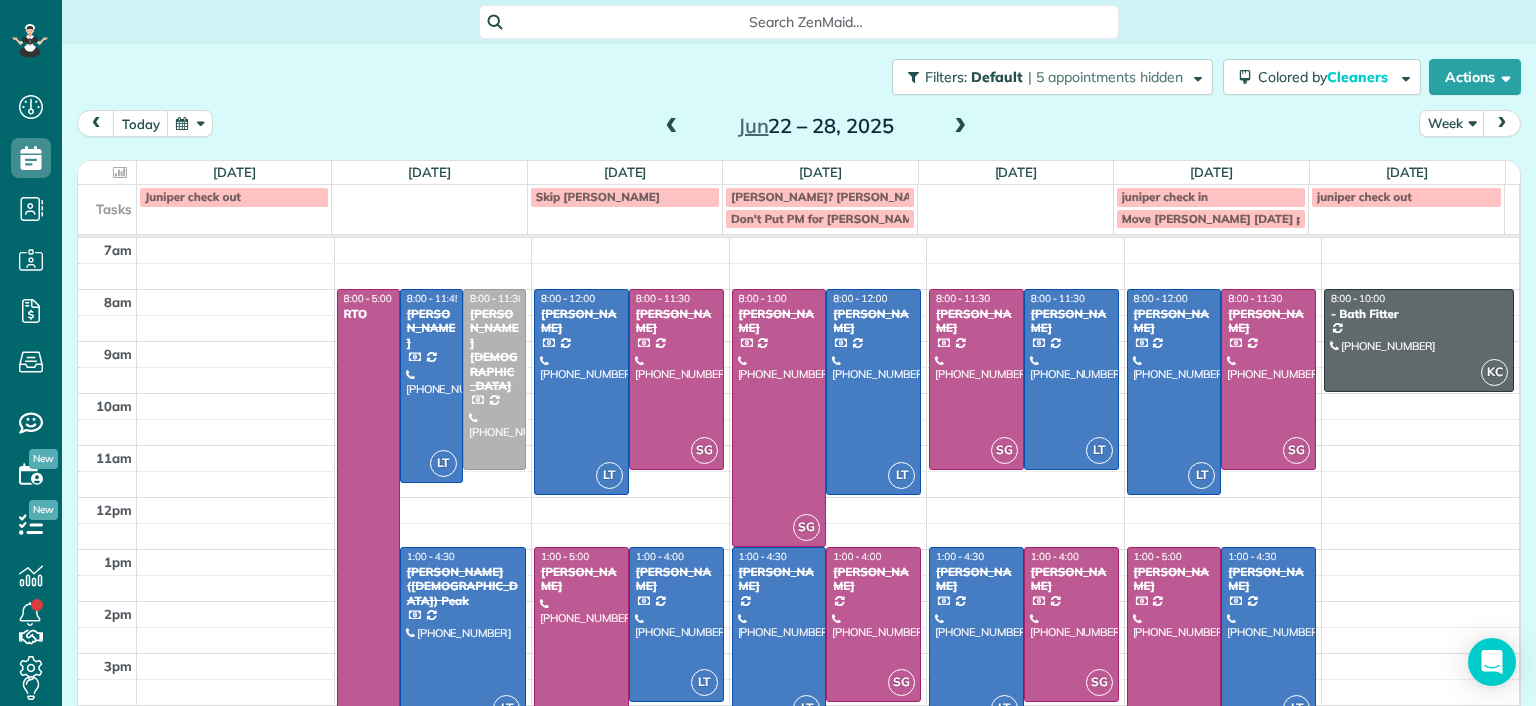 click at bounding box center (581, 650) 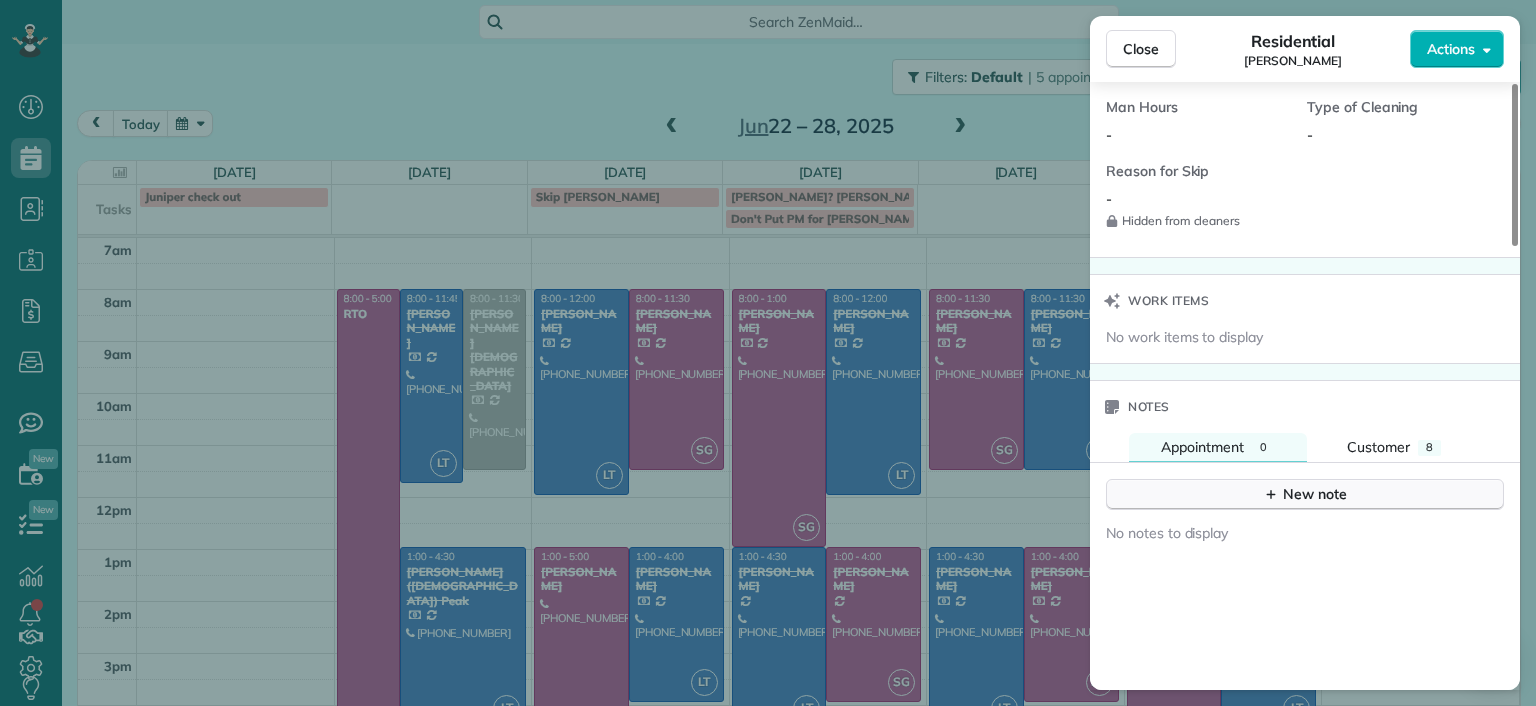 scroll, scrollTop: 1200, scrollLeft: 0, axis: vertical 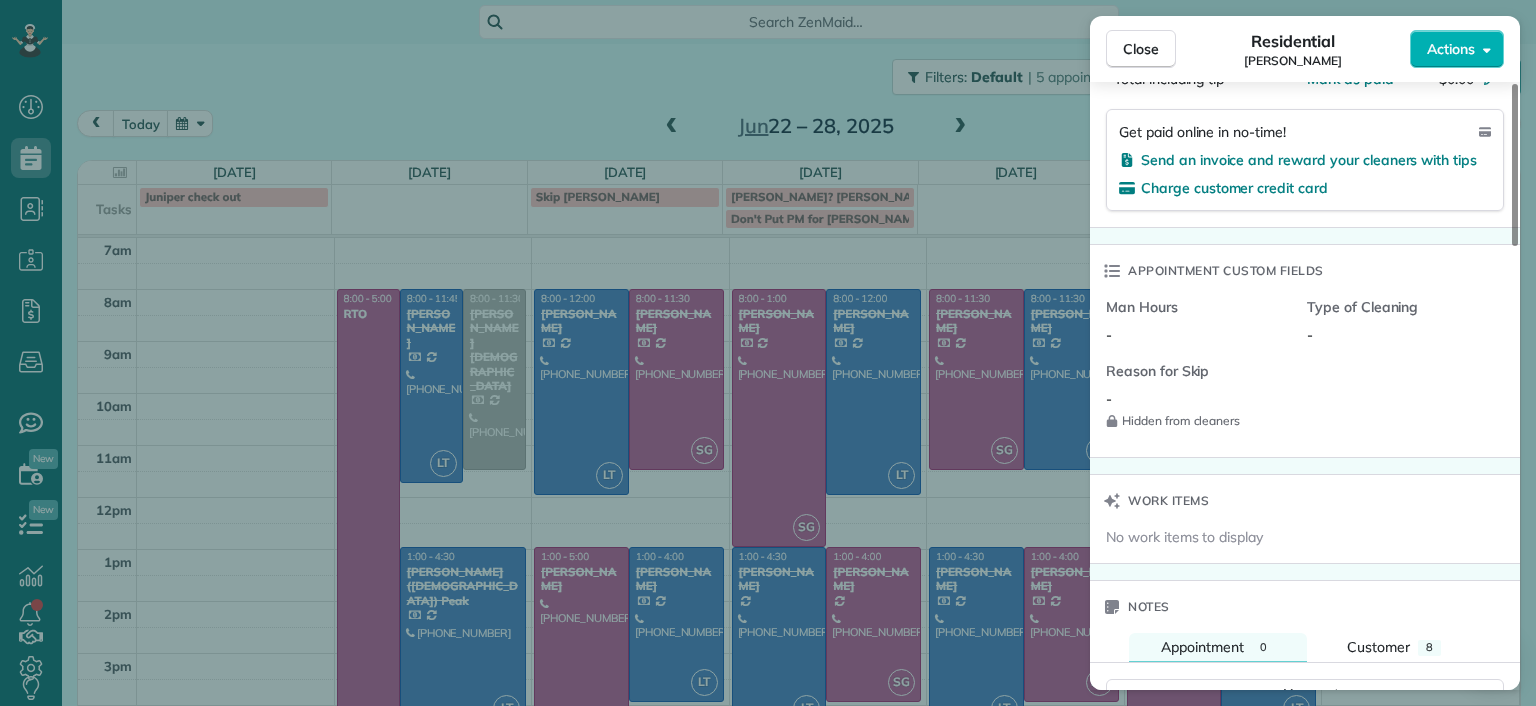 click on "Close Residential Lila Jenkins Actions Status Completed Lila Jenkins · Open profile Mobile (301) 357-4299 Copy No email on record Add email View Details Residential Tuesday, June 24, 2025 ( last week ) 1:00 PM 5:00 PM 4 hours and 0 minutes One time 109 North Juniper Avenue Highland Springs VA 23075 Service was not rated yet Setup ratings Cleaners Time in and out Assign Invite Cleaners Sophie   Gibbs 1:00 PM 5:00 PM Checklist Try Now Keep this appointment up to your standards. Stay on top of every detail, keep your cleaners organised, and your client happy. Assign a checklist Watch a 5 min demo Billing Billing actions Price $0.00 Overcharge $0.00 Discount $0.00 Coupon discount - Primary tax - Secondary tax - Total appointment price $0.00 Tips collected New feature! $0.00 Mark as paid Total including tip $0.00 Get paid online in no-time! Send an invoice and reward your cleaners with tips Charge customer credit card Appointment custom fields Man Hours - Type of Cleaning  - Reason for Skip - Hidden from cleaners" at bounding box center [768, 353] 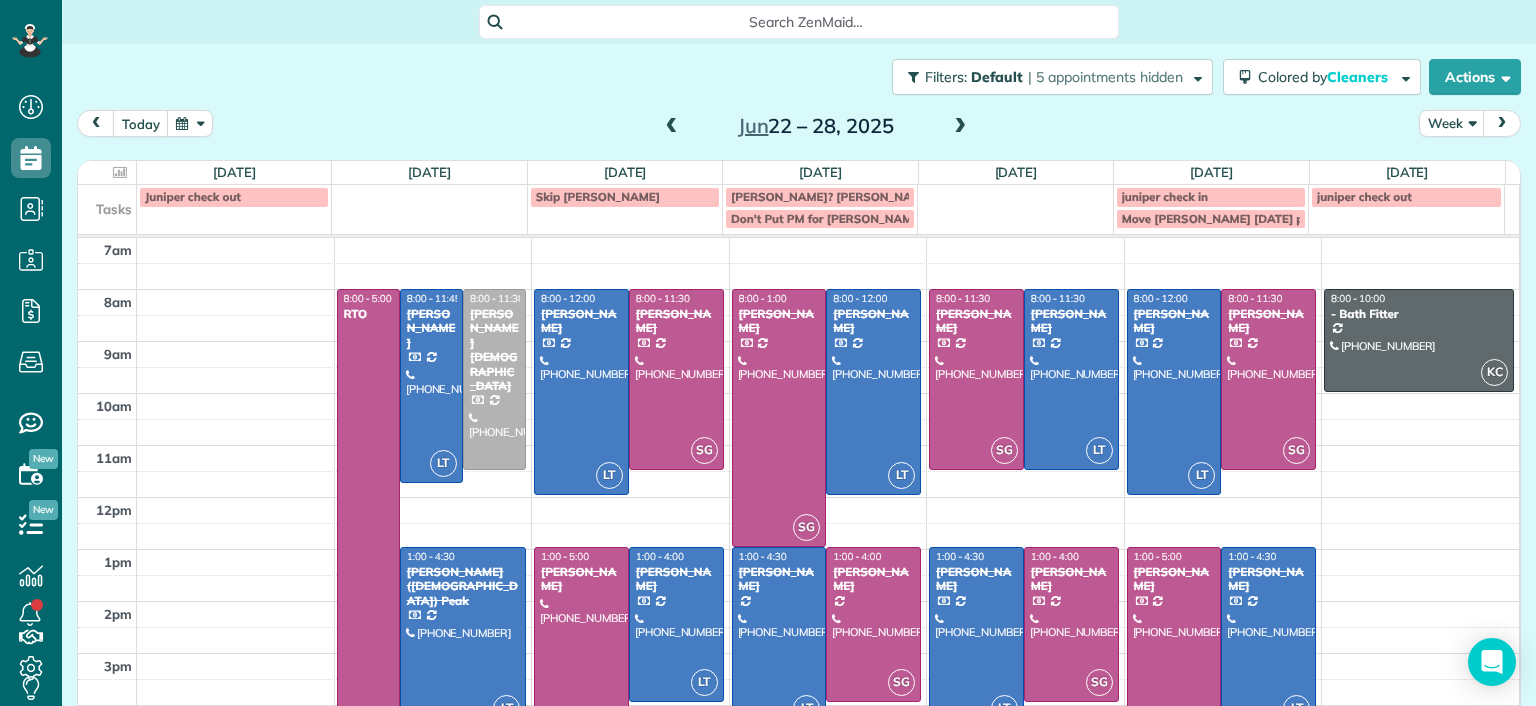 click at bounding box center [1015, 207] 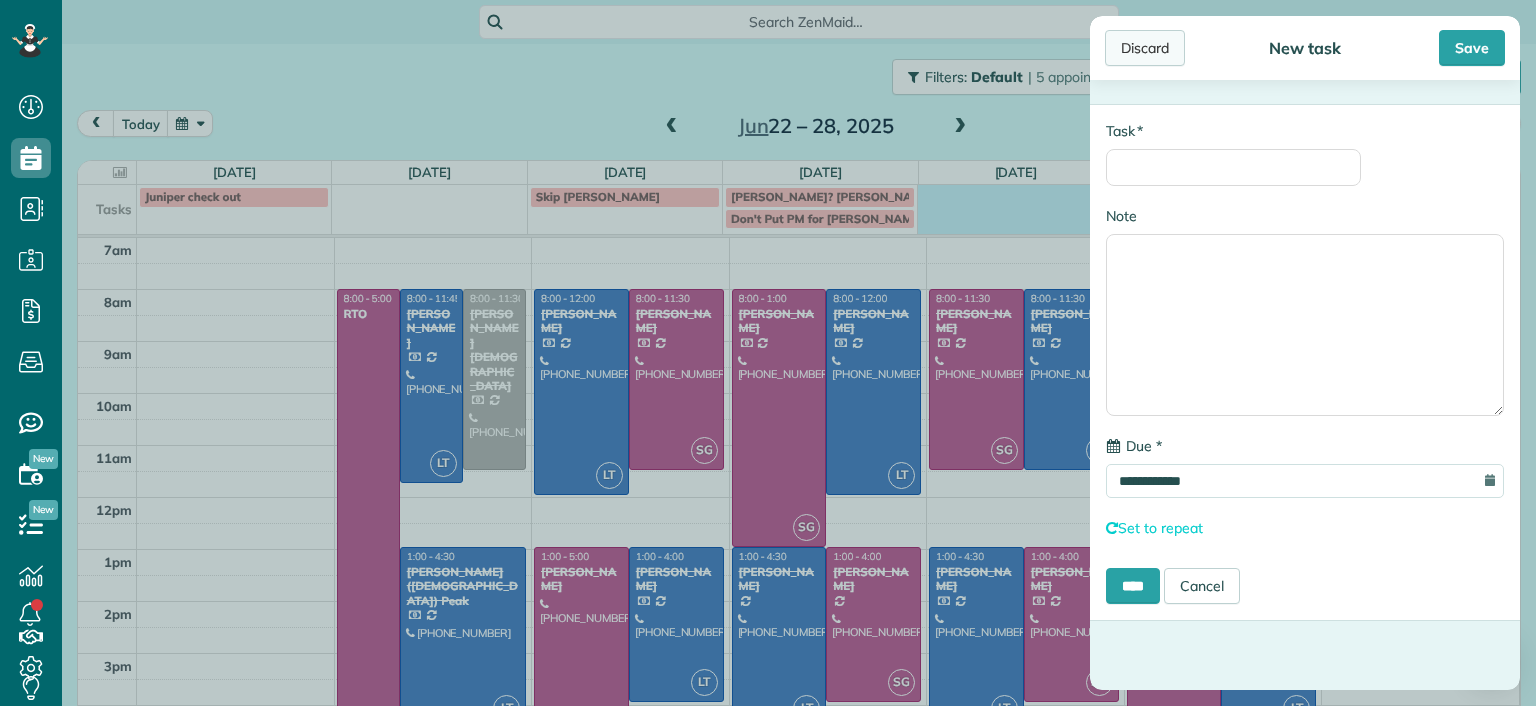 click on "Discard" at bounding box center (1145, 48) 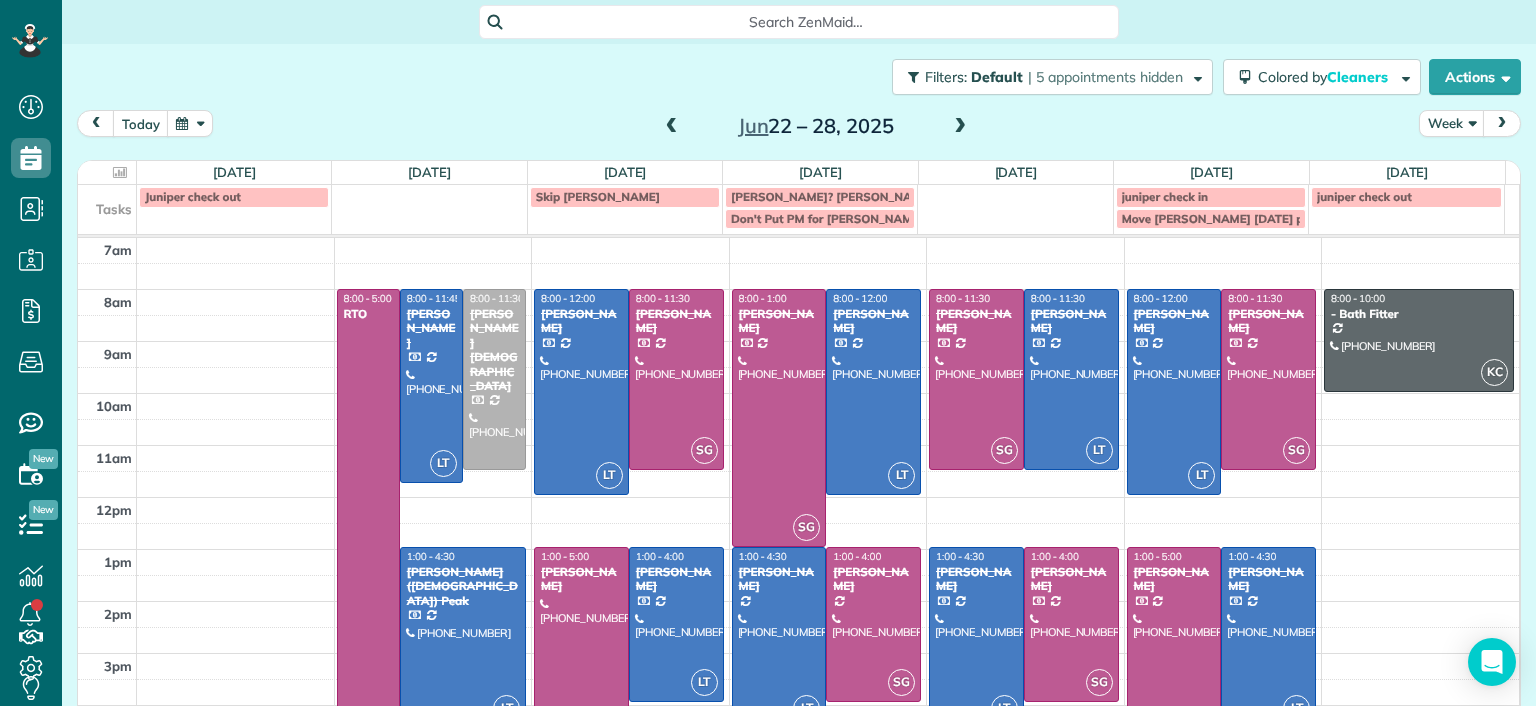 click on "Filters:   Default
|  5 appointments hidden
Colored by  Cleaners
Color by Cleaner
Color by Team
Color by Status
Color by Recurrence
Color by Paid/Unpaid
Filters  Default
Schedule Changes
Actions
Create Appointment
Create Task
Clock In/Out
Send Work Orders
Print Route Sheets
Today's Emails/Texts
View Metrics" at bounding box center (799, 77) 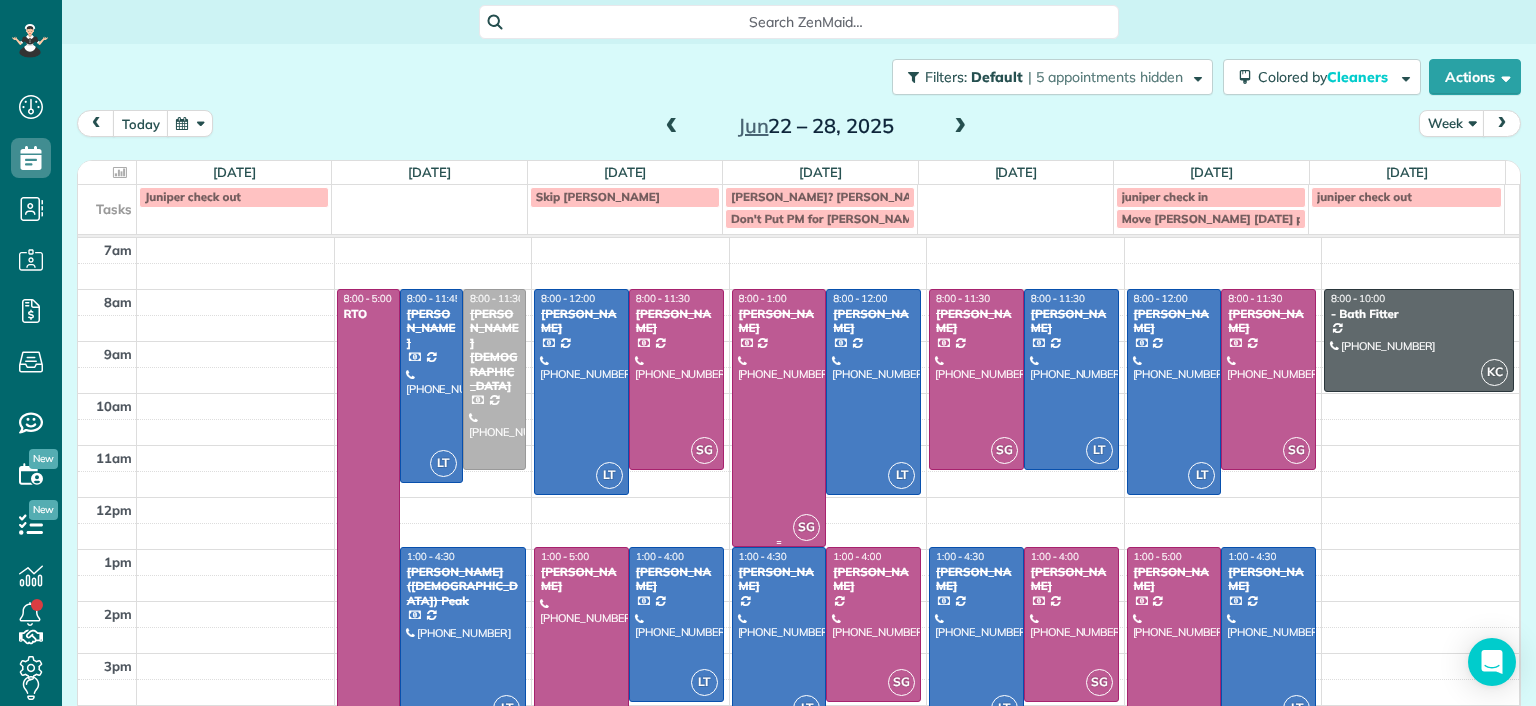 click at bounding box center (779, 418) 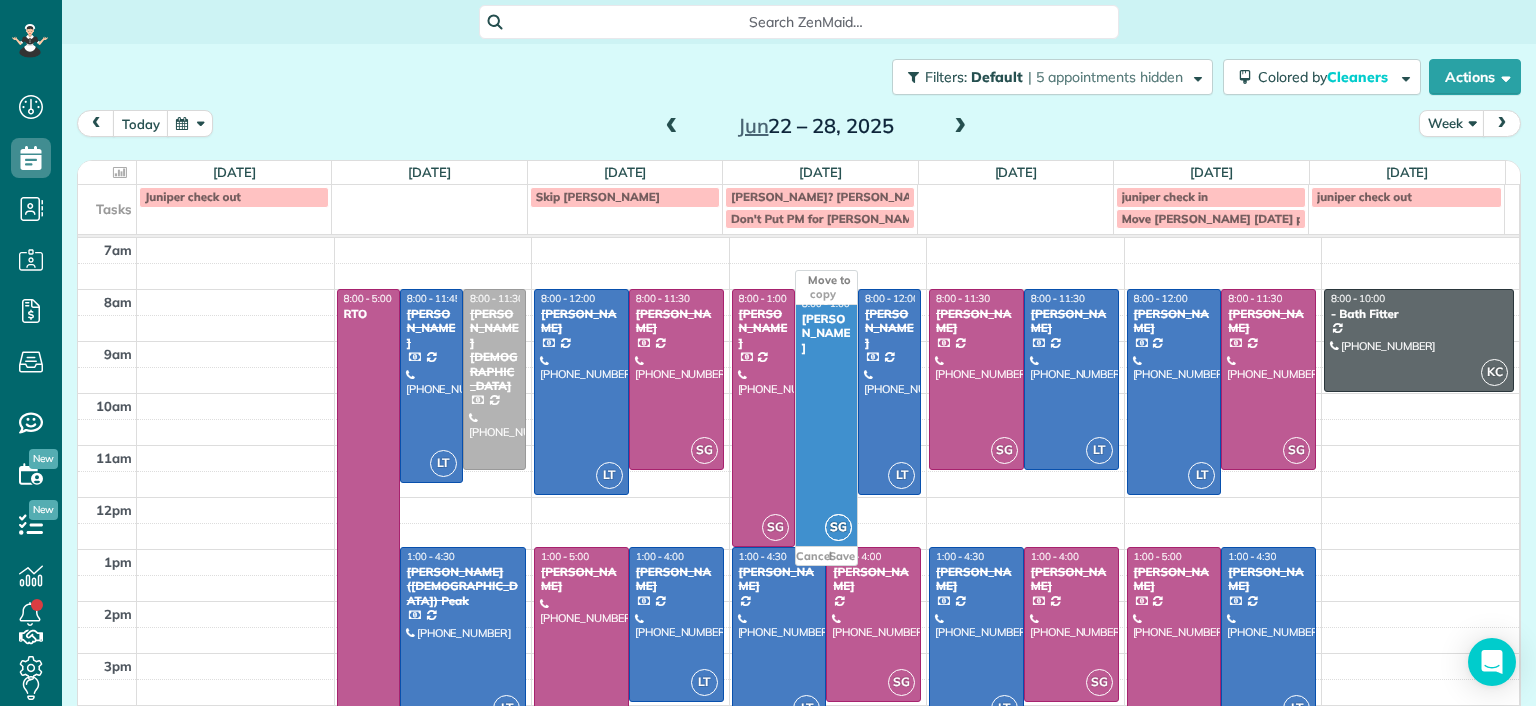 click on "today   Week Jun  22 – 28, 2025" at bounding box center [799, 128] 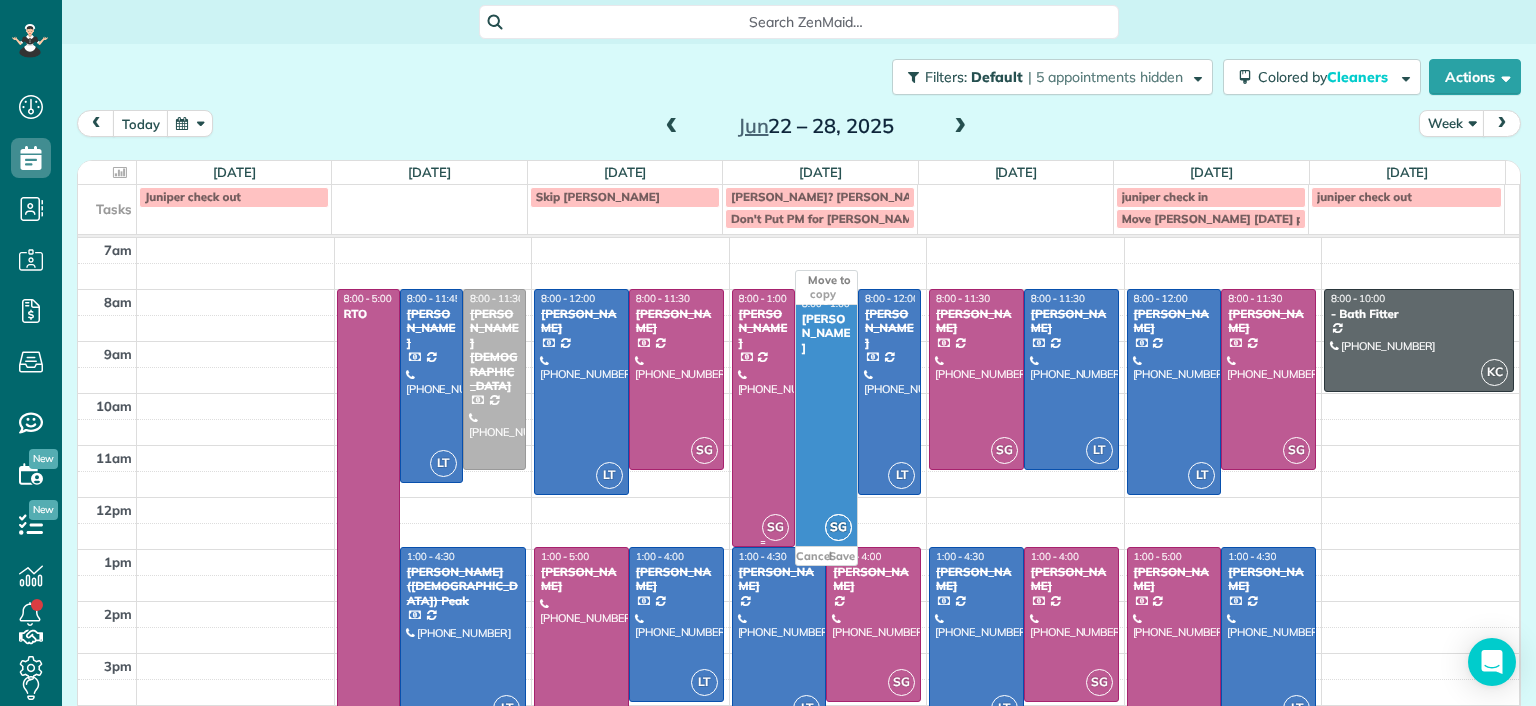 click at bounding box center (763, 418) 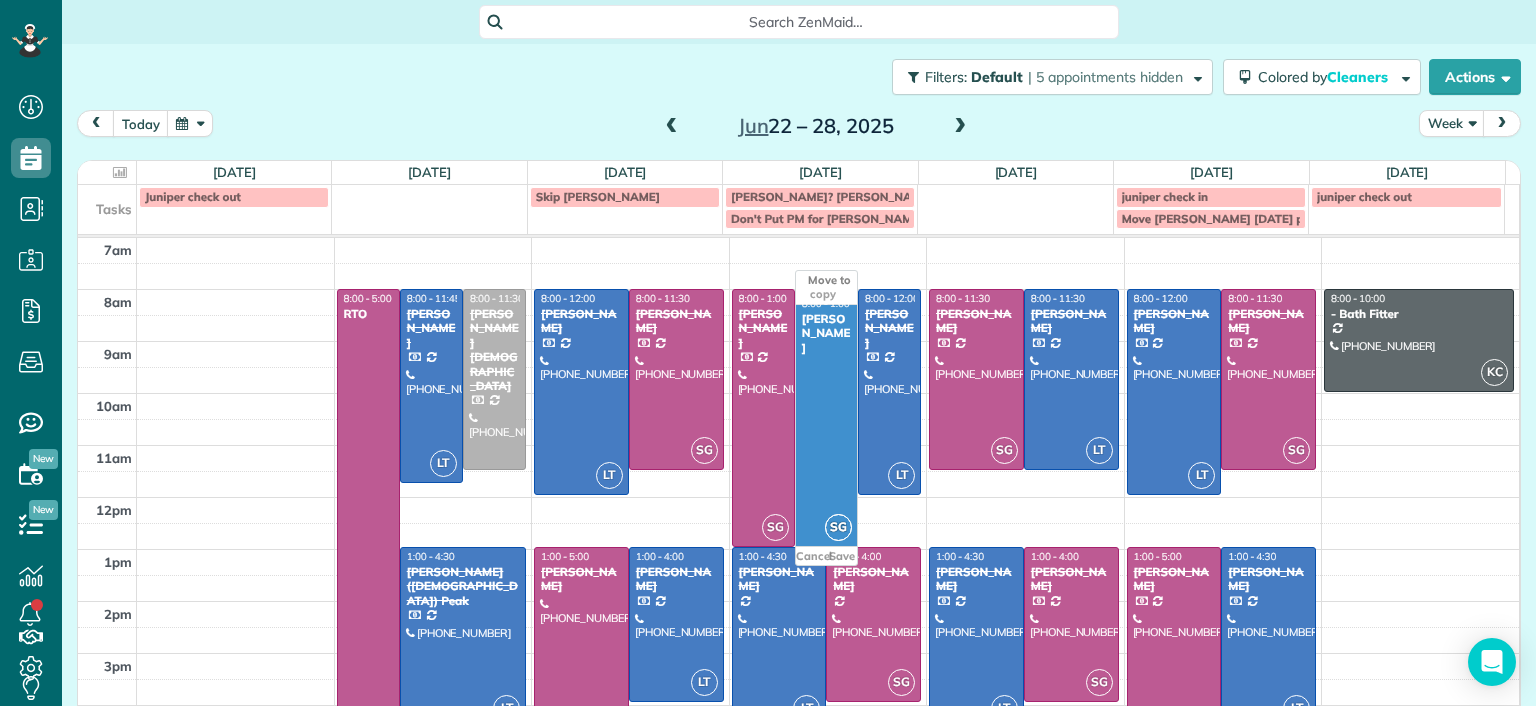 click on "Filters:   Default
|  5 appointments hidden
Colored by  Cleaners
Color by Cleaner
Color by Team
Color by Status
Color by Recurrence
Color by Paid/Unpaid
Filters  Default
Schedule Changes
Actions
Create Appointment
Create Task
Clock In/Out
Send Work Orders
Print Route Sheets
Today's Emails/Texts
View Metrics" at bounding box center (799, 77) 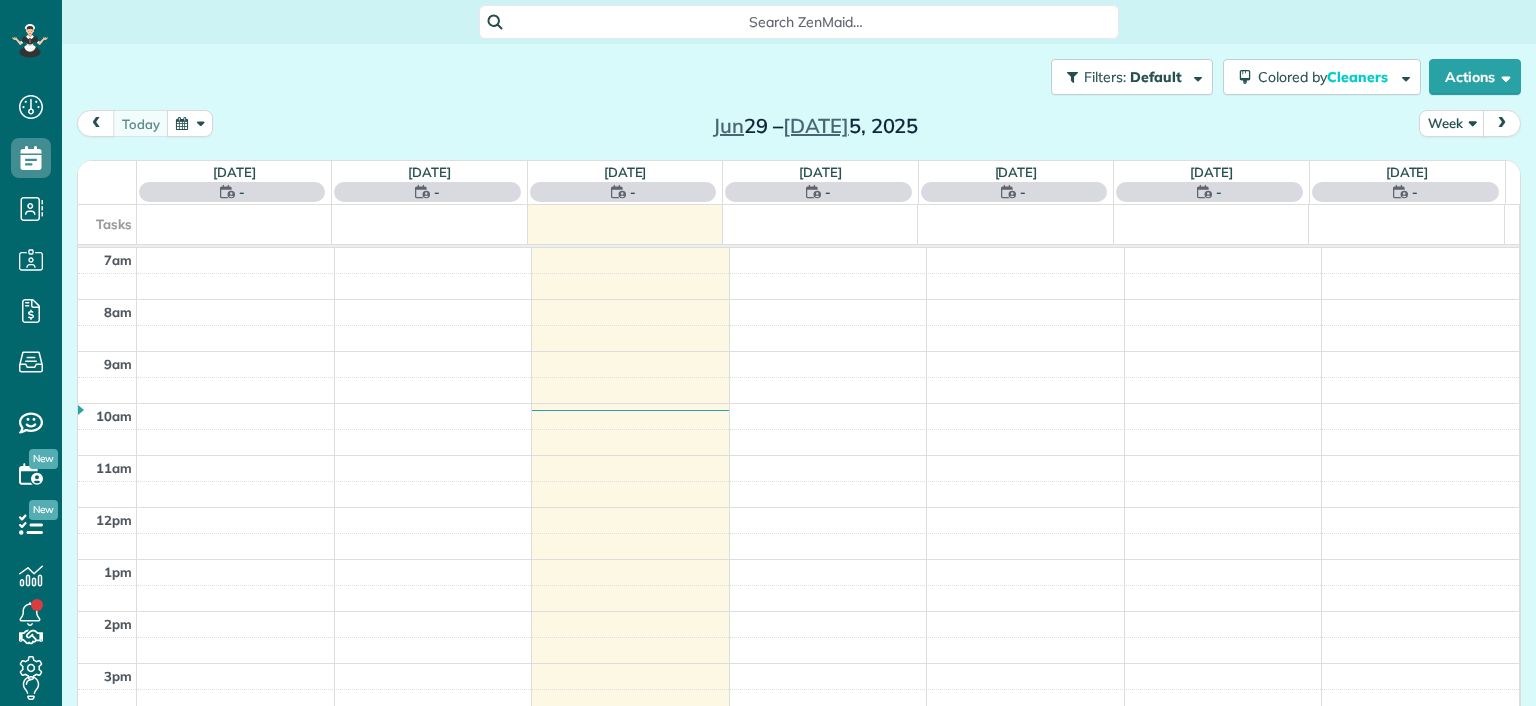 scroll, scrollTop: 0, scrollLeft: 0, axis: both 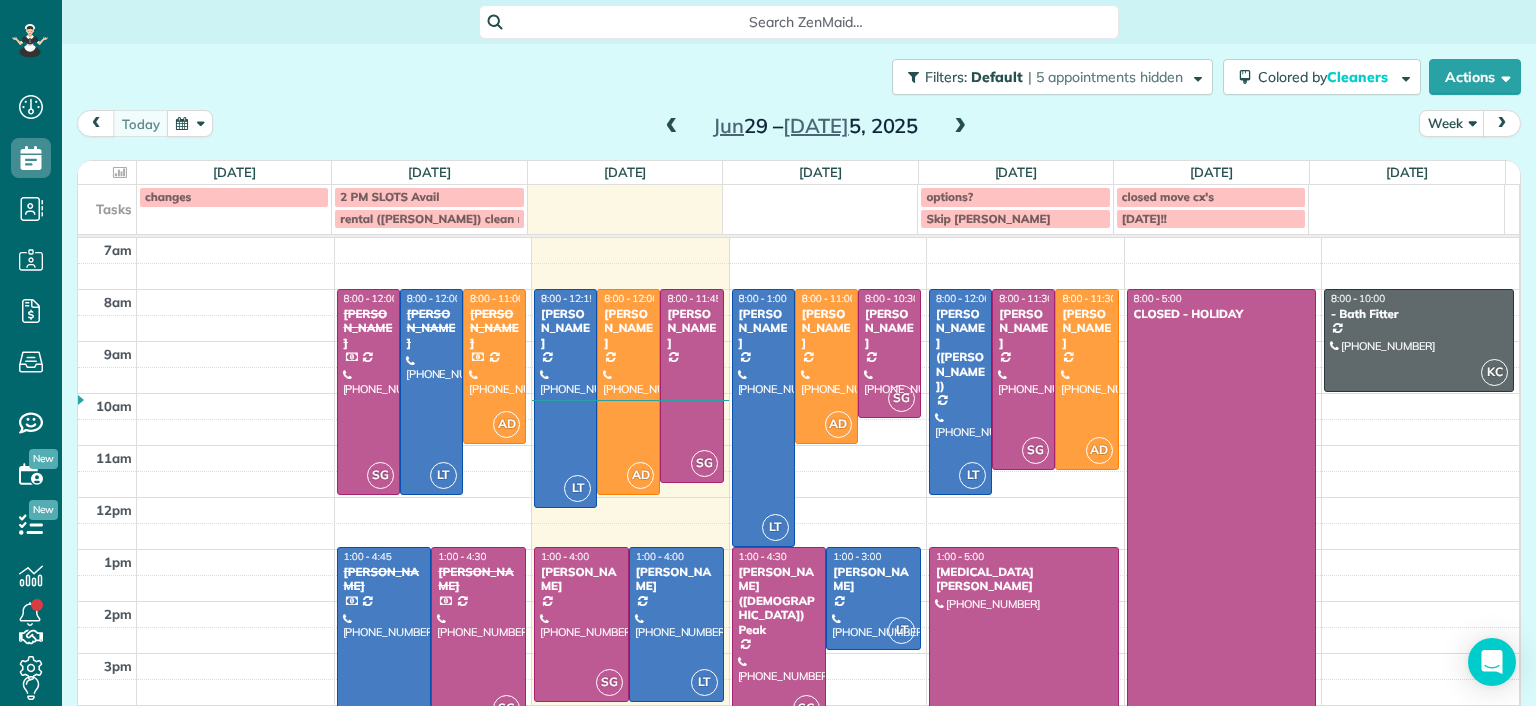 click on "Jun  29 –  Jul  5, 2025" at bounding box center [816, 126] 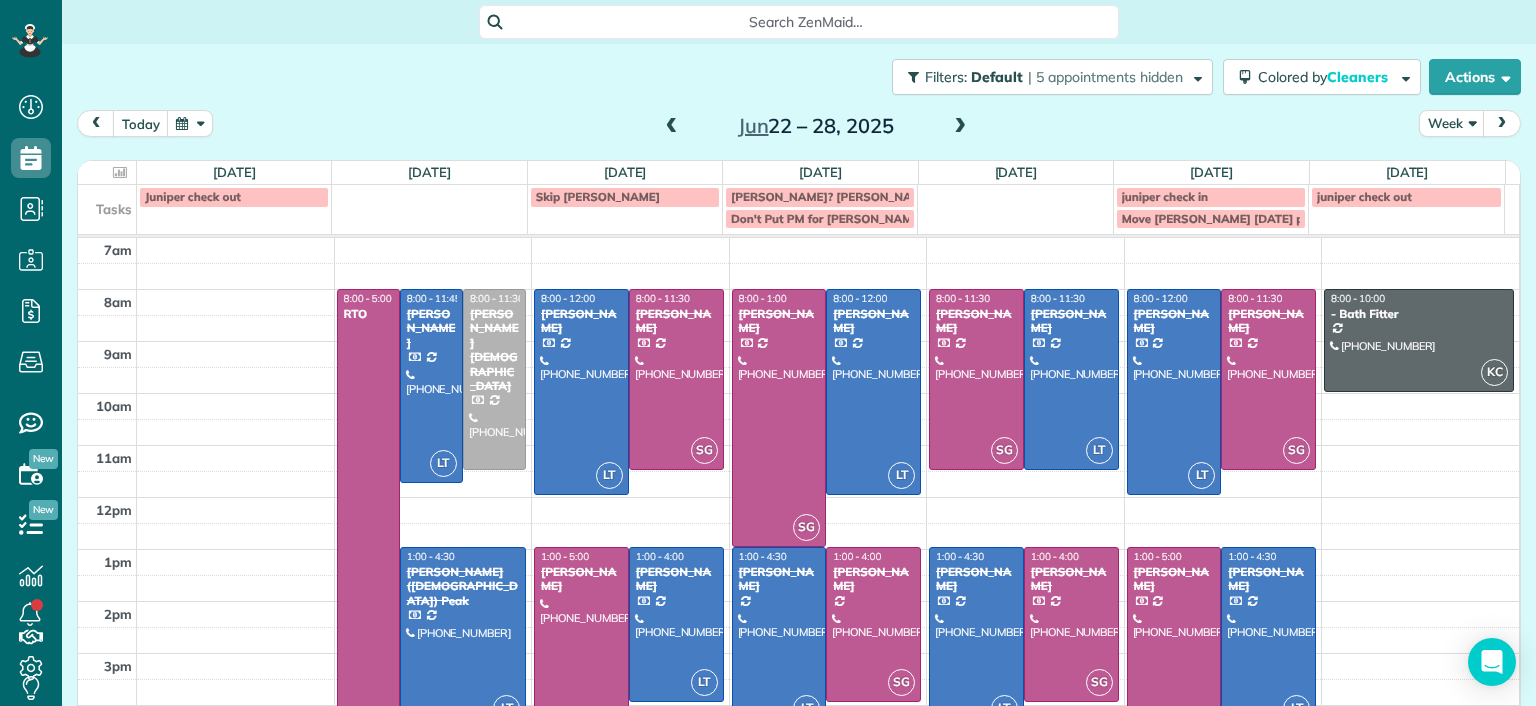 click at bounding box center (672, 127) 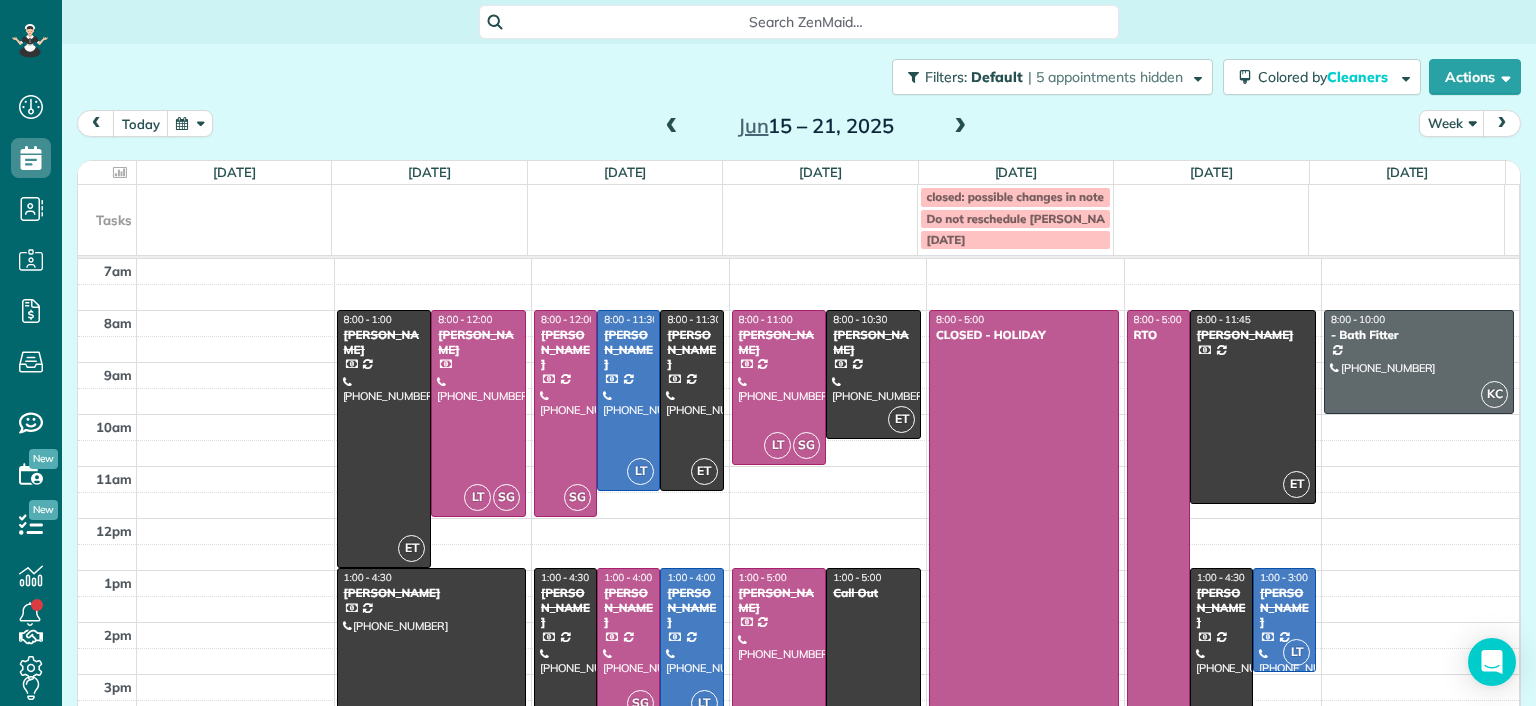 click at bounding box center (960, 127) 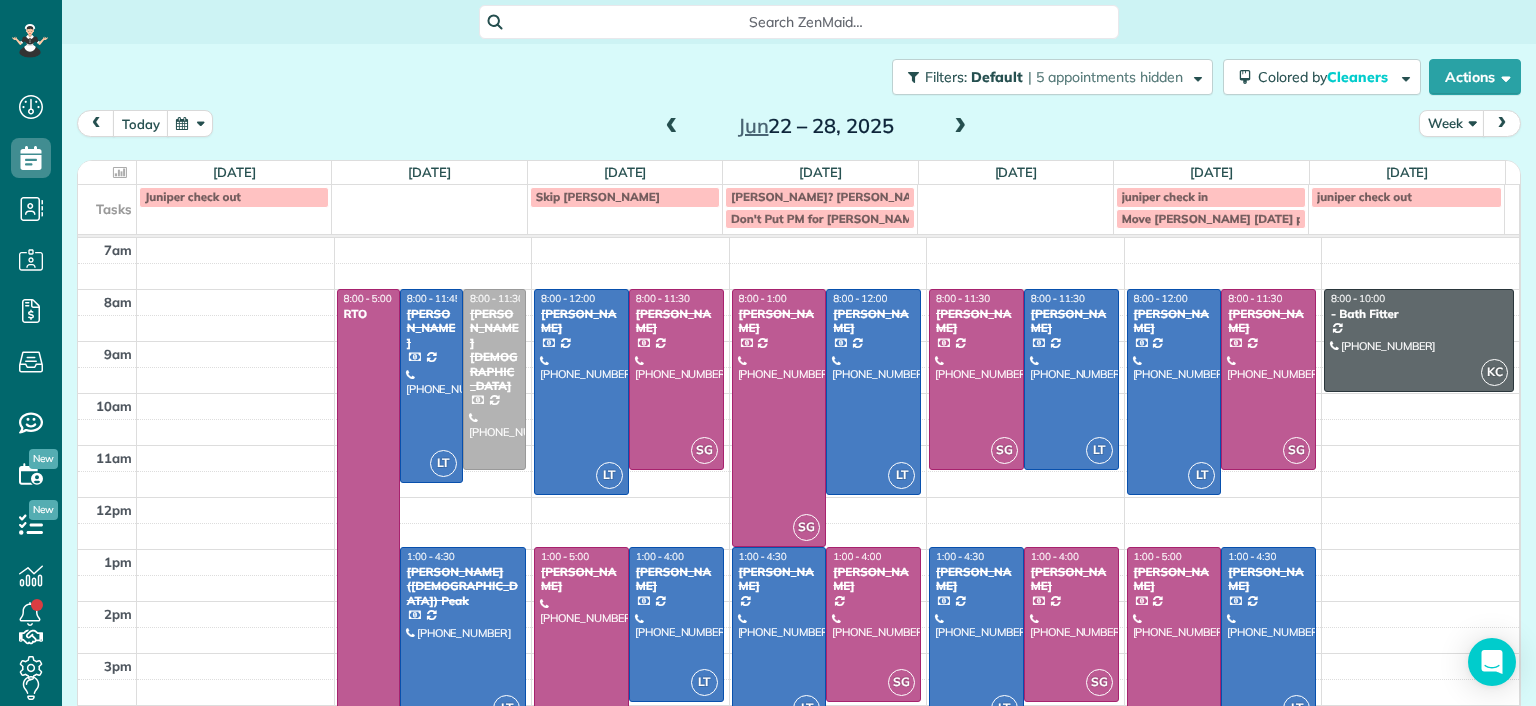 click at bounding box center [960, 127] 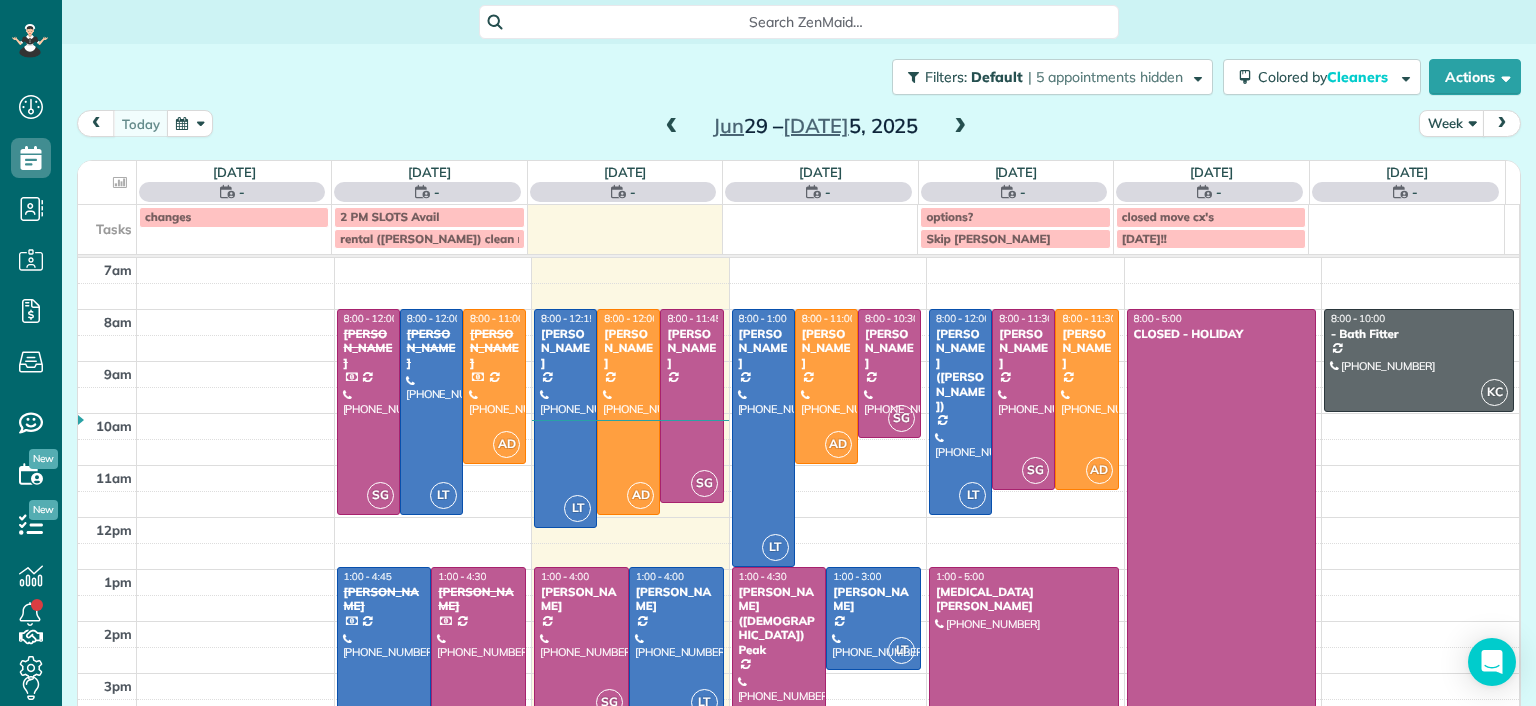 click at bounding box center (960, 127) 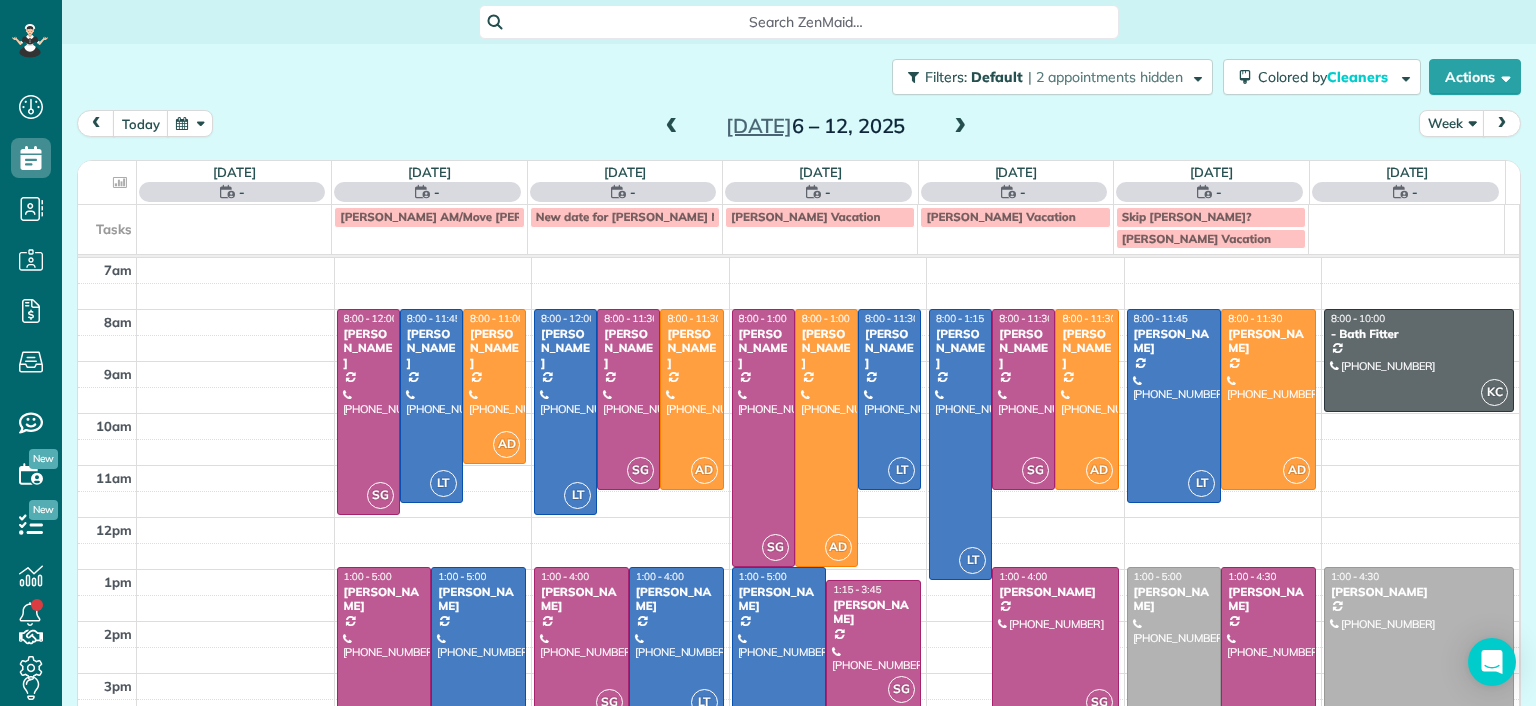 click at bounding box center (960, 127) 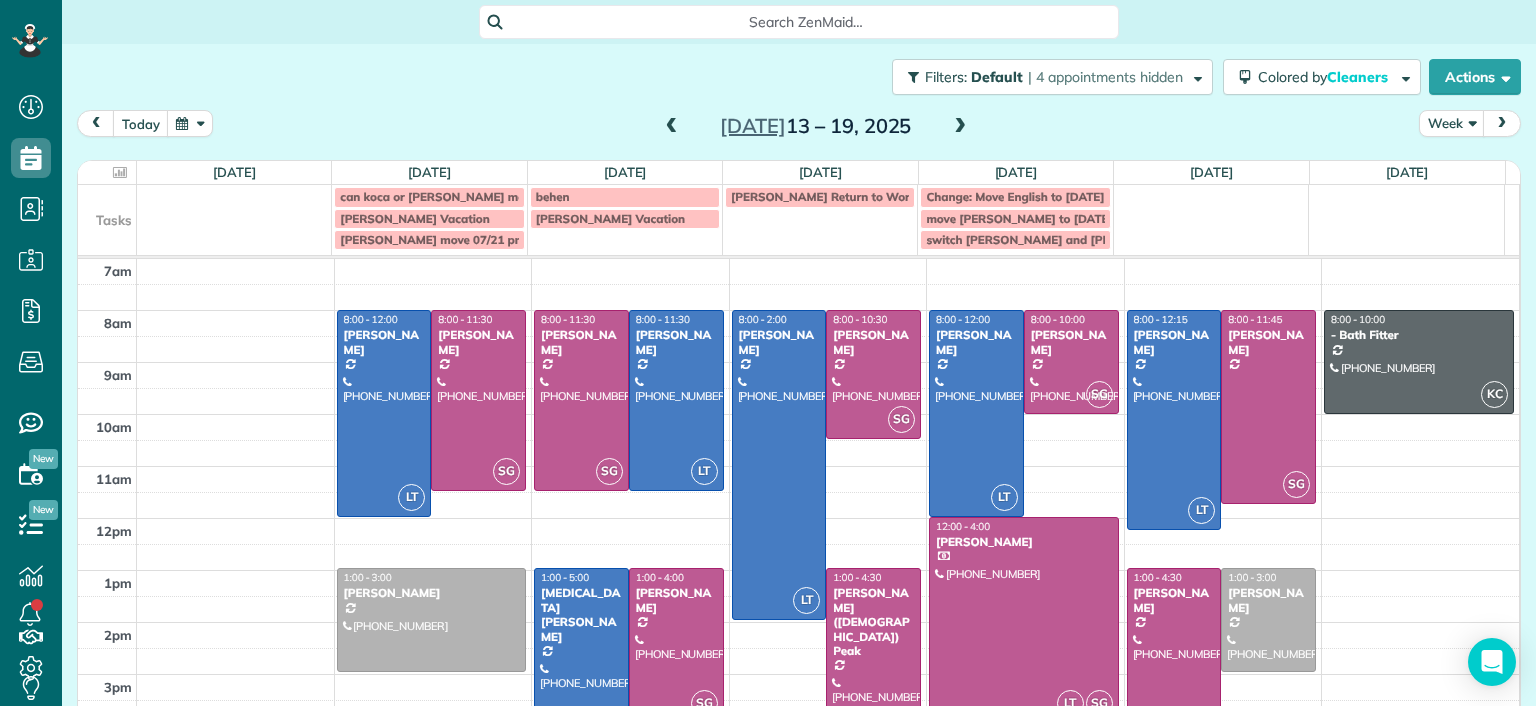 click at bounding box center (960, 127) 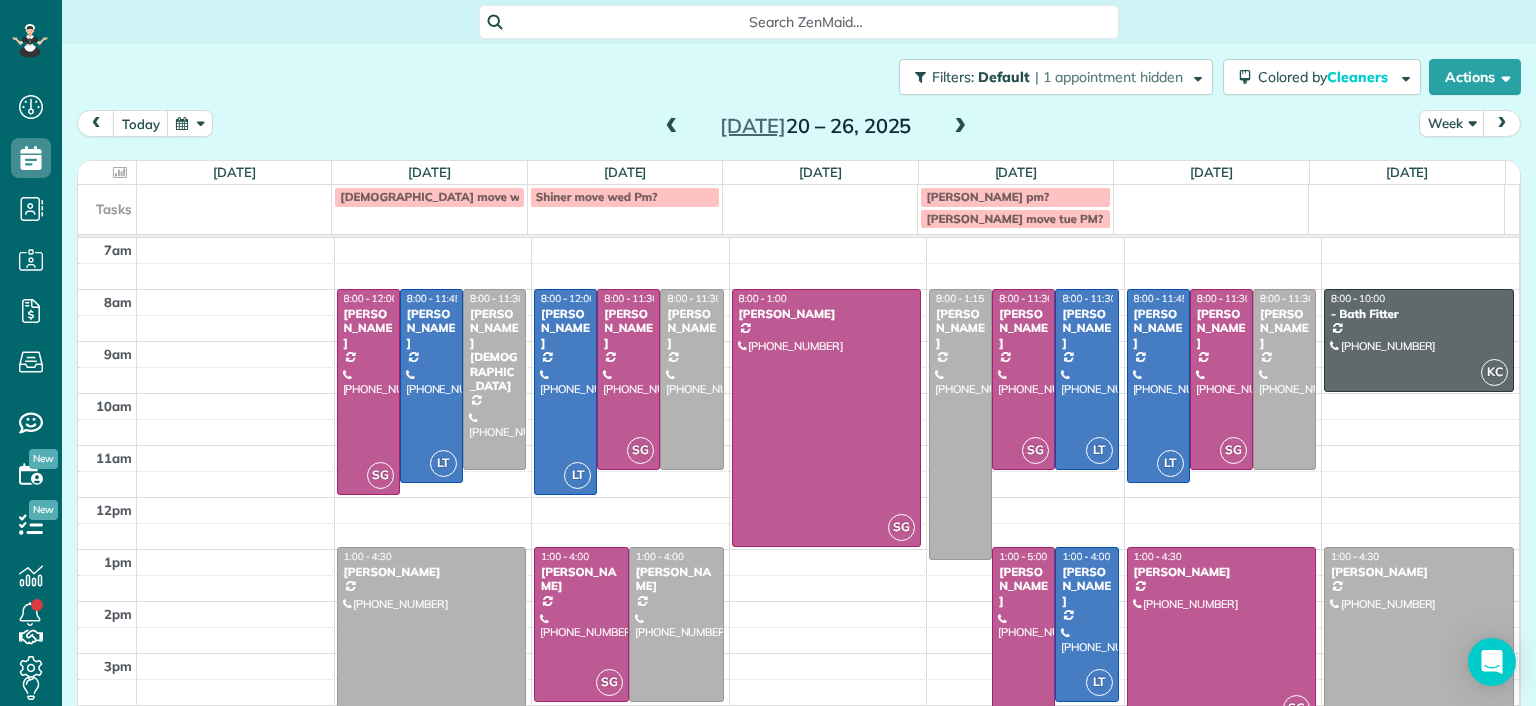 click at bounding box center (672, 127) 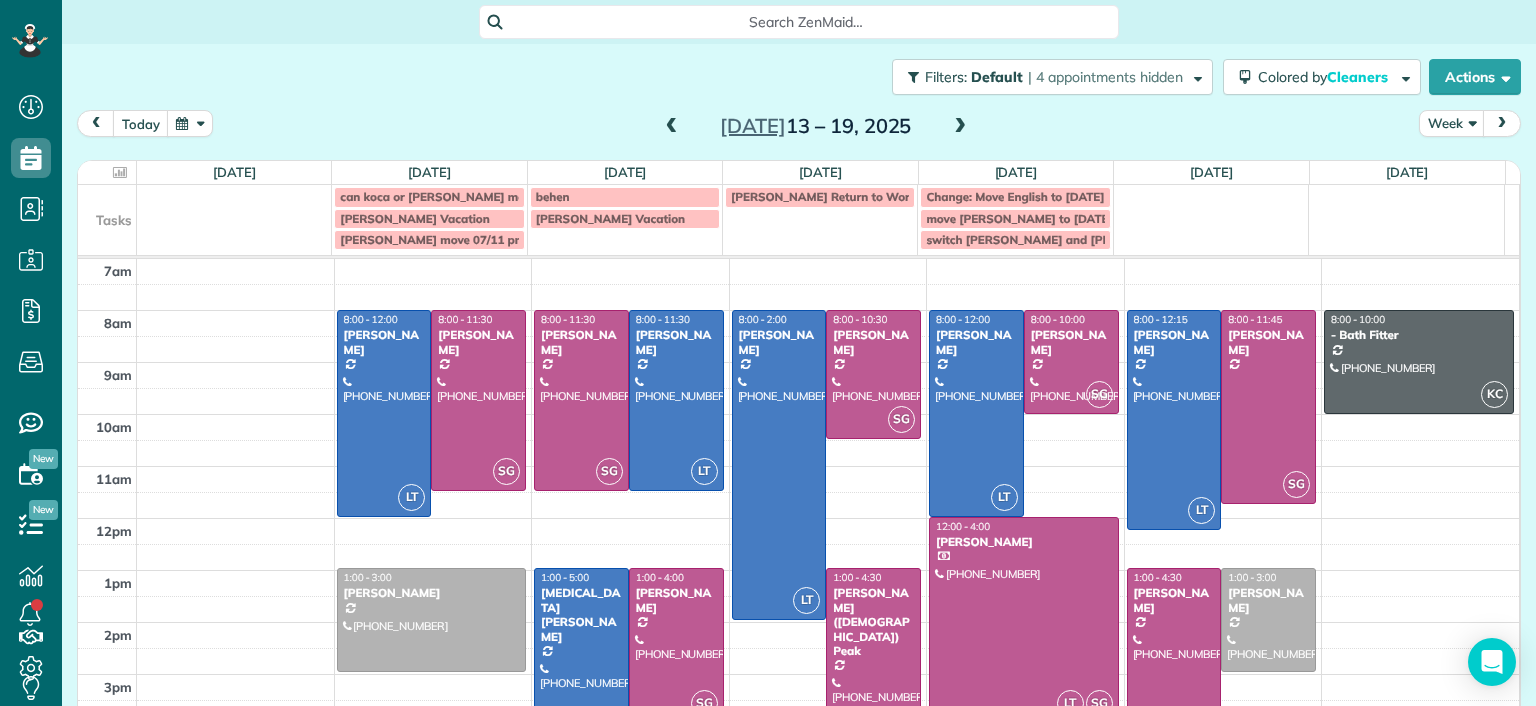 click on "Jul  13 – 19, 2025" at bounding box center (816, 126) 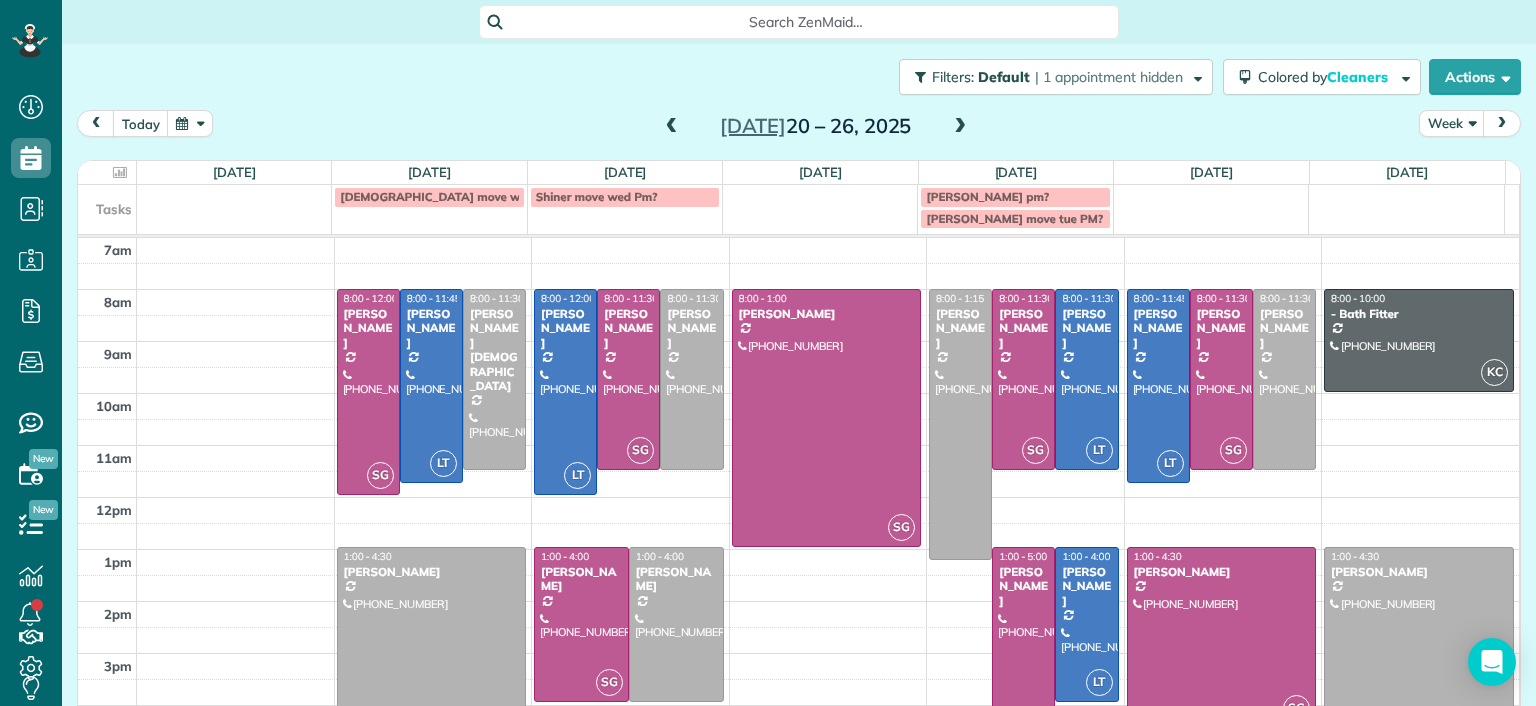 click at bounding box center (672, 127) 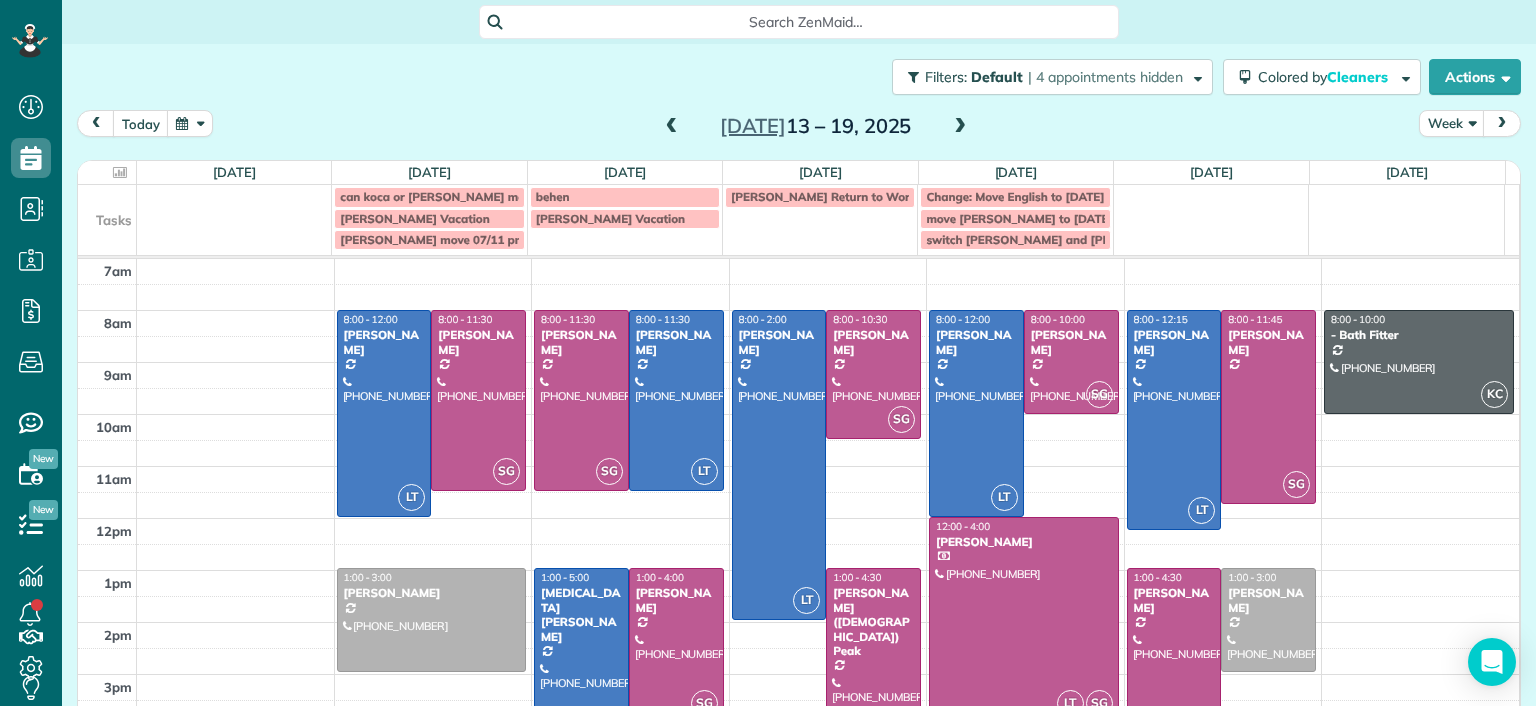 click at bounding box center (672, 127) 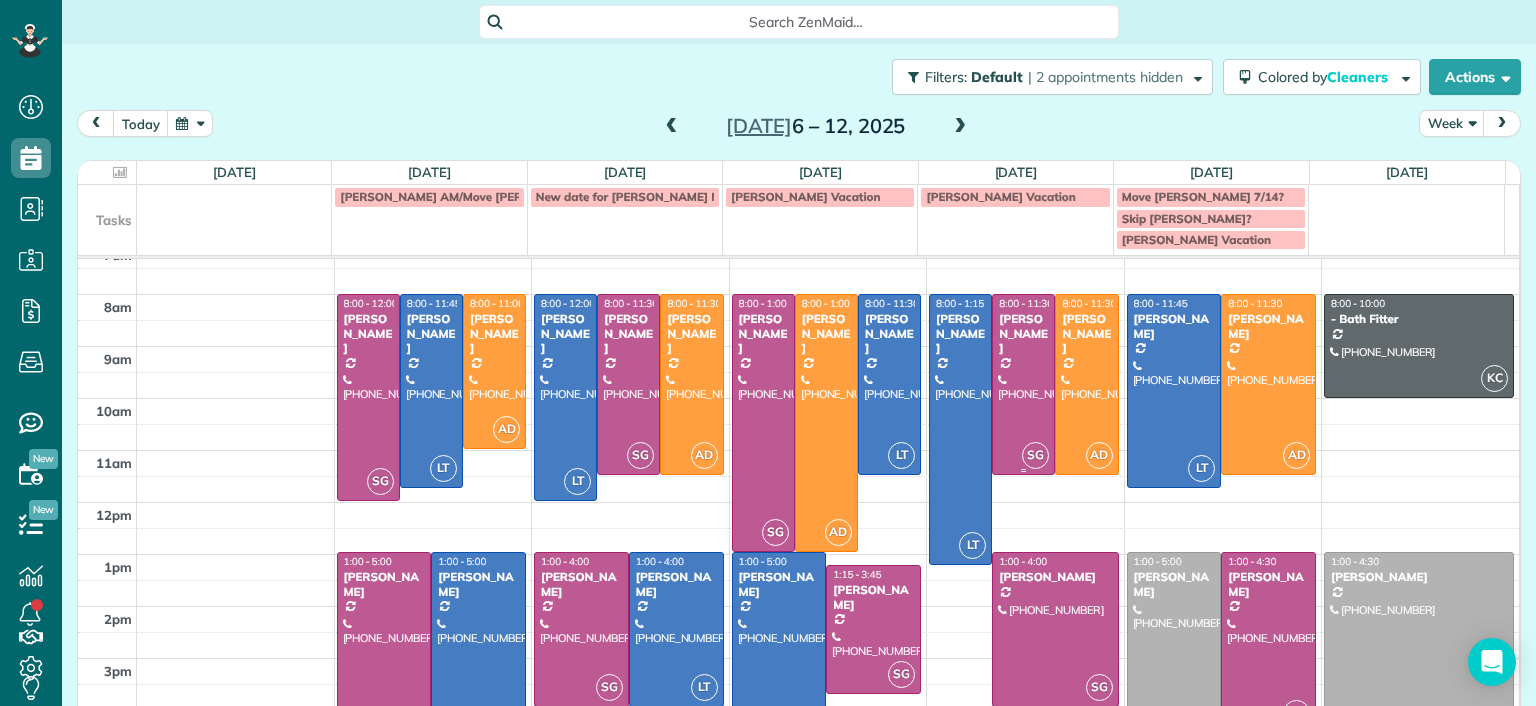 scroll, scrollTop: 15, scrollLeft: 0, axis: vertical 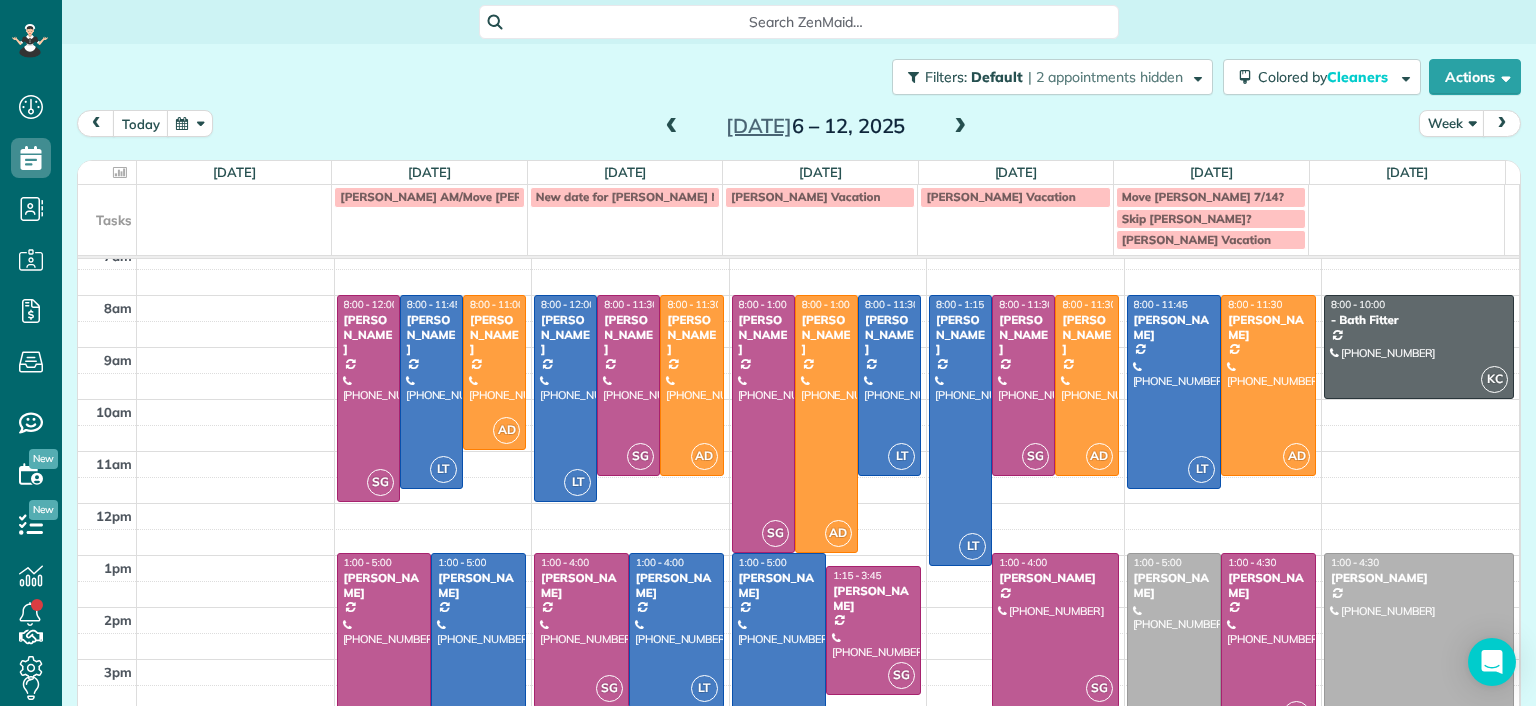 click at bounding box center [672, 127] 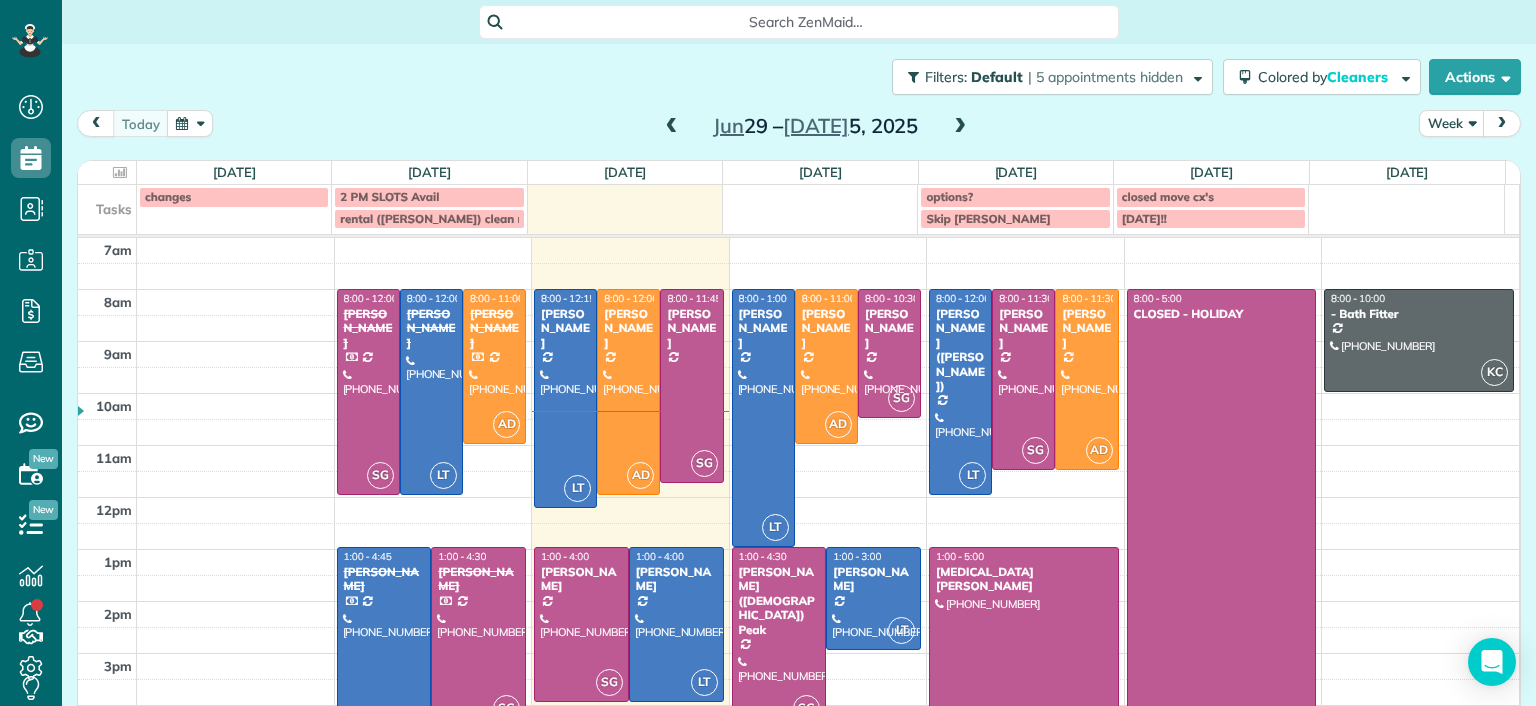 click at bounding box center [478, 637] 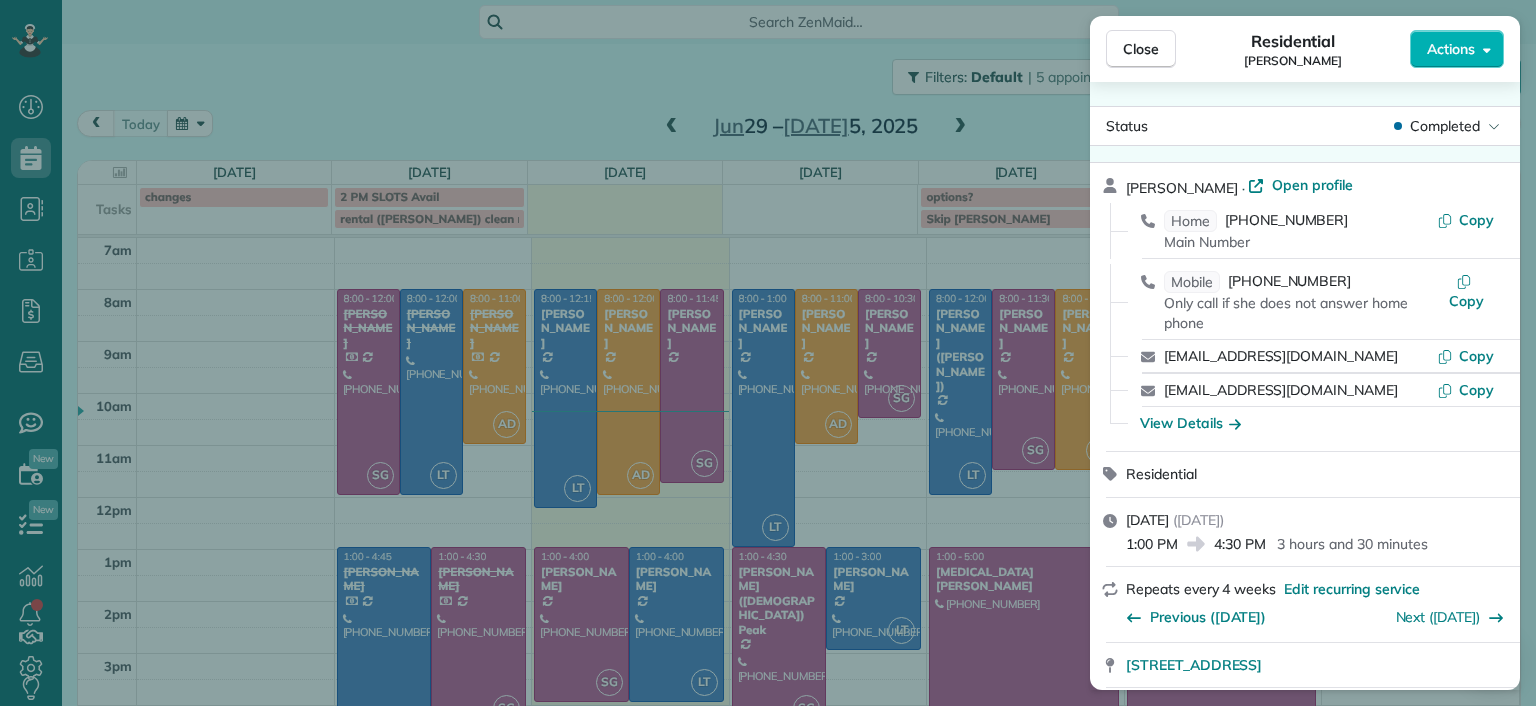 scroll, scrollTop: 0, scrollLeft: 0, axis: both 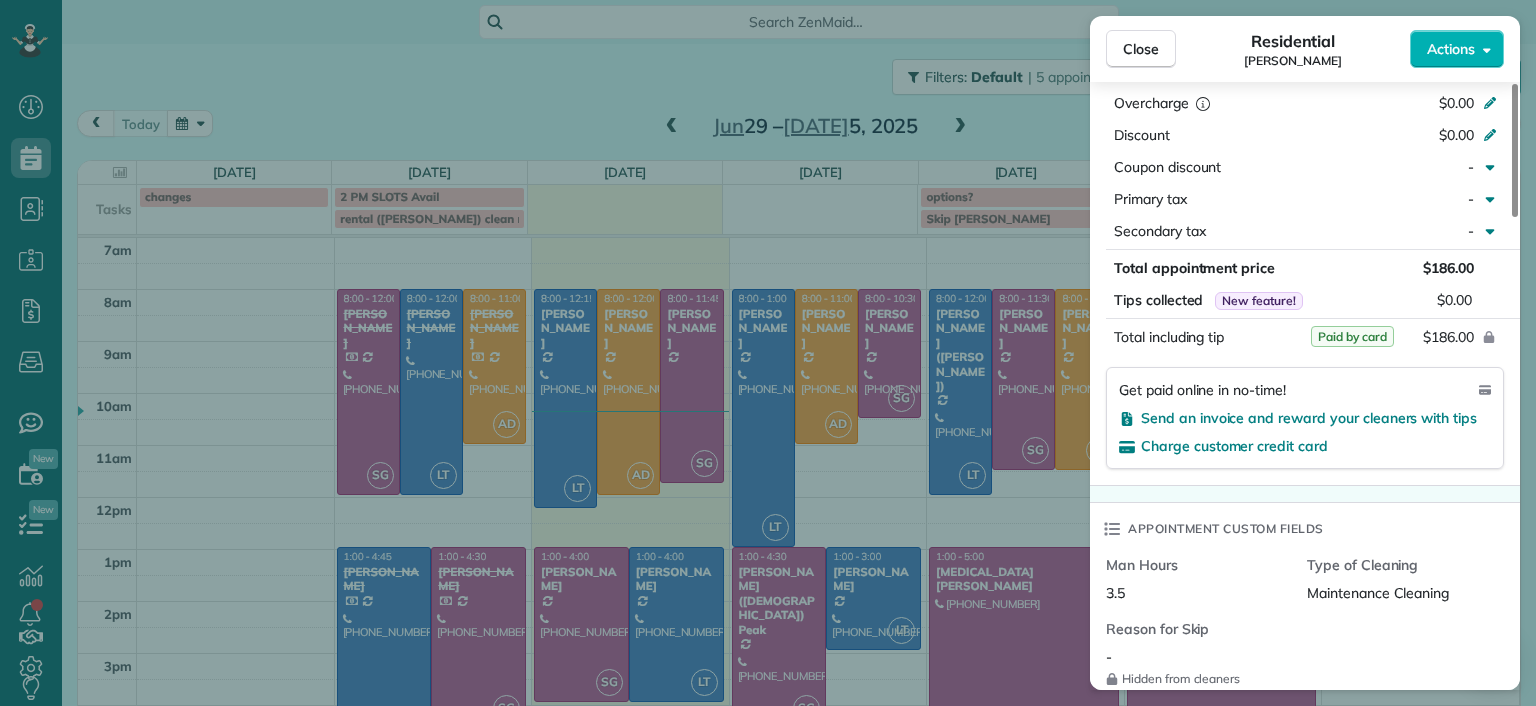 click on "Close Residential Mary Spencer Actions Status Completed Mary Spencer · Open profile Home (804) 740-7913 Main Number  Copy Mobile (804) 338-5275 Only call if she does not answer home phone Copy maryrosespencer@gmail.com Copy efg215@verizon.net Copy View Details Residential Monday, June 30, 2025 ( yesterday ) 1:00 PM 4:30 PM 3 hours and 30 minutes Repeats every 4 weeks Edit recurring service Previous (Jun 05) Next (Jul 31) 9309 Lakeland Terrace Richmond VA 23229 Service was not rated yet Setup ratings Cleaners Time in and out Assign Invite Cleaners Sophie   Gibbs 1:00 PM 4:30 PM Checklist Try Now Keep this appointment up to your standards. Stay on top of every detail, keep your cleaners organised, and your client happy. Assign a checklist Watch a 5 min demo Billing Billing actions Price $186.00 Overcharge $0.00 Discount $0.00 Coupon discount - Primary tax - Secondary tax - Total appointment price $186.00 Tips collected New feature! $0.00 Paid by card Total including tip $186.00 Get paid online in no-time! 3.5" at bounding box center (768, 353) 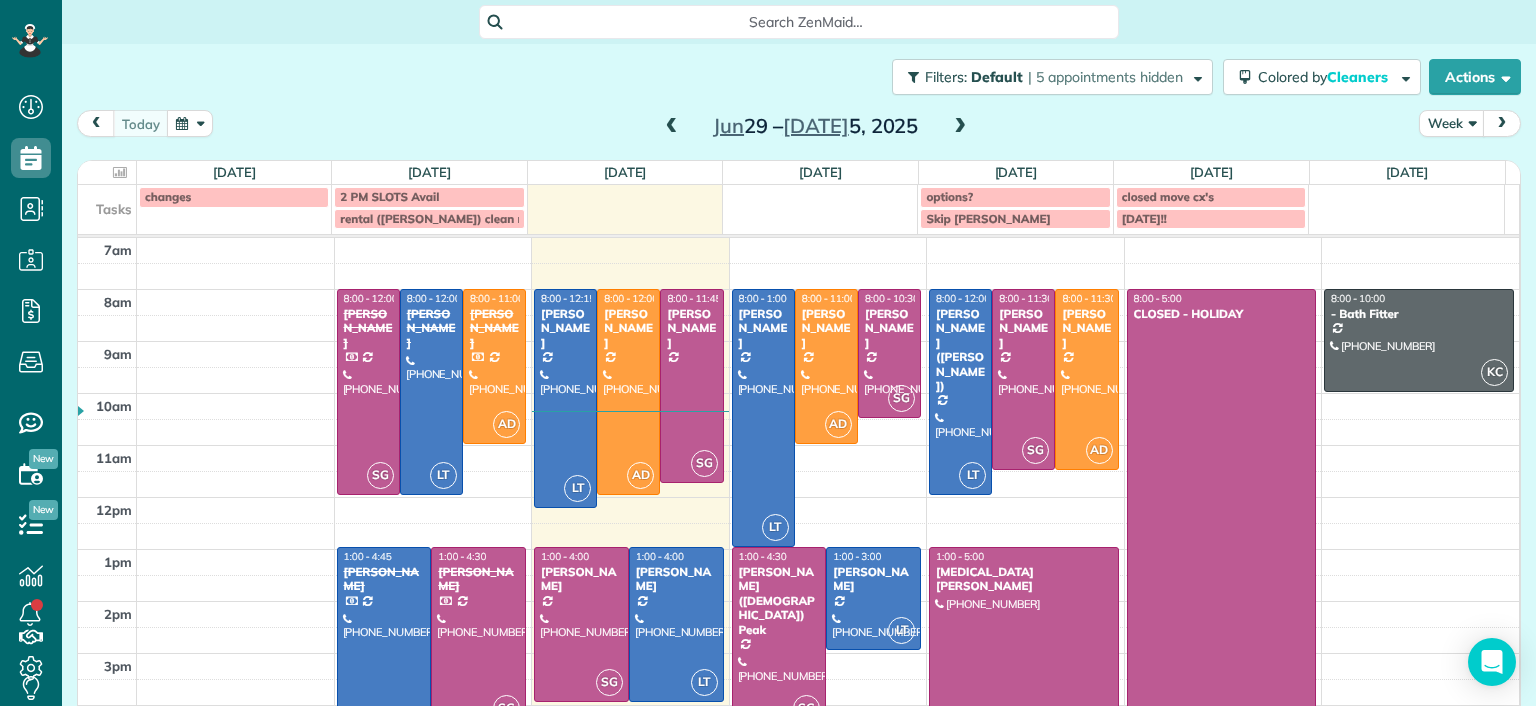 click on "today   Week Jun  29 –  Jul  5, 2025" at bounding box center [799, 128] 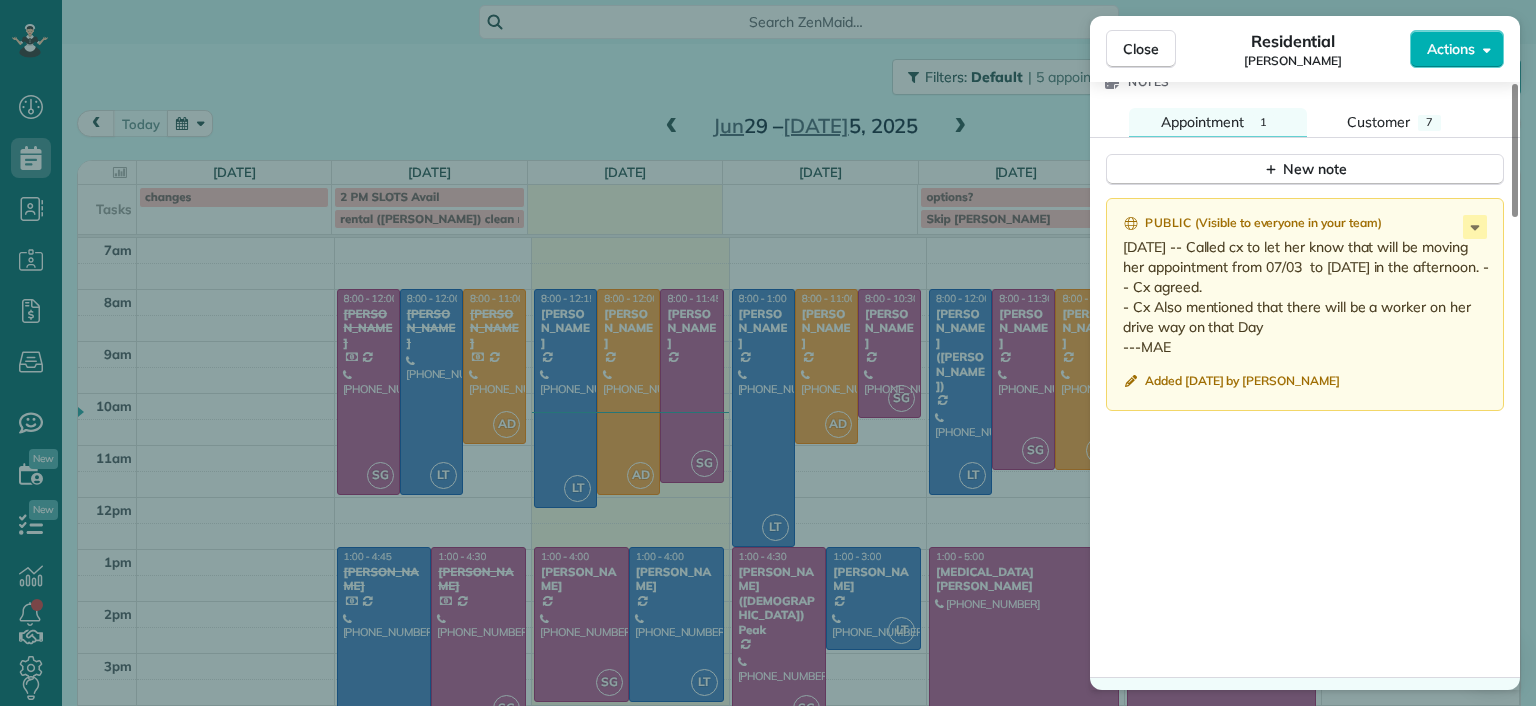 scroll, scrollTop: 1900, scrollLeft: 0, axis: vertical 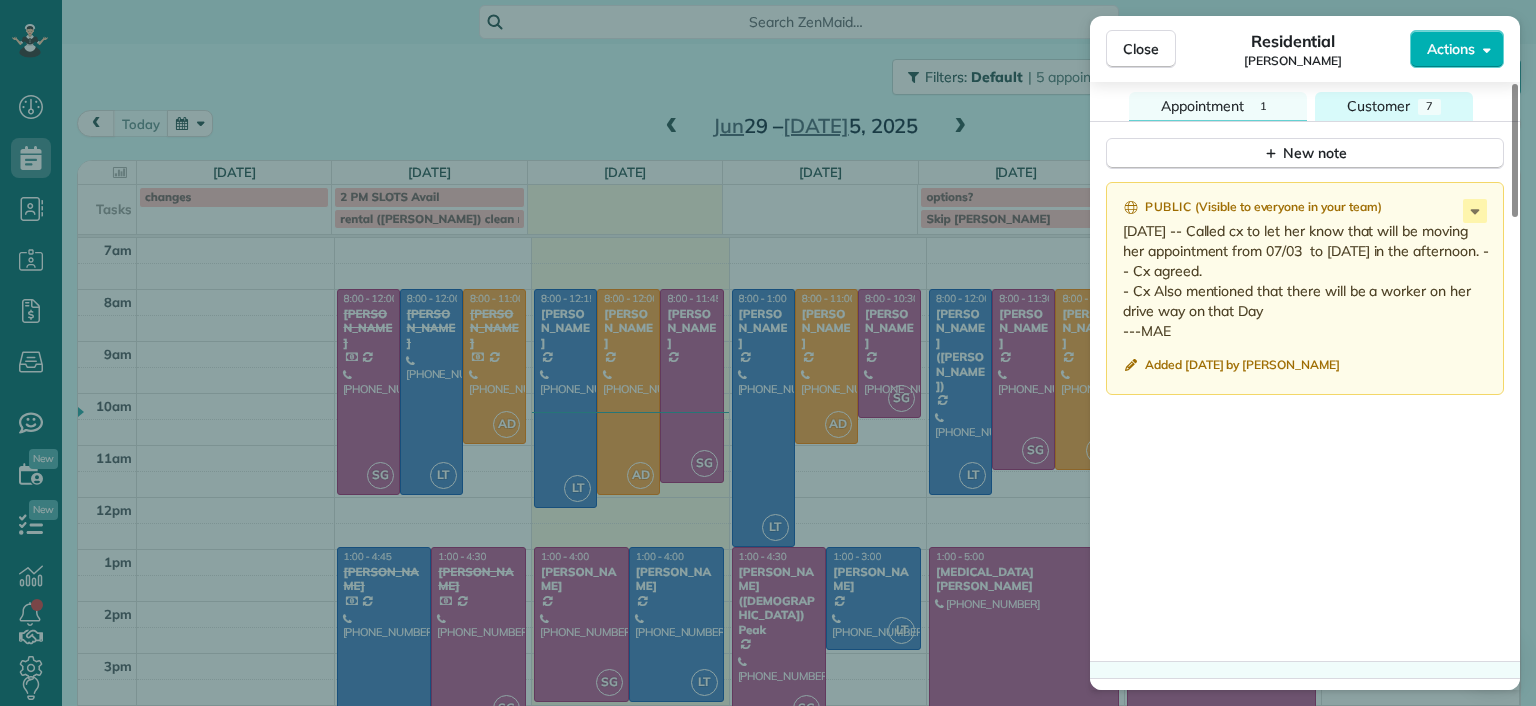 click on "Customer" at bounding box center [1378, 106] 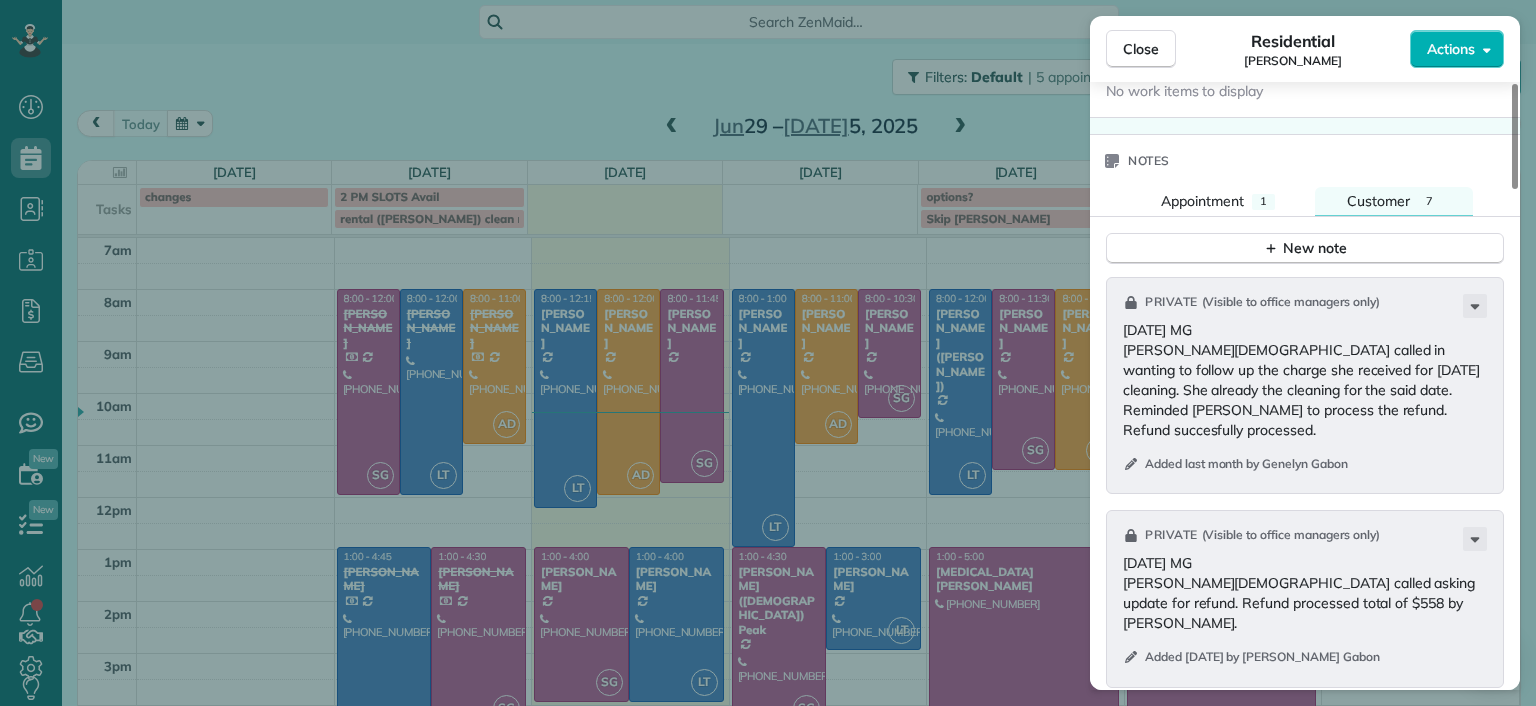 scroll, scrollTop: 1700, scrollLeft: 0, axis: vertical 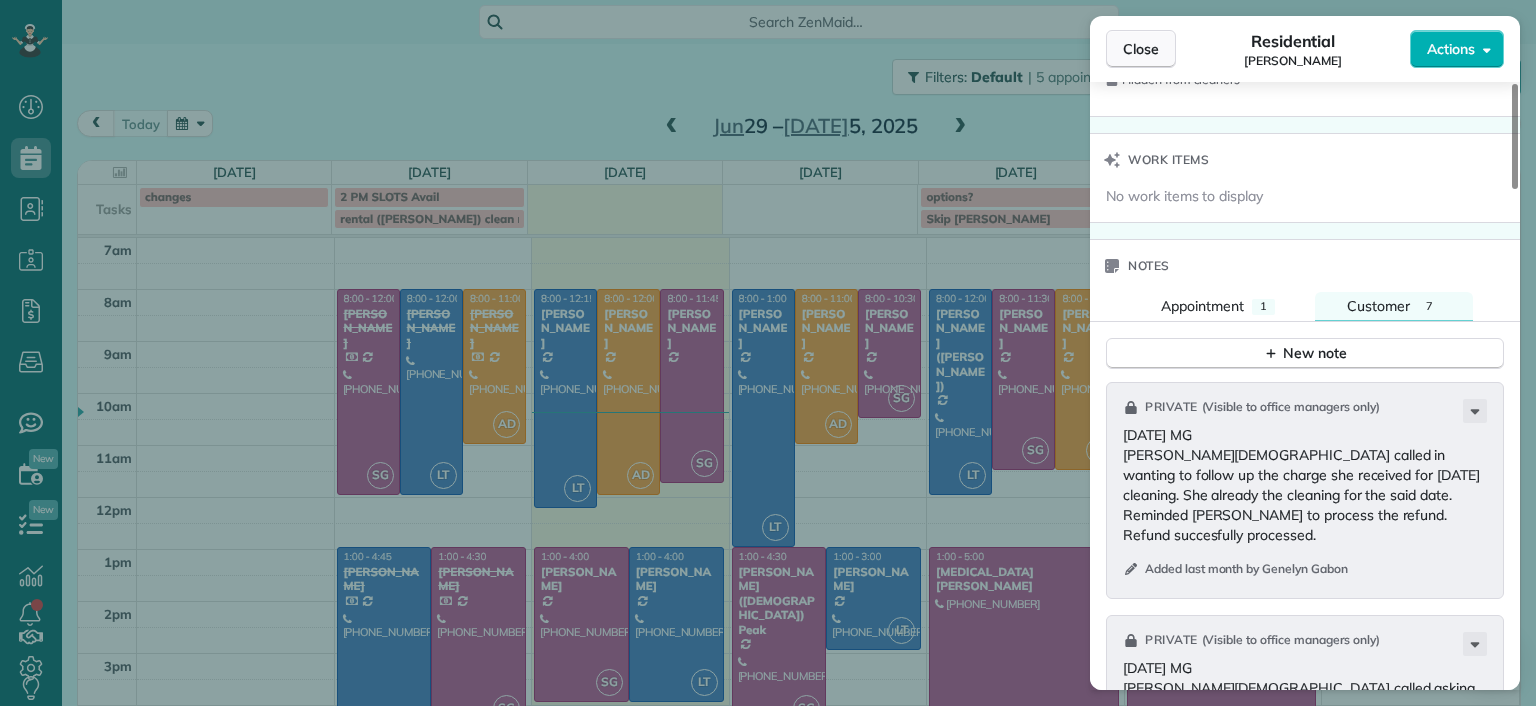 click on "Close" at bounding box center [1141, 49] 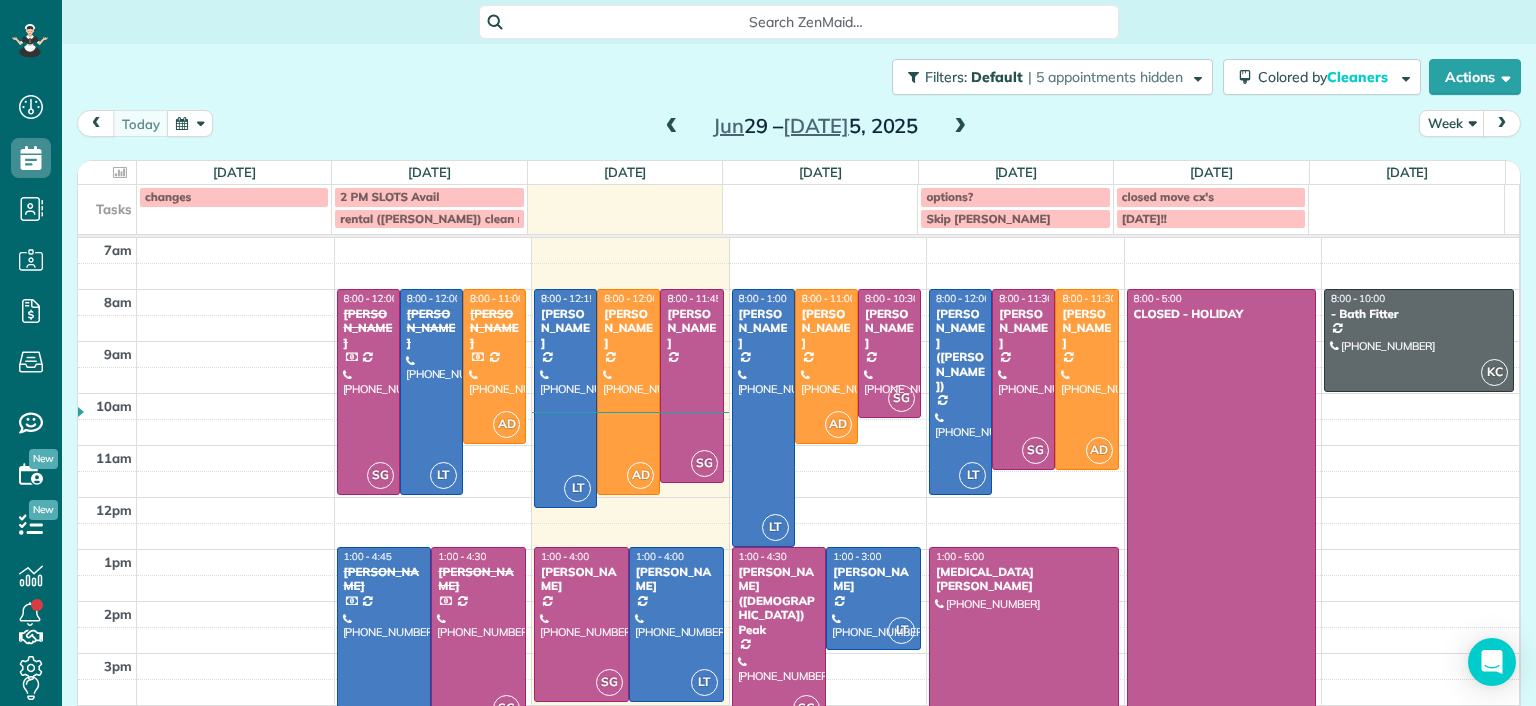 click at bounding box center [478, 637] 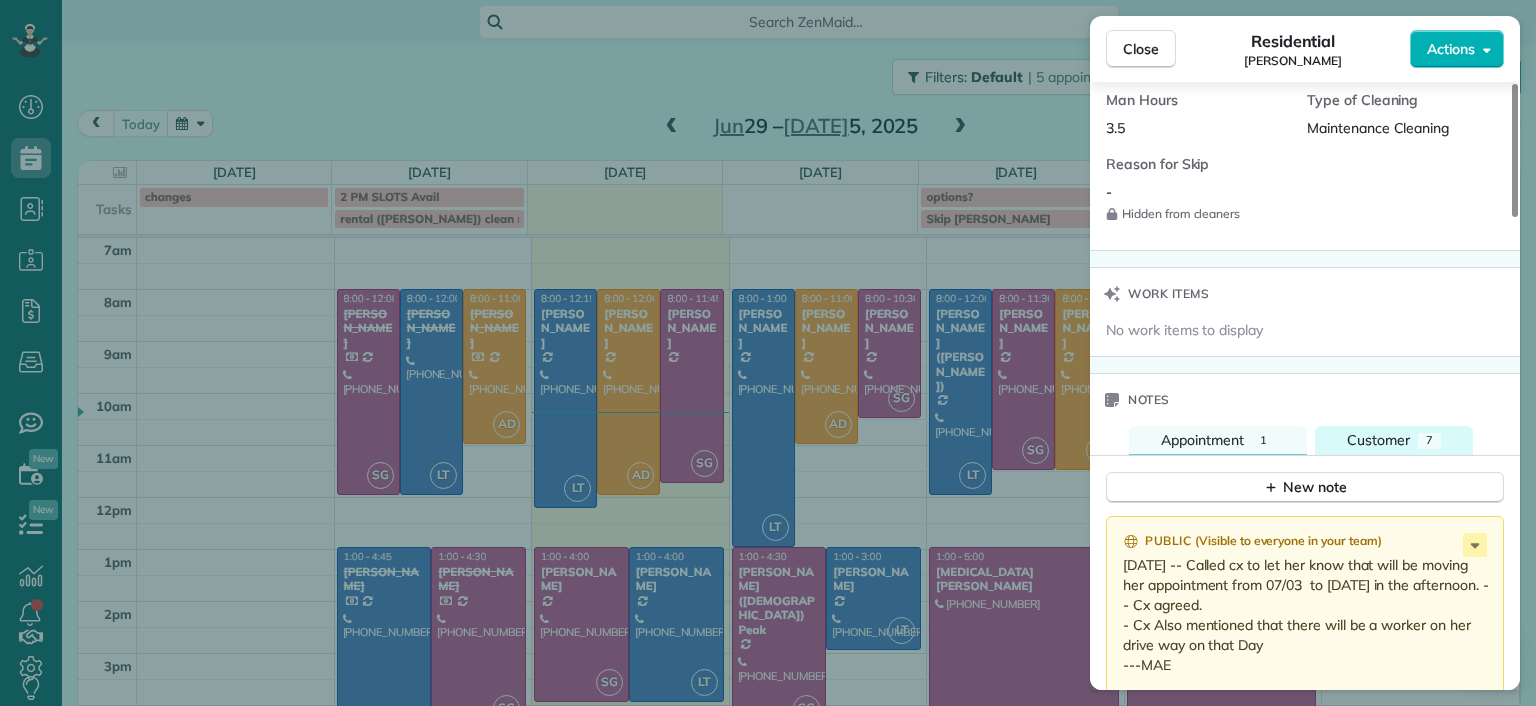 scroll, scrollTop: 1600, scrollLeft: 0, axis: vertical 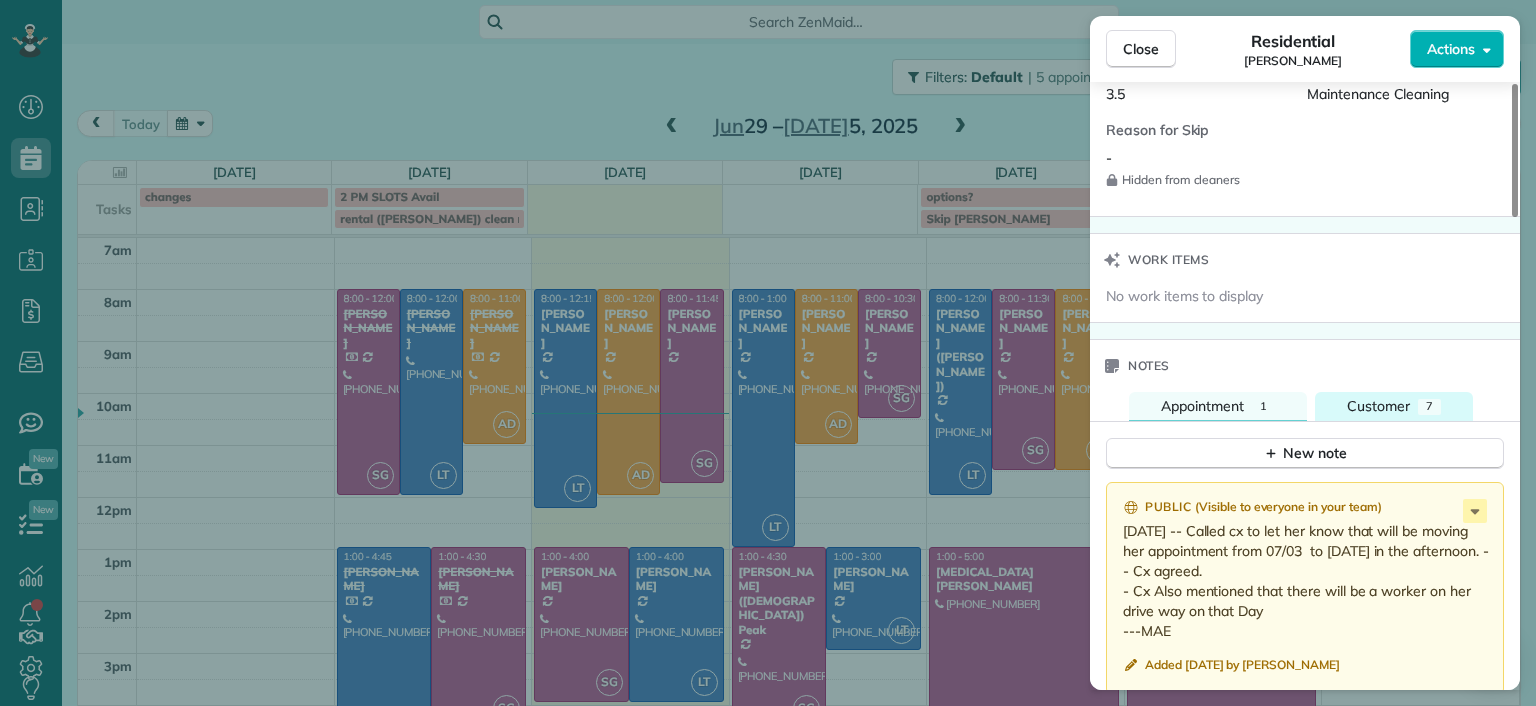 click on "Customer" at bounding box center (1378, 406) 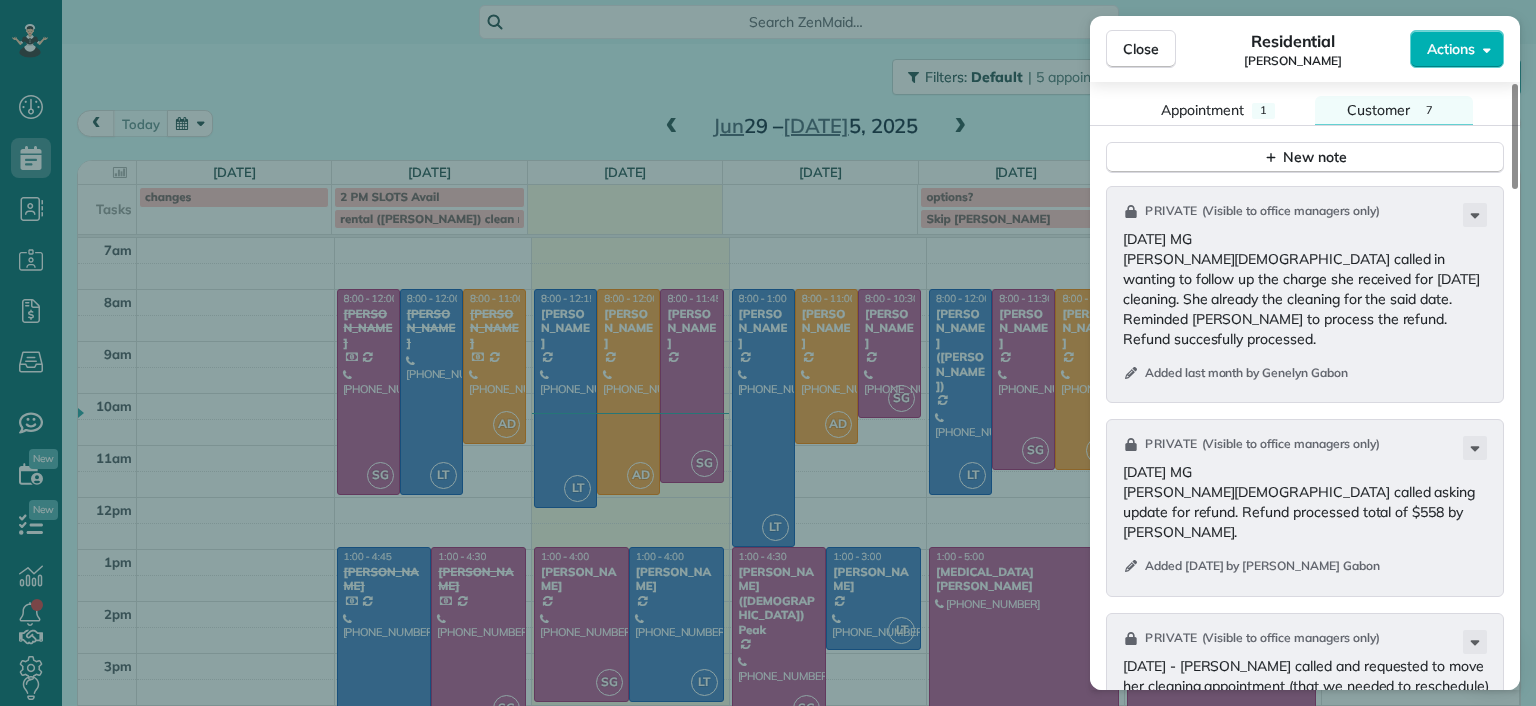scroll, scrollTop: 1900, scrollLeft: 0, axis: vertical 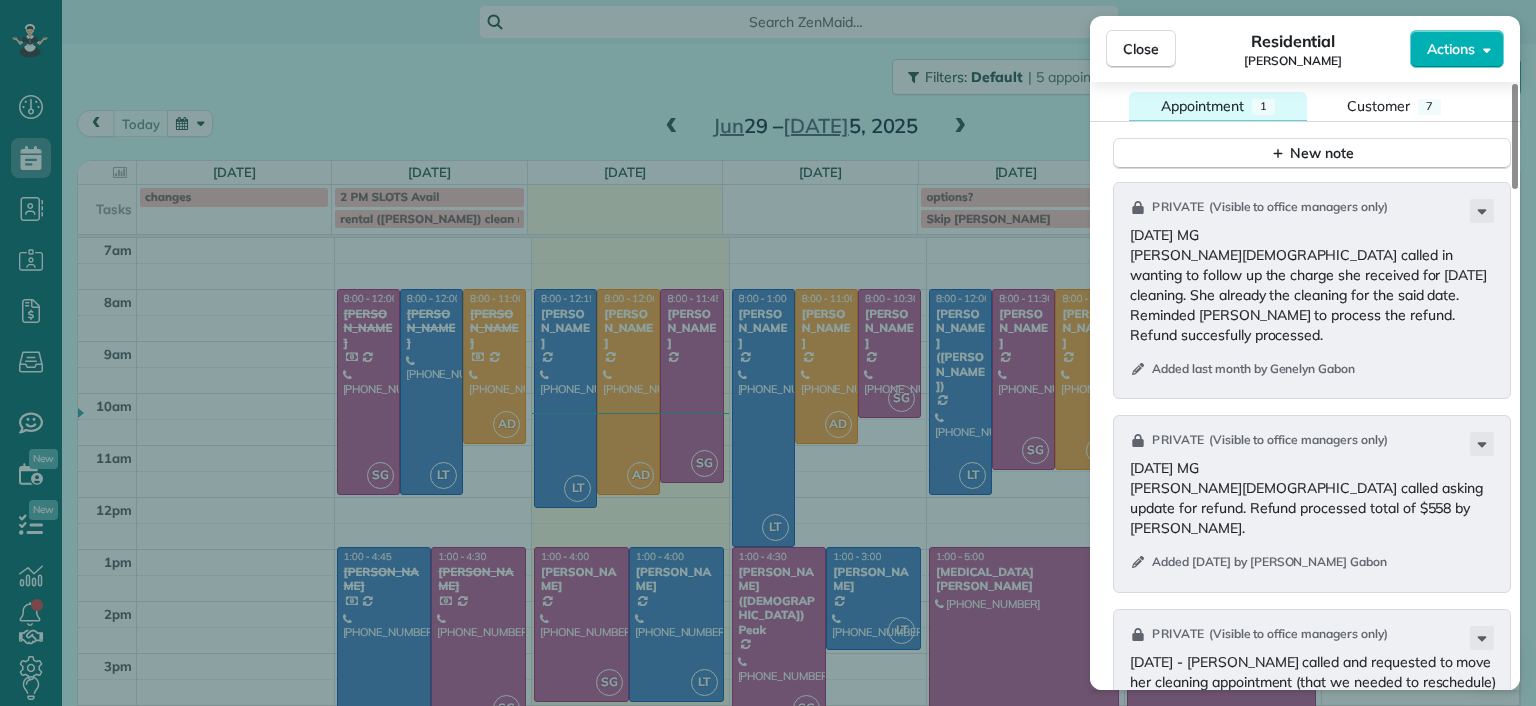 click on "Appointment" at bounding box center [1202, 106] 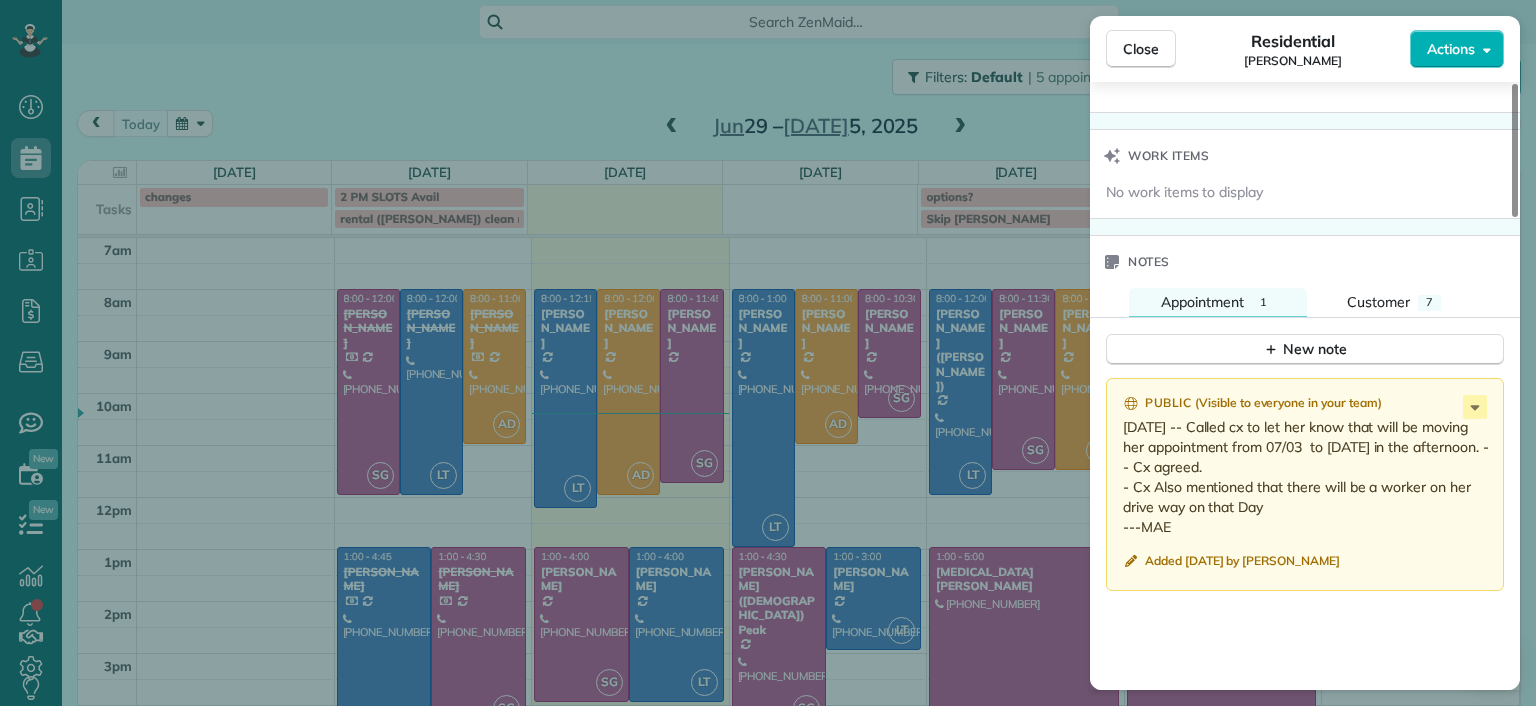 scroll, scrollTop: 1700, scrollLeft: 0, axis: vertical 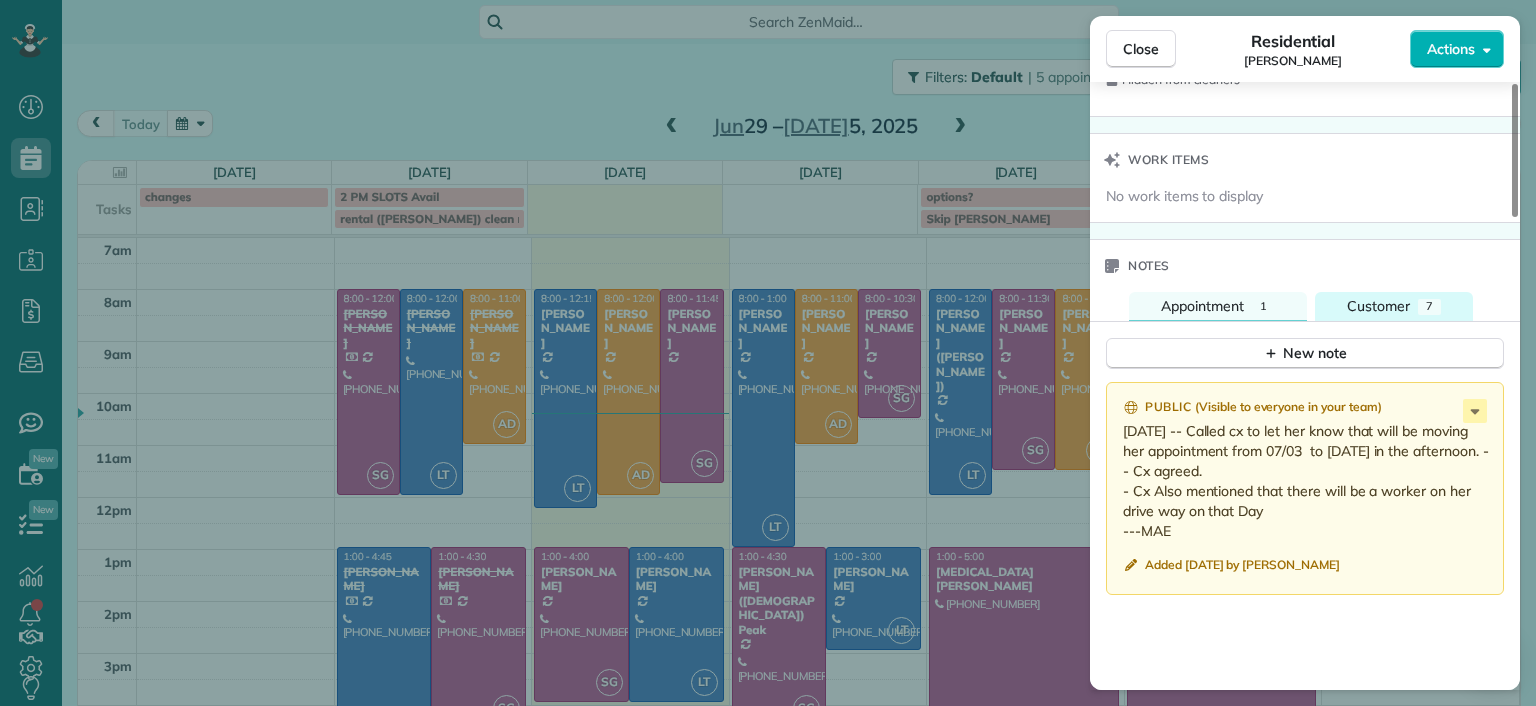 click on "Customer 7" at bounding box center [1394, 306] 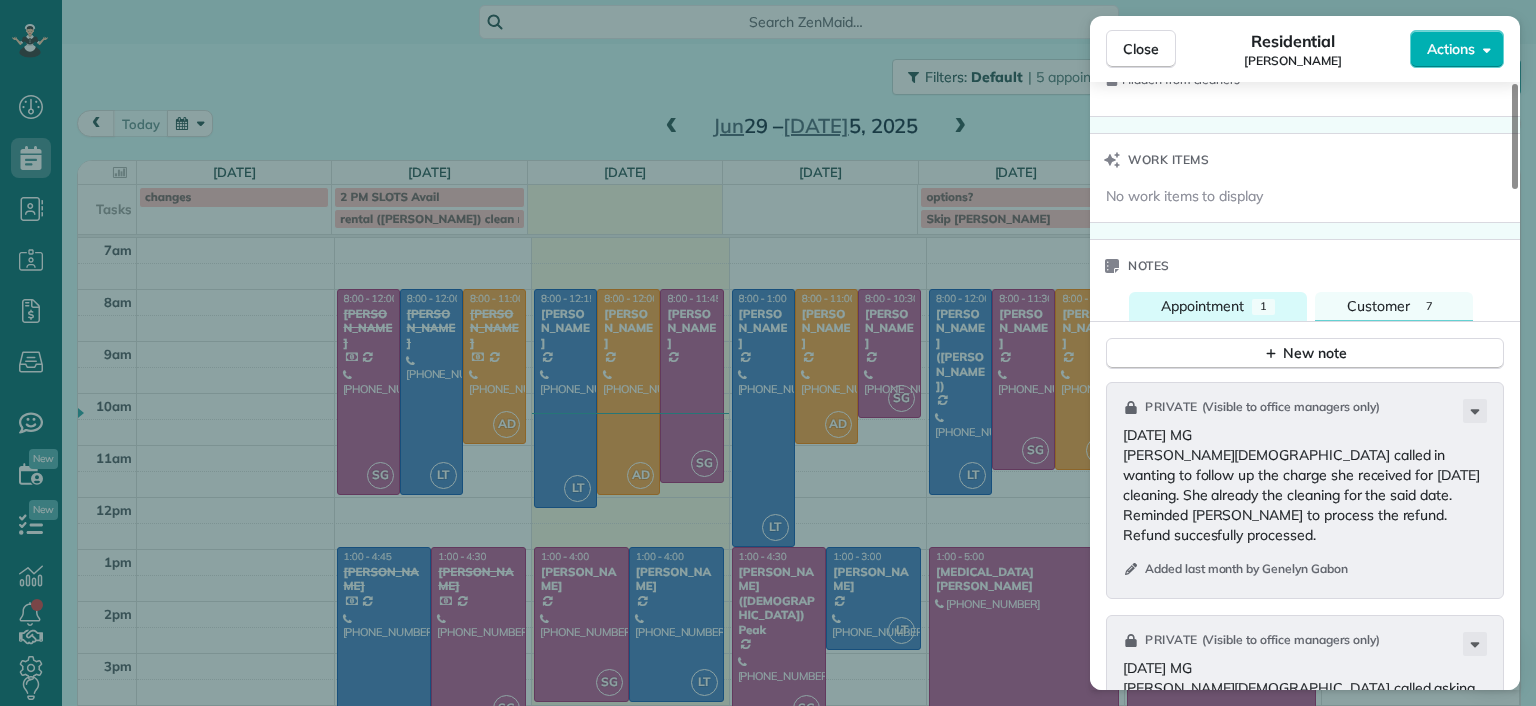 click on "Appointment 1" at bounding box center [1218, 306] 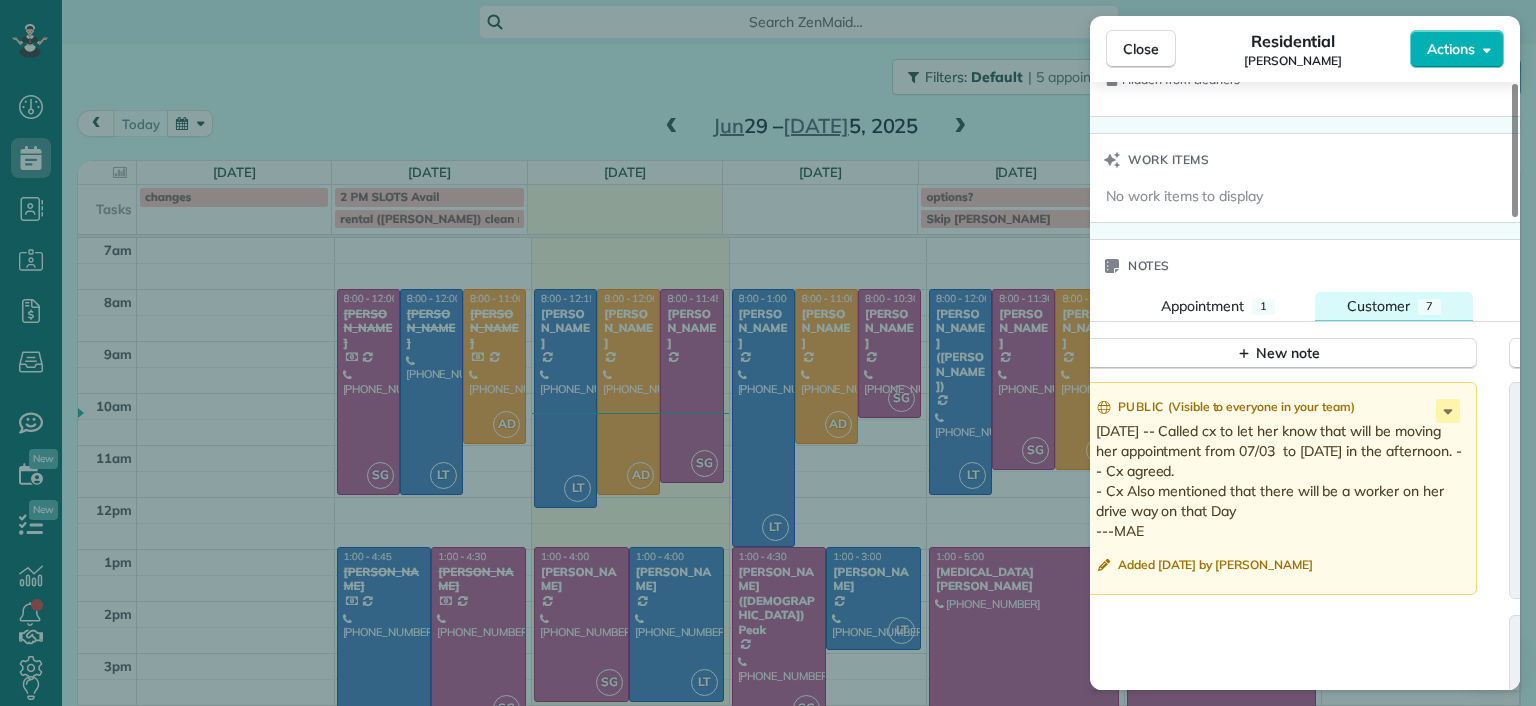 click on "Customer" at bounding box center [1378, 306] 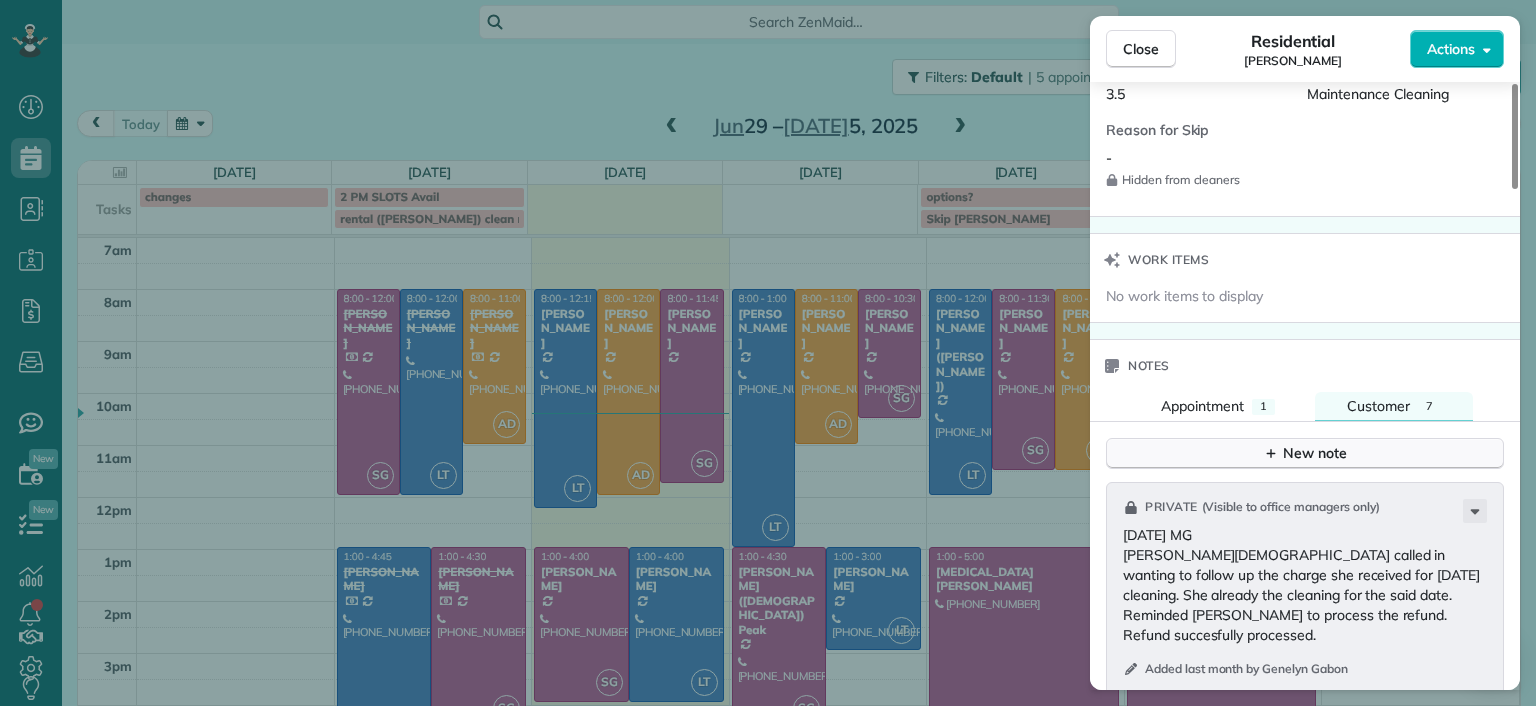 scroll, scrollTop: 1500, scrollLeft: 0, axis: vertical 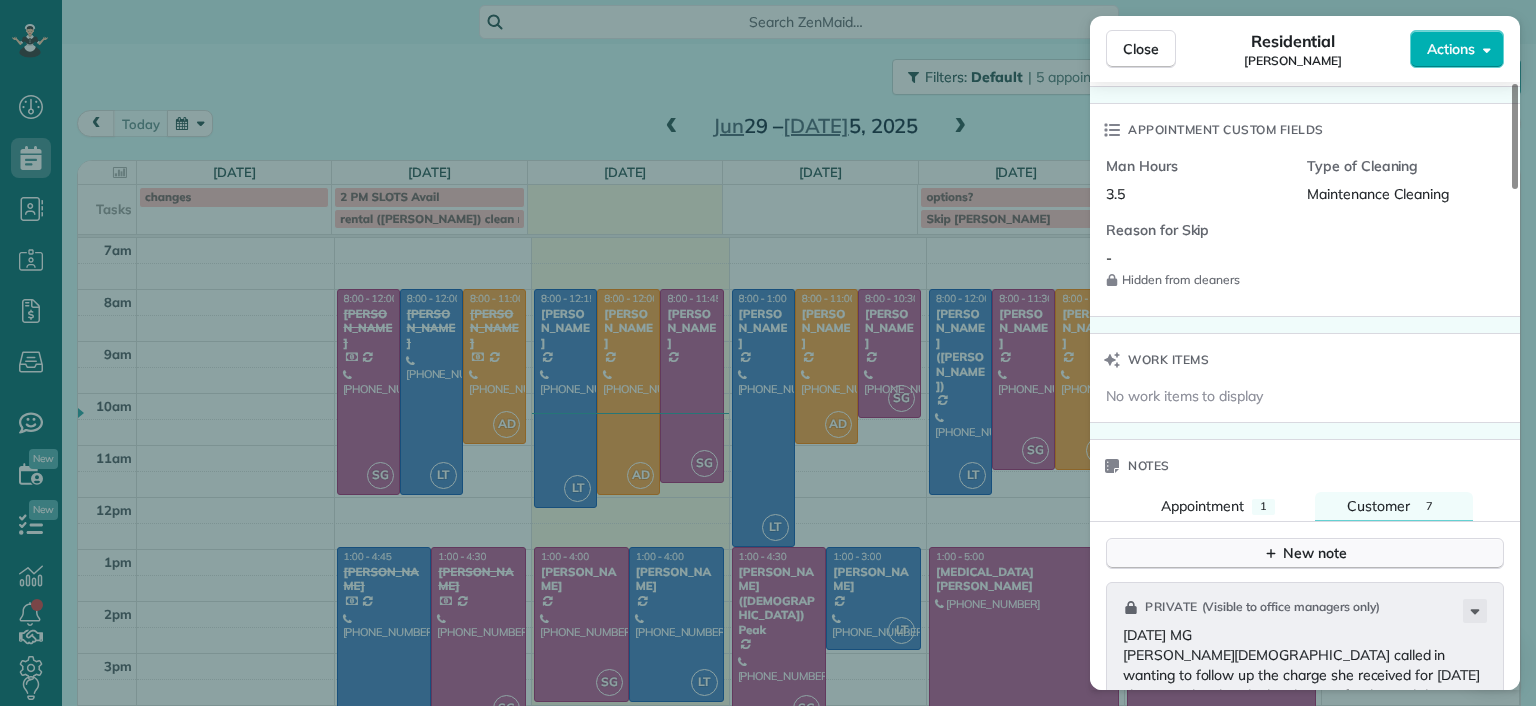 click on "New note" at bounding box center [1305, 553] 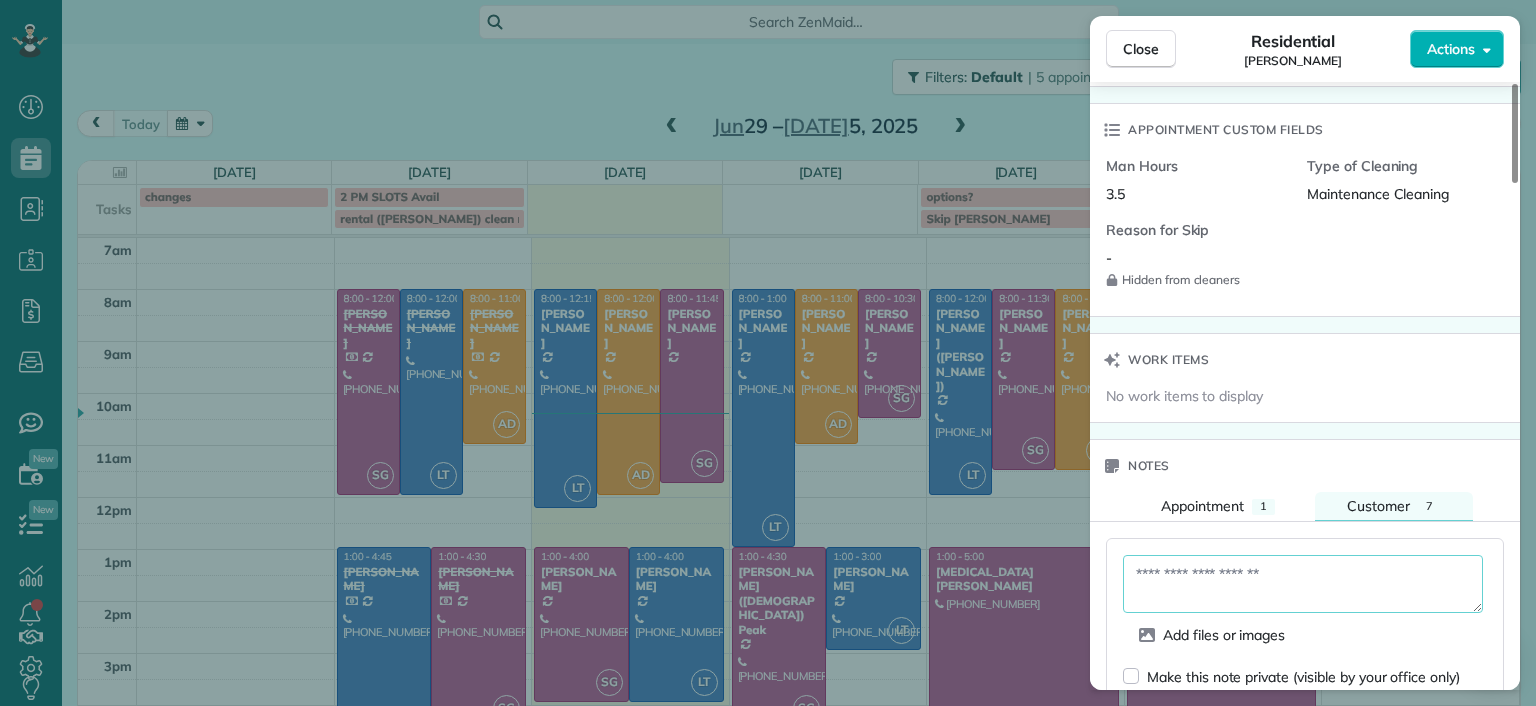 click at bounding box center (1303, 584) 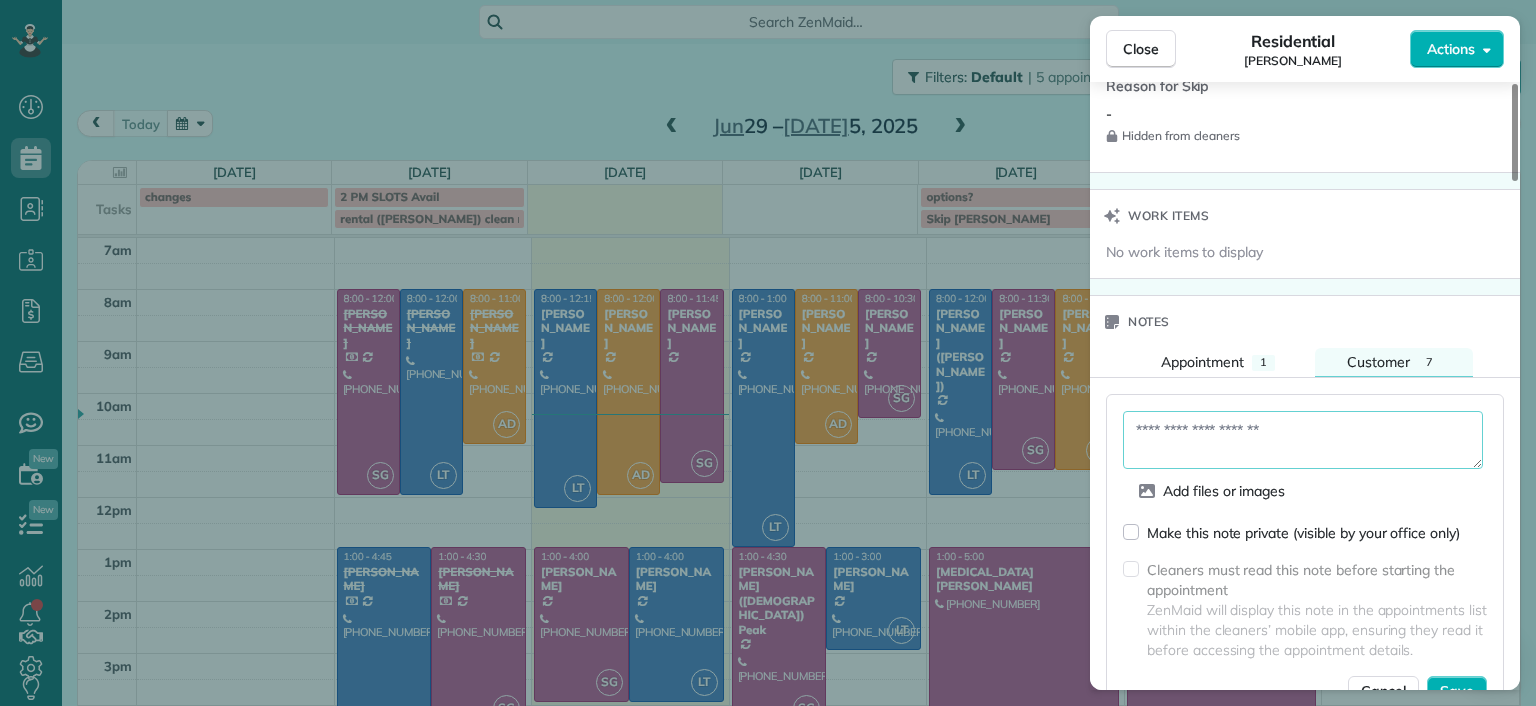 scroll, scrollTop: 1600, scrollLeft: 0, axis: vertical 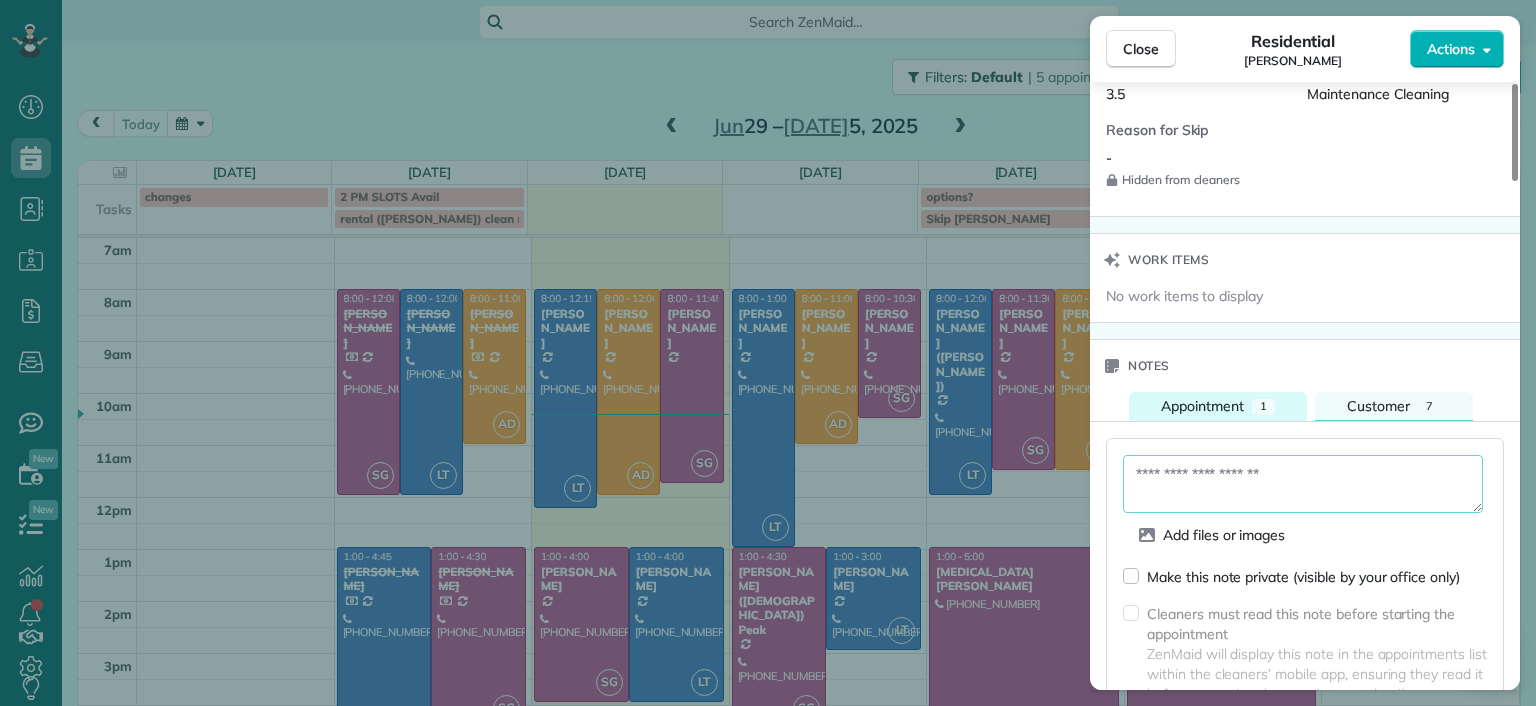 drag, startPoint x: 1234, startPoint y: 414, endPoint x: 1264, endPoint y: 426, distance: 32.31099 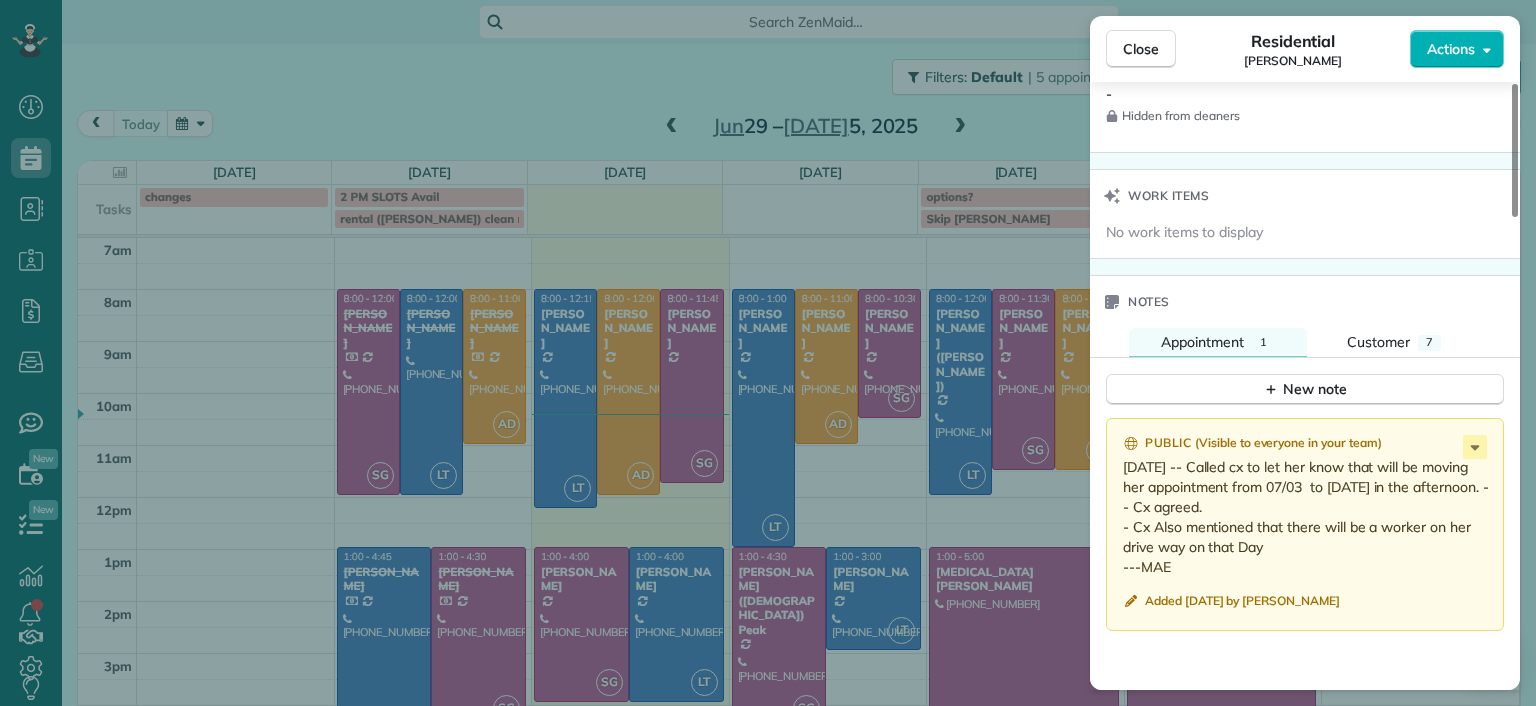 scroll, scrollTop: 1700, scrollLeft: 0, axis: vertical 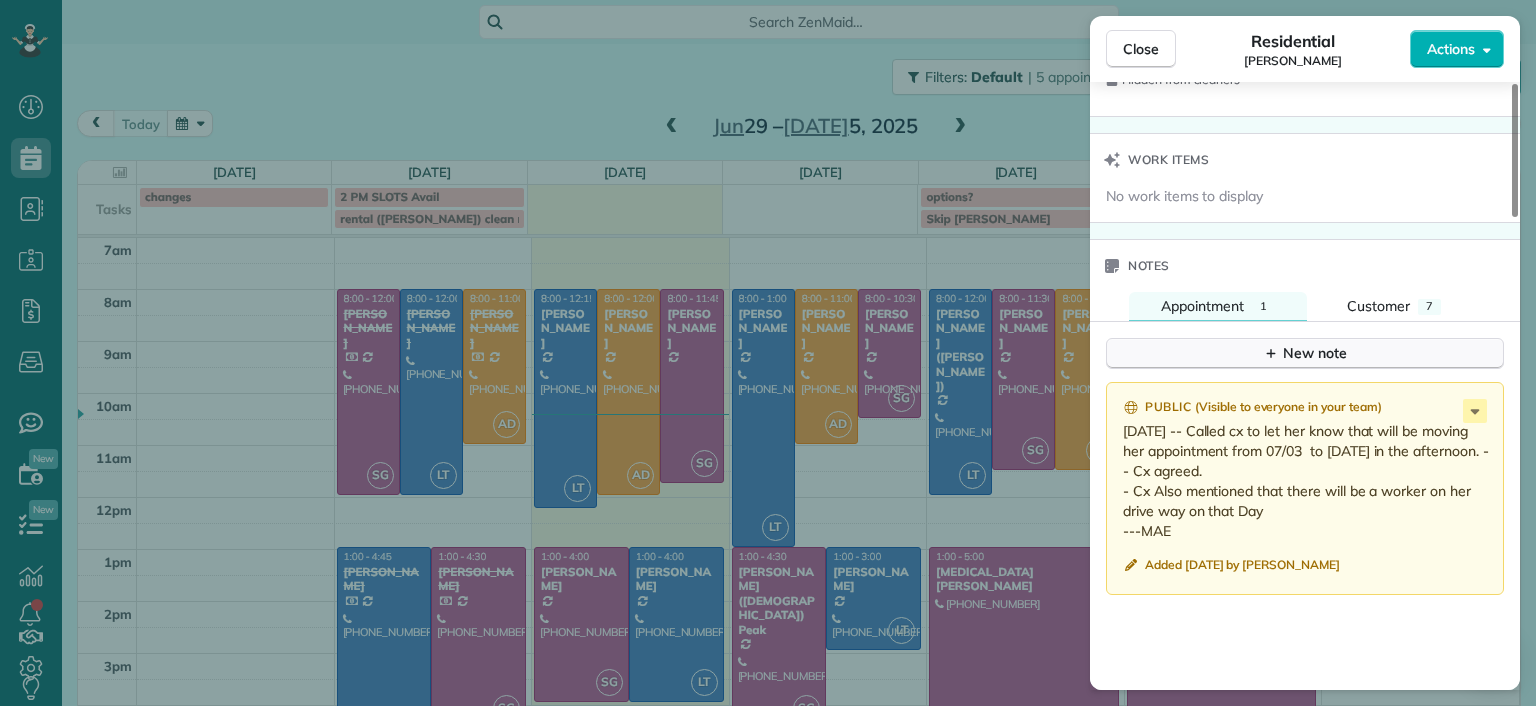 click on "New note" at bounding box center (1305, 353) 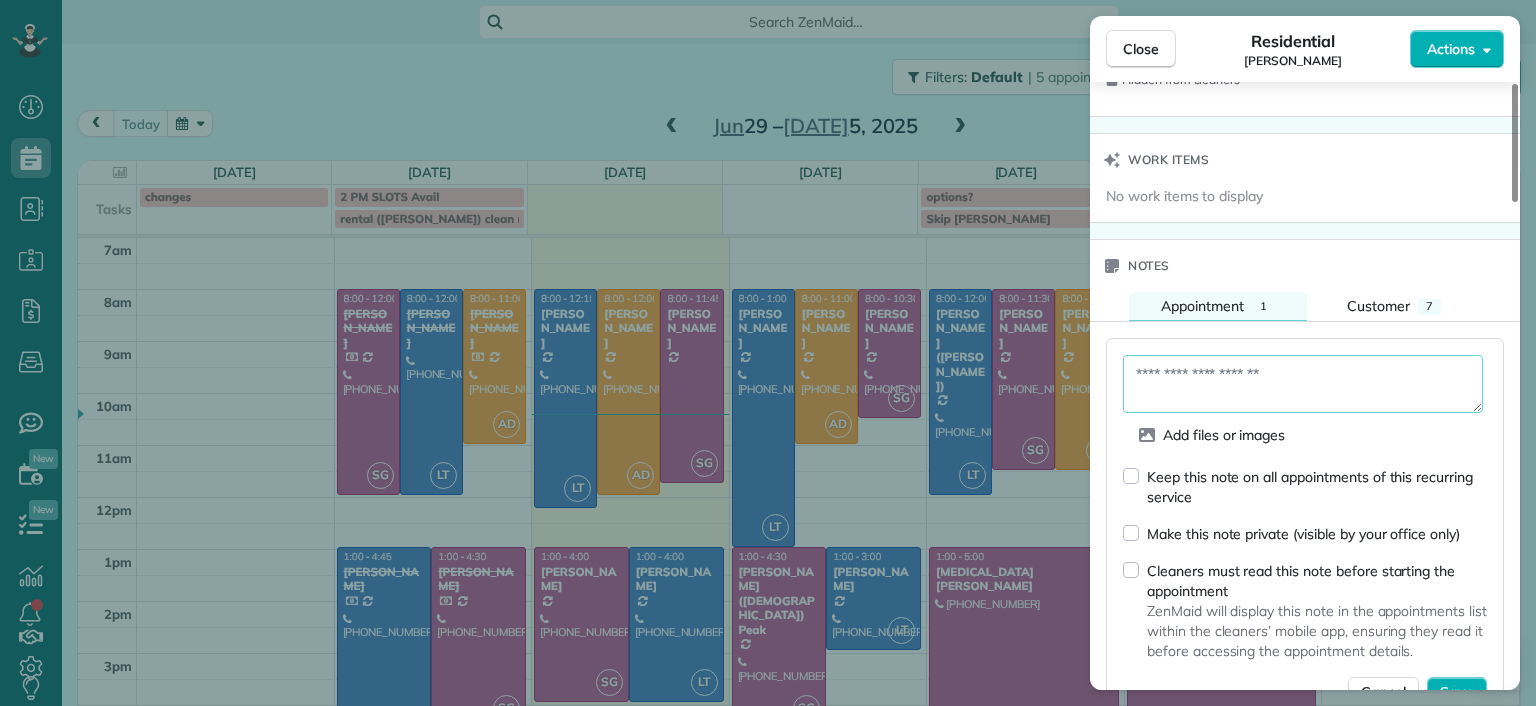 click at bounding box center (1303, 384) 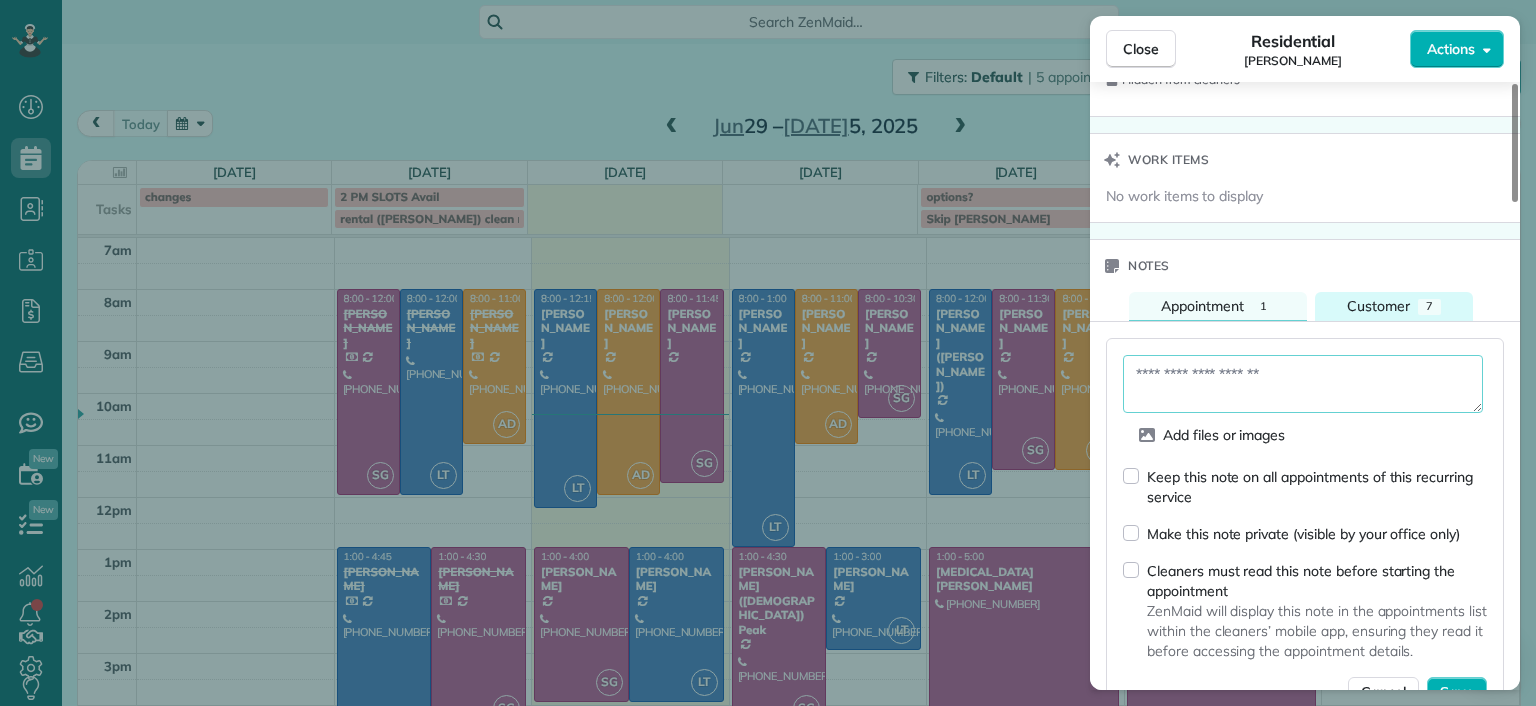 click on "Customer" at bounding box center (1378, 306) 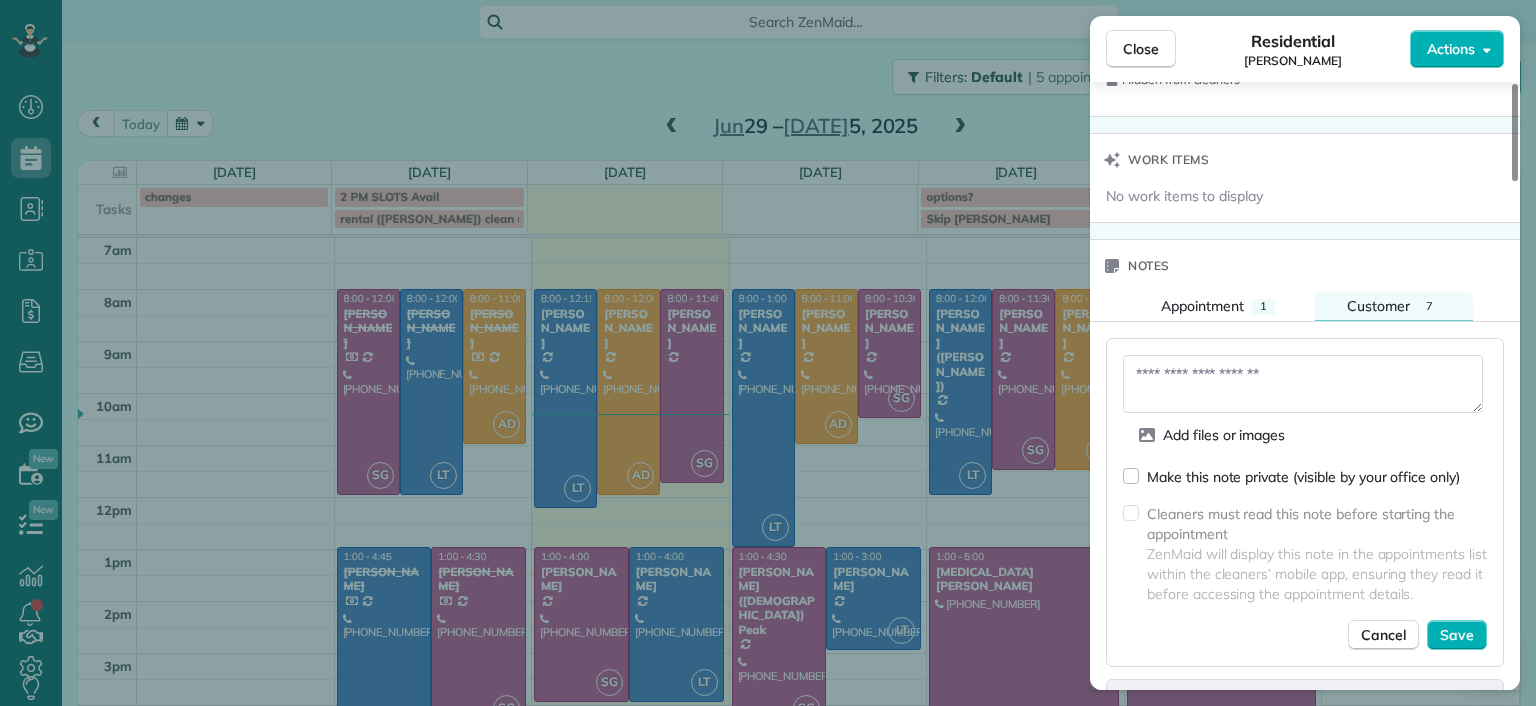 click on "Notes" at bounding box center (1305, 266) 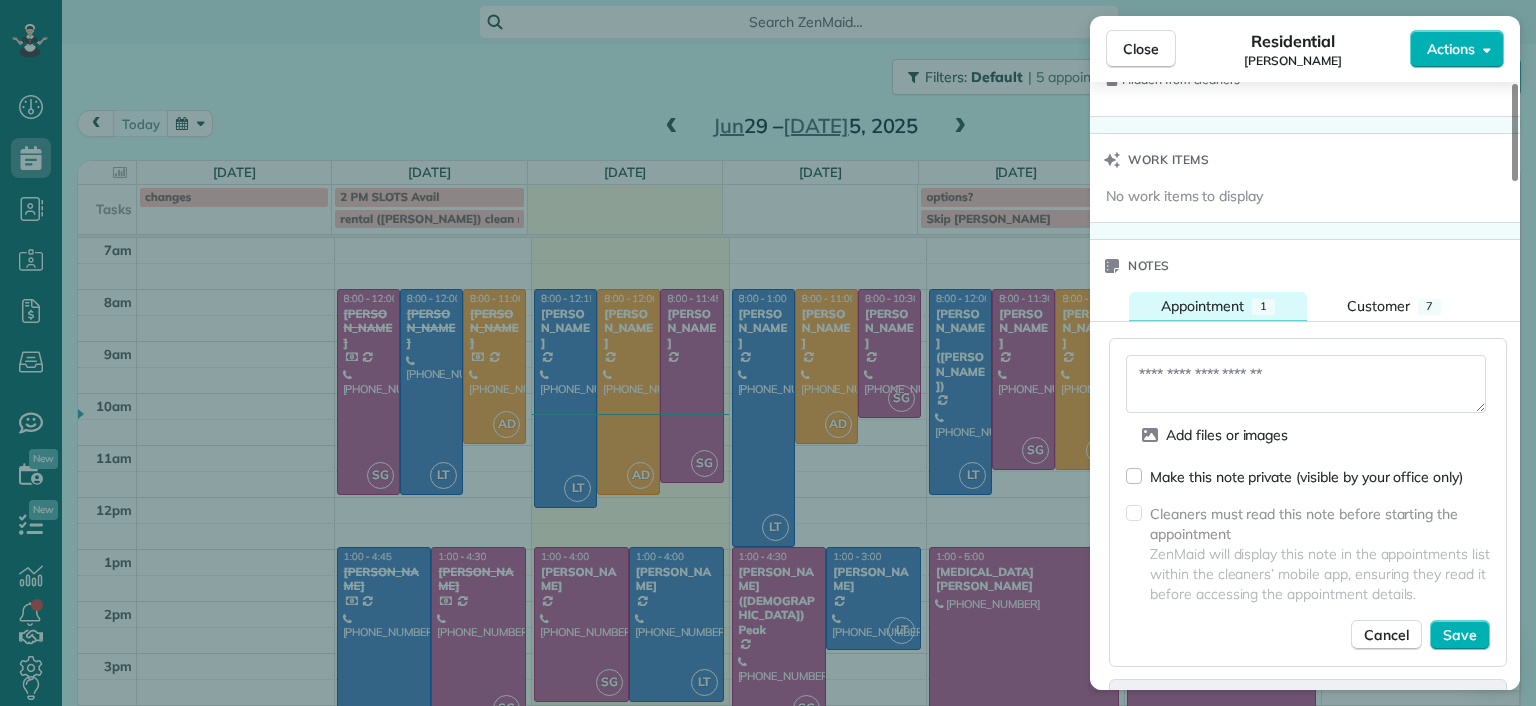 click on "Appointment" at bounding box center (1202, 306) 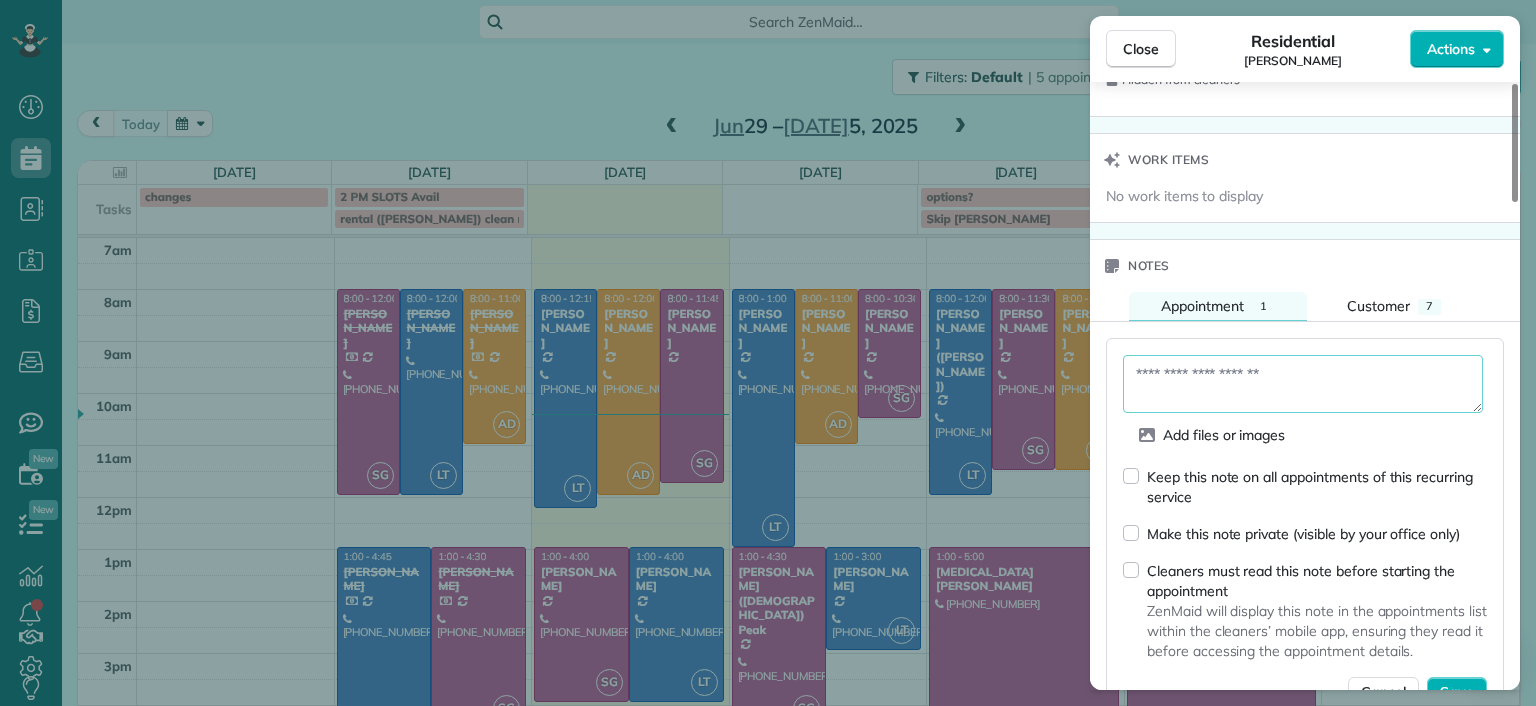 click at bounding box center [1303, 384] 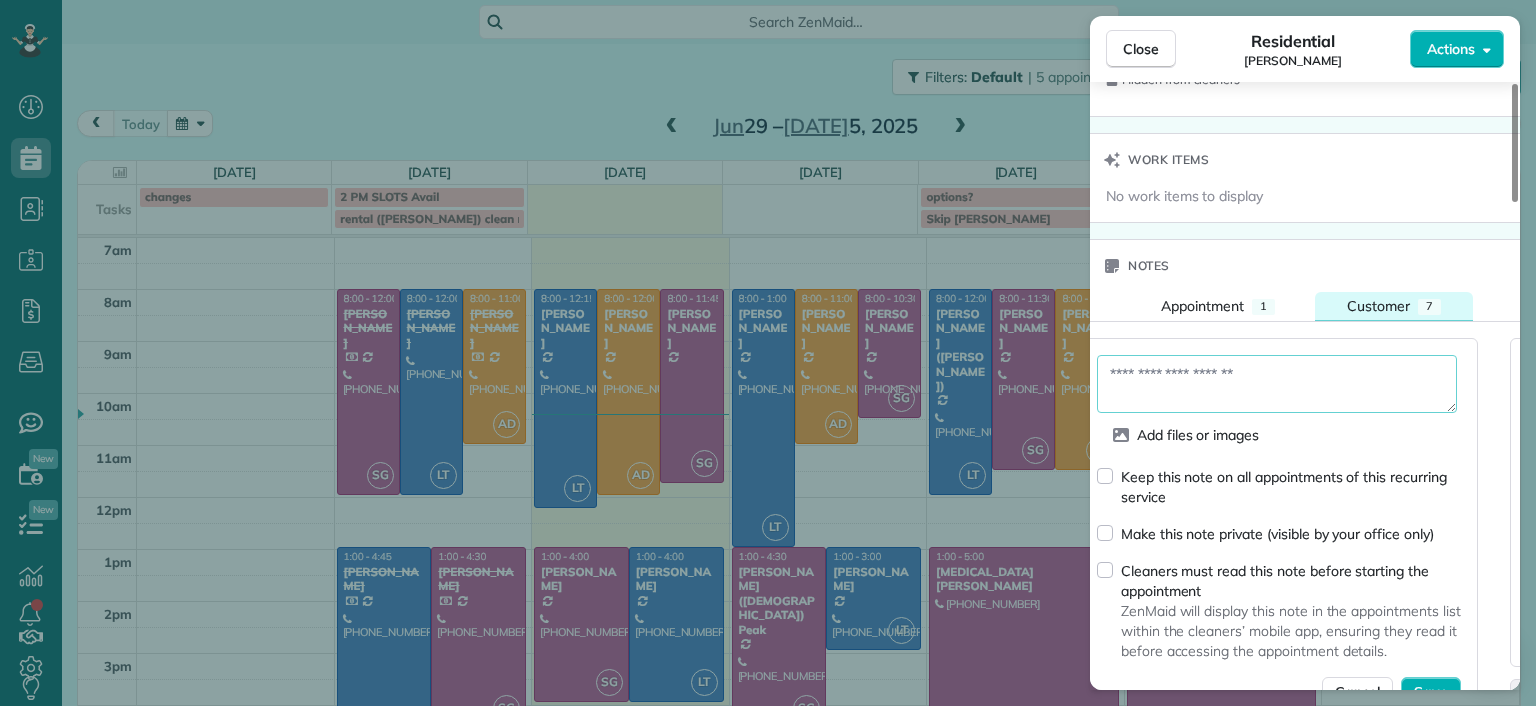 click on "Customer" at bounding box center [1378, 306] 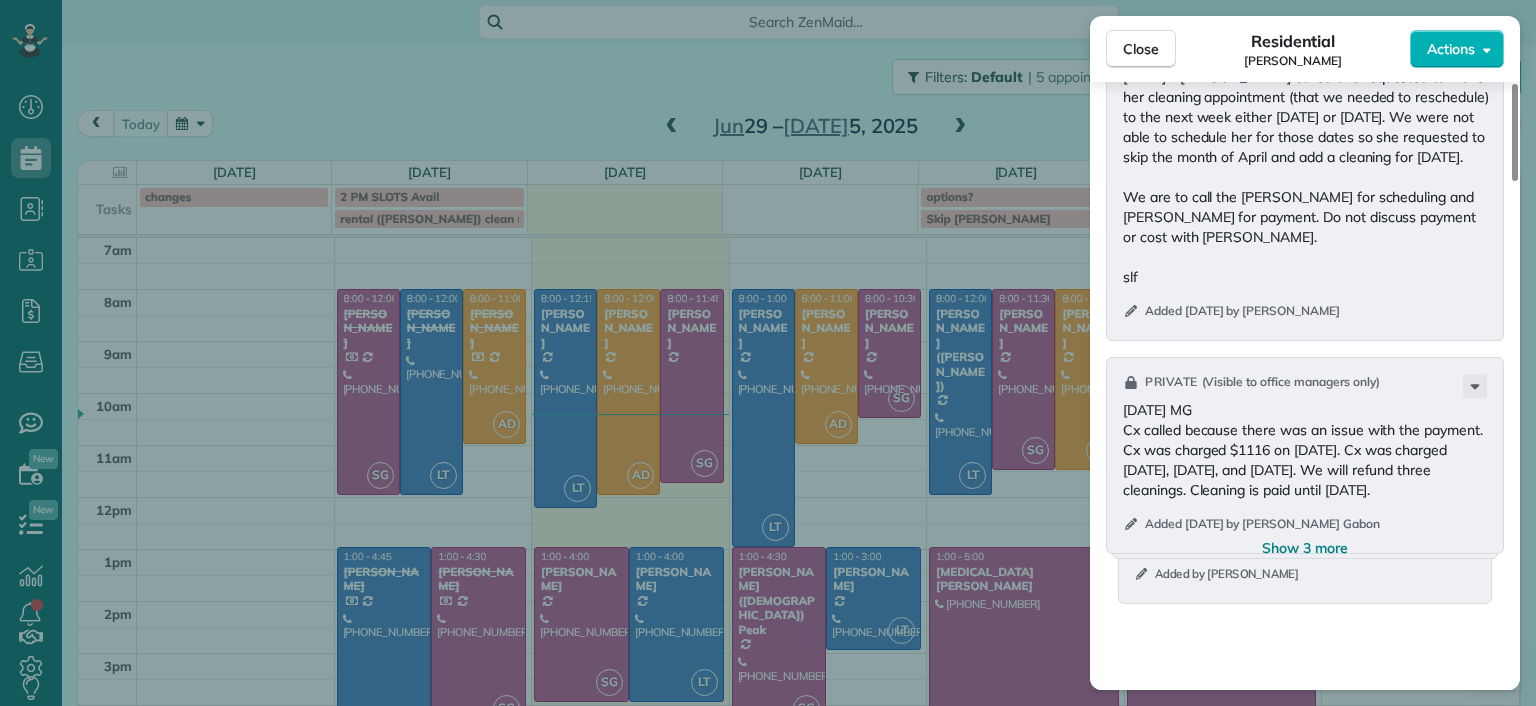 scroll, scrollTop: 2800, scrollLeft: 0, axis: vertical 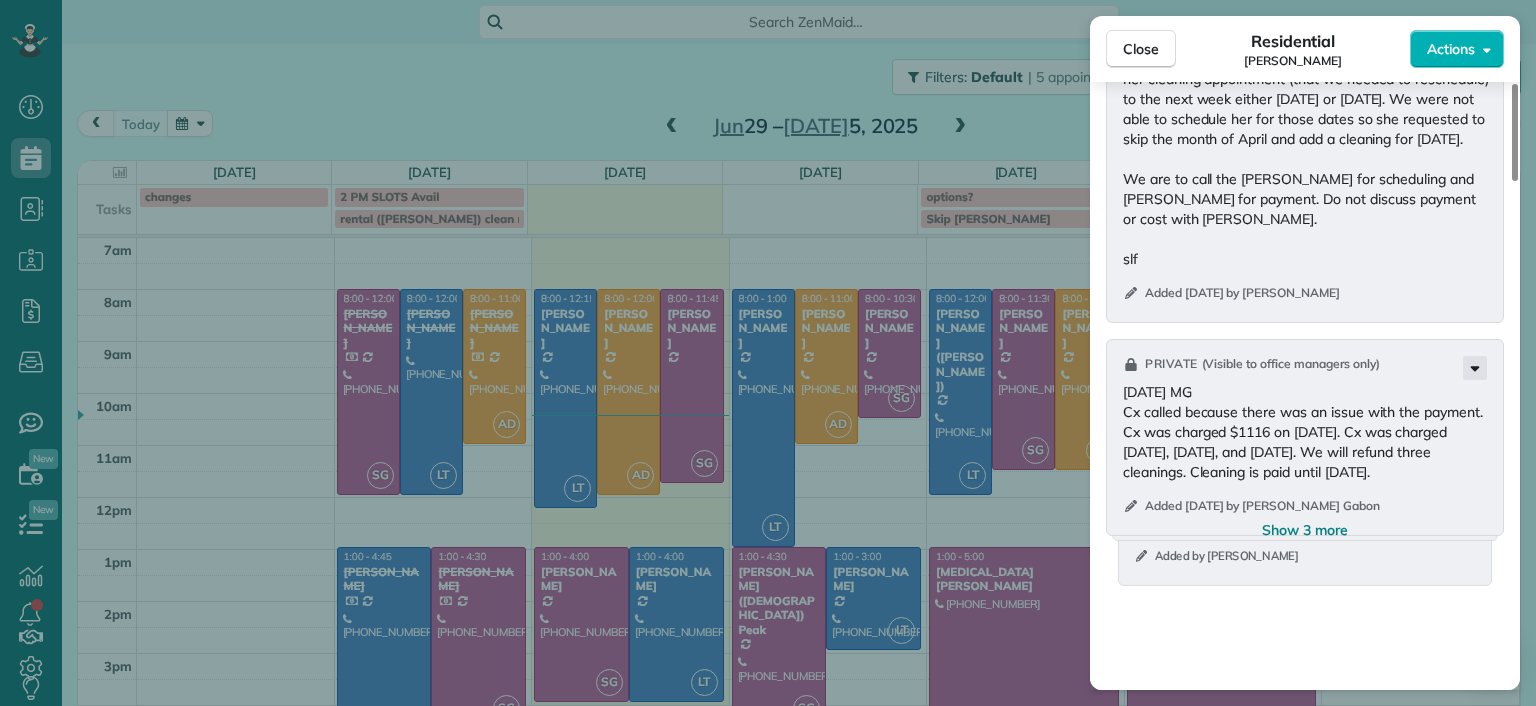 click 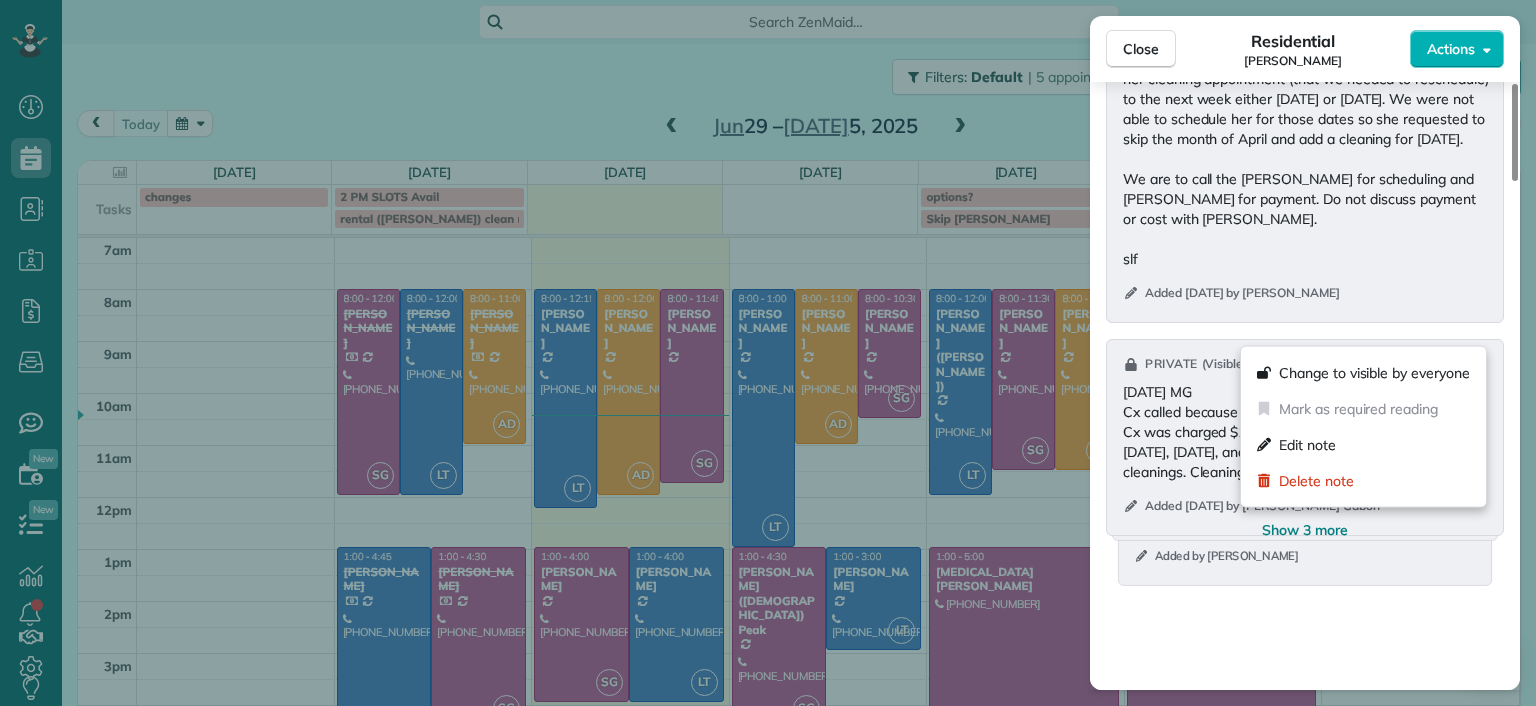 click on "Private ( Visible to office managers only ) 04/11/2025 MG
Cx called because there was an issue with the payment. Cx was charged $1116 on Feb 5. Cx was charged Feb 13, March 13, and April 10. We will refund three cleanings. Cleaning is paid until July 31st.  Added 2 months ago by Genelyn Gabon" at bounding box center (1305, 437) 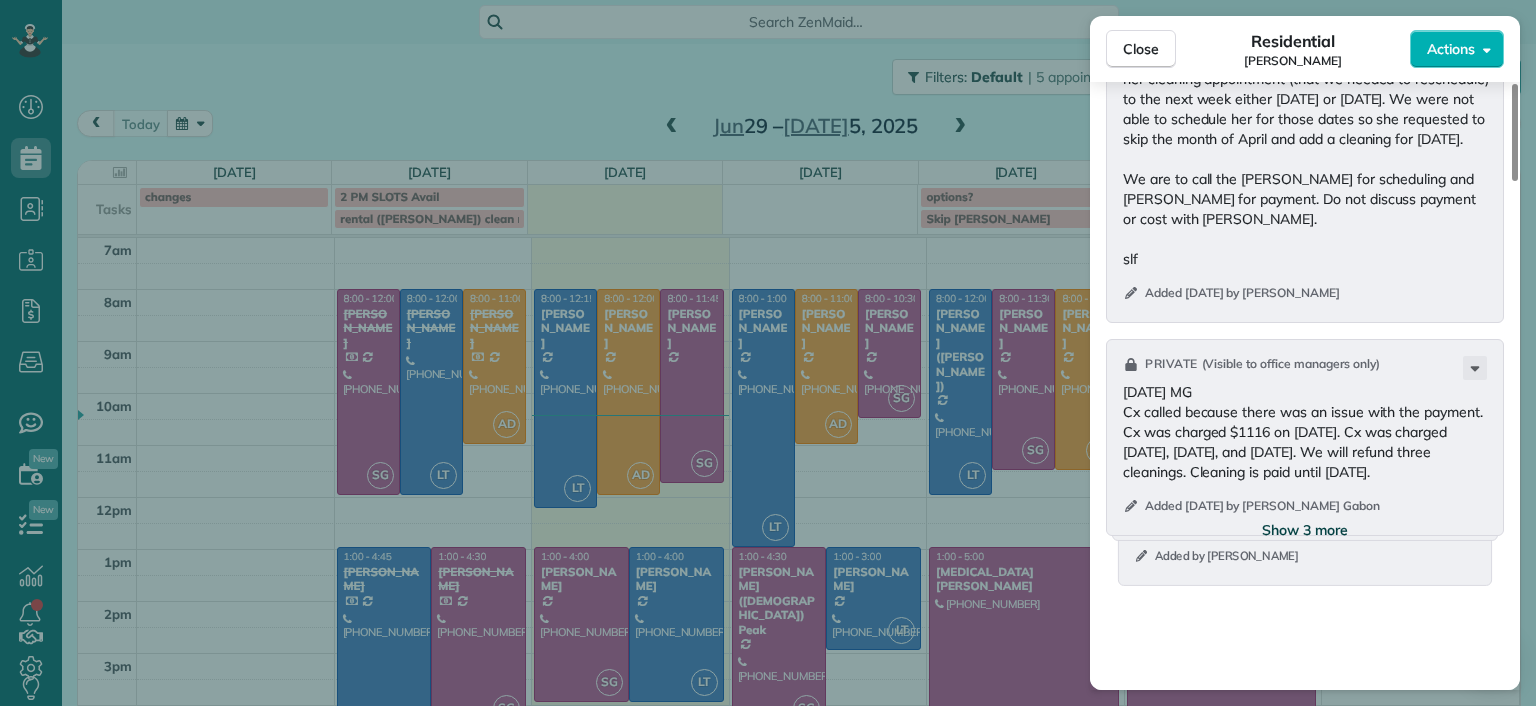 click on "Show 3 more" at bounding box center [1305, 530] 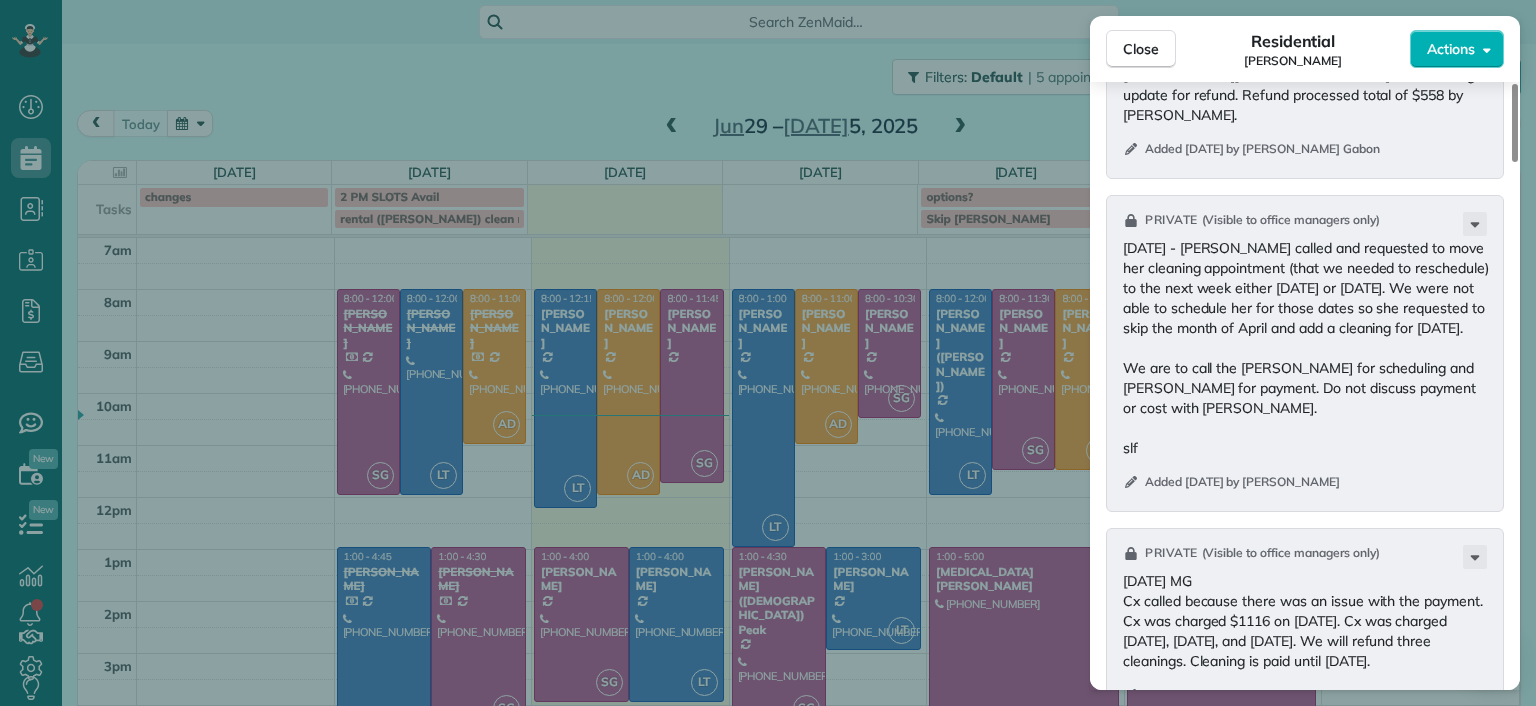 scroll, scrollTop: 2800, scrollLeft: 0, axis: vertical 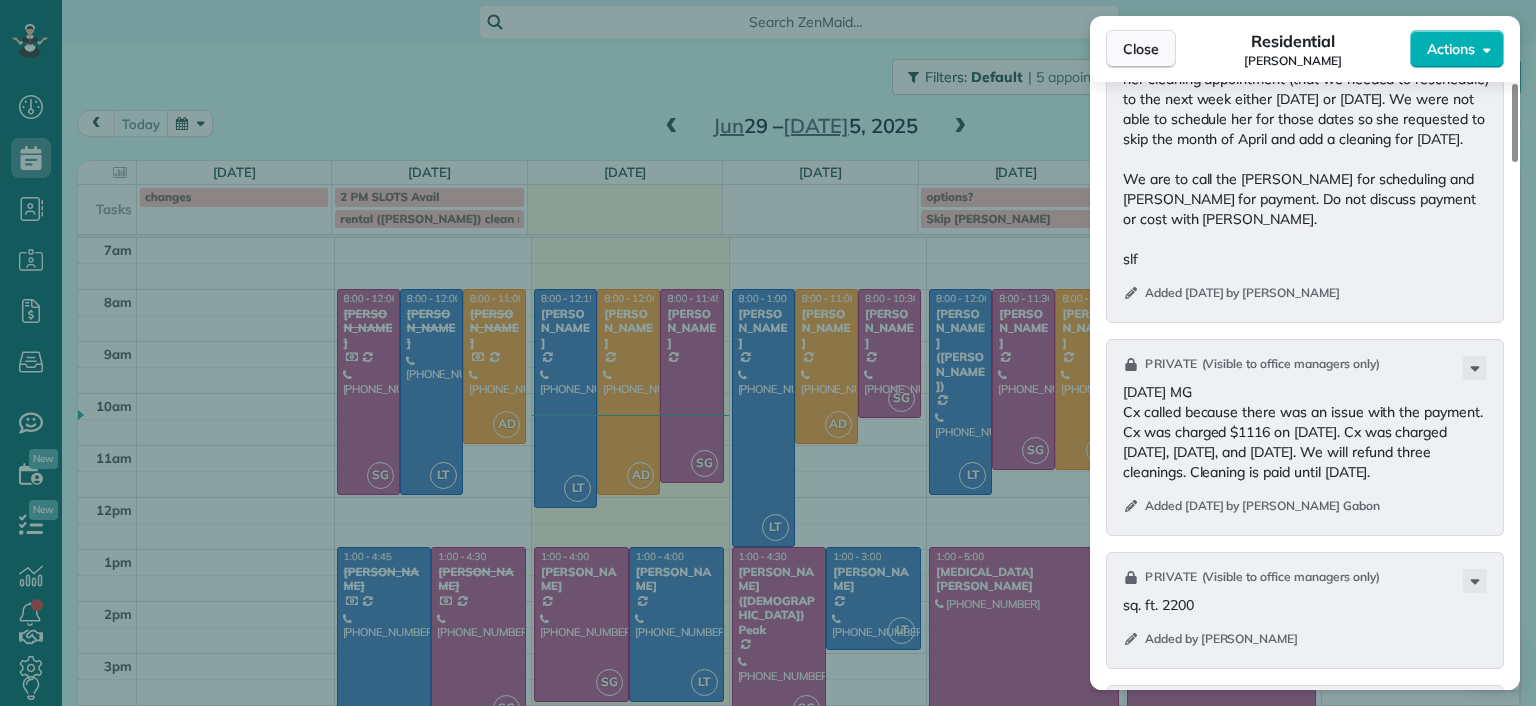 click on "Close" at bounding box center [1141, 49] 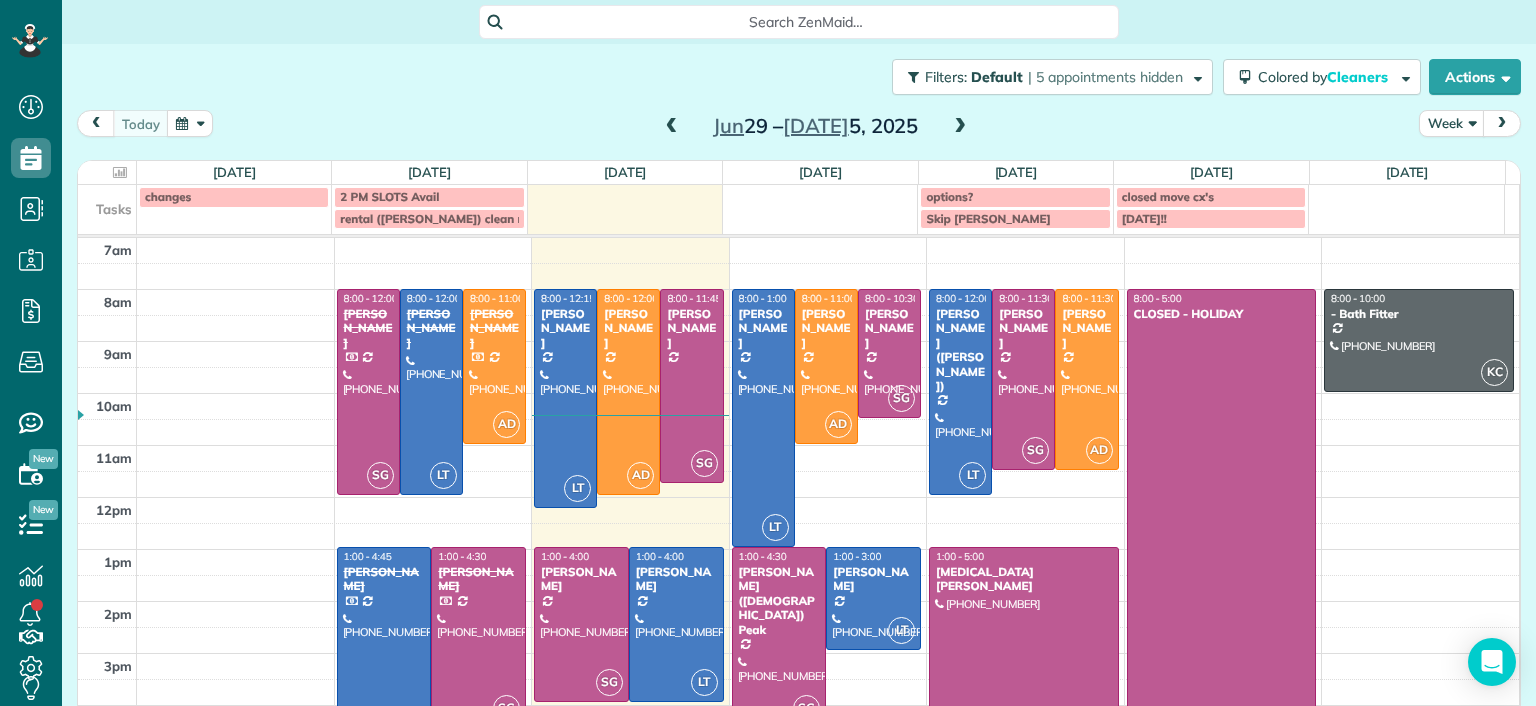 click on "Close" at bounding box center [1141, 49] 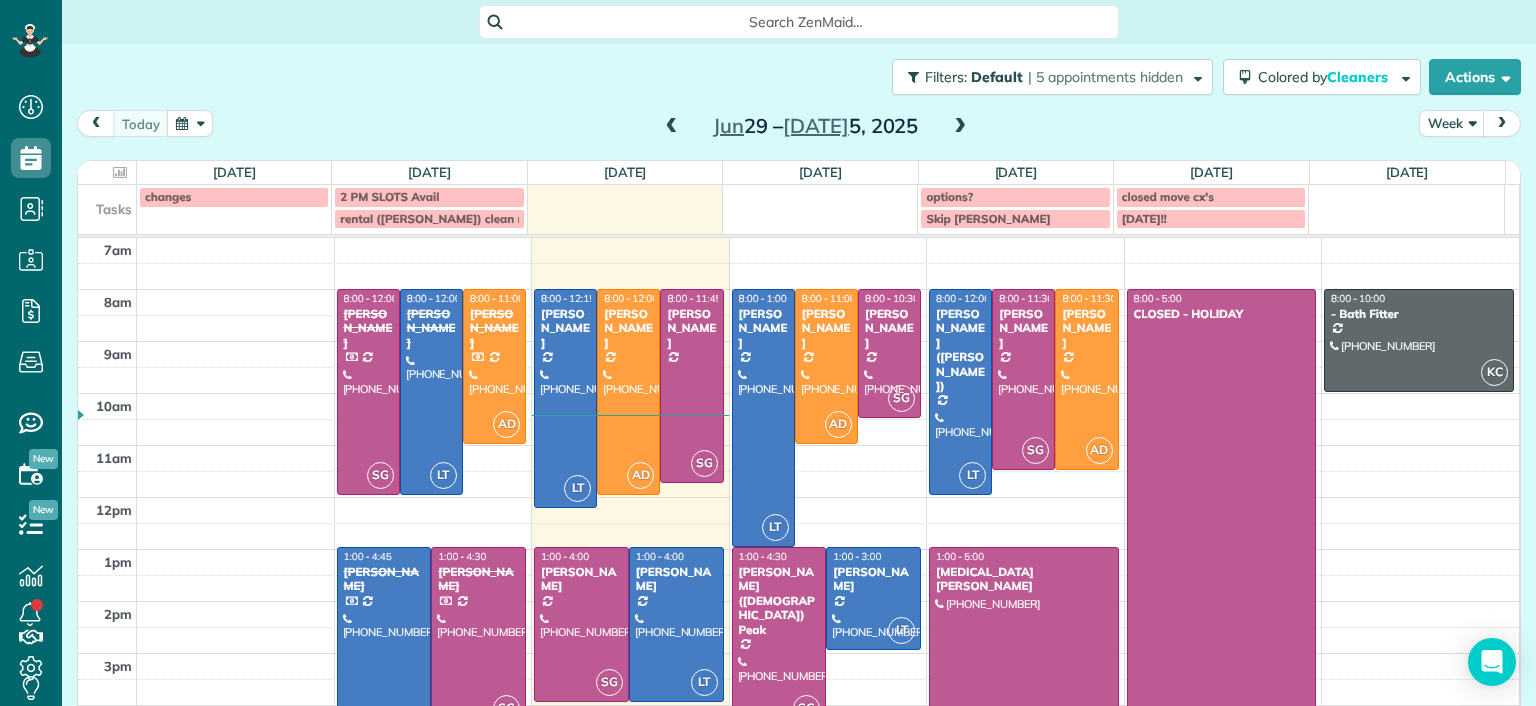 click on "Filters:   Default
|  5 appointments hidden
Colored by  Cleaners
Color by Cleaner
Color by Team
Color by Status
Color by Recurrence
Color by Paid/Unpaid
Filters  Default
Schedule Changes
Actions
Create Appointment
Create Task
Clock In/Out
Send Work Orders
Print Route Sheets
Today's Emails/Texts
View Metrics" at bounding box center [799, 77] 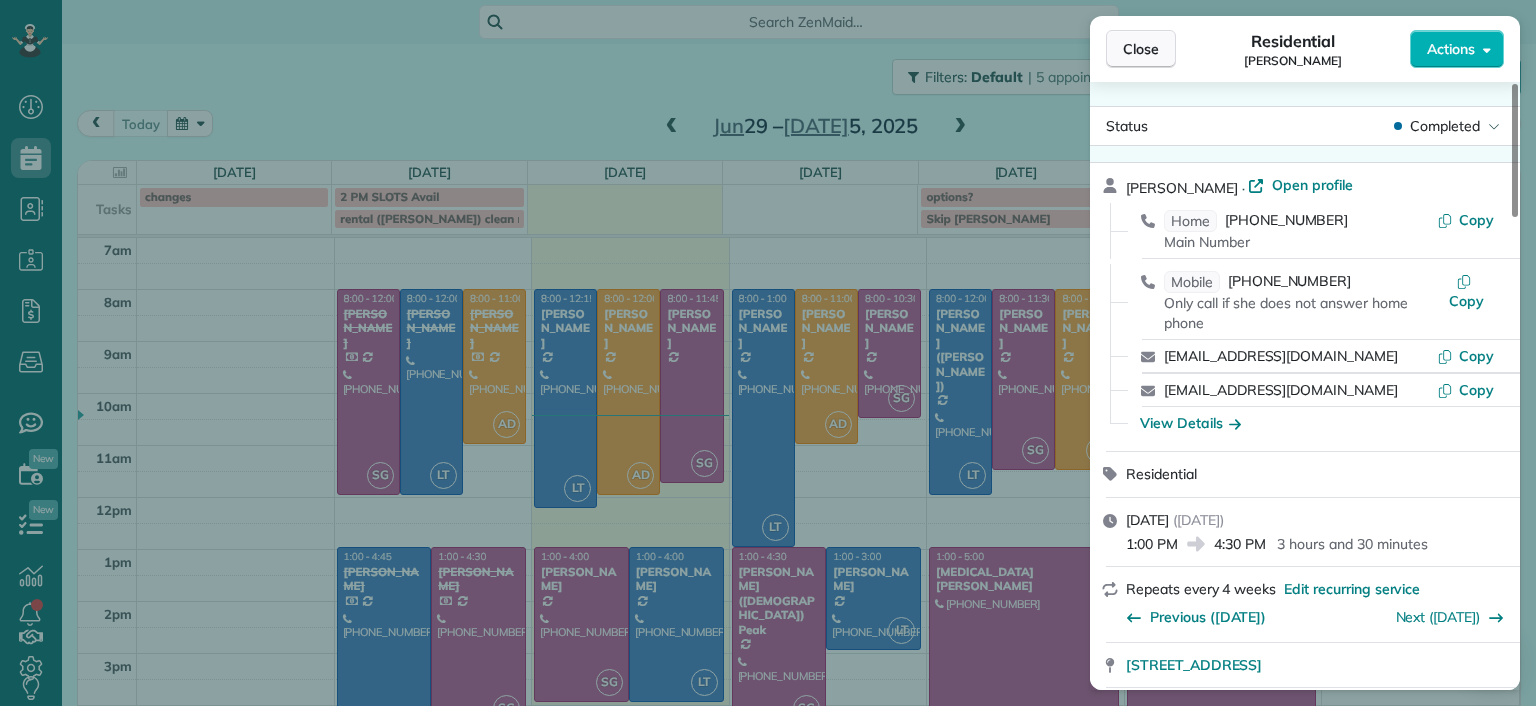 click on "Close" at bounding box center [1141, 49] 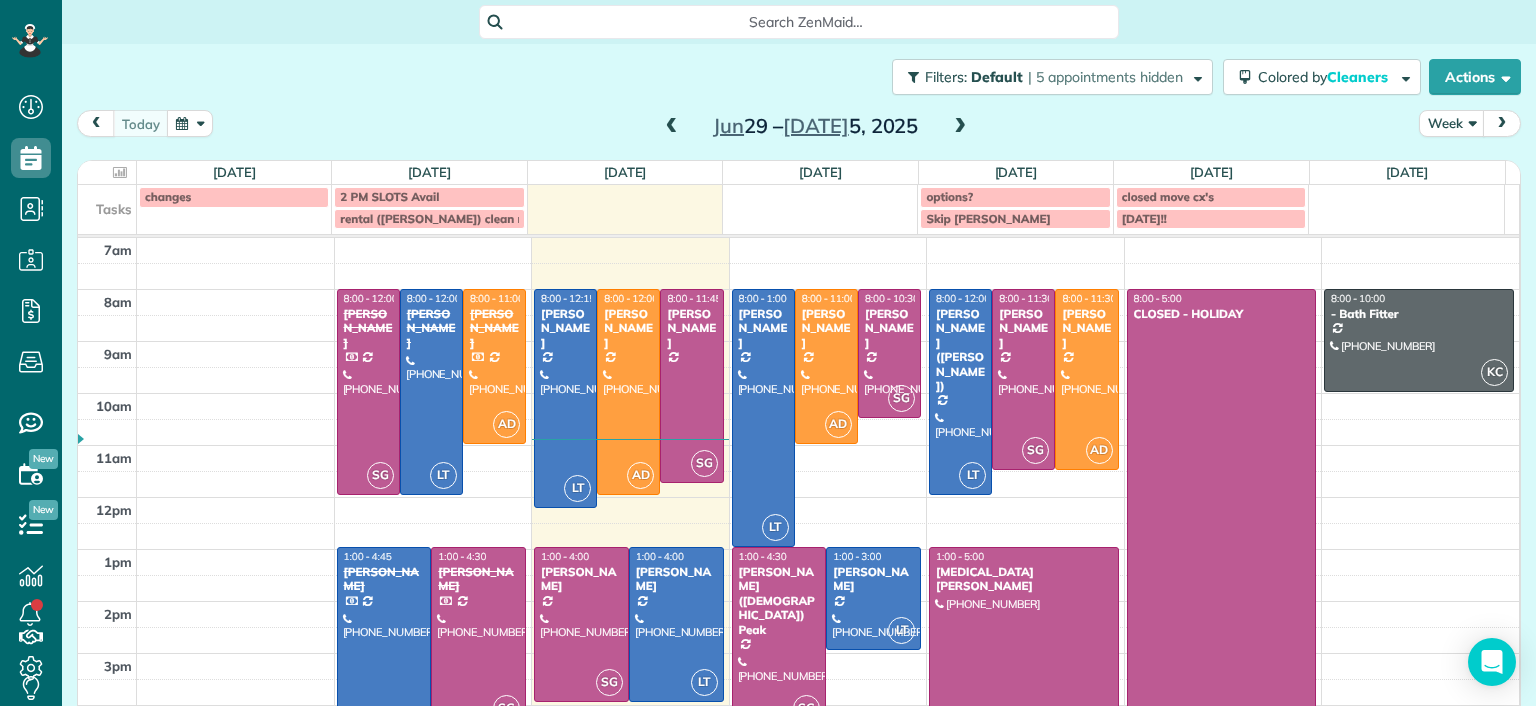 click at bounding box center (478, 637) 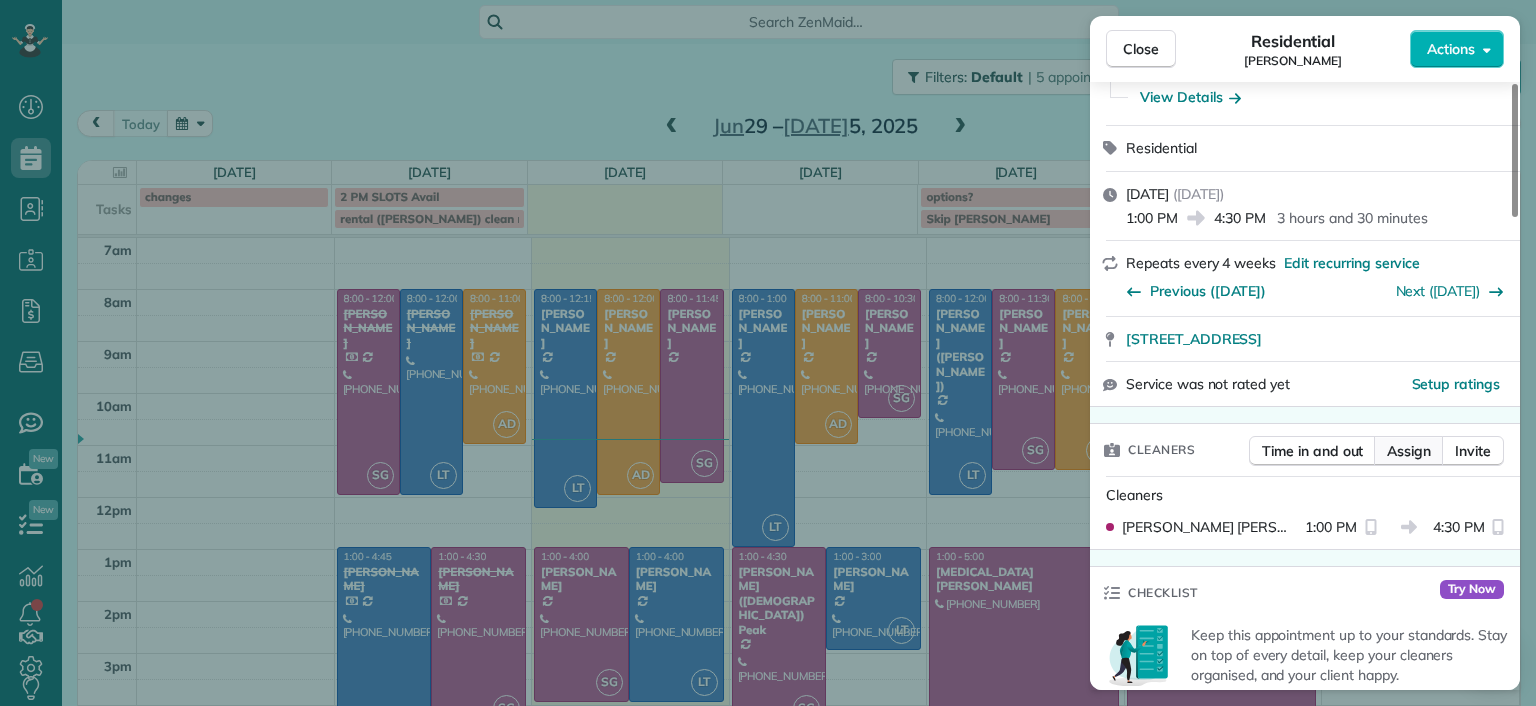 scroll, scrollTop: 400, scrollLeft: 0, axis: vertical 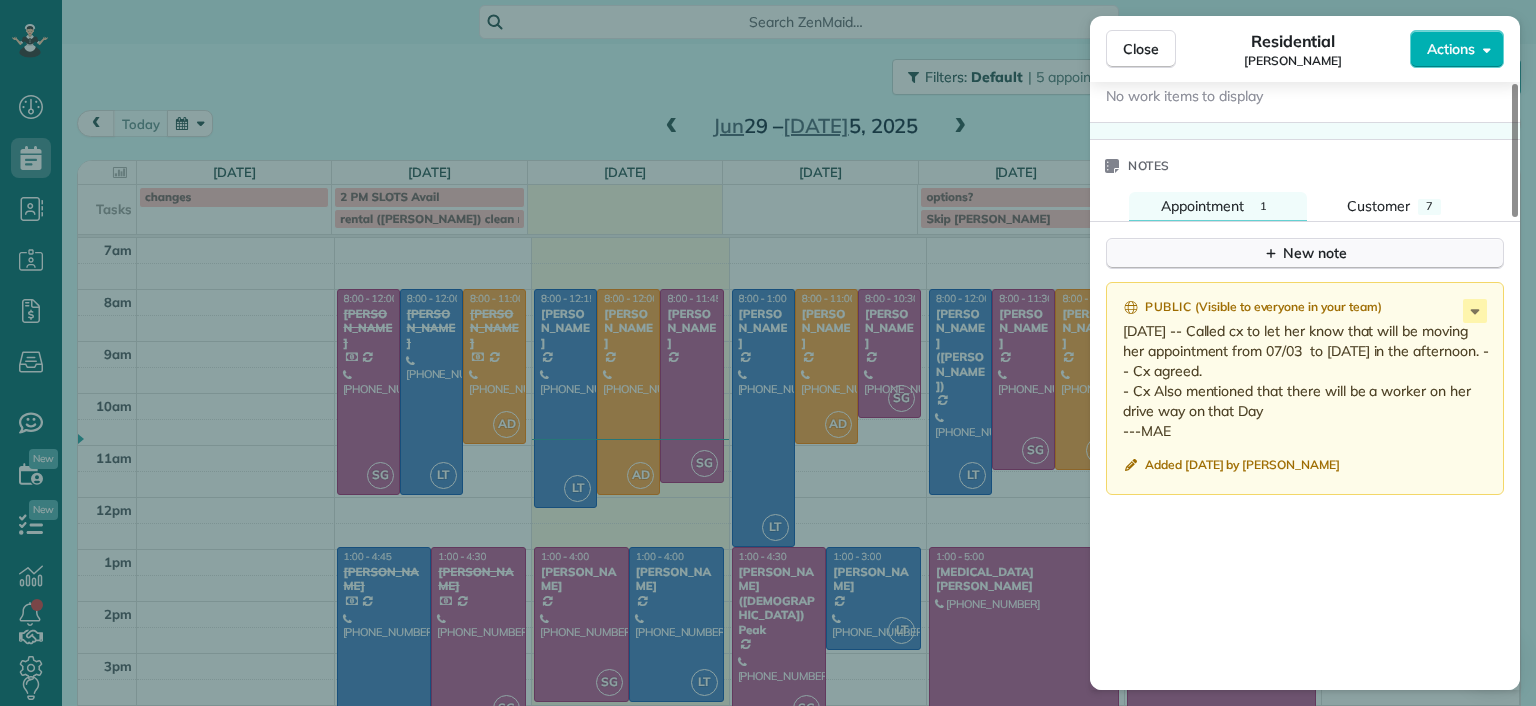 click on "New note" at bounding box center (1305, 253) 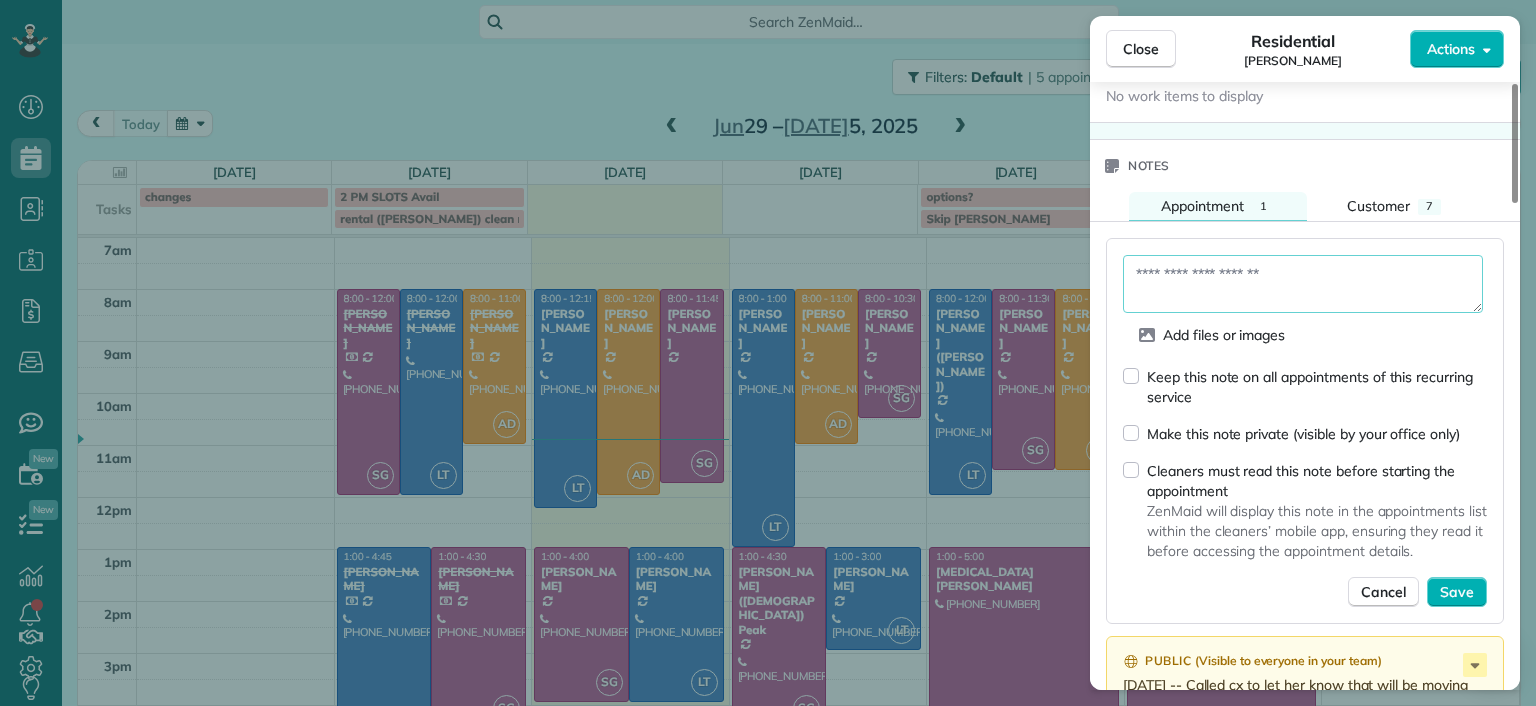 click at bounding box center [1303, 284] 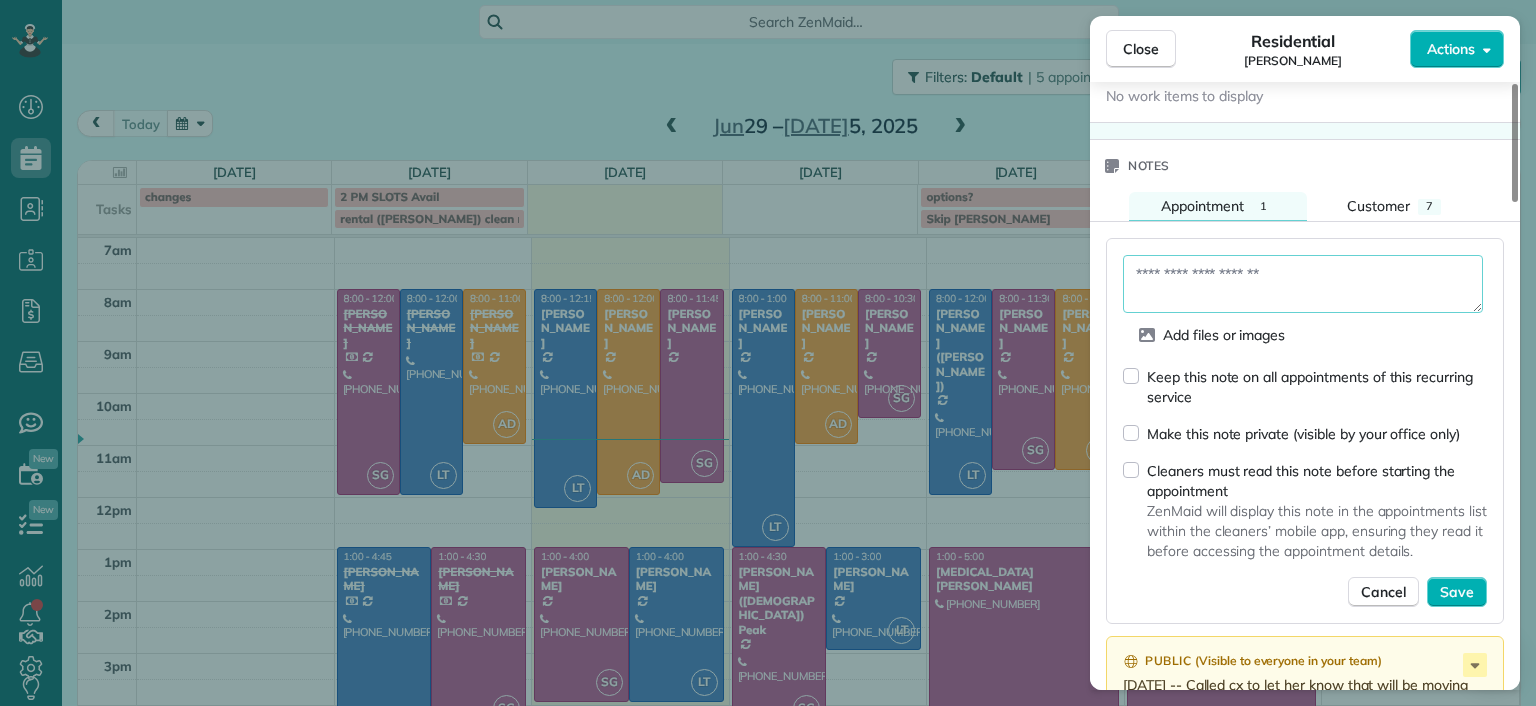 type on "*" 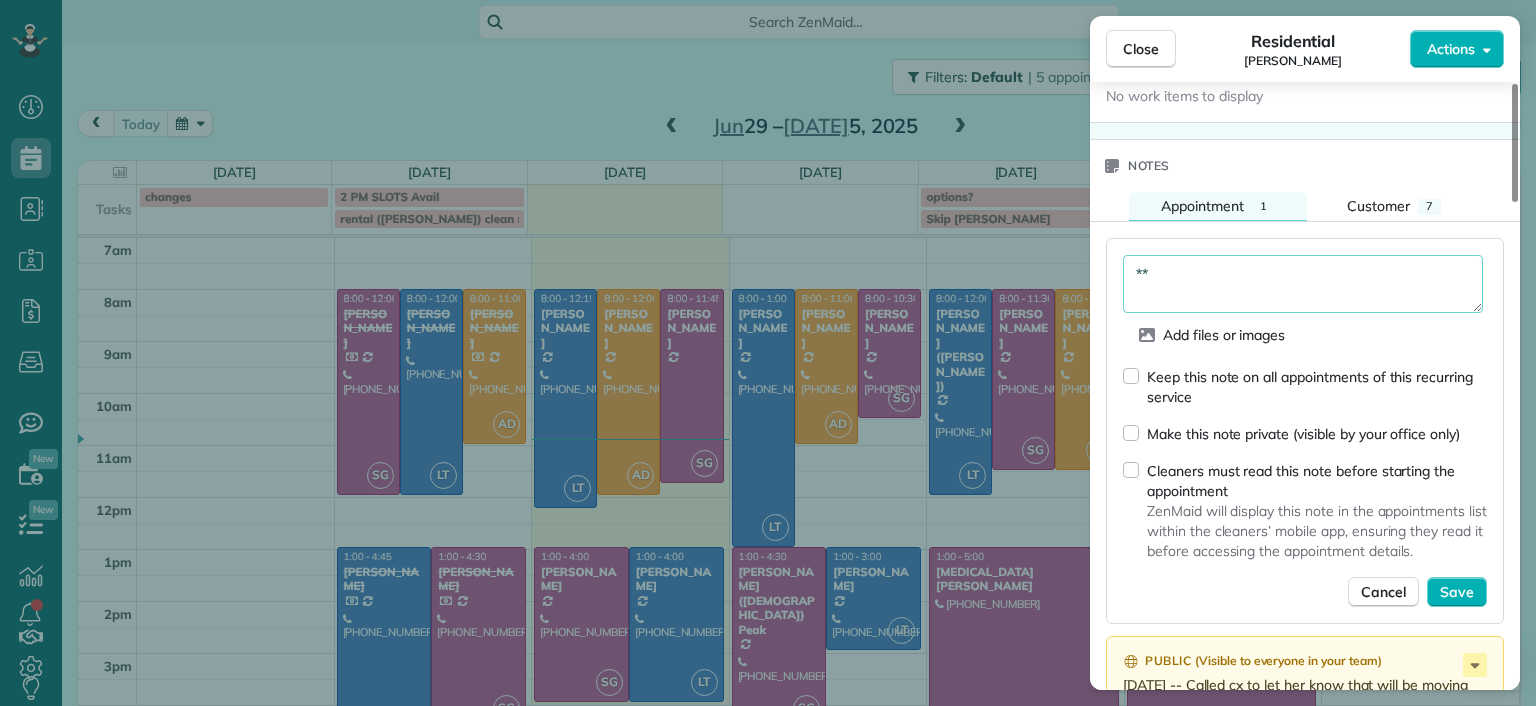 type on "*" 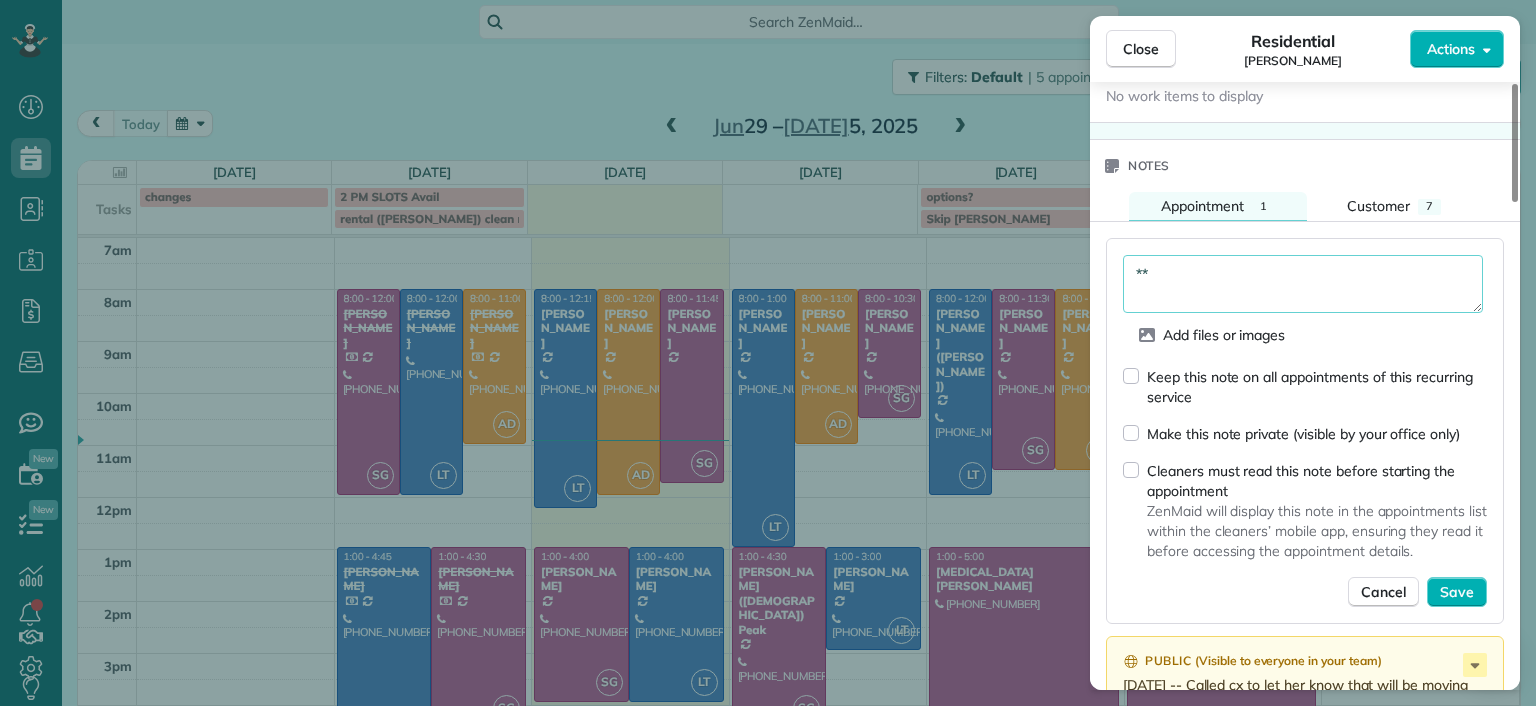 type on "*" 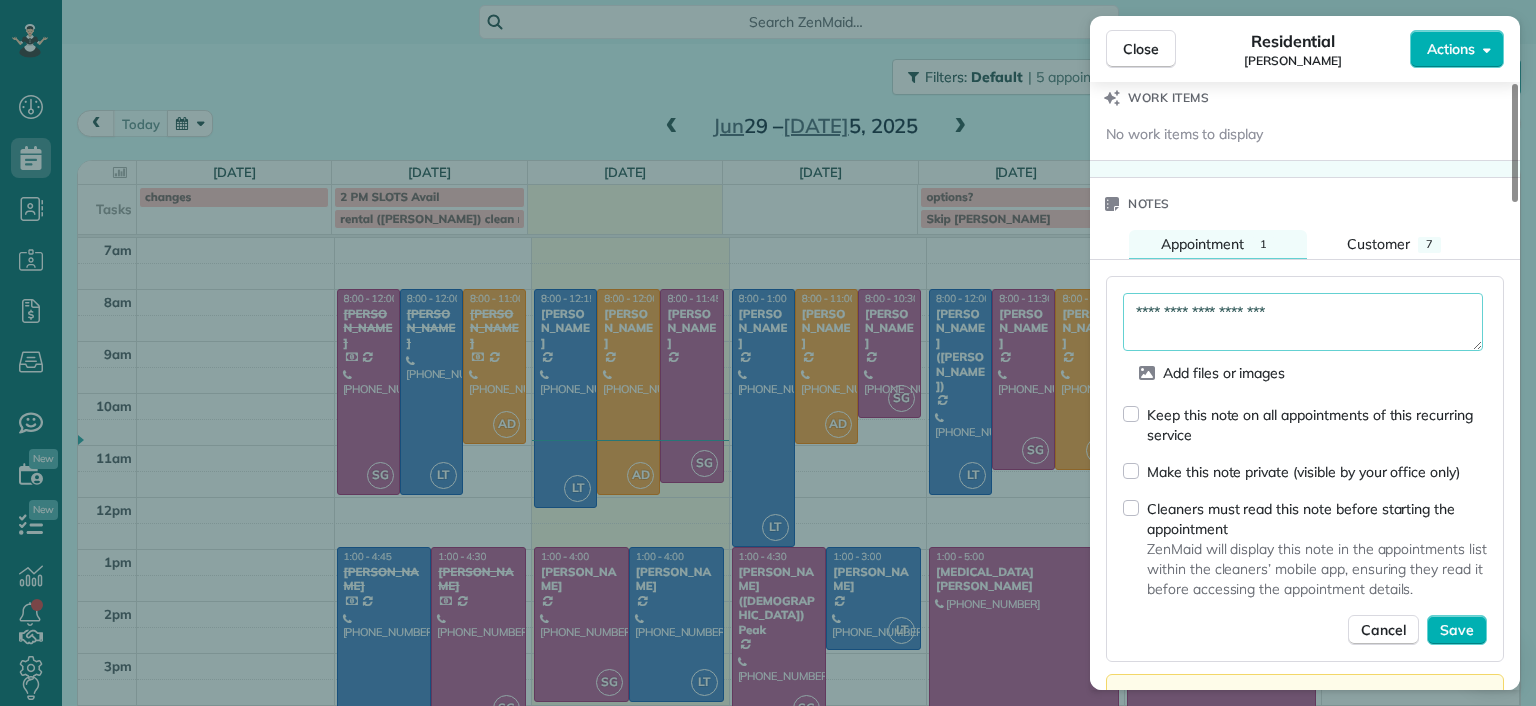 scroll, scrollTop: 1700, scrollLeft: 0, axis: vertical 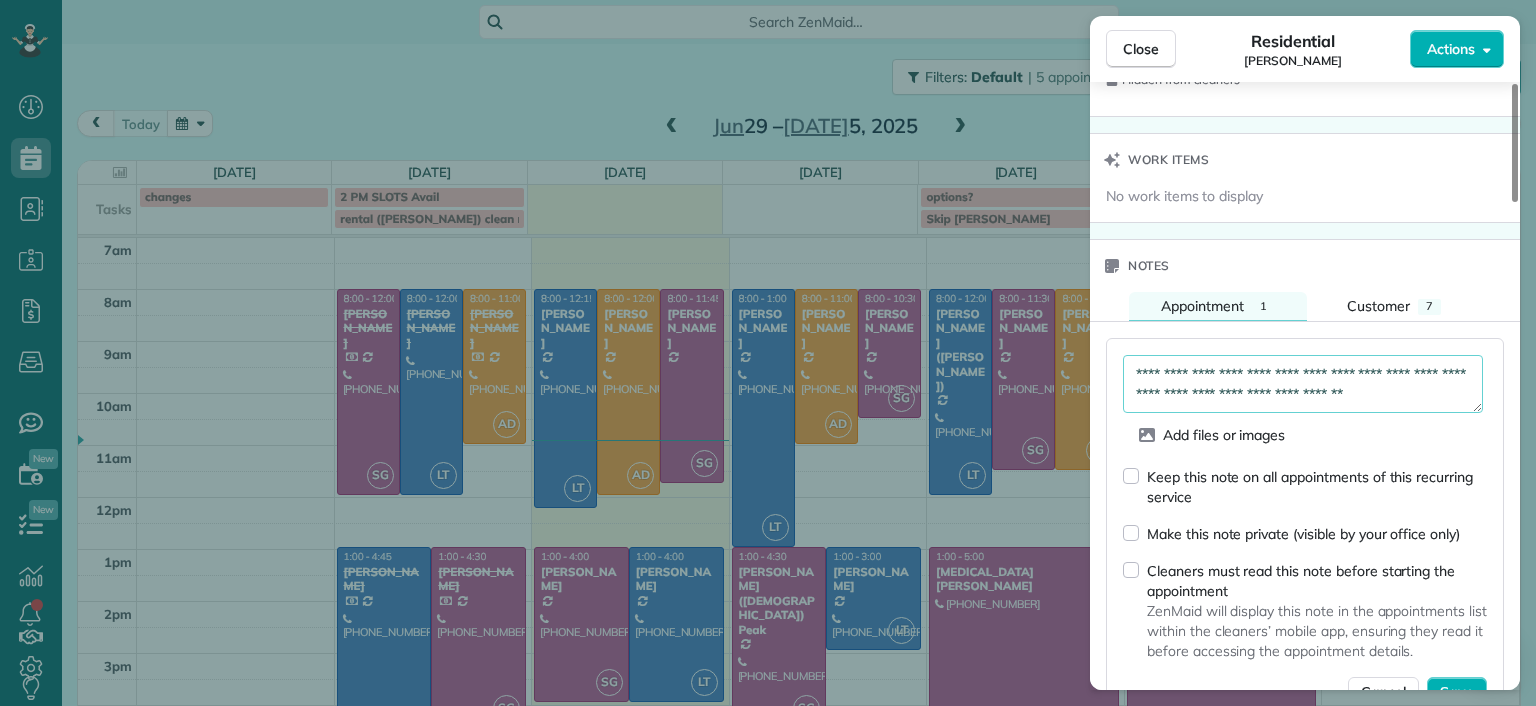 click on "Keep this note on all appointments of this recurring service" at bounding box center [1305, 486] 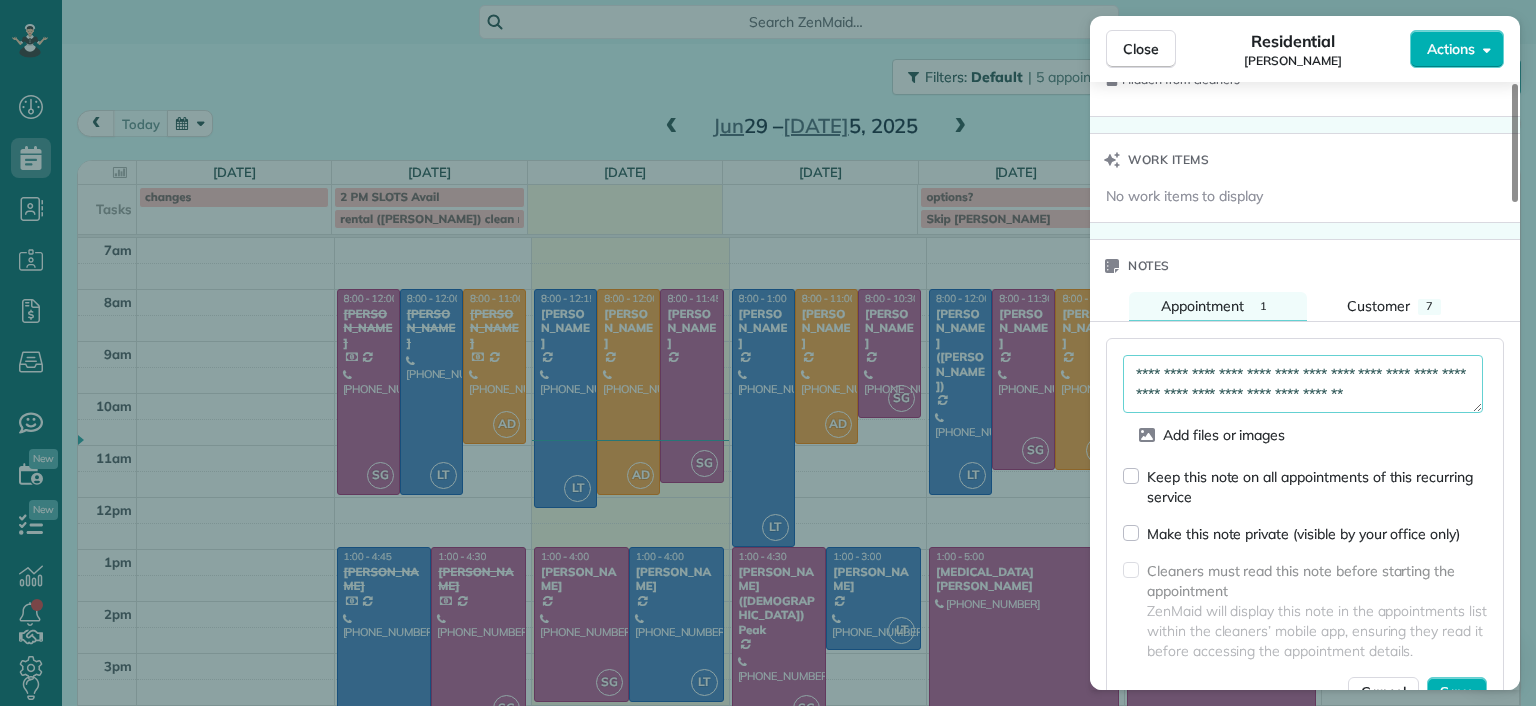 click on "**********" at bounding box center (1303, 384) 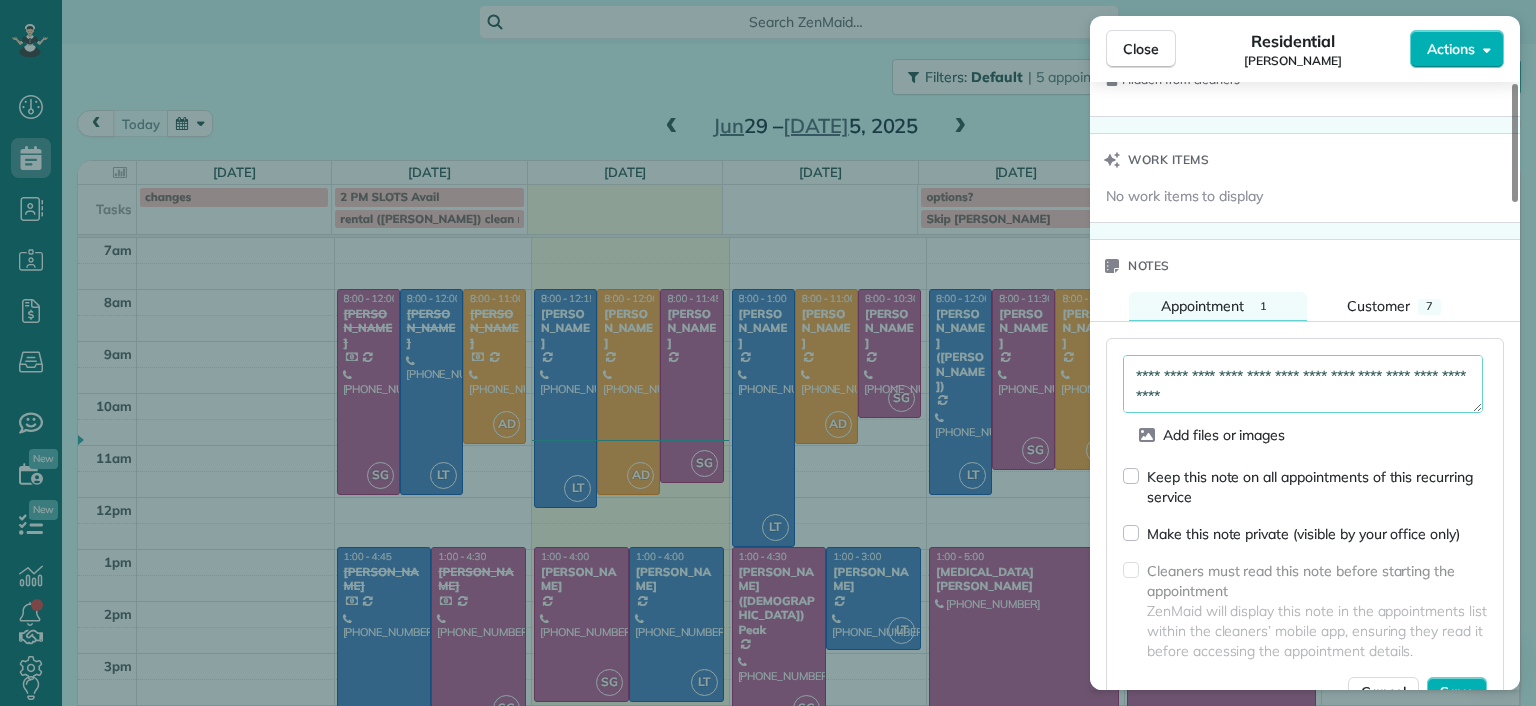 scroll, scrollTop: 20, scrollLeft: 0, axis: vertical 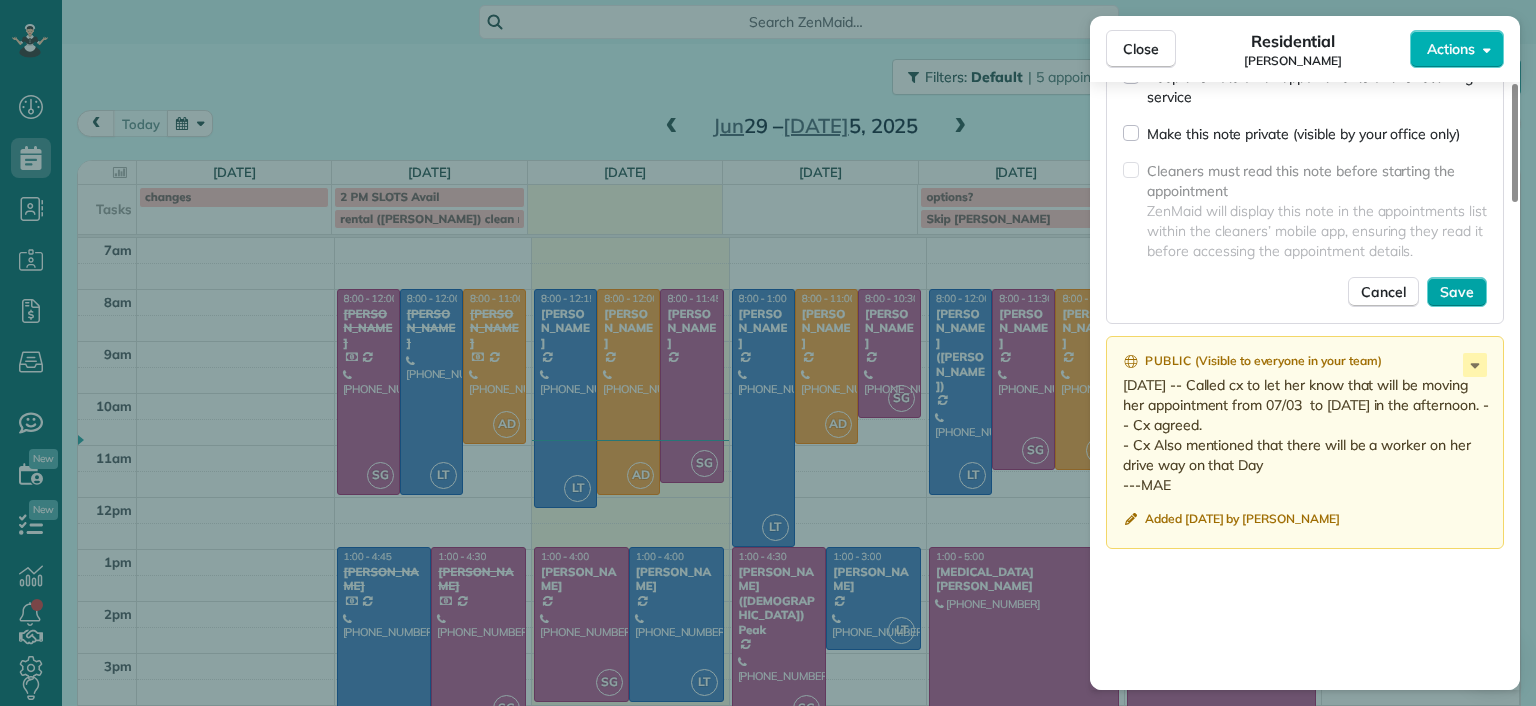 type on "**********" 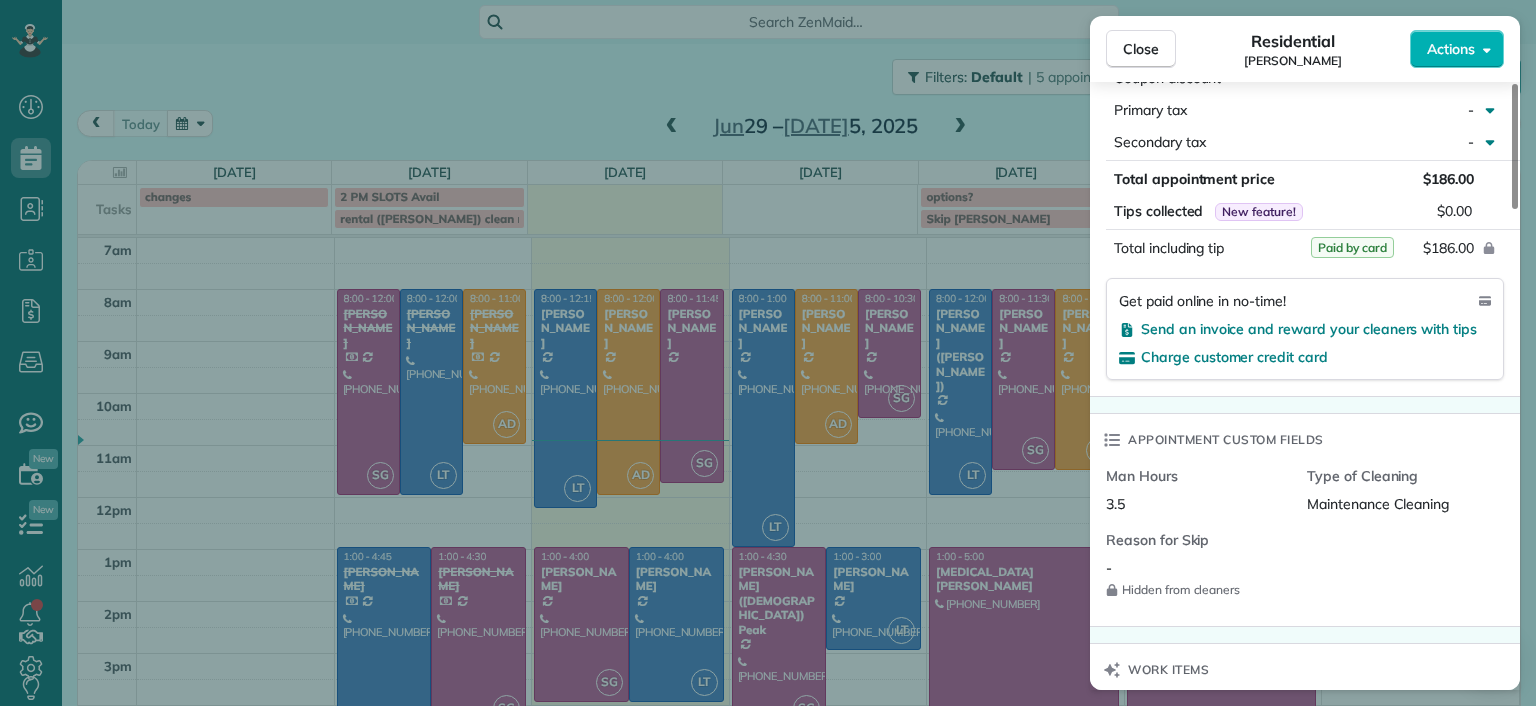 scroll, scrollTop: 1061, scrollLeft: 0, axis: vertical 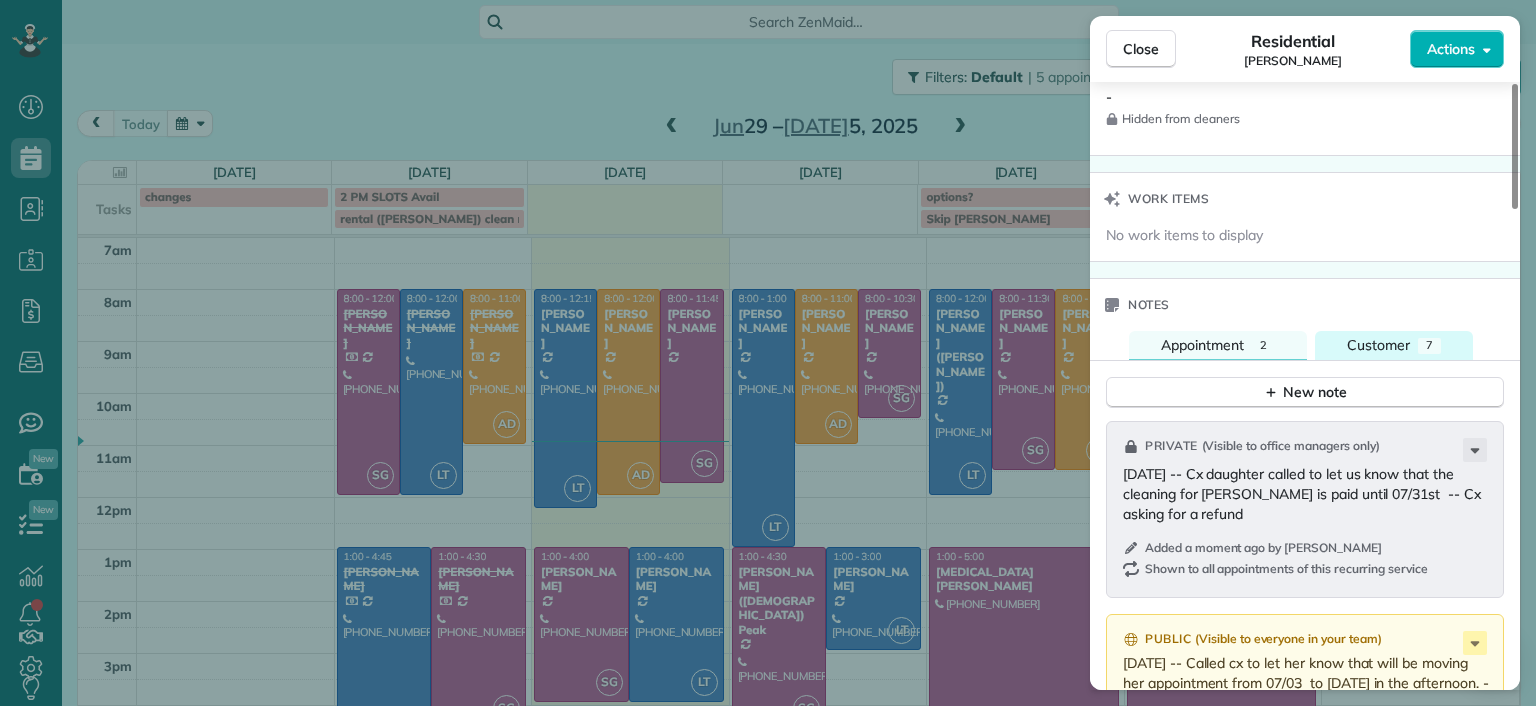 click on "Customer" at bounding box center (1378, 345) 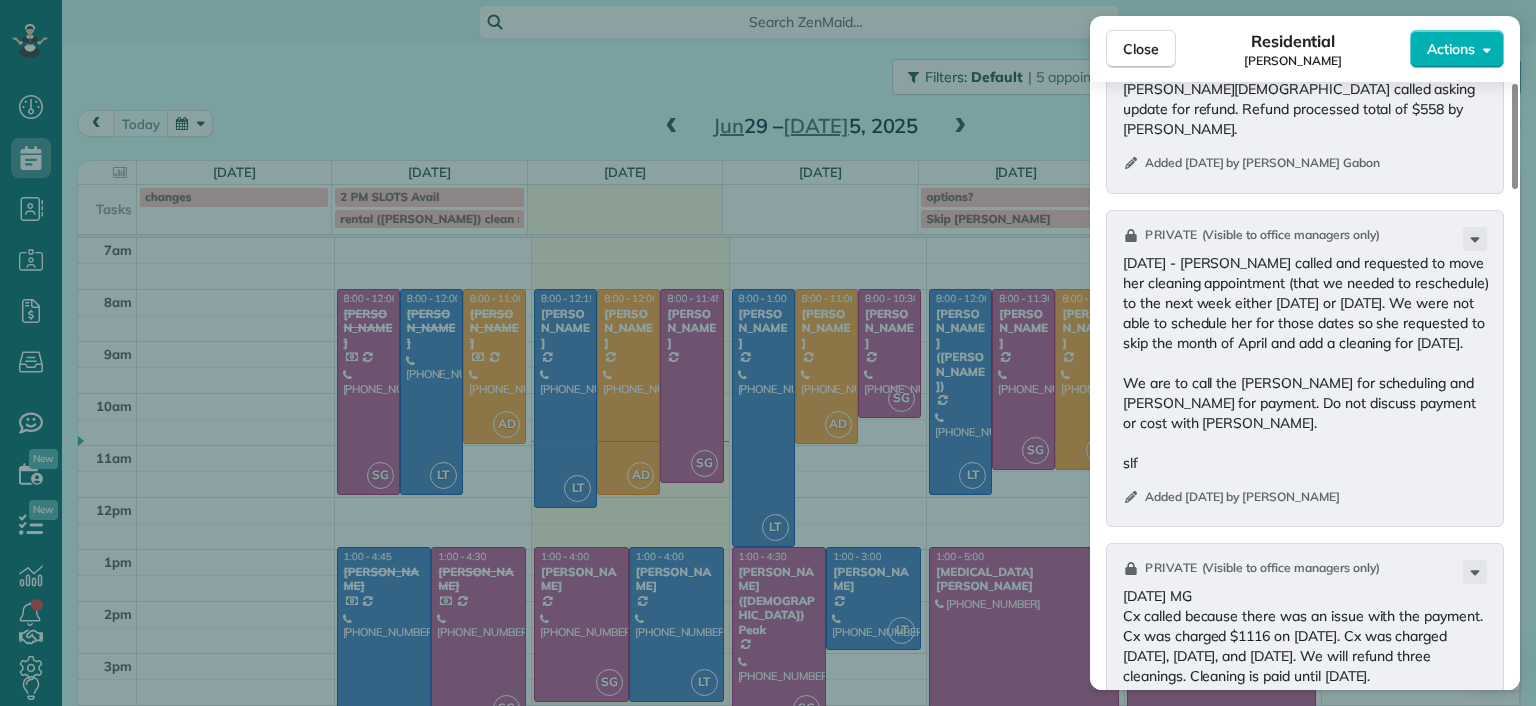 scroll, scrollTop: 2361, scrollLeft: 0, axis: vertical 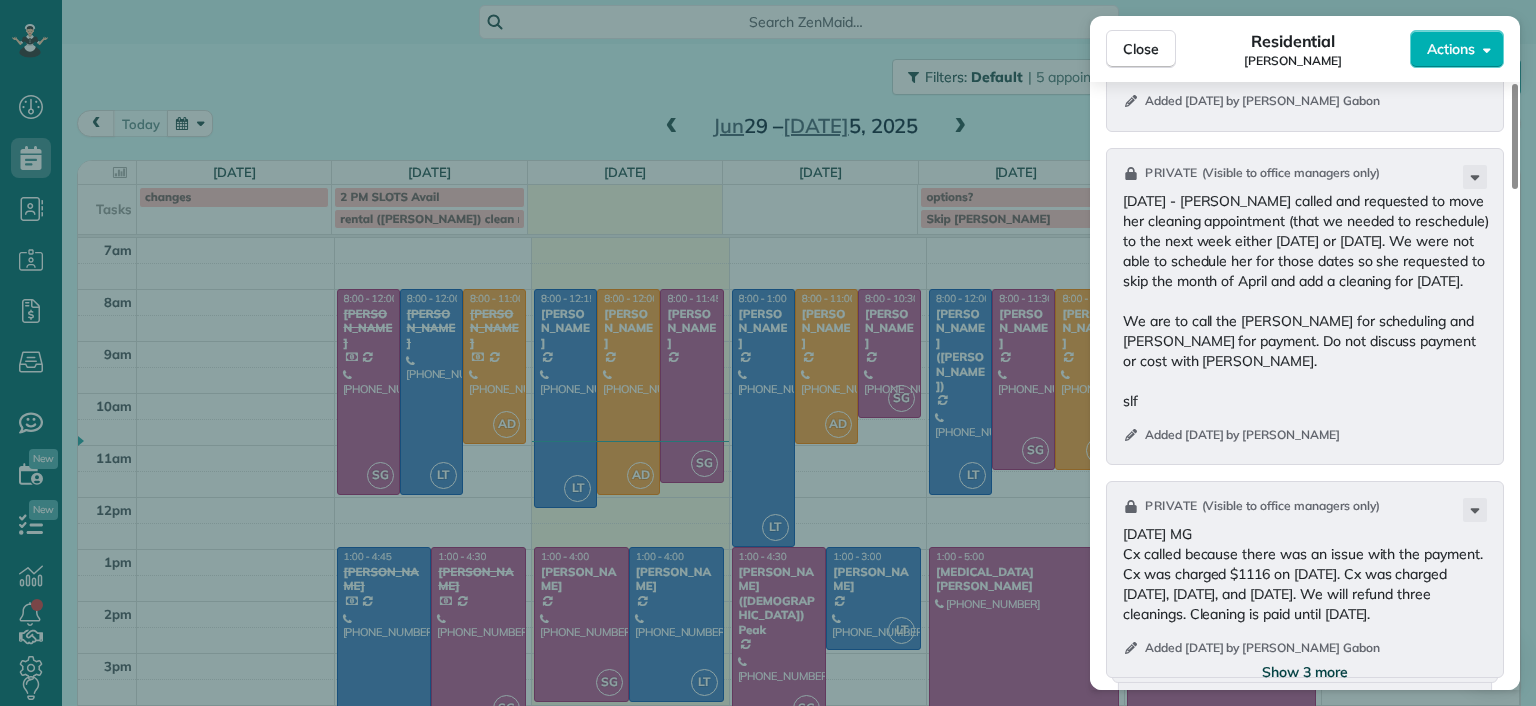 click on "Show 3 more" at bounding box center [1305, 672] 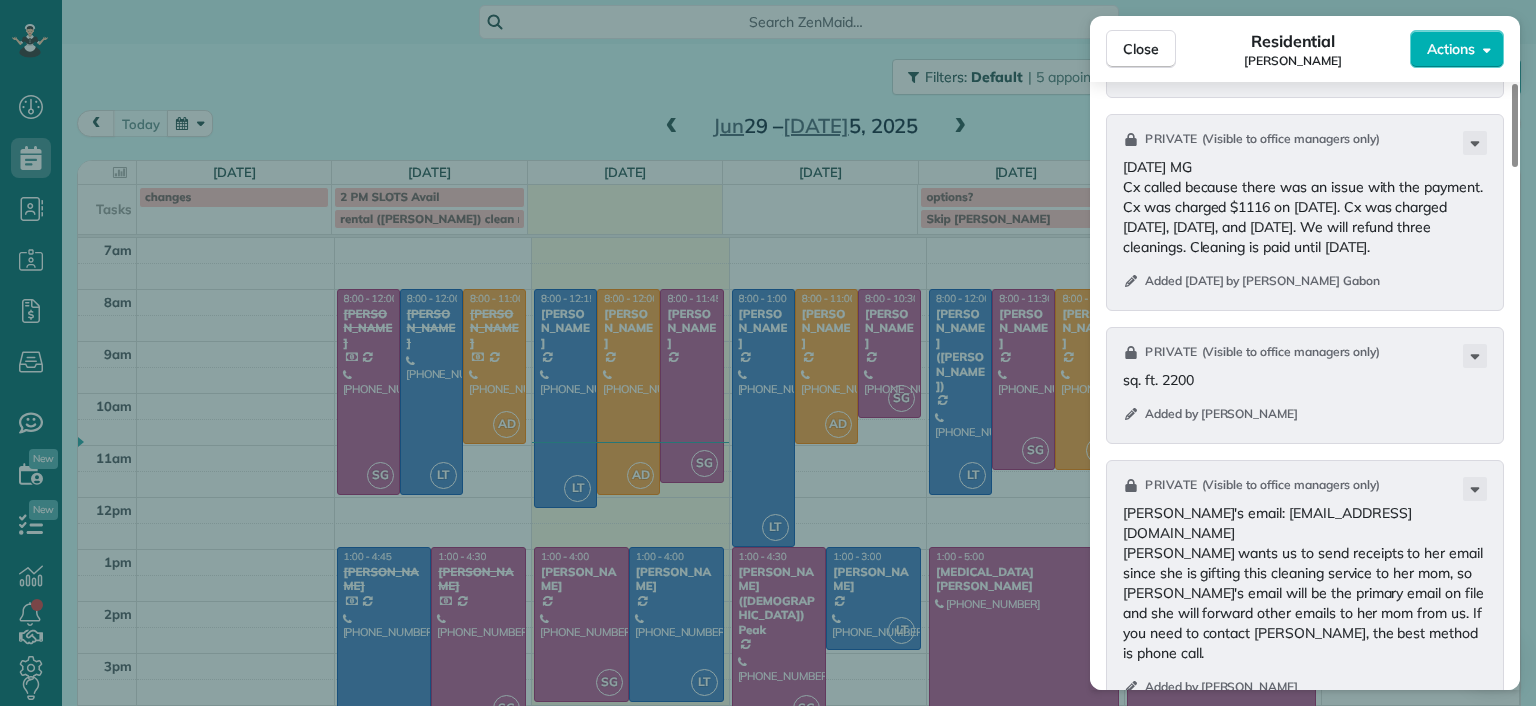 scroll, scrollTop: 2861, scrollLeft: 0, axis: vertical 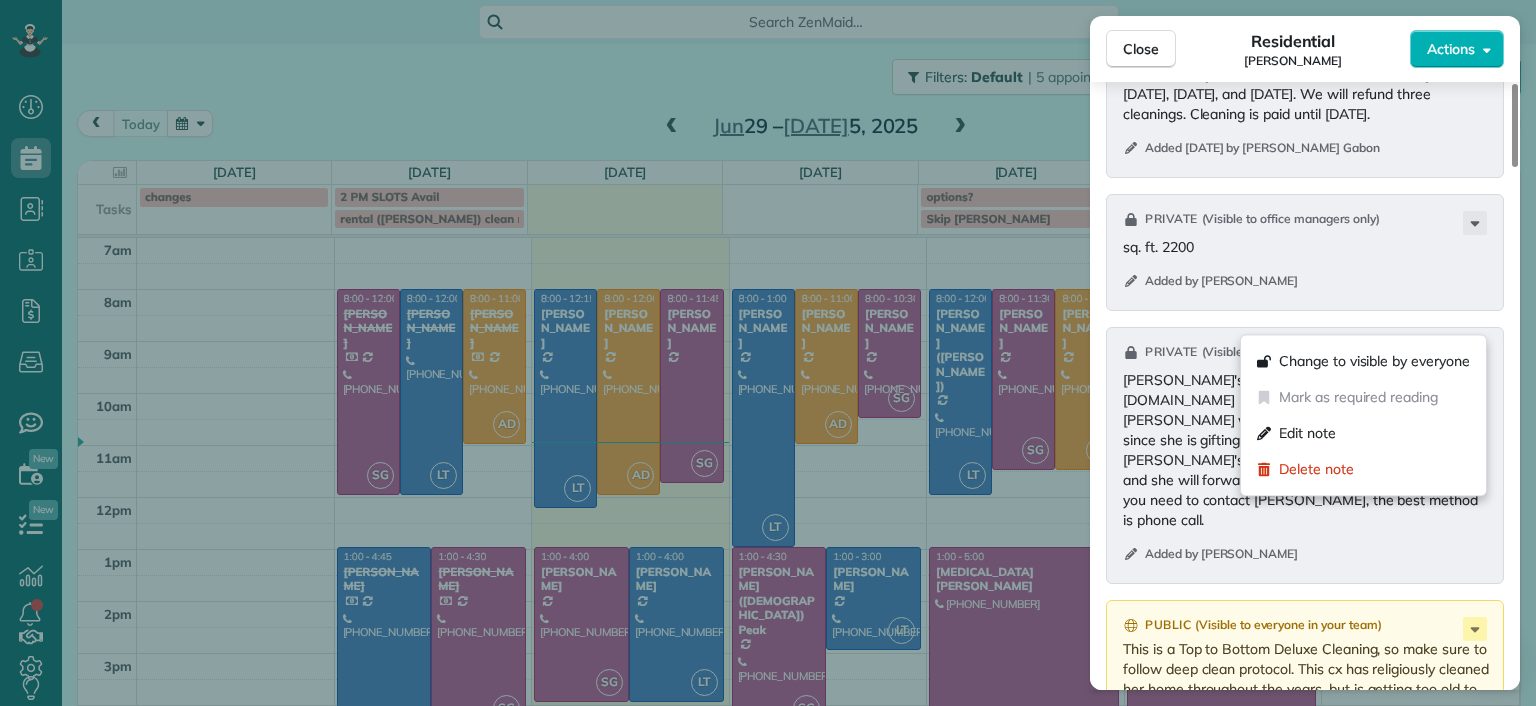 click 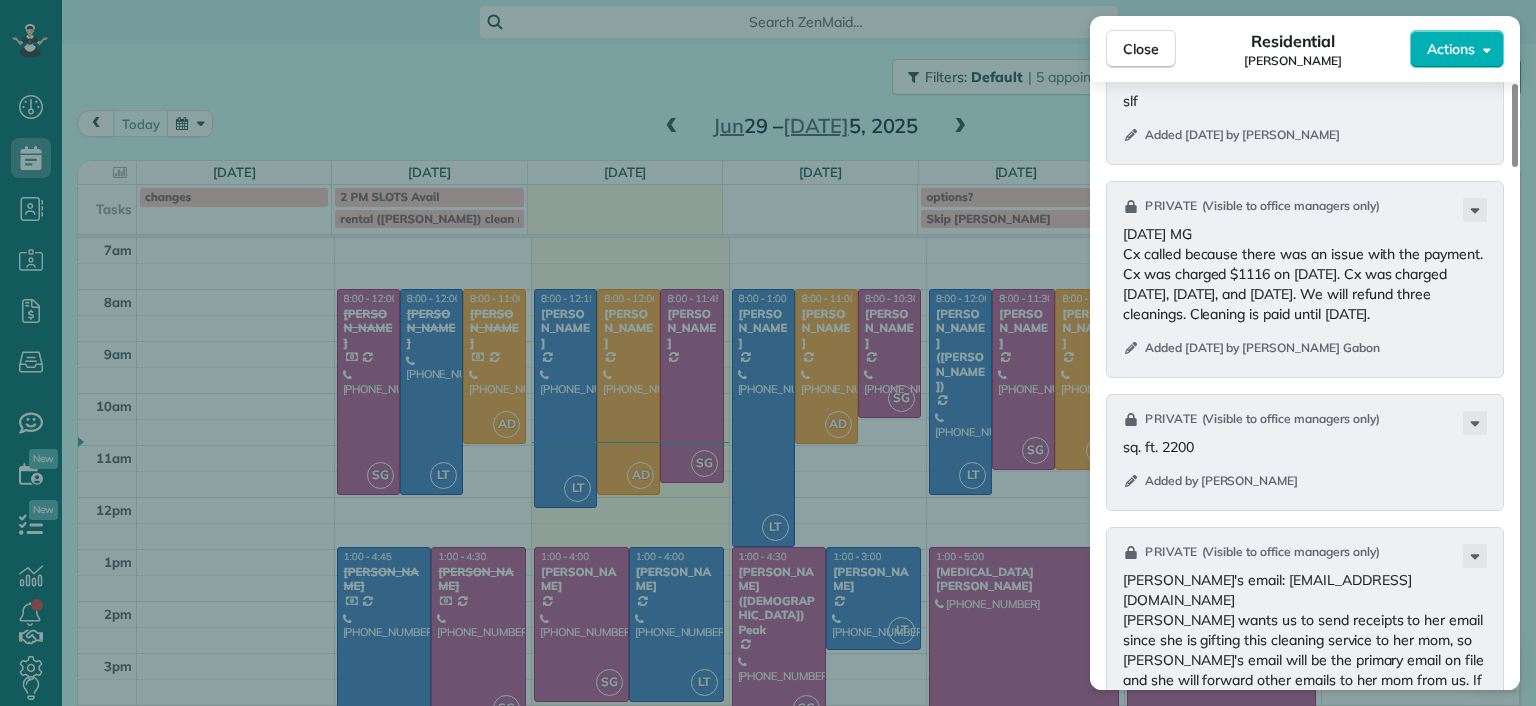 scroll, scrollTop: 2561, scrollLeft: 0, axis: vertical 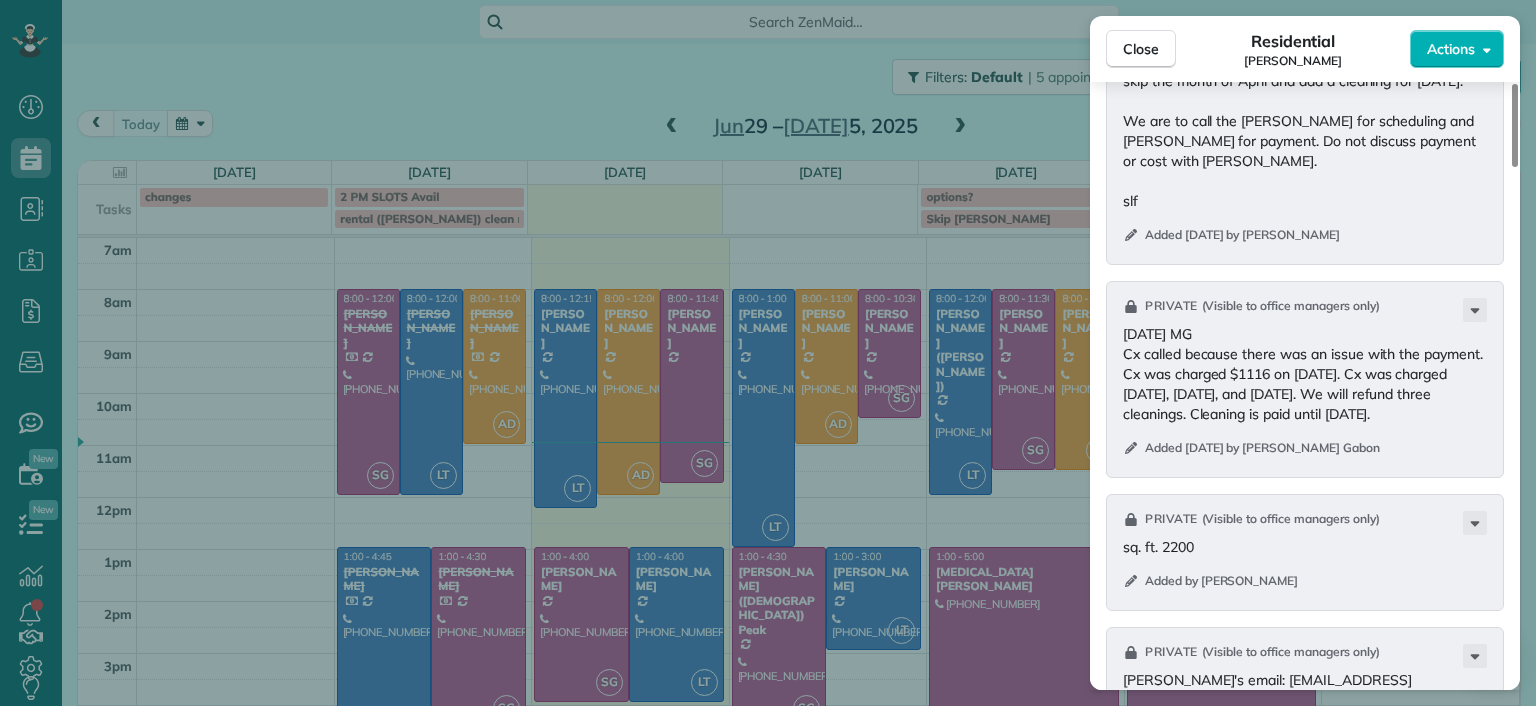 click on "Close Residential Mary Spencer Actions Status Completed Mary Spencer · Open profile Home (804) 740-7913 Main Number  Copy Mobile (804) 338-5275 Only call if she does not answer home phone Copy maryrosespencer@gmail.com Copy efg215@verizon.net Copy View Details Residential Monday, June 30, 2025 ( yesterday ) 1:00 PM 4:30 PM 3 hours and 30 minutes Repeats every 4 weeks Edit recurring service Previous (Jun 05) Next (Jul 31) 9309 Lakeland Terrace Richmond VA 23229 Service was not rated yet Setup ratings Cleaners Time in and out Assign Invite Cleaners Sophie   Gibbs 1:00 PM 4:30 PM Checklist Try Now Keep this appointment up to your standards. Stay on top of every detail, keep your cleaners organised, and your client happy. Assign a checklist Watch a 5 min demo Billing Billing actions Price $186.00 Overcharge $0.00 Discount $0.00 Coupon discount - Primary tax - Secondary tax - Total appointment price $186.00 Tips collected New feature! $0.00 Paid by card Total including tip $186.00 Get paid online in no-time! 3.5" at bounding box center [768, 353] 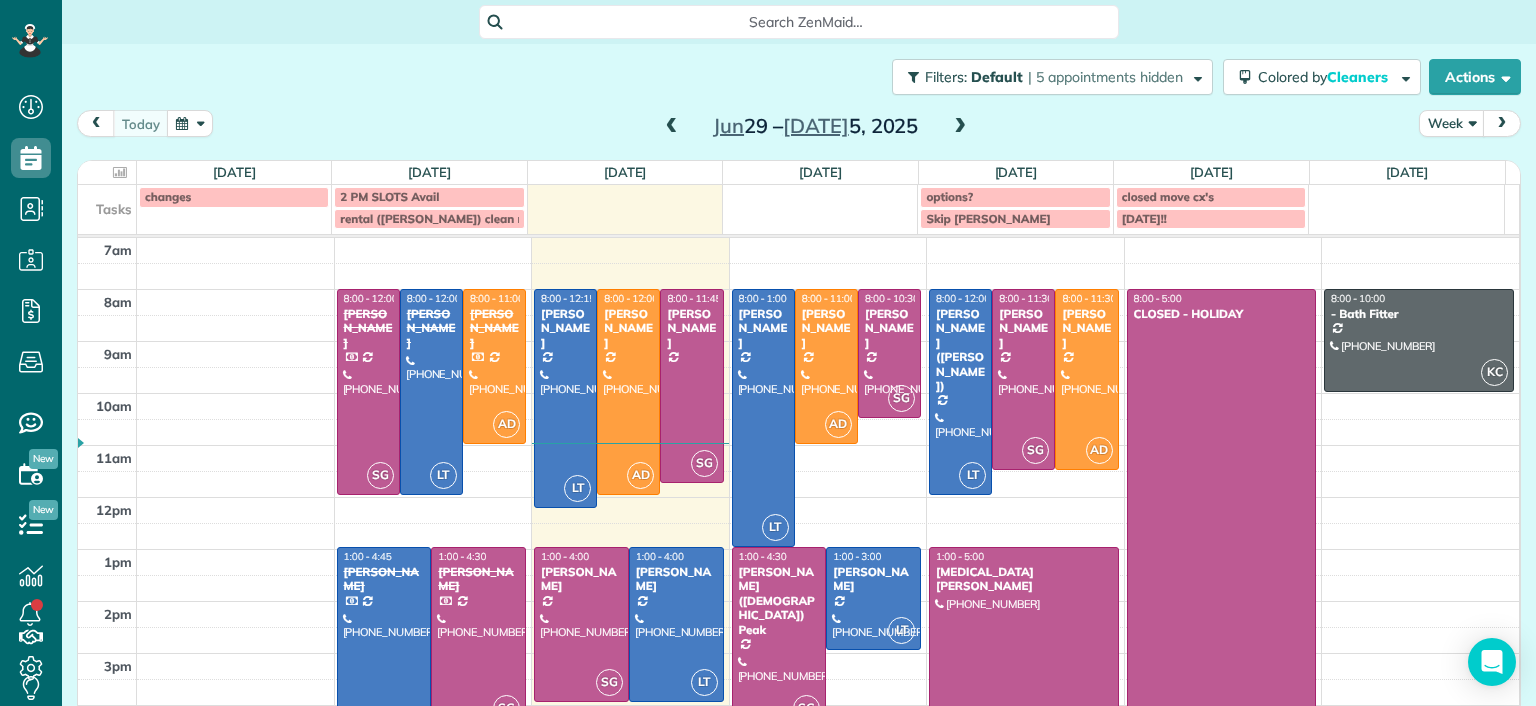click at bounding box center [478, 637] 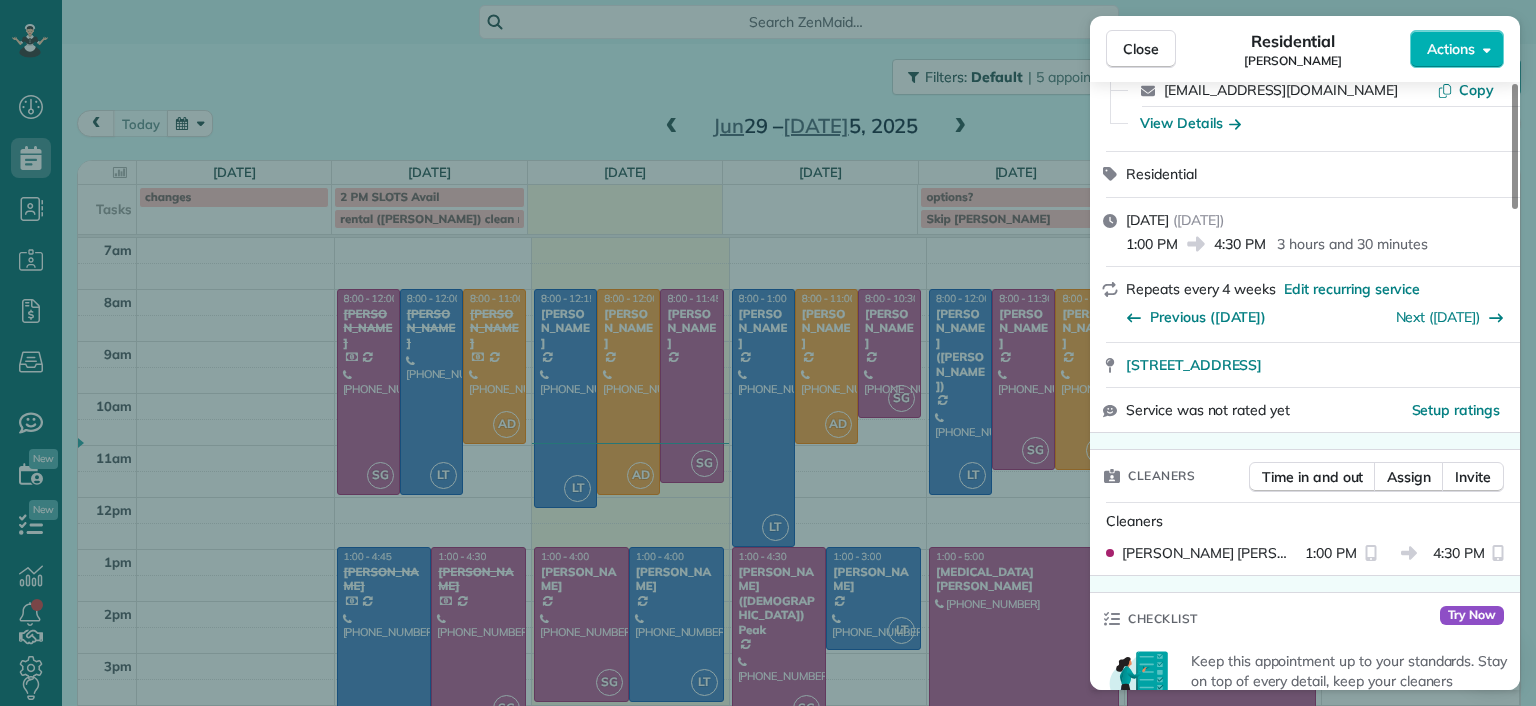 scroll, scrollTop: 0, scrollLeft: 0, axis: both 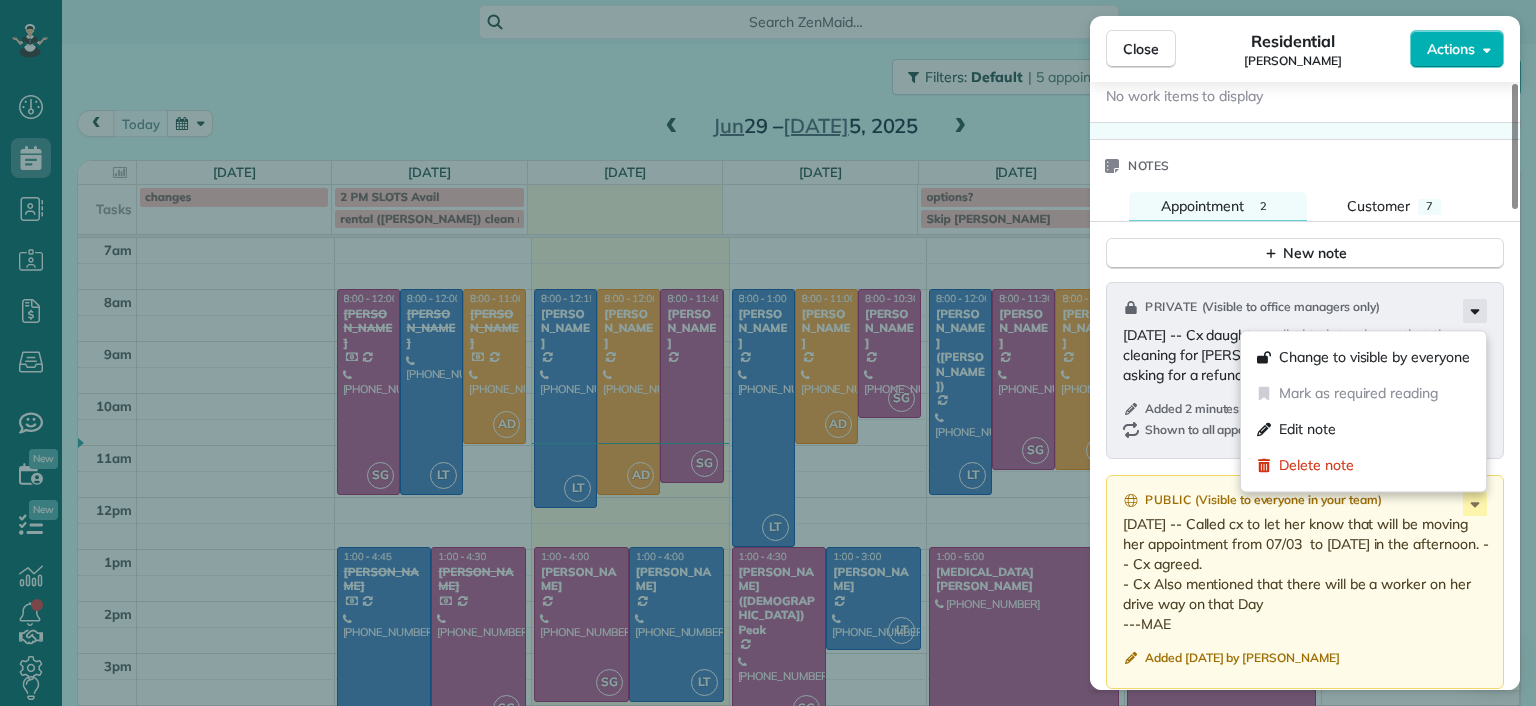 click 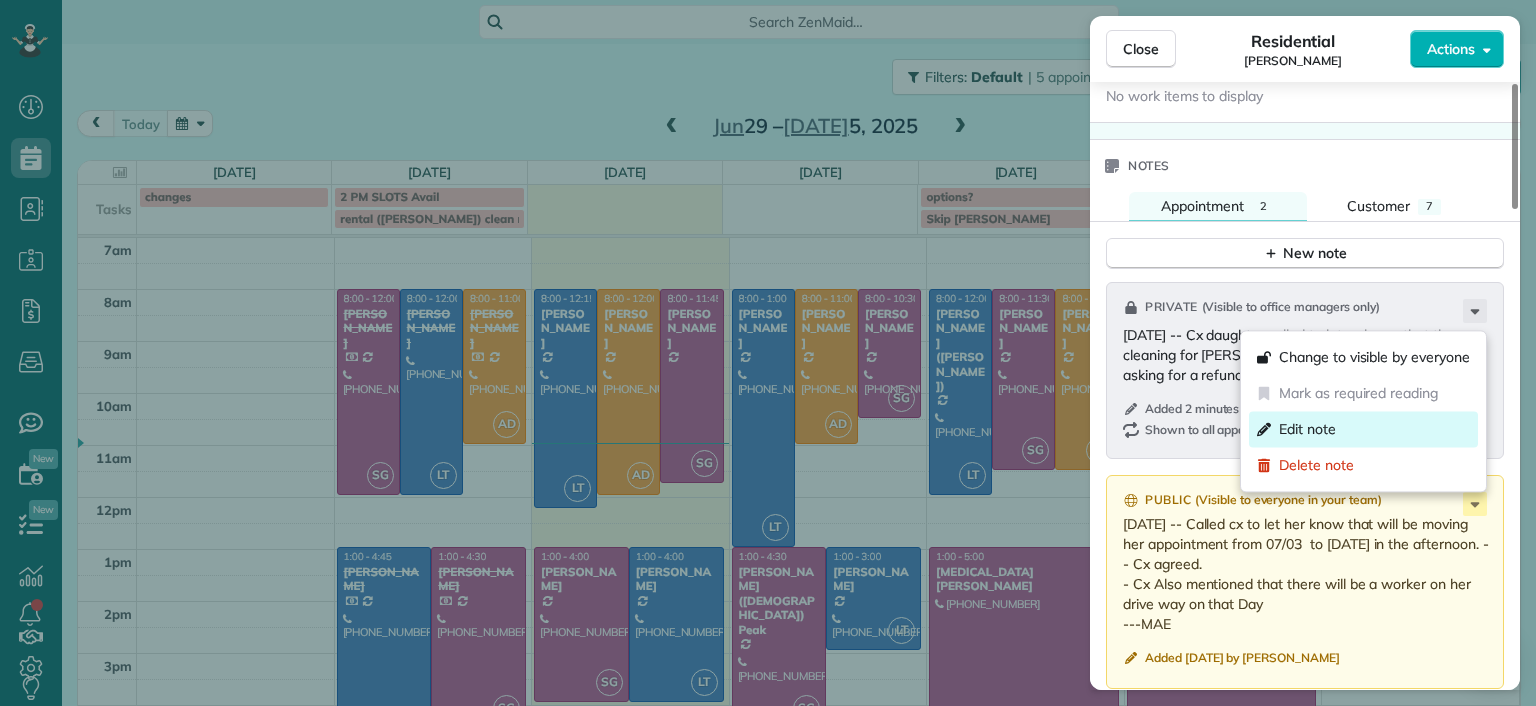 click on "Edit note" at bounding box center (1363, 429) 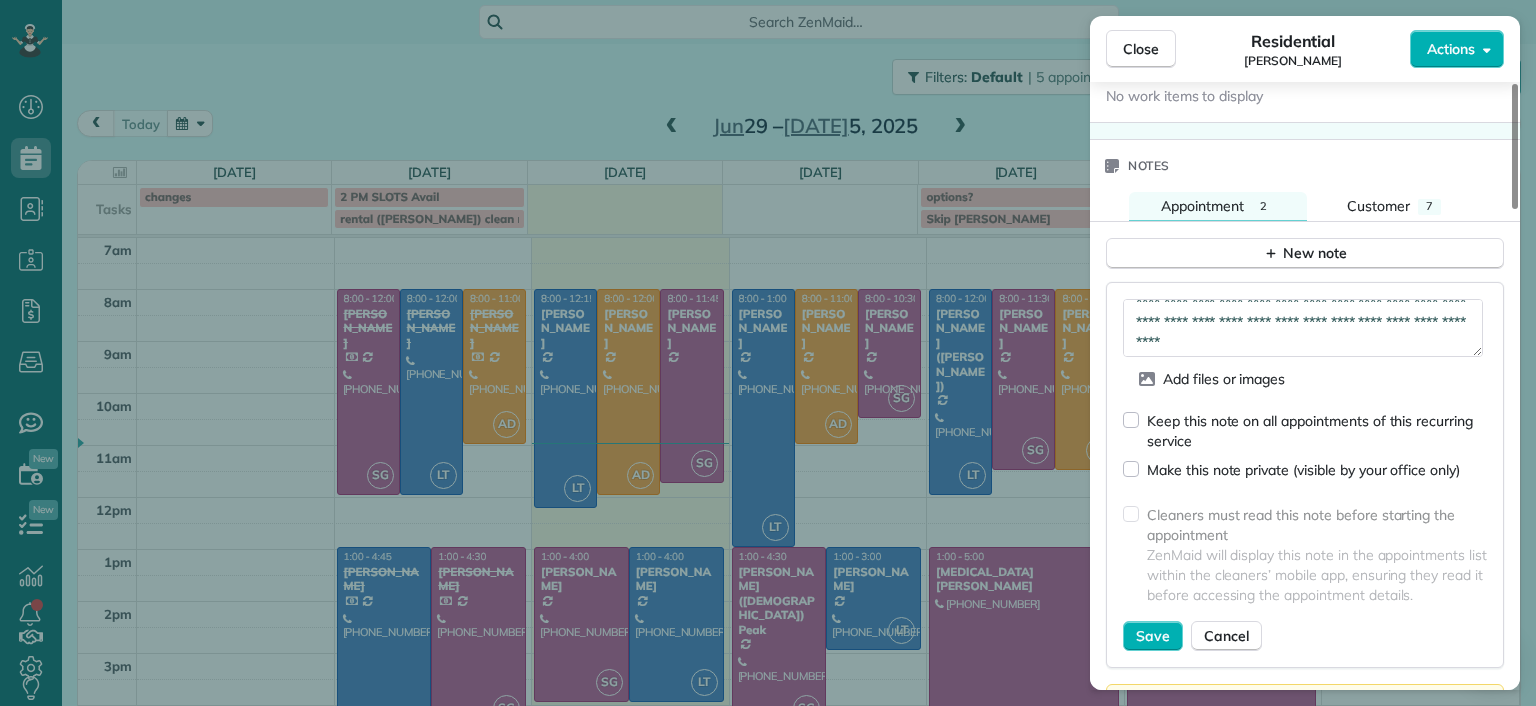 scroll, scrollTop: 20, scrollLeft: 0, axis: vertical 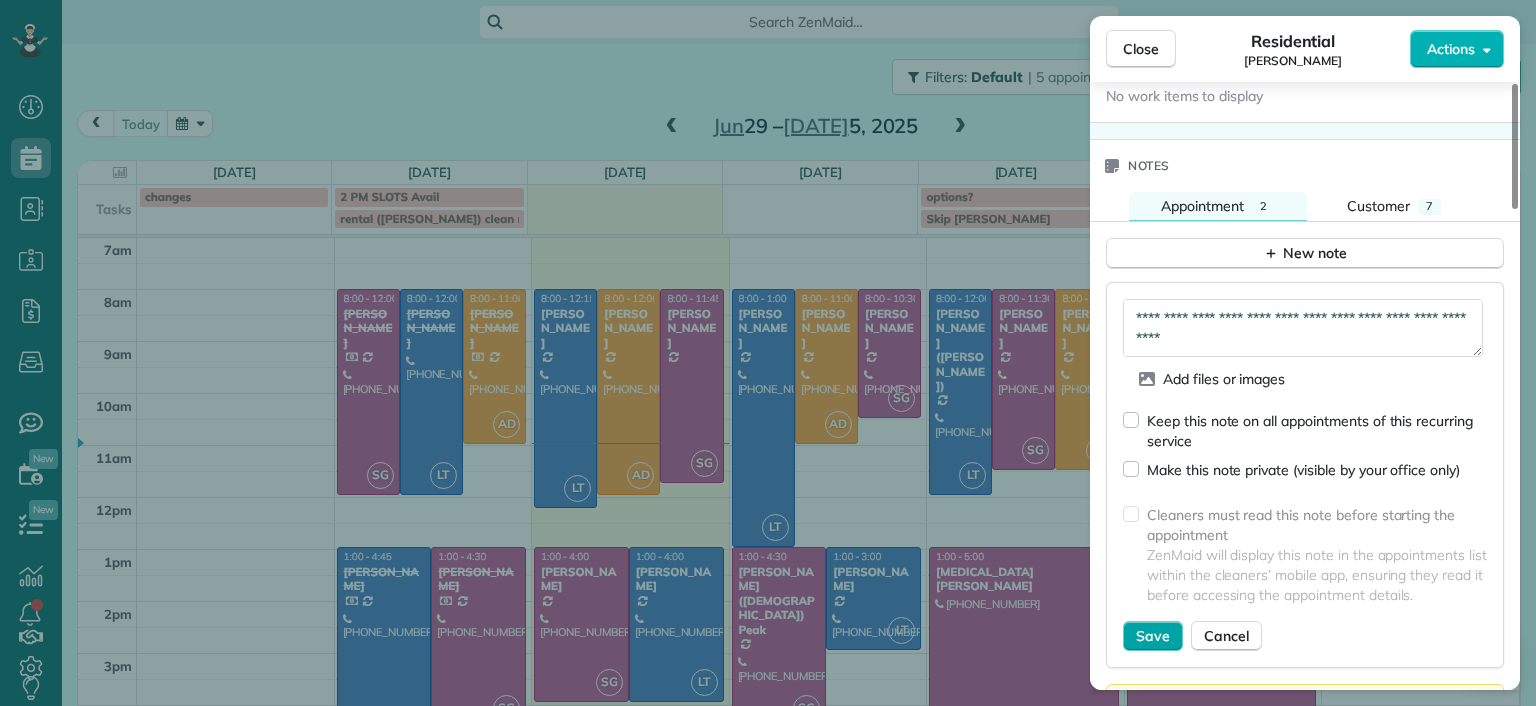 click on "Save" at bounding box center (1153, 636) 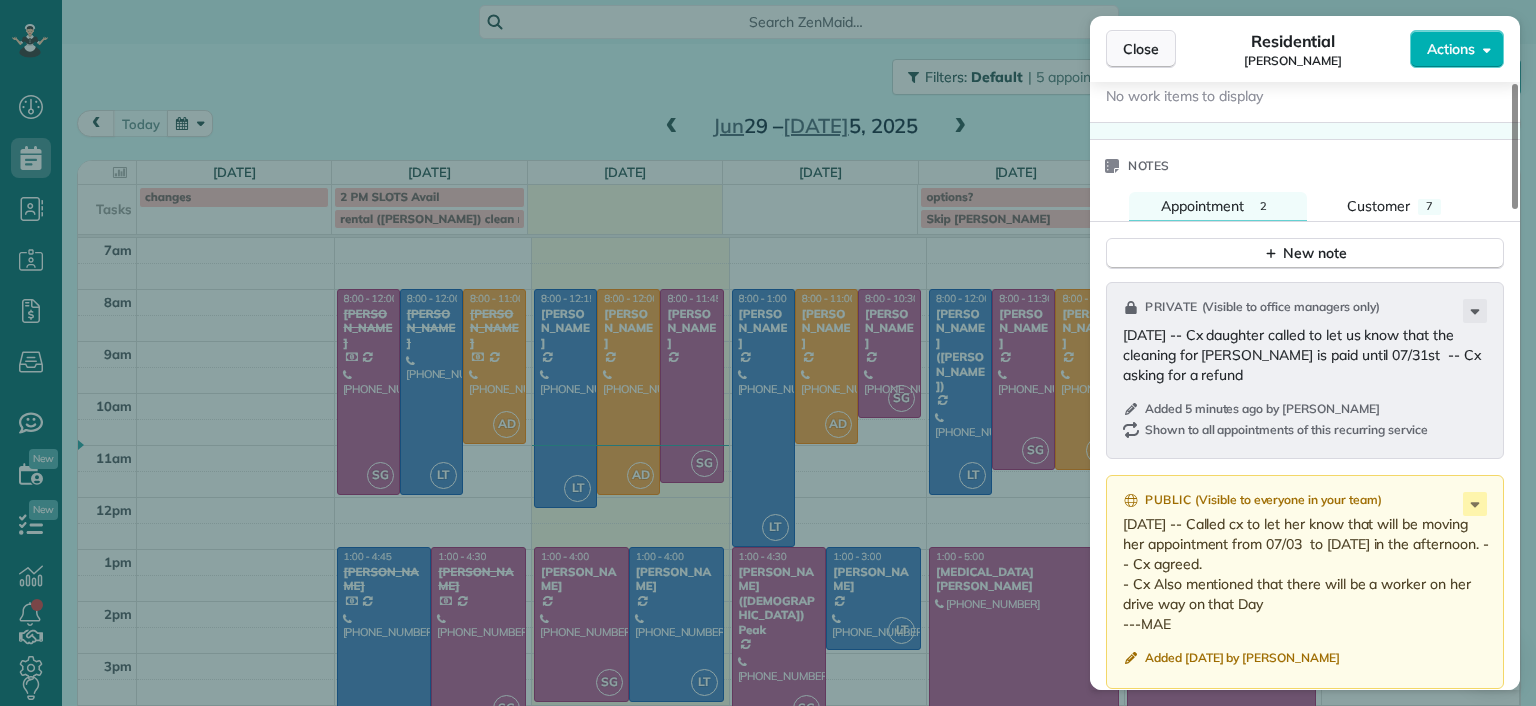 click on "Close" at bounding box center [1141, 49] 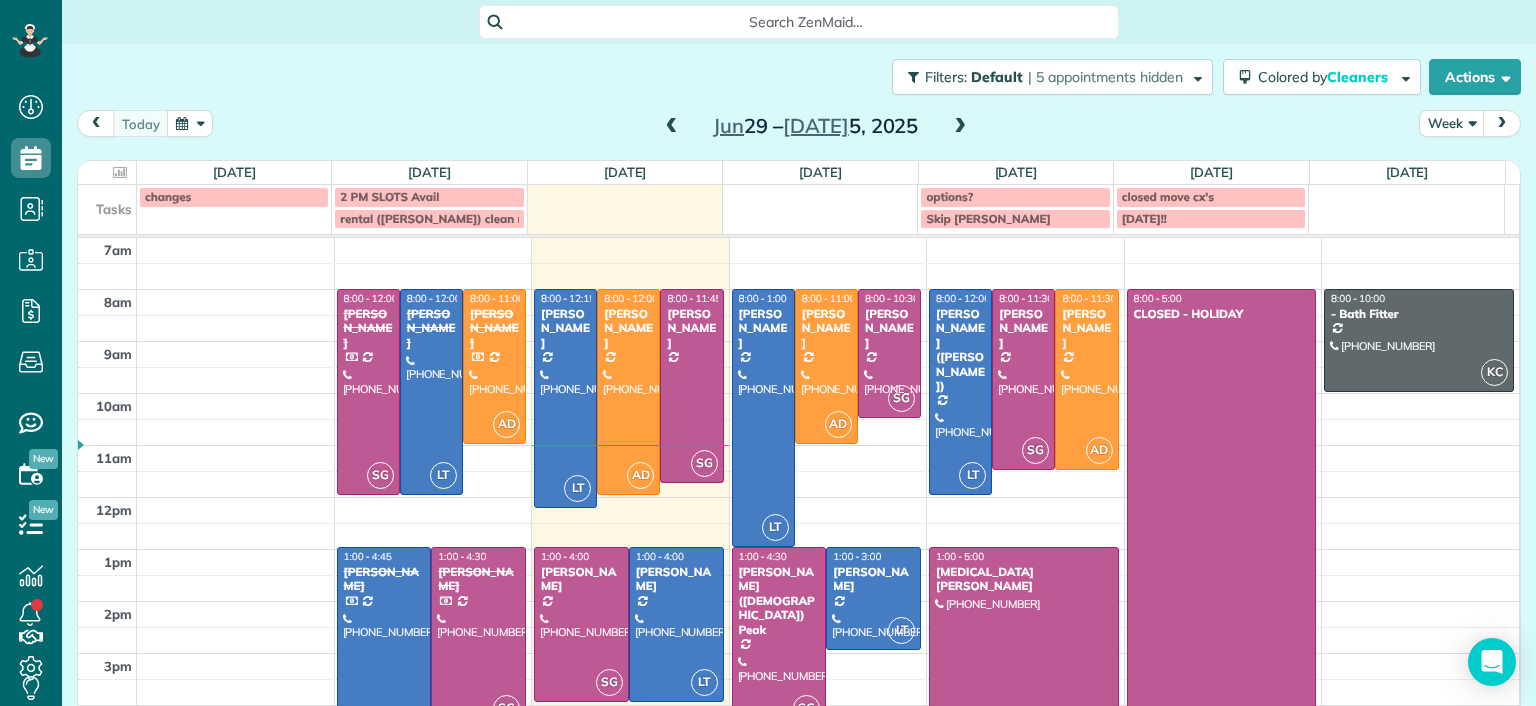 click at bounding box center [478, 637] 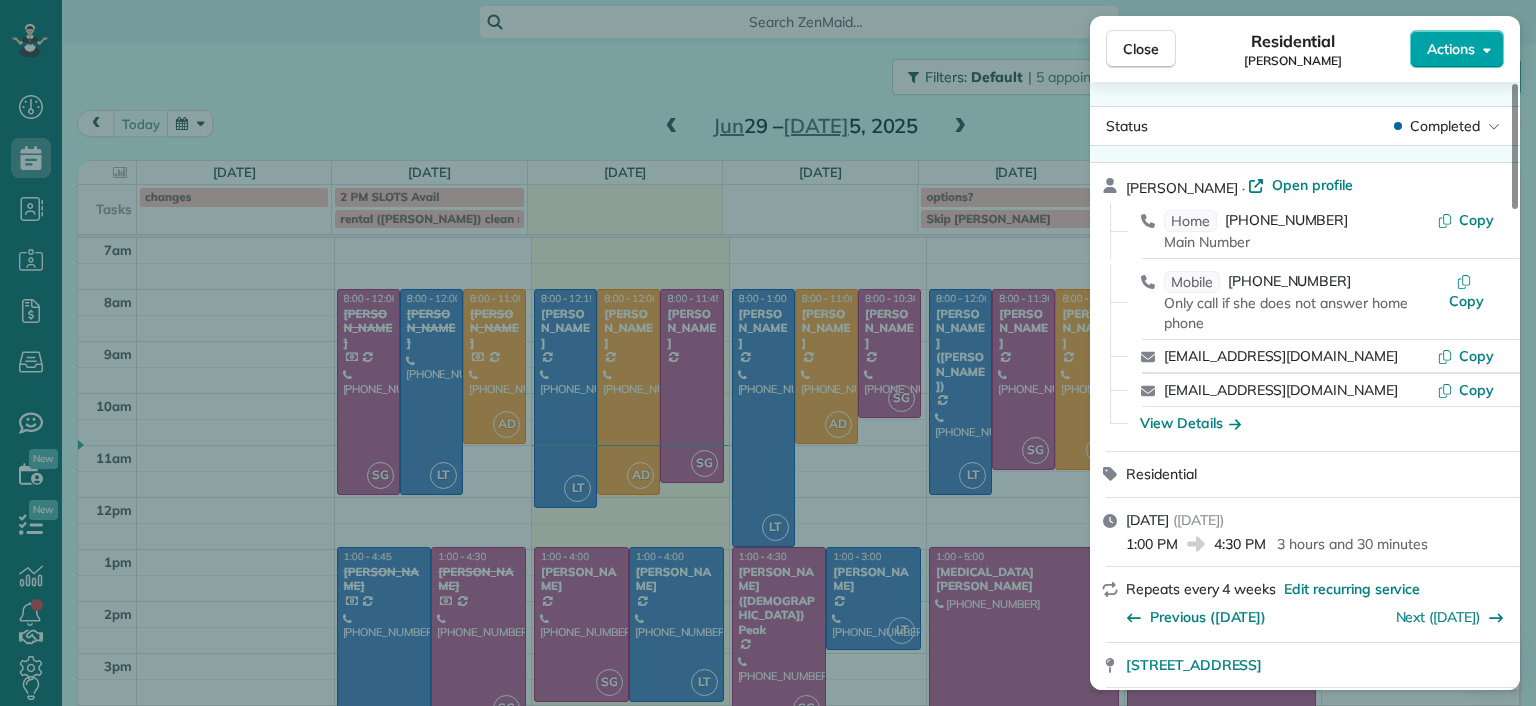 click on "Actions" at bounding box center (1457, 49) 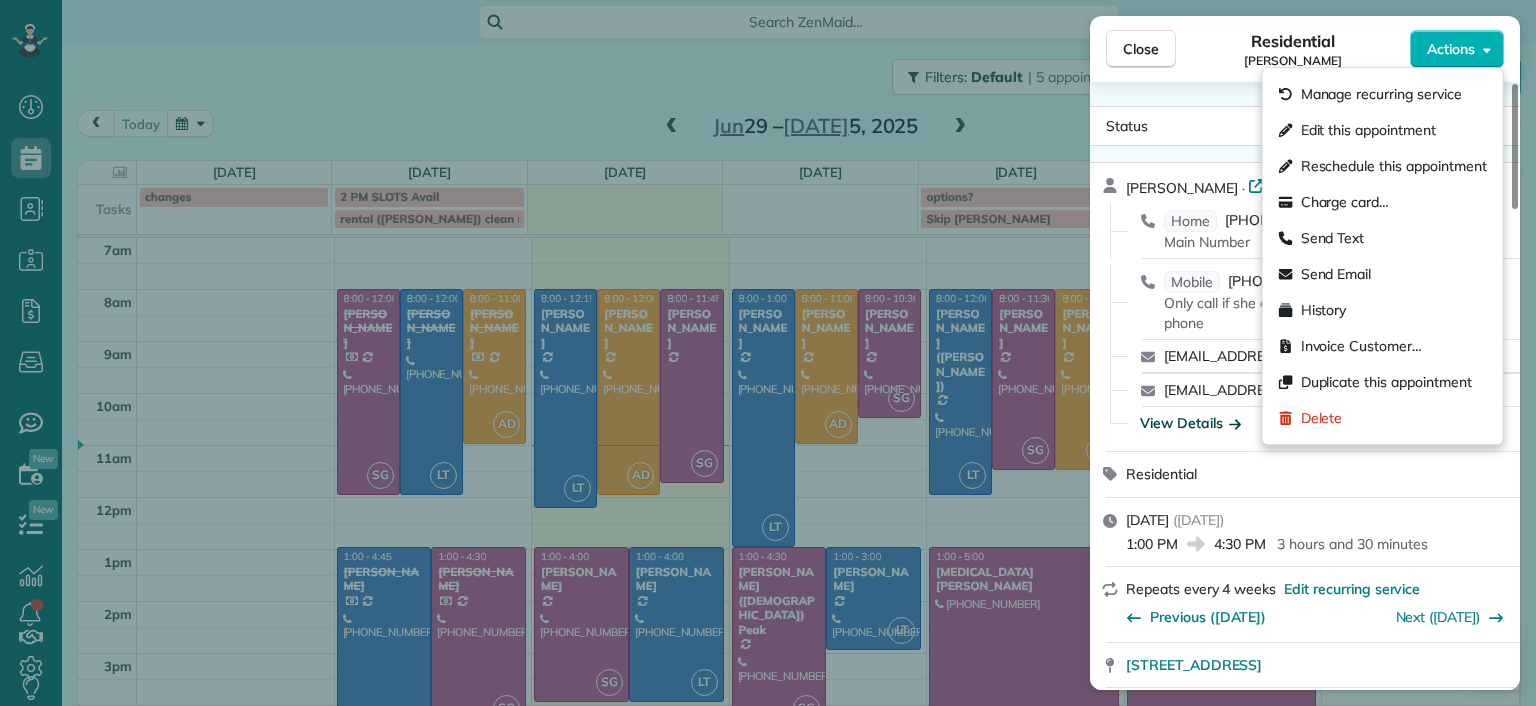 click on "View Details" at bounding box center [1190, 423] 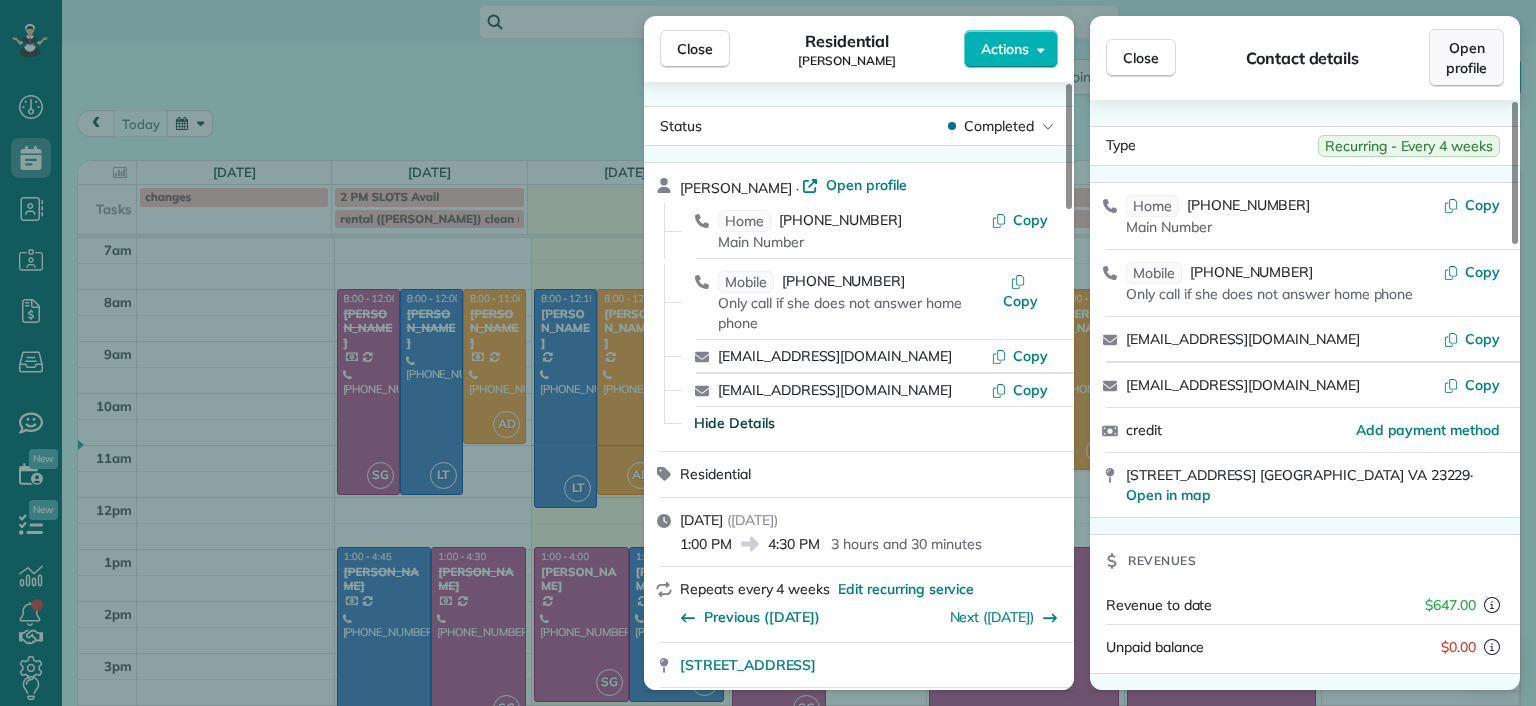 click on "Open profile" at bounding box center [1466, 58] 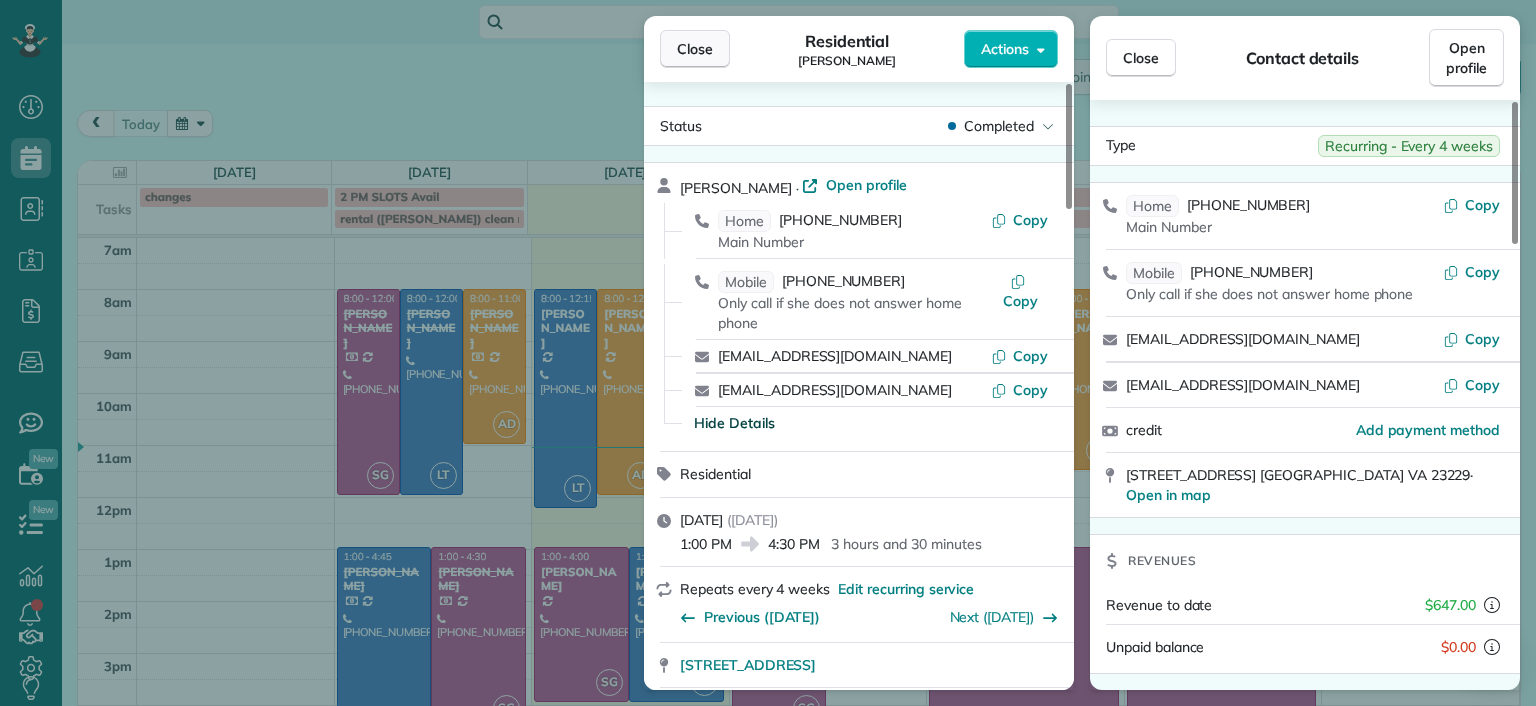 drag, startPoint x: 708, startPoint y: 46, endPoint x: 676, endPoint y: 71, distance: 40.60788 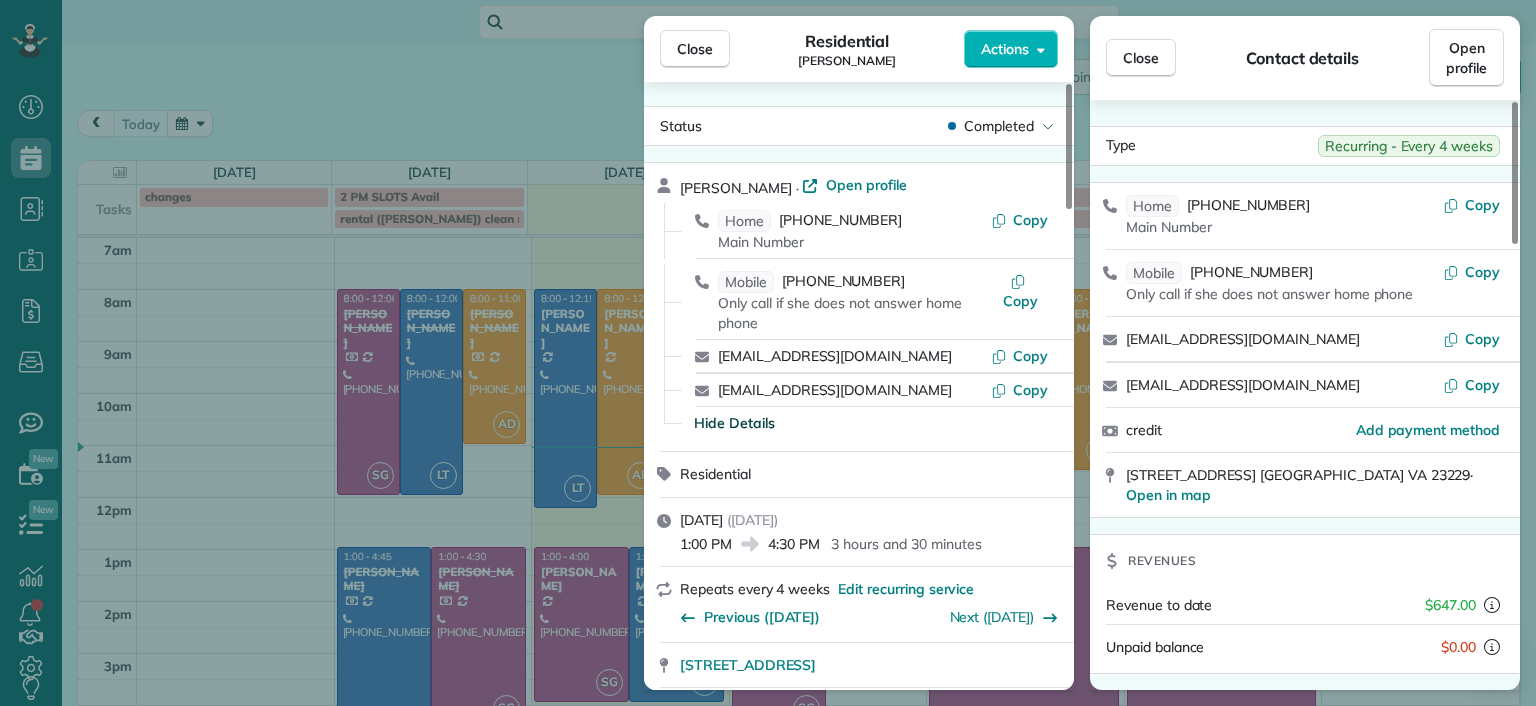 click on "Close" at bounding box center (695, 49) 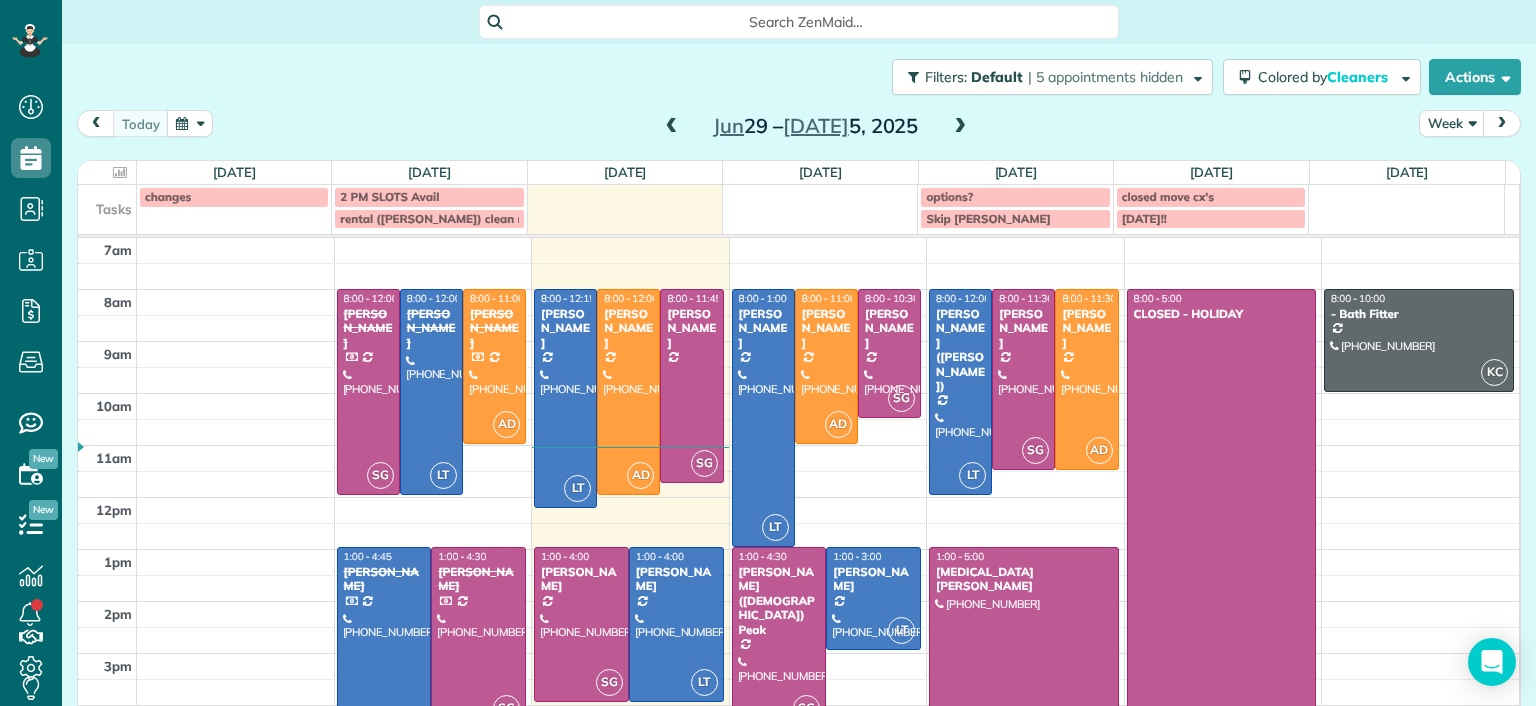 click at bounding box center (478, 637) 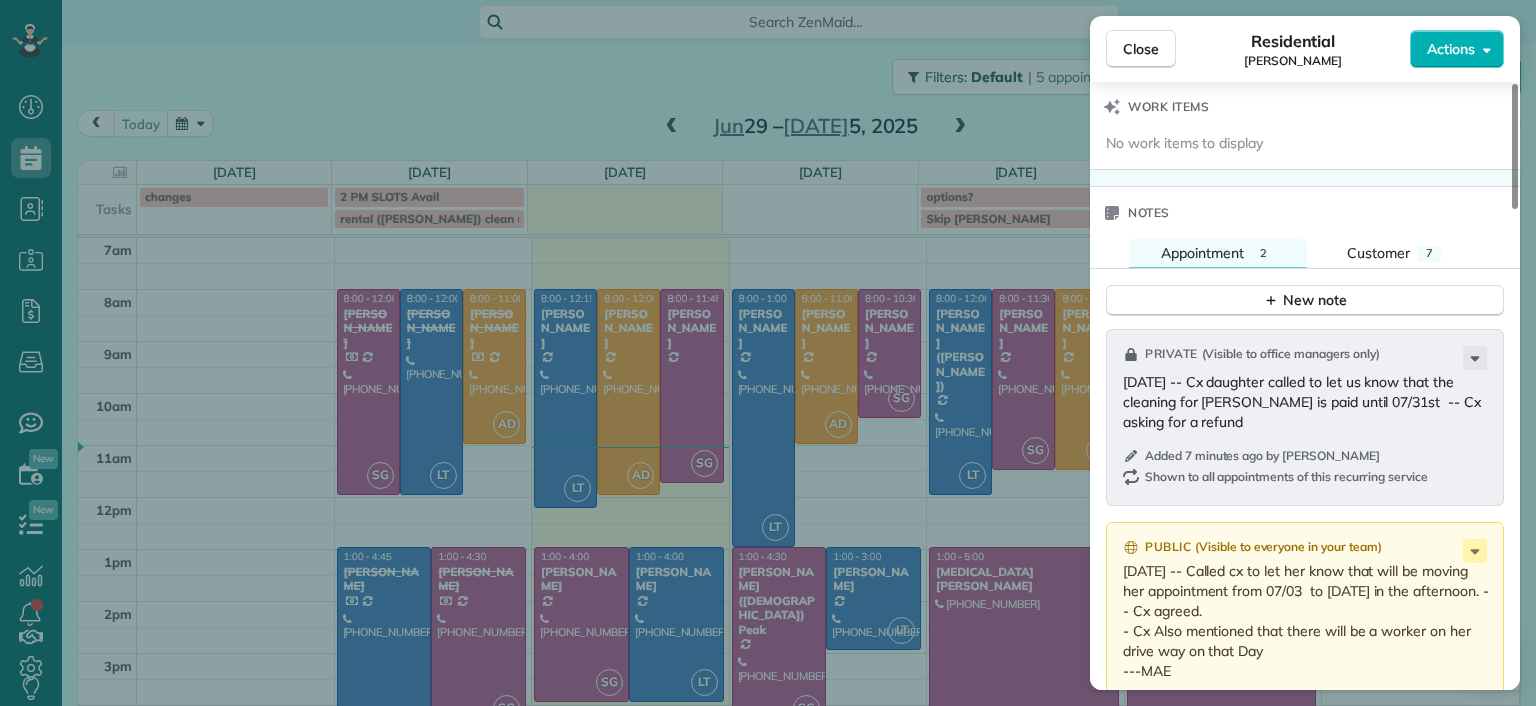 scroll, scrollTop: 1800, scrollLeft: 0, axis: vertical 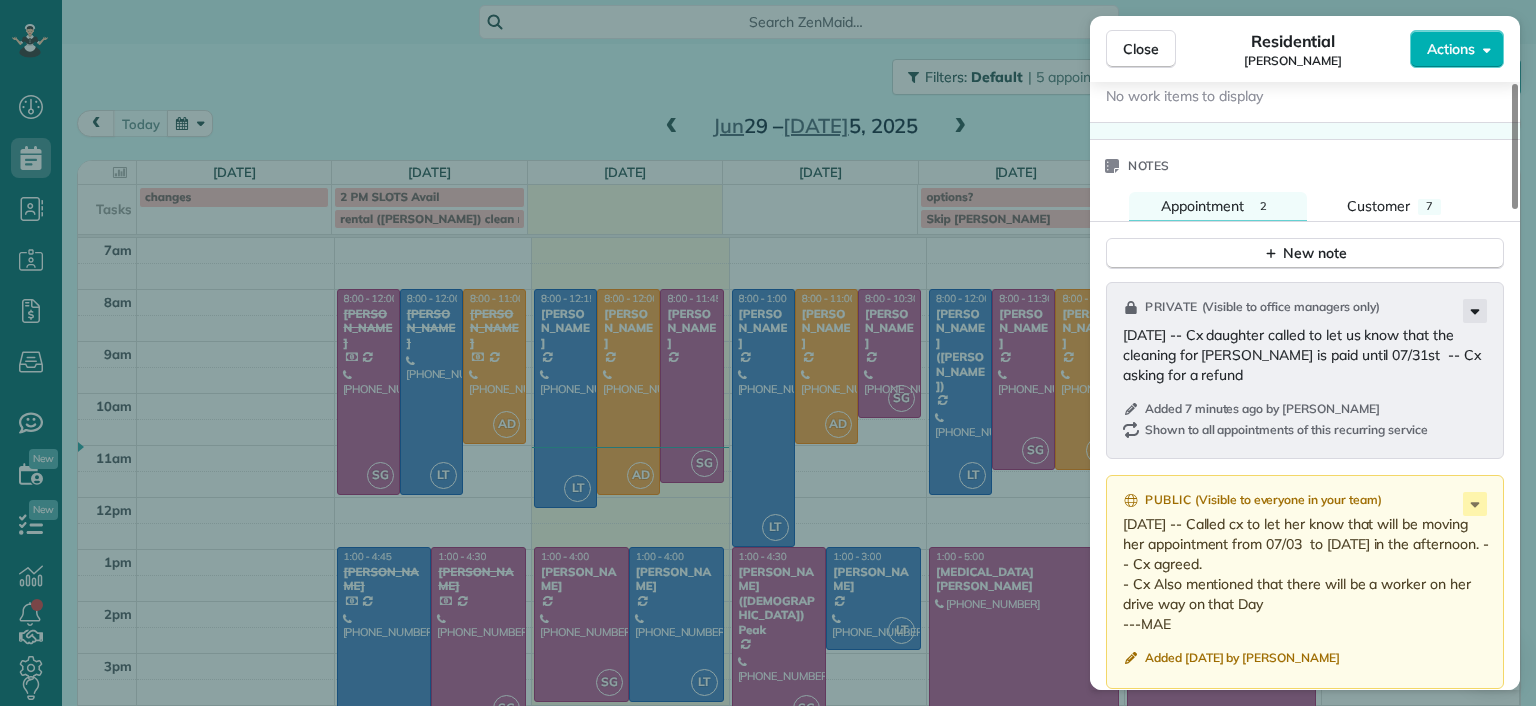 click 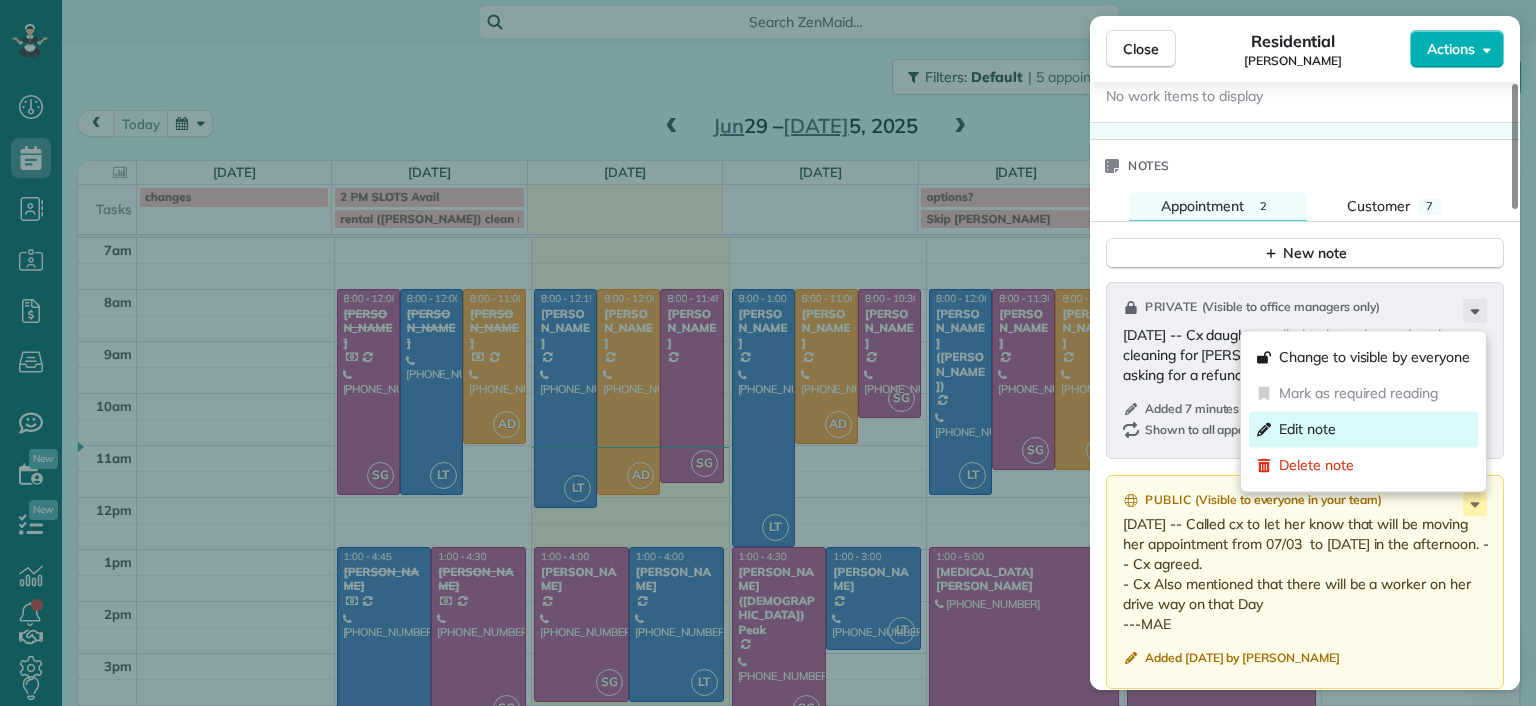 click on "Edit note" at bounding box center (1363, 429) 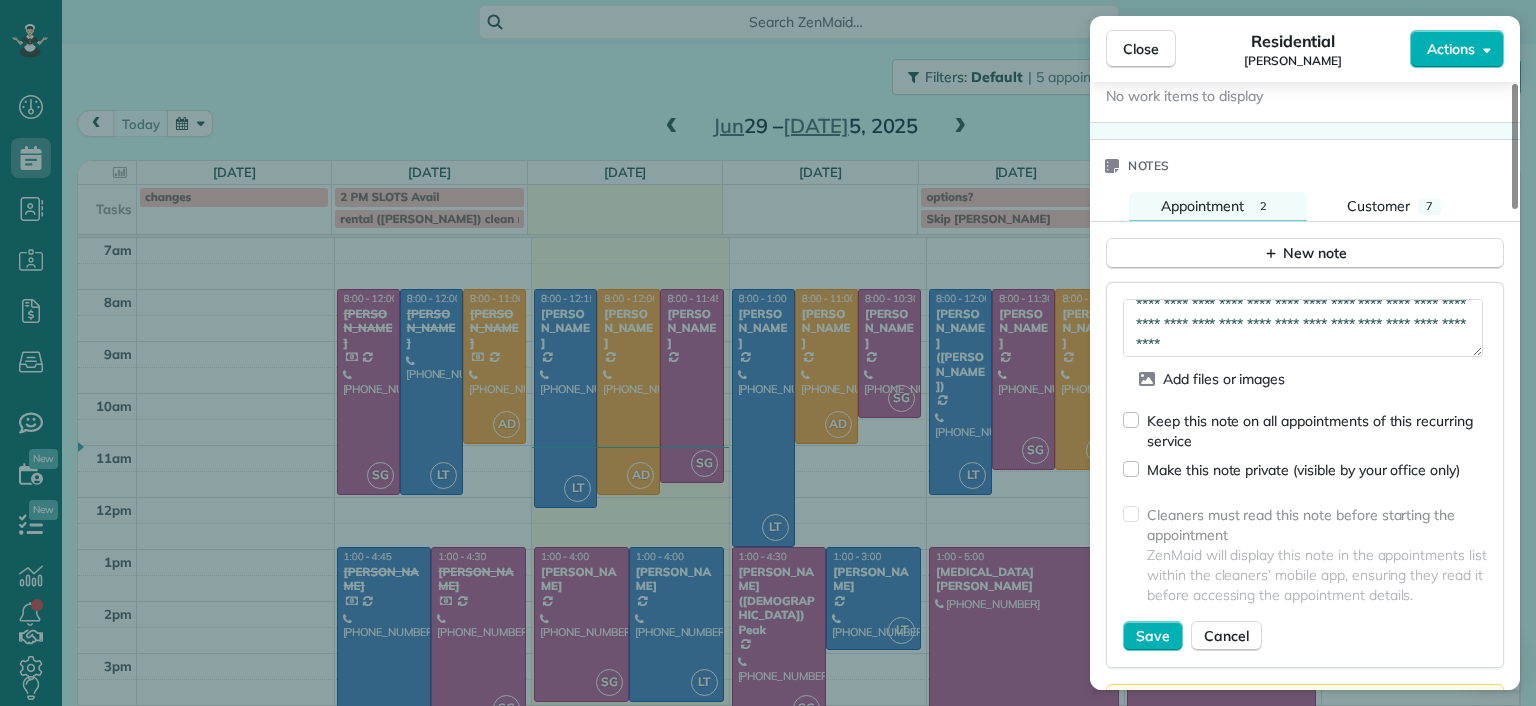 scroll, scrollTop: 20, scrollLeft: 0, axis: vertical 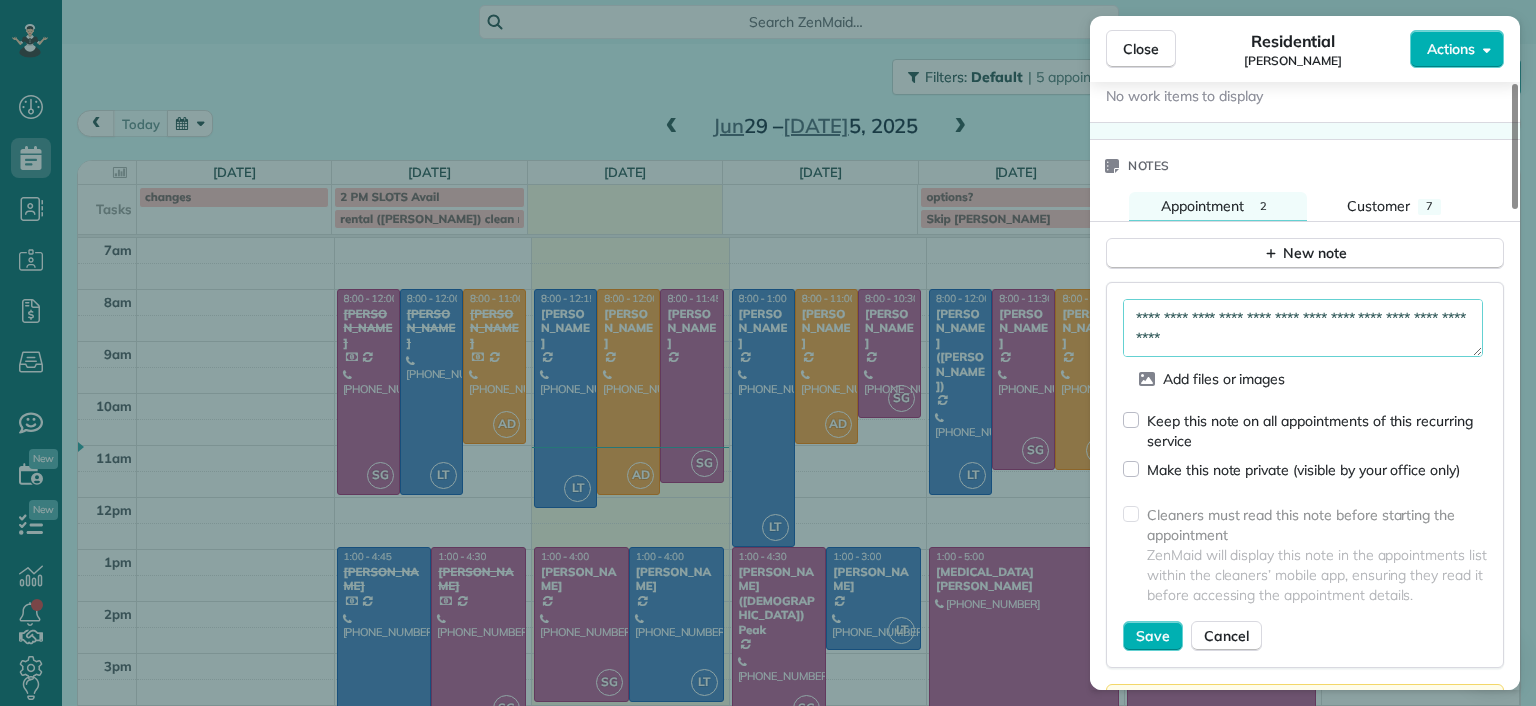 click on "**********" at bounding box center [1303, 328] 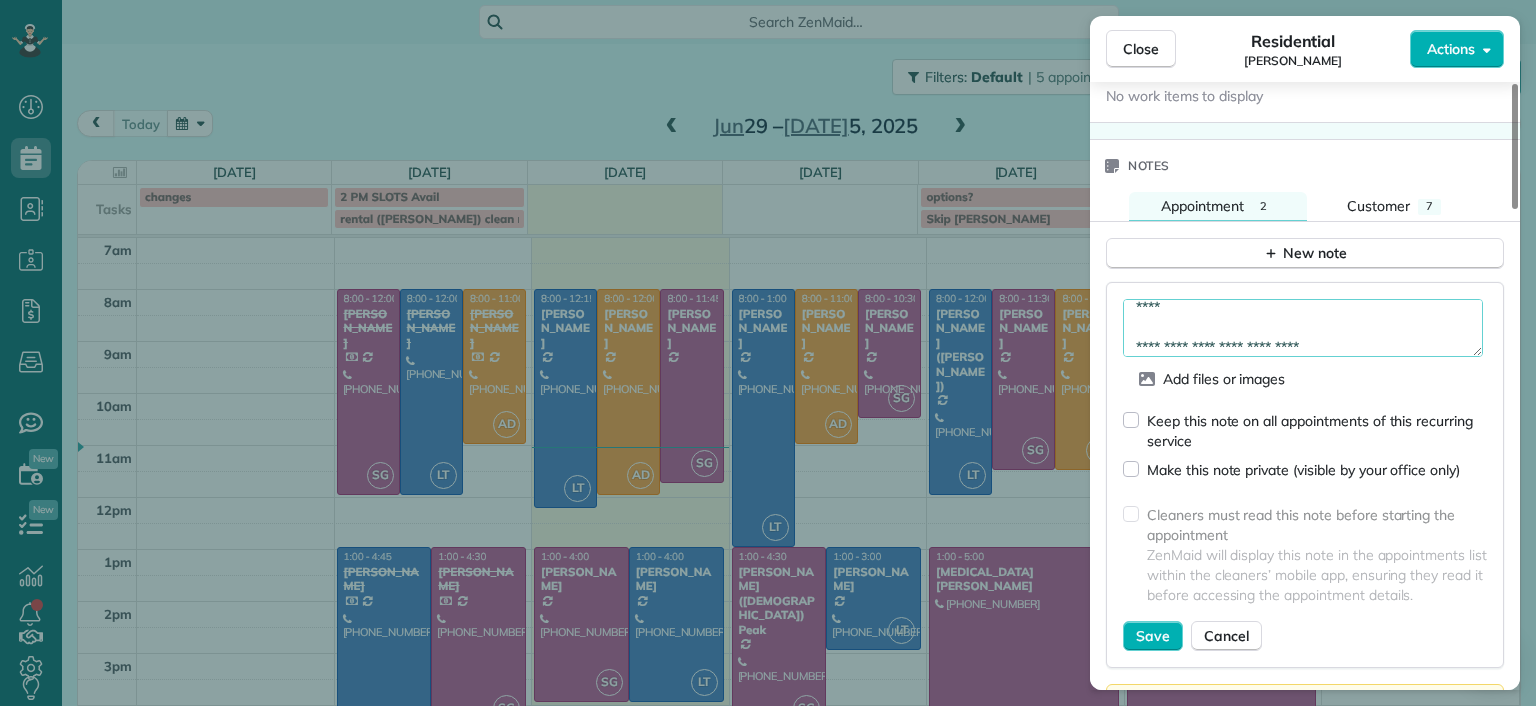 type on "**********" 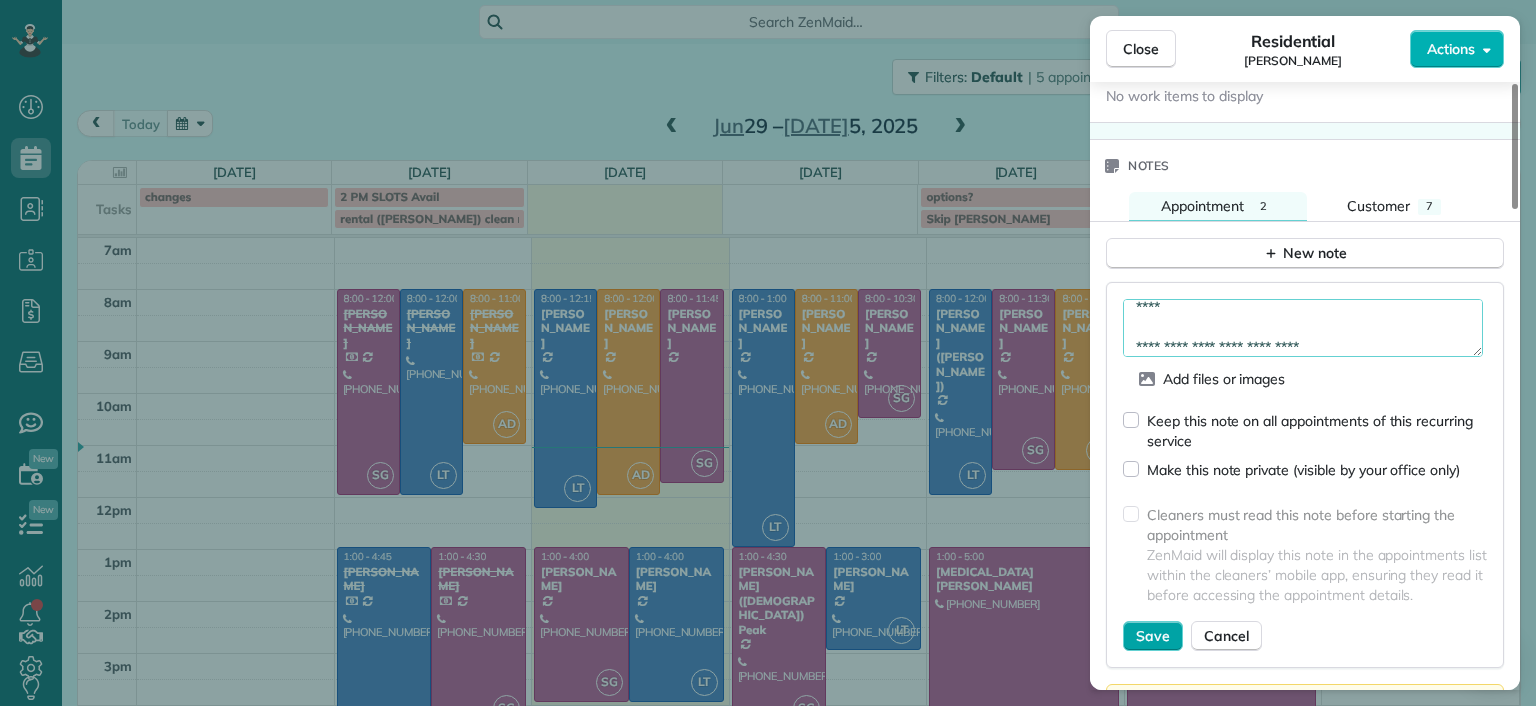 click on "Save" at bounding box center [1153, 636] 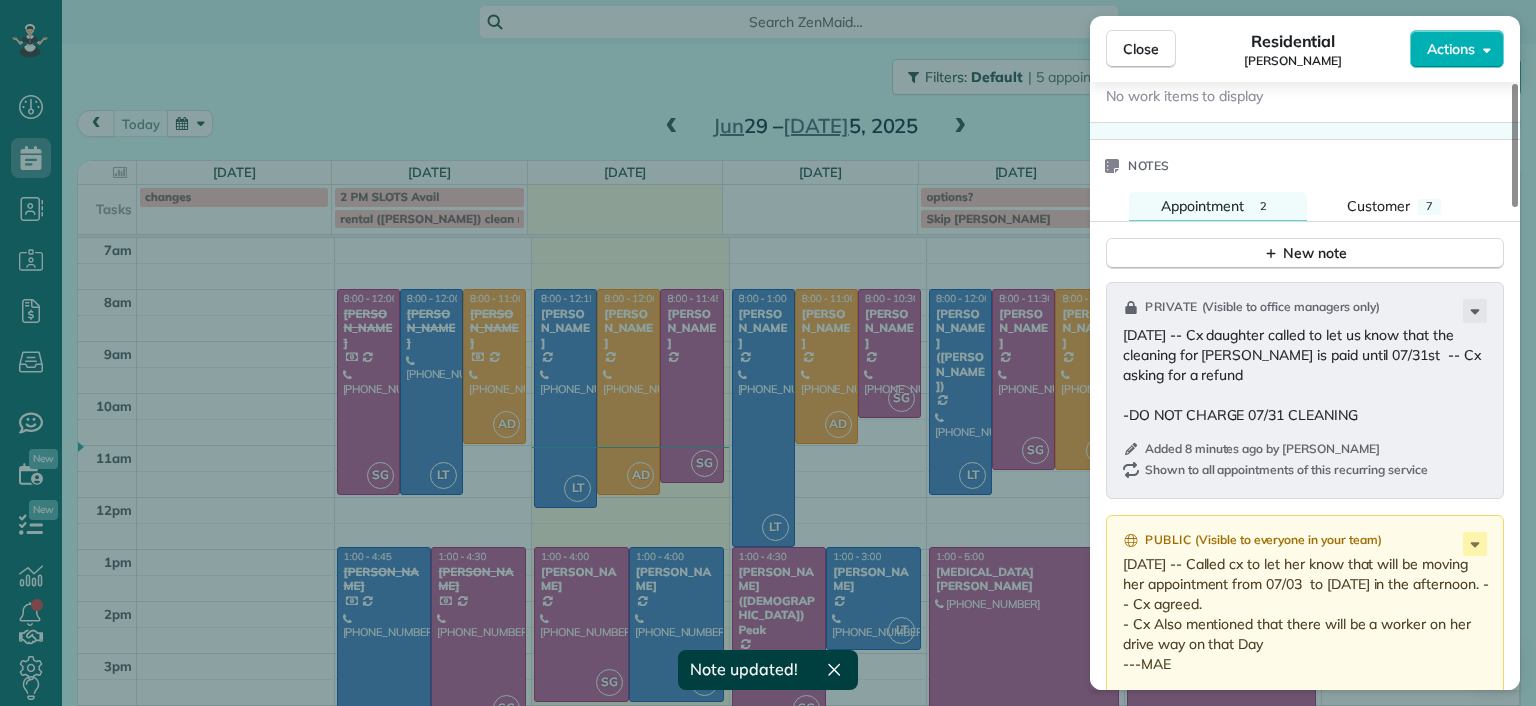 scroll, scrollTop: 1700, scrollLeft: 0, axis: vertical 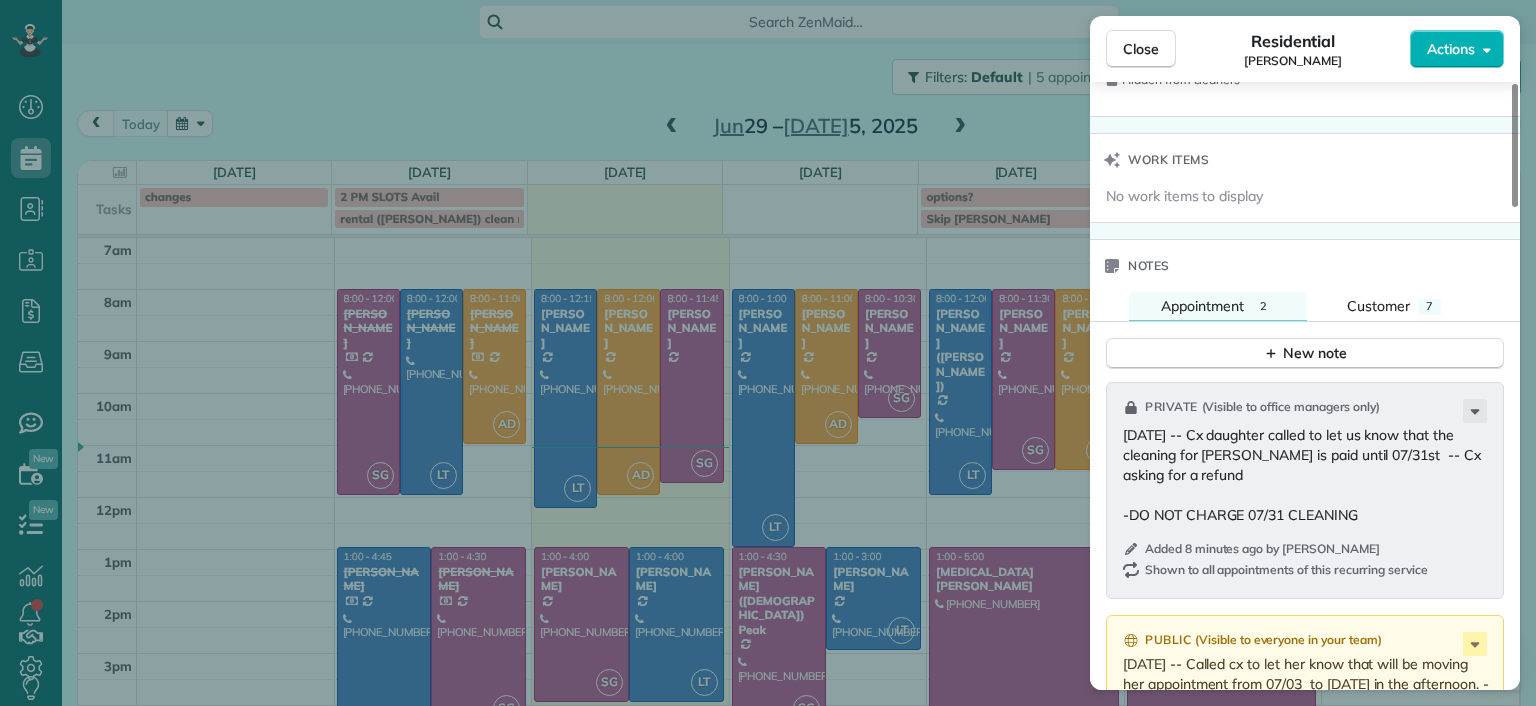 drag, startPoint x: 574, startPoint y: 86, endPoint x: 631, endPoint y: 94, distance: 57.558666 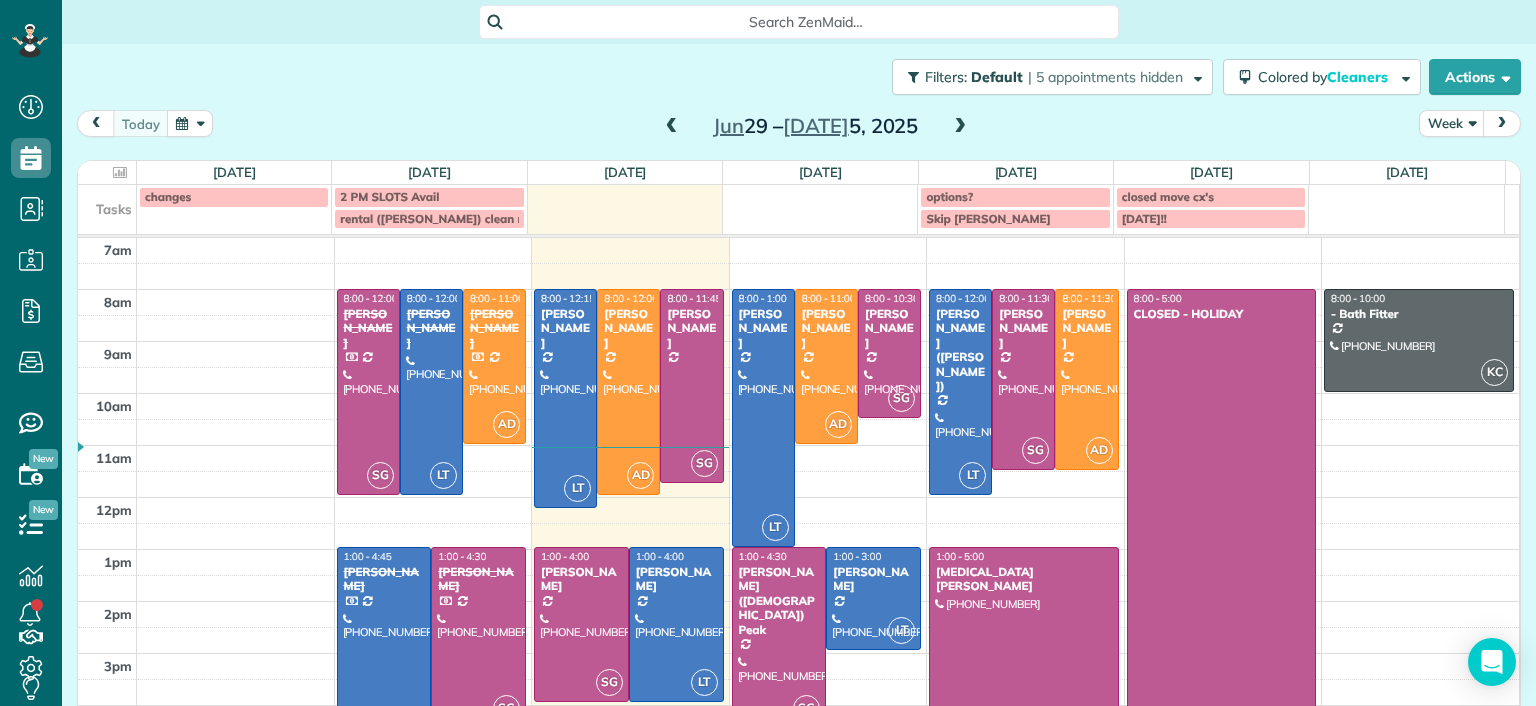 click on "Jun  29 –  Jul  5, 2025" at bounding box center (816, 126) 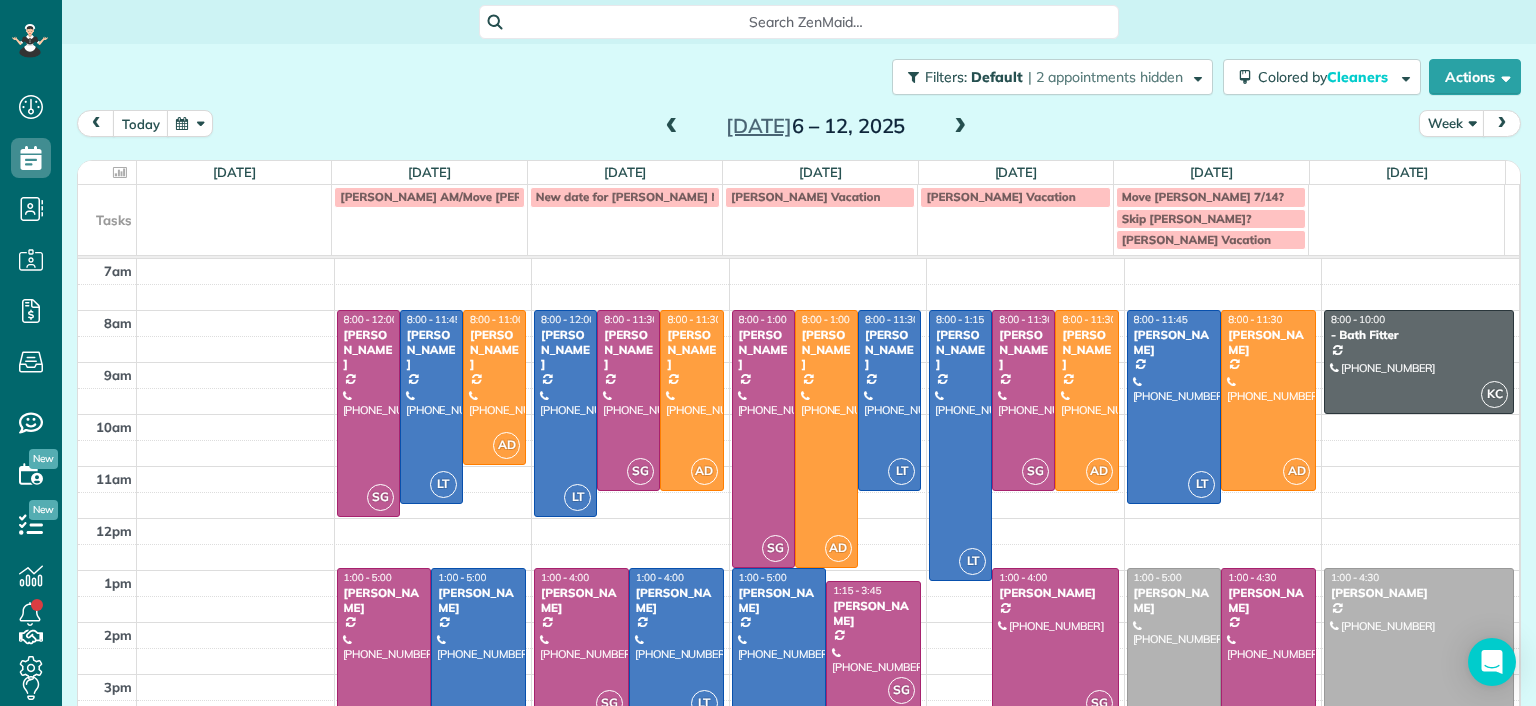 click at bounding box center [960, 127] 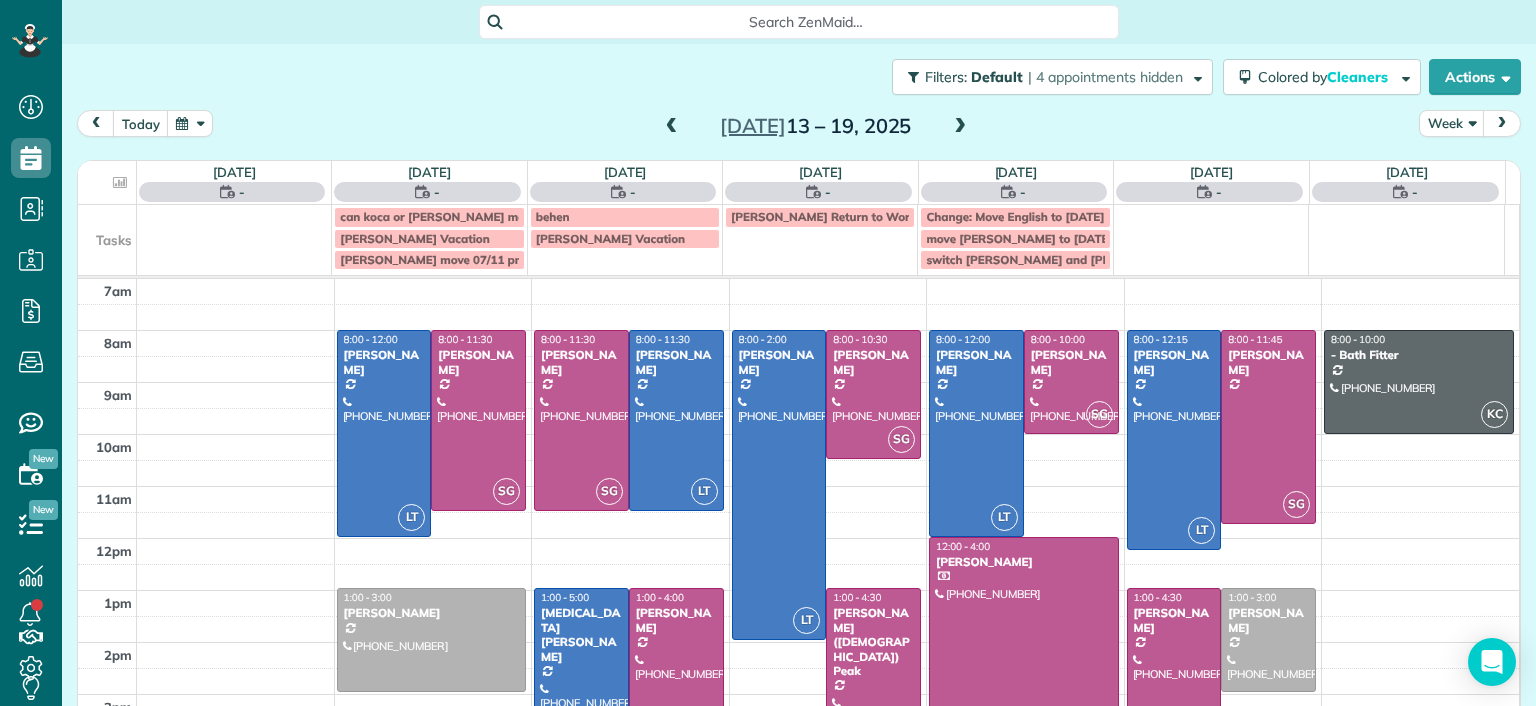 click at bounding box center (960, 127) 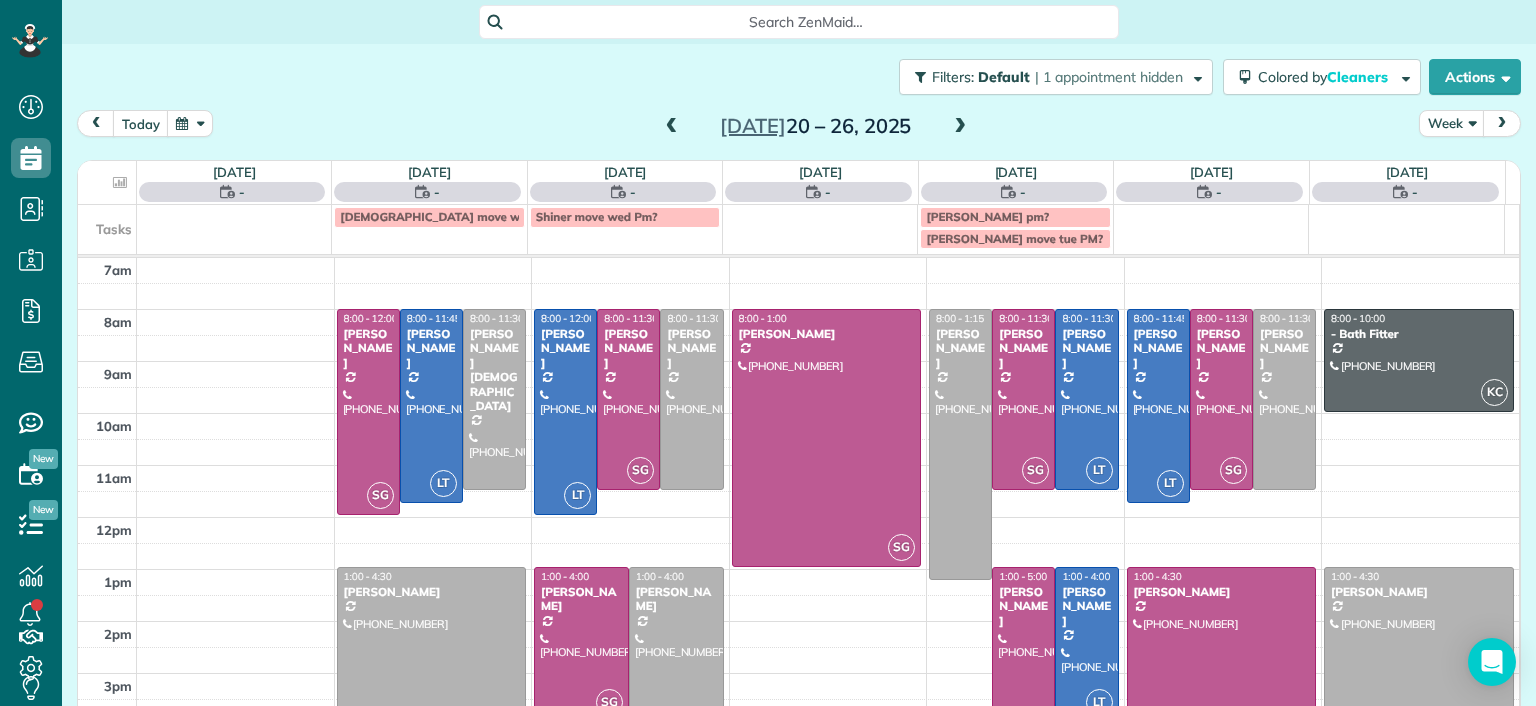click at bounding box center (960, 127) 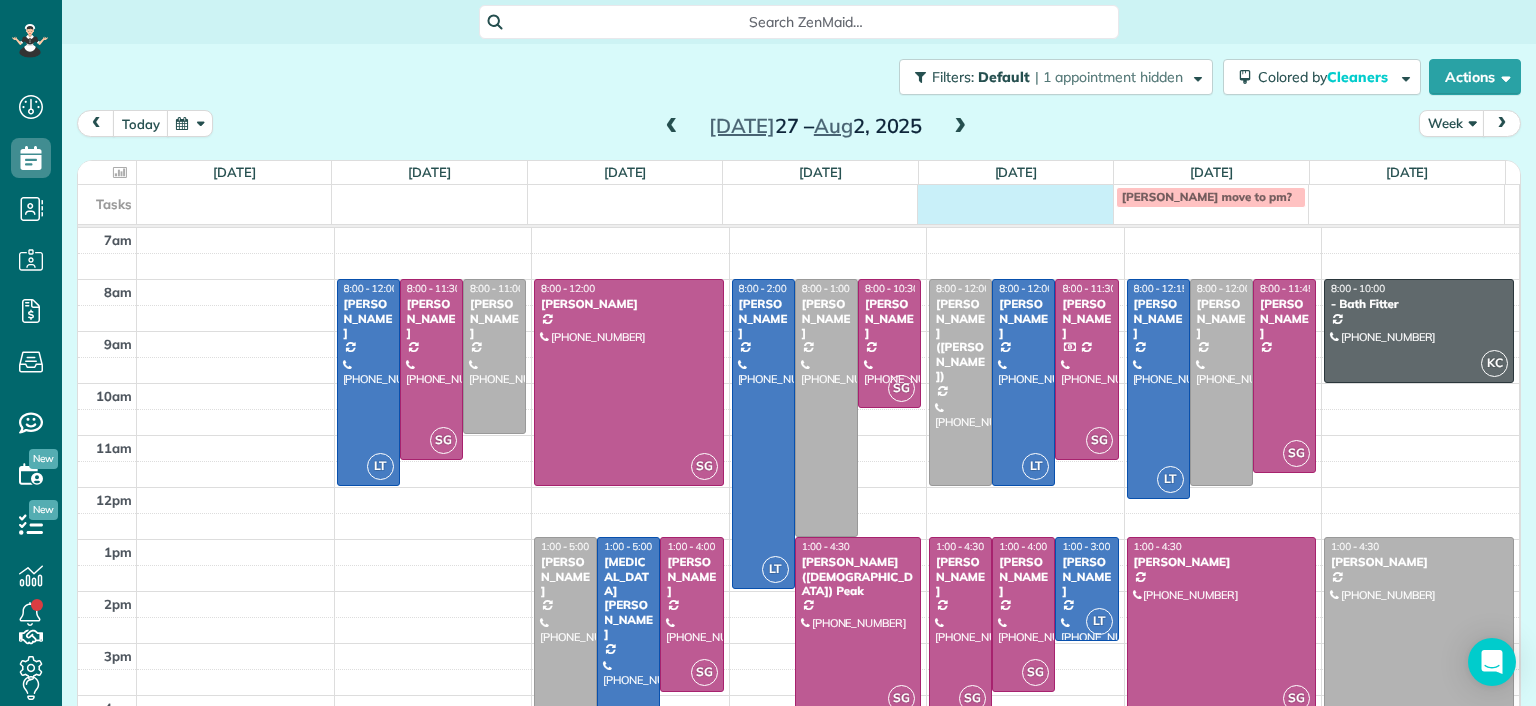 click on "Tasks   Cooke move to pm?" at bounding box center (791, 204) 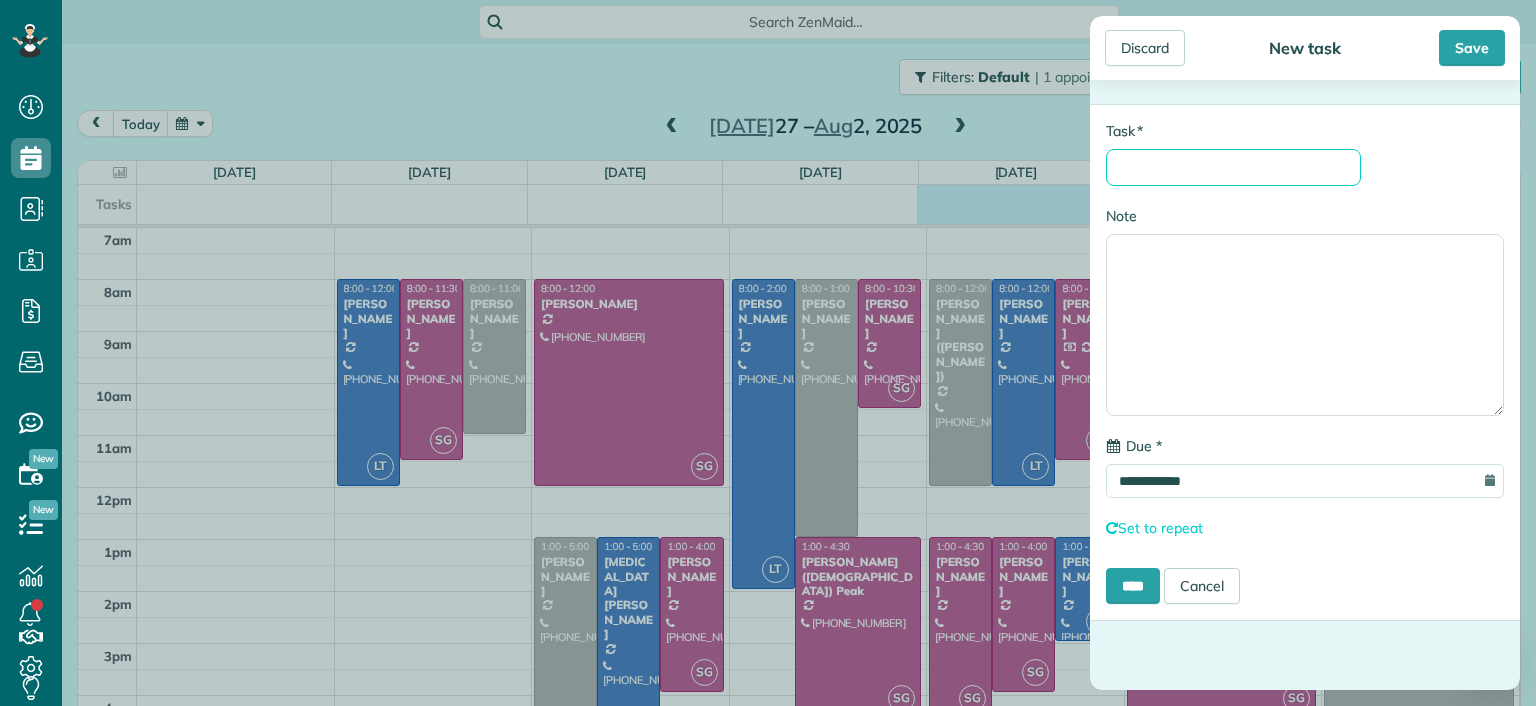 click on "*  Task" at bounding box center [1233, 167] 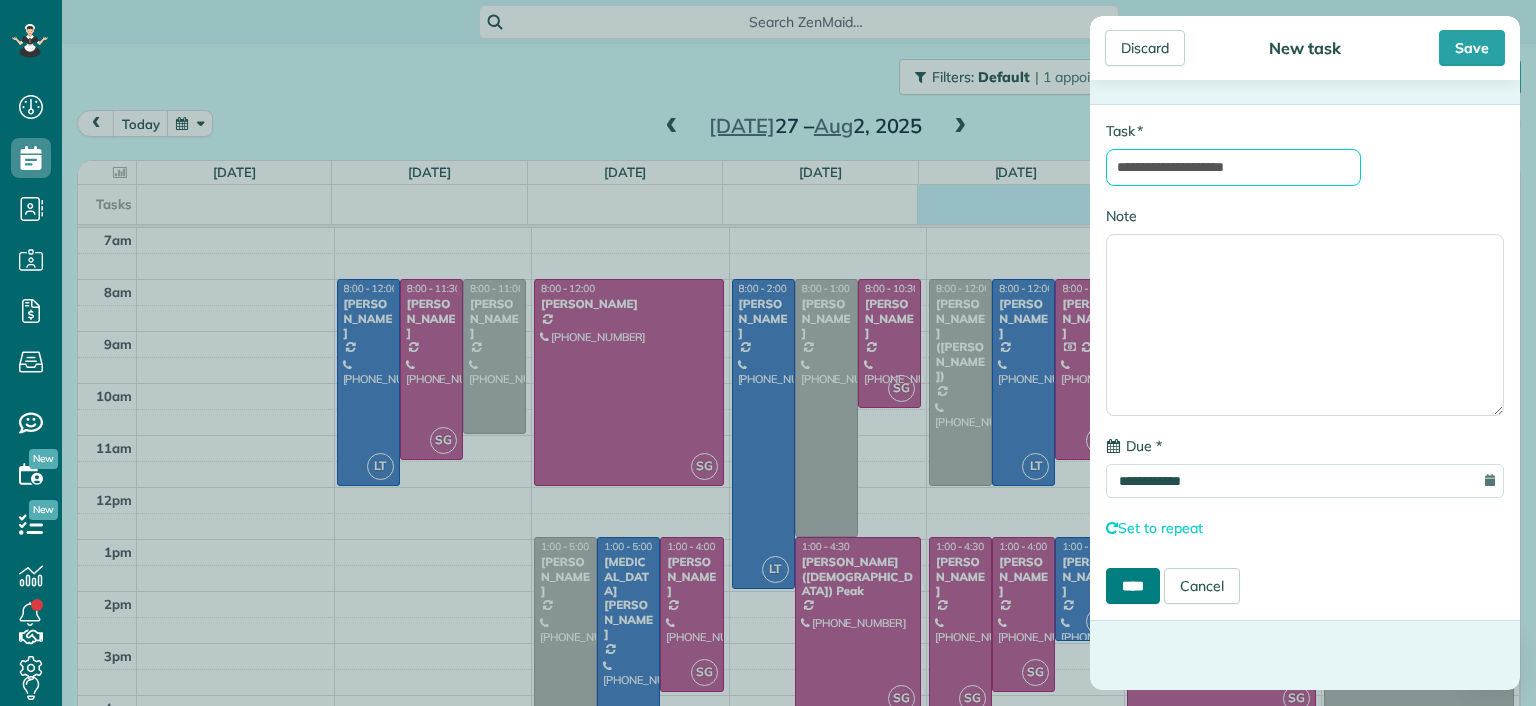 type on "**********" 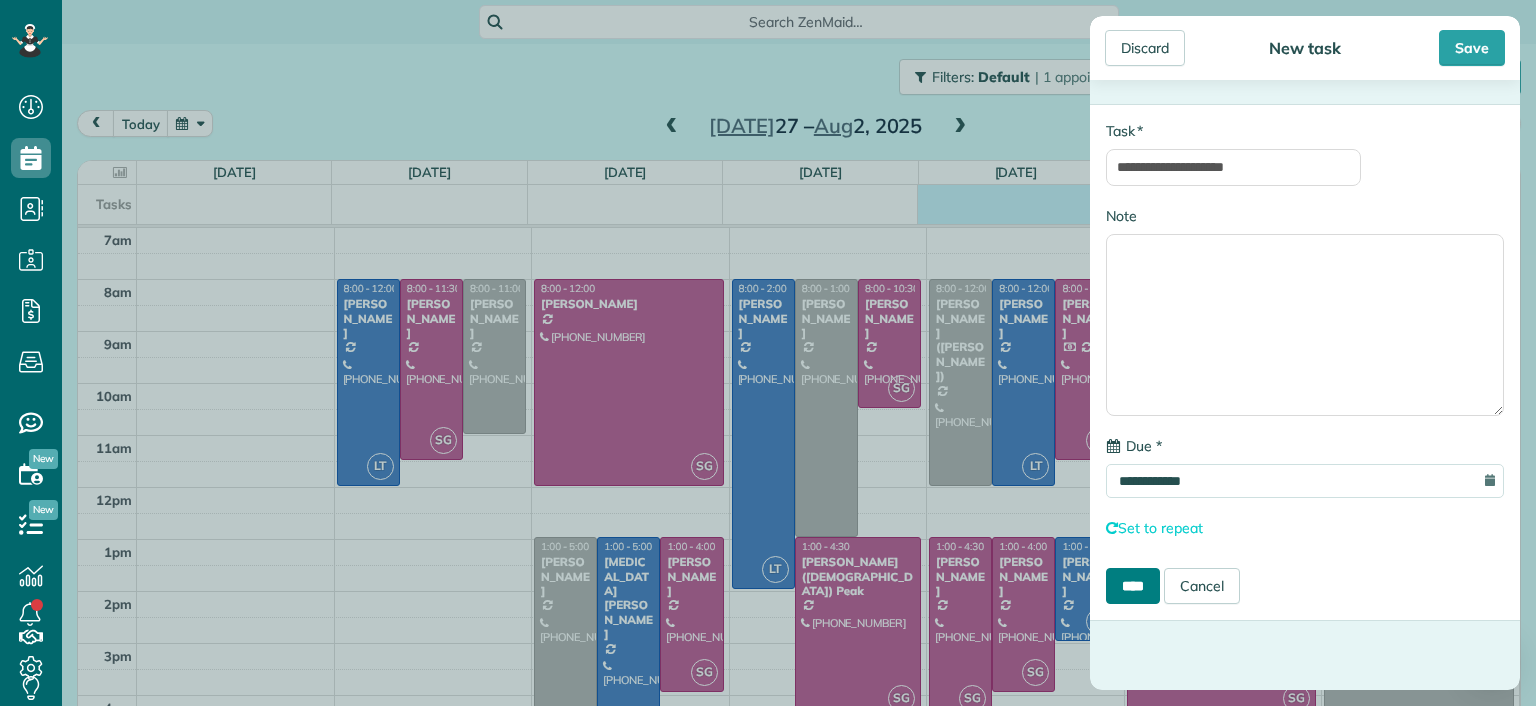 click on "****" at bounding box center [1133, 586] 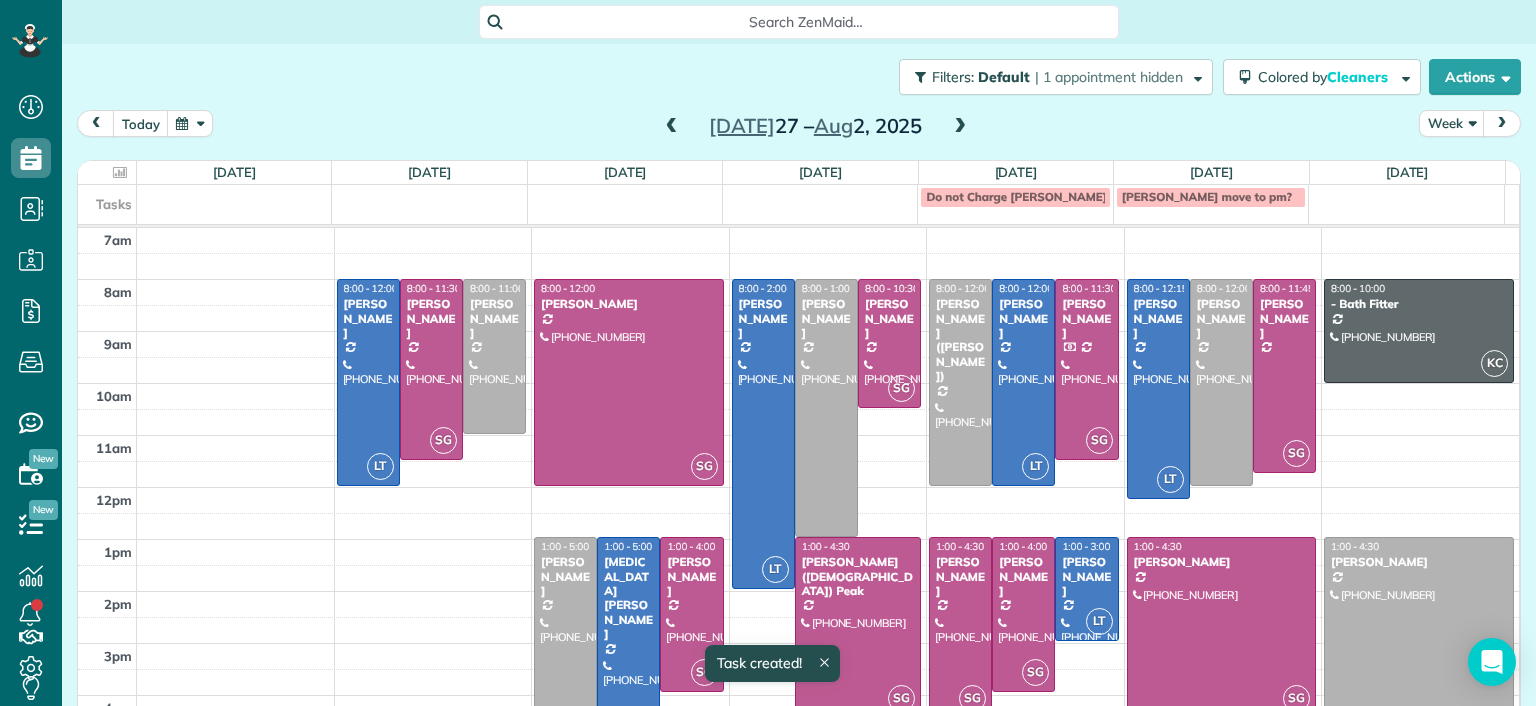 click on "Do not Charge Spencer" at bounding box center (1015, 197) 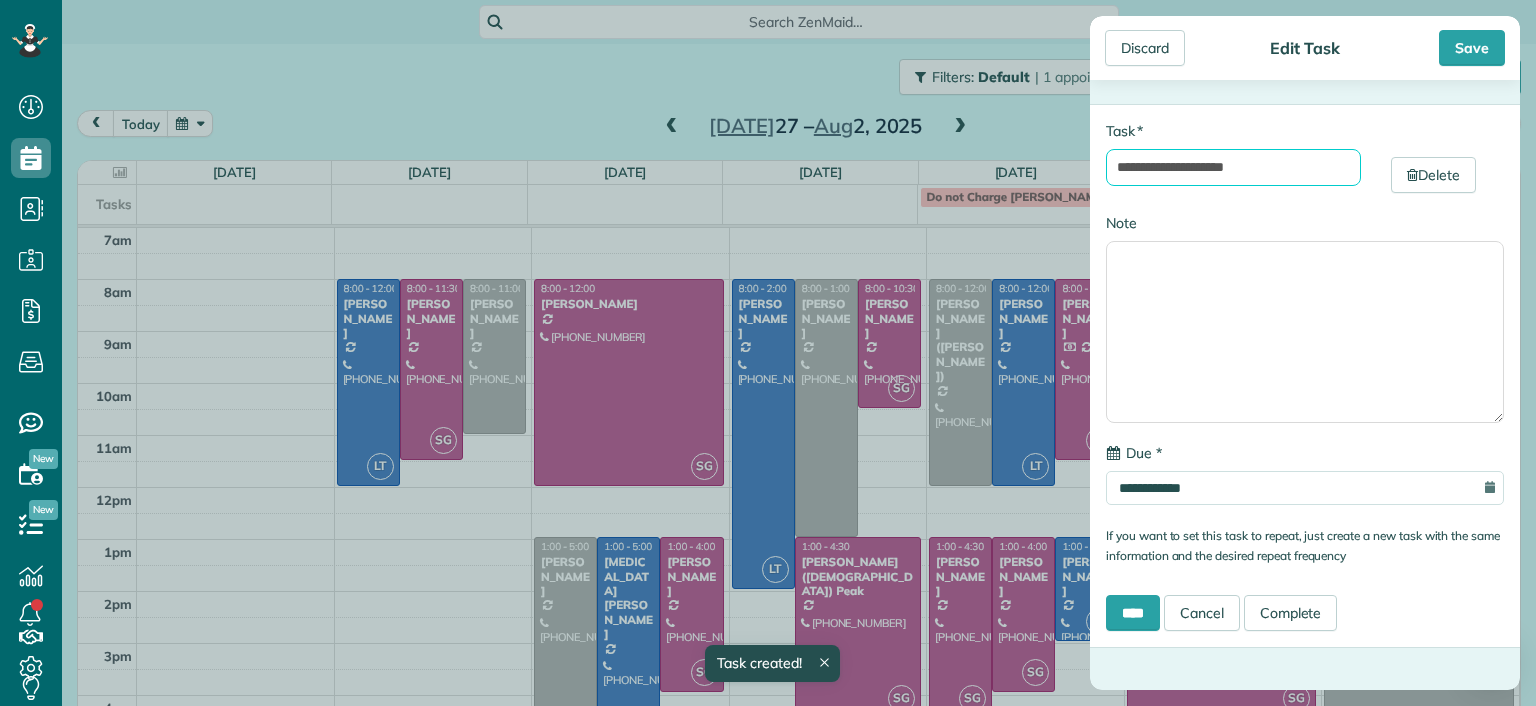 click on "**********" at bounding box center [1233, 167] 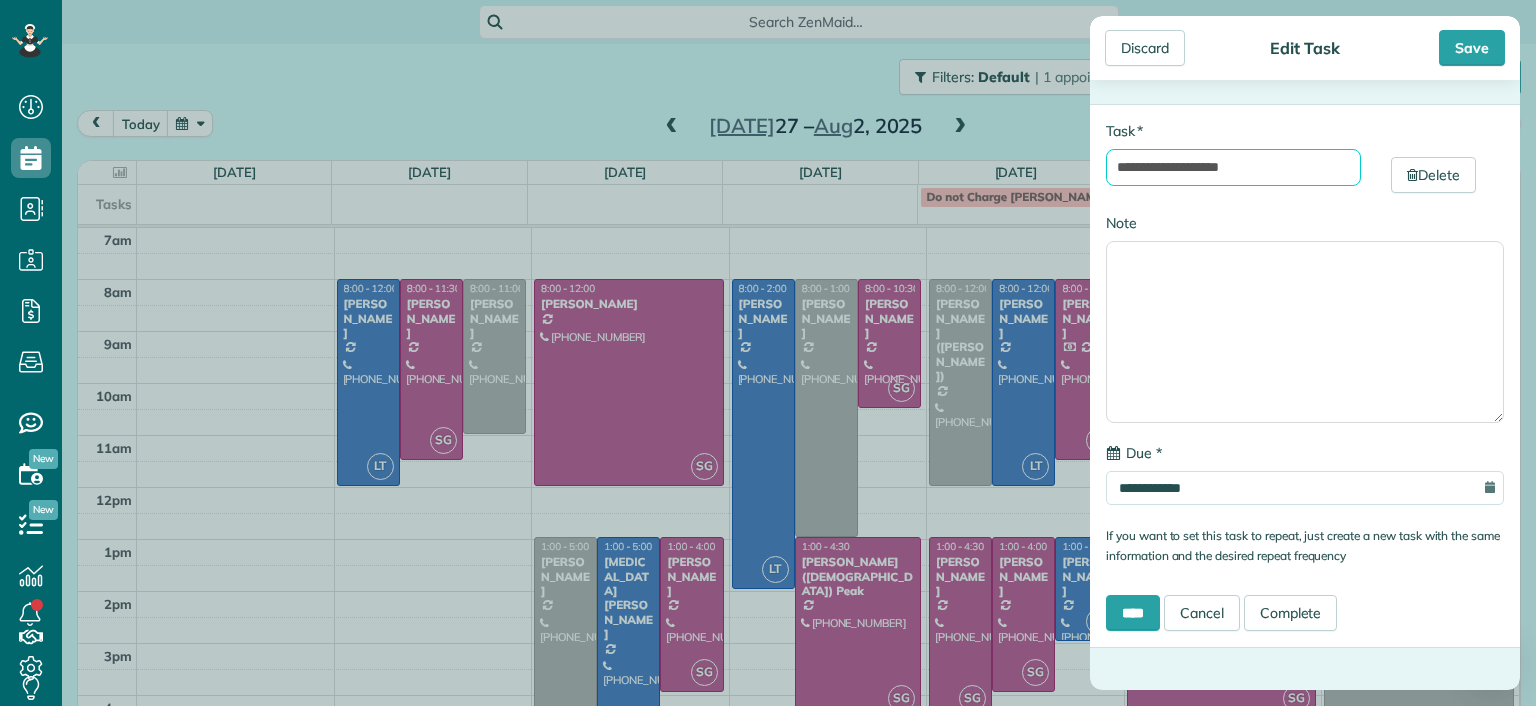 type on "**********" 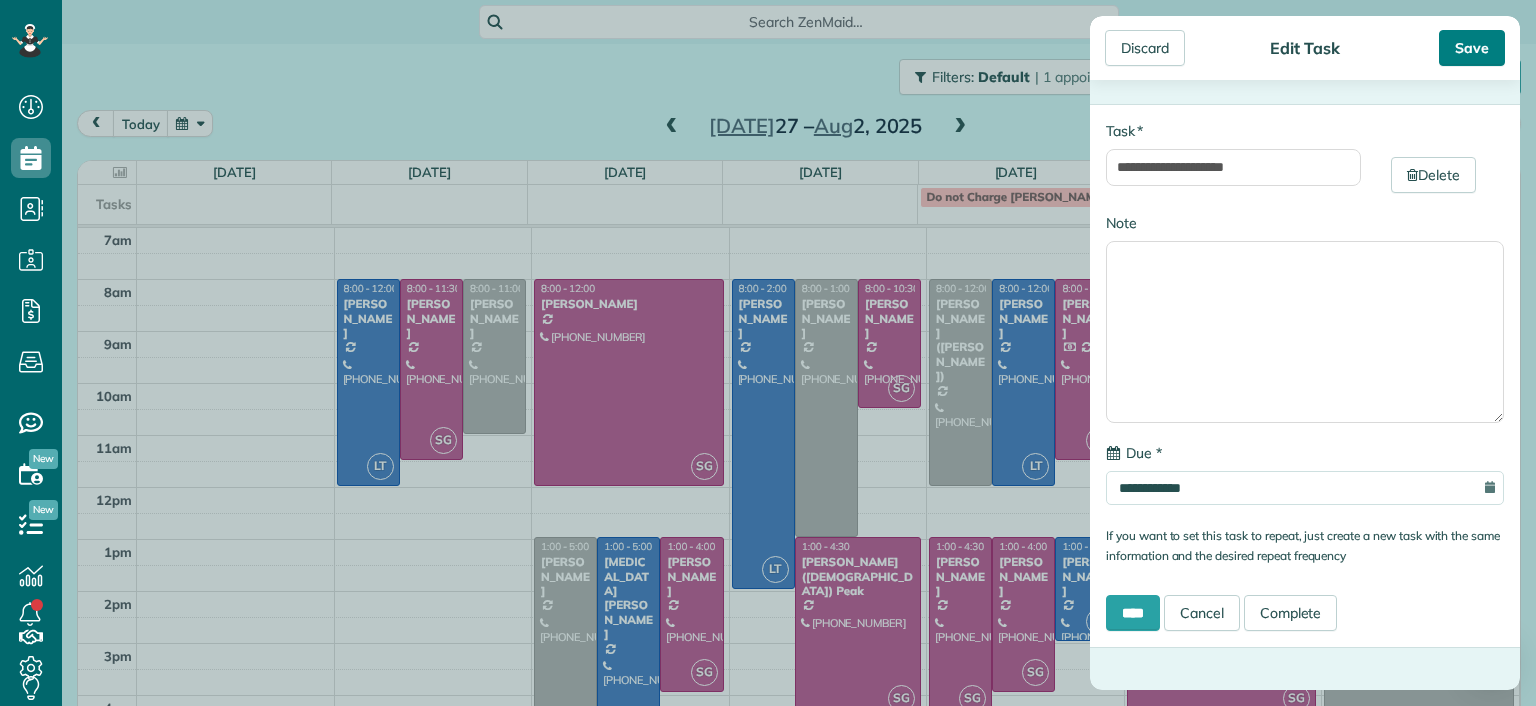 click on "Save" at bounding box center (1472, 48) 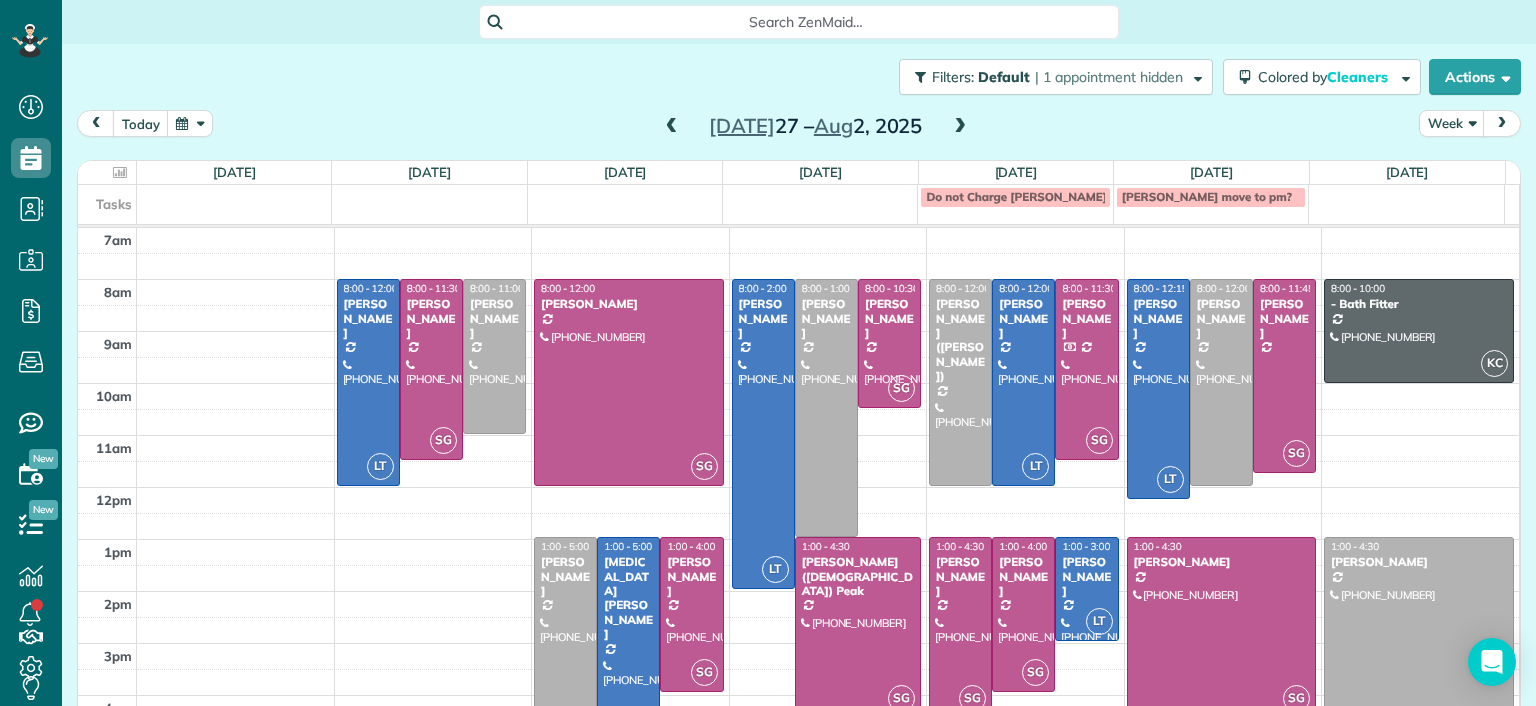 click at bounding box center (672, 127) 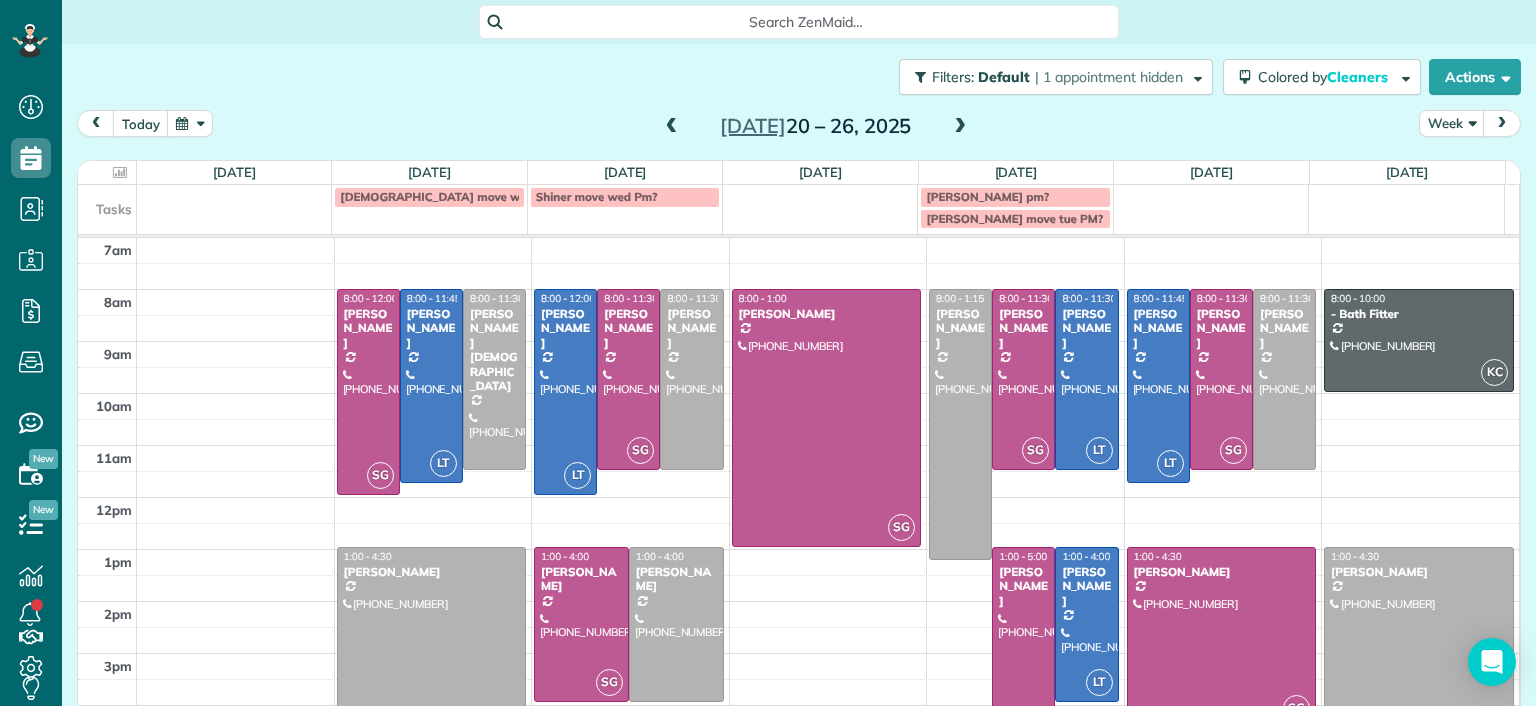 click at bounding box center (672, 127) 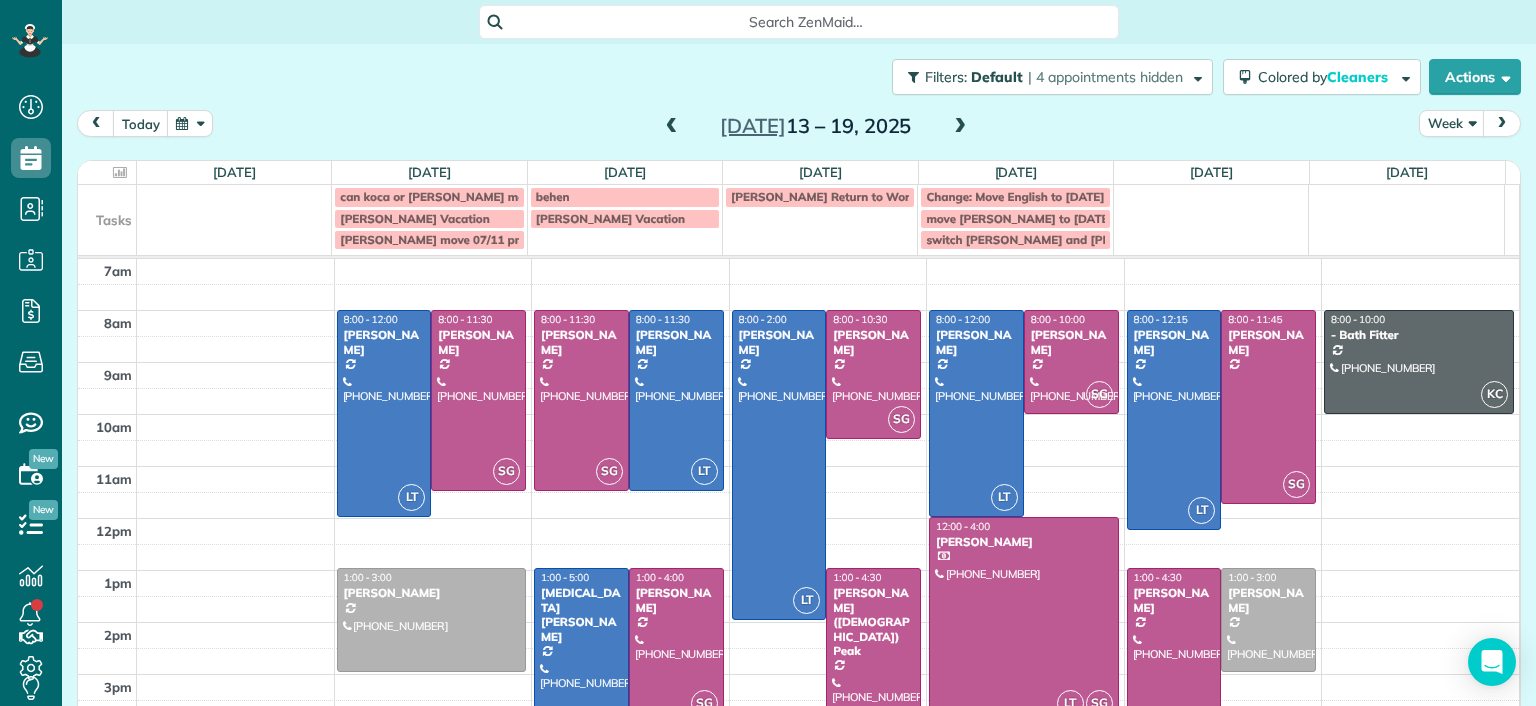 click at bounding box center (672, 127) 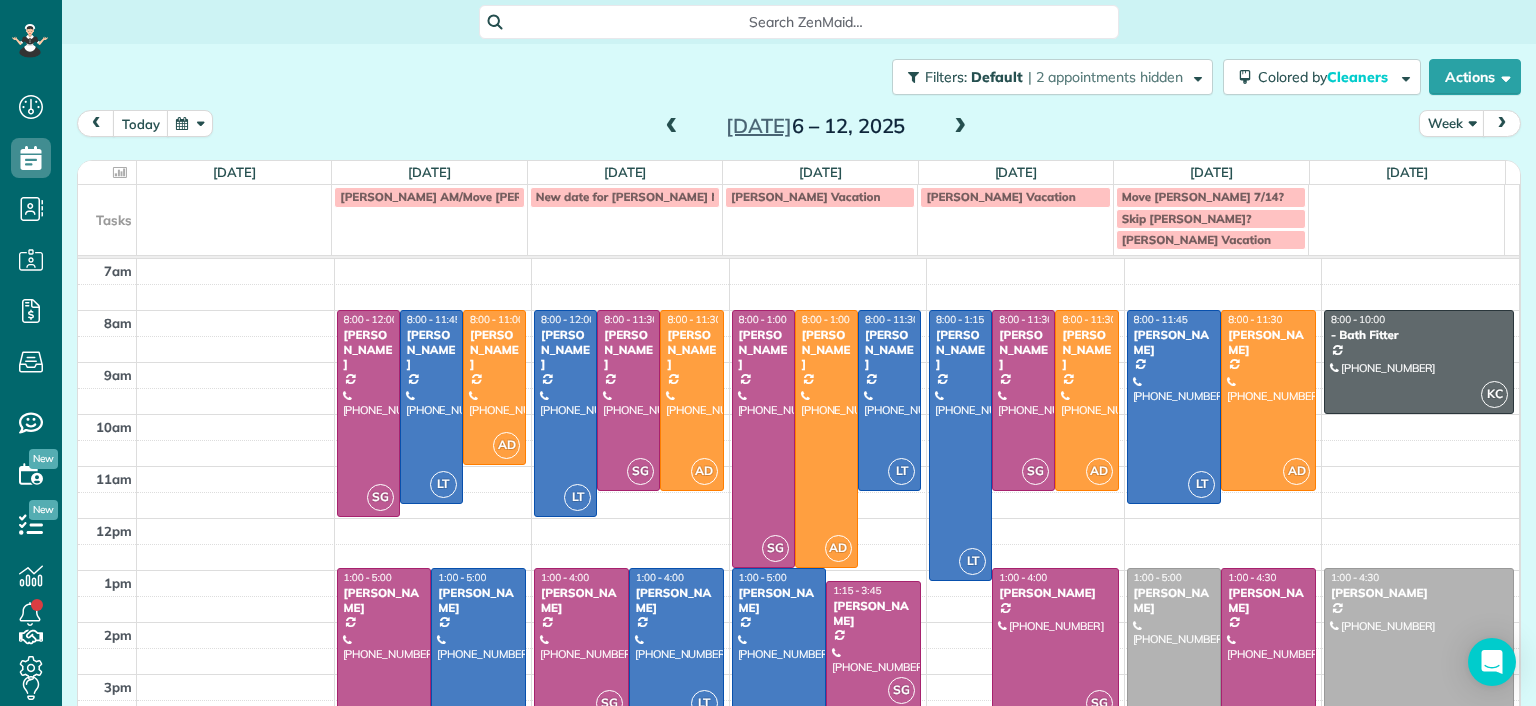 click at bounding box center (672, 127) 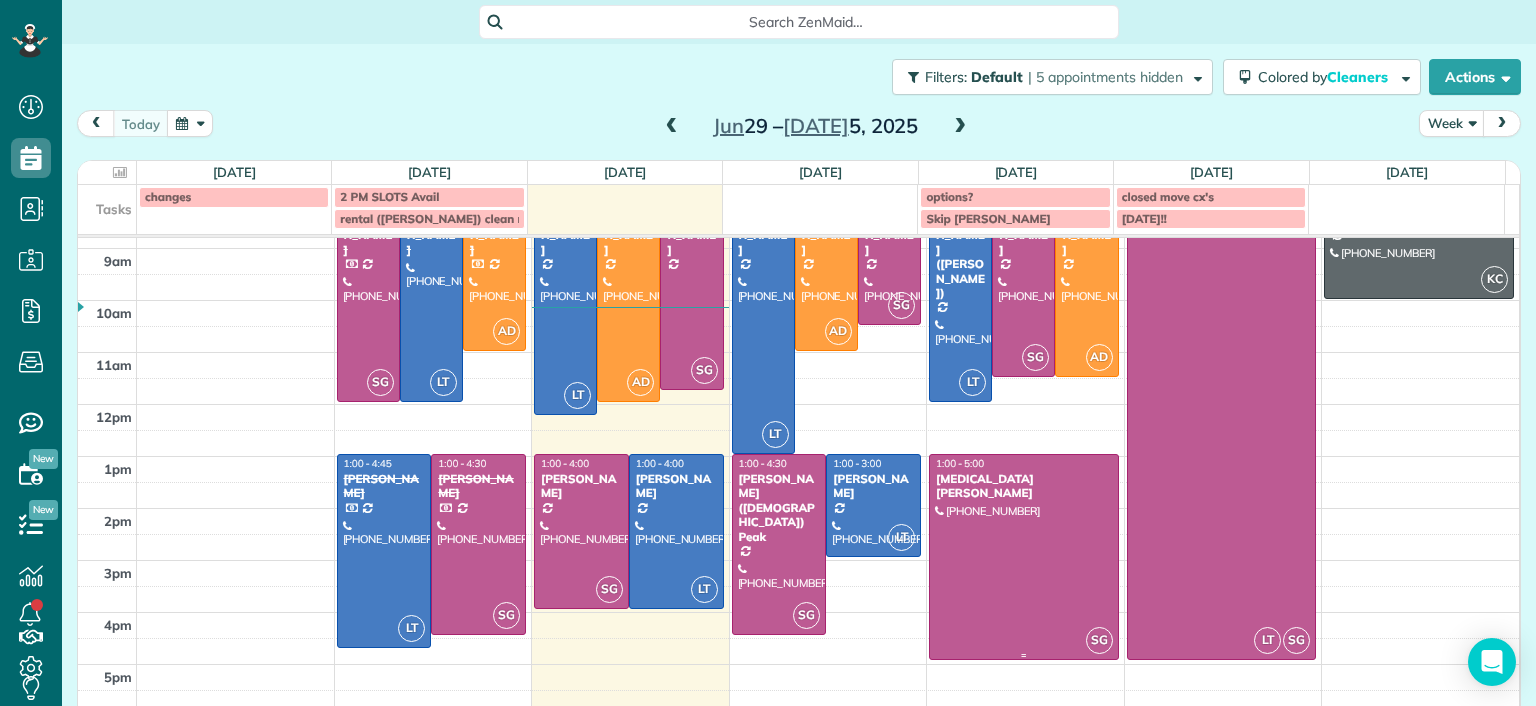 scroll, scrollTop: 0, scrollLeft: 0, axis: both 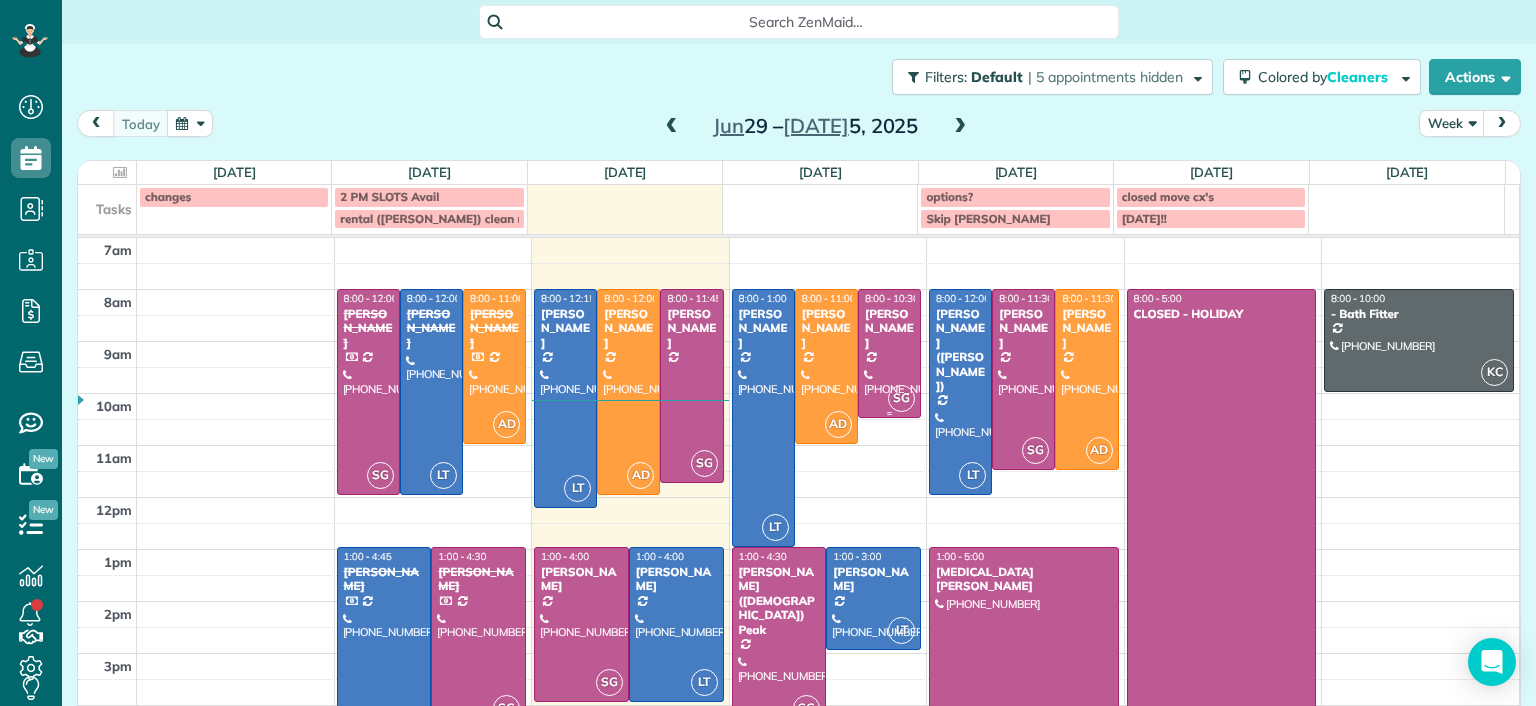 click at bounding box center [889, 353] 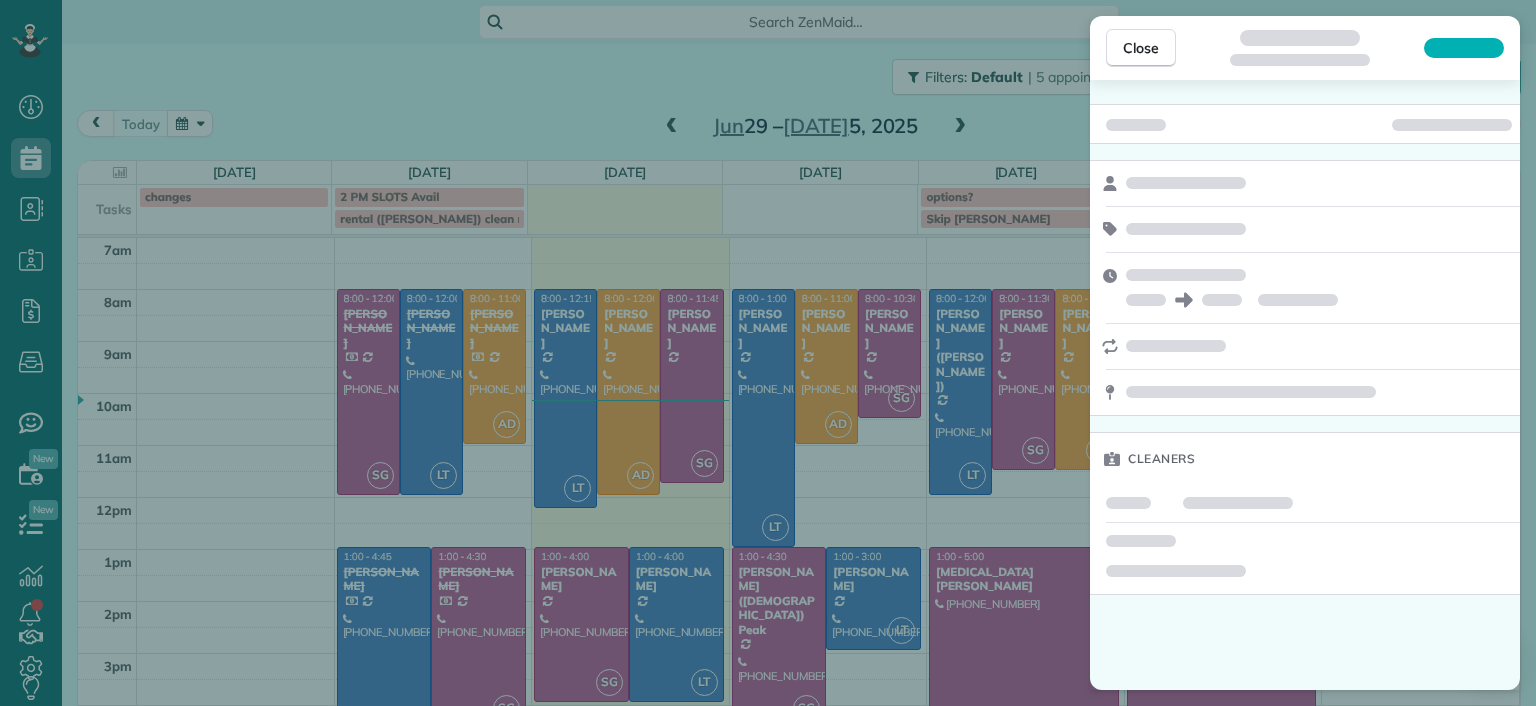 click on "Close   Cleaners" at bounding box center (768, 353) 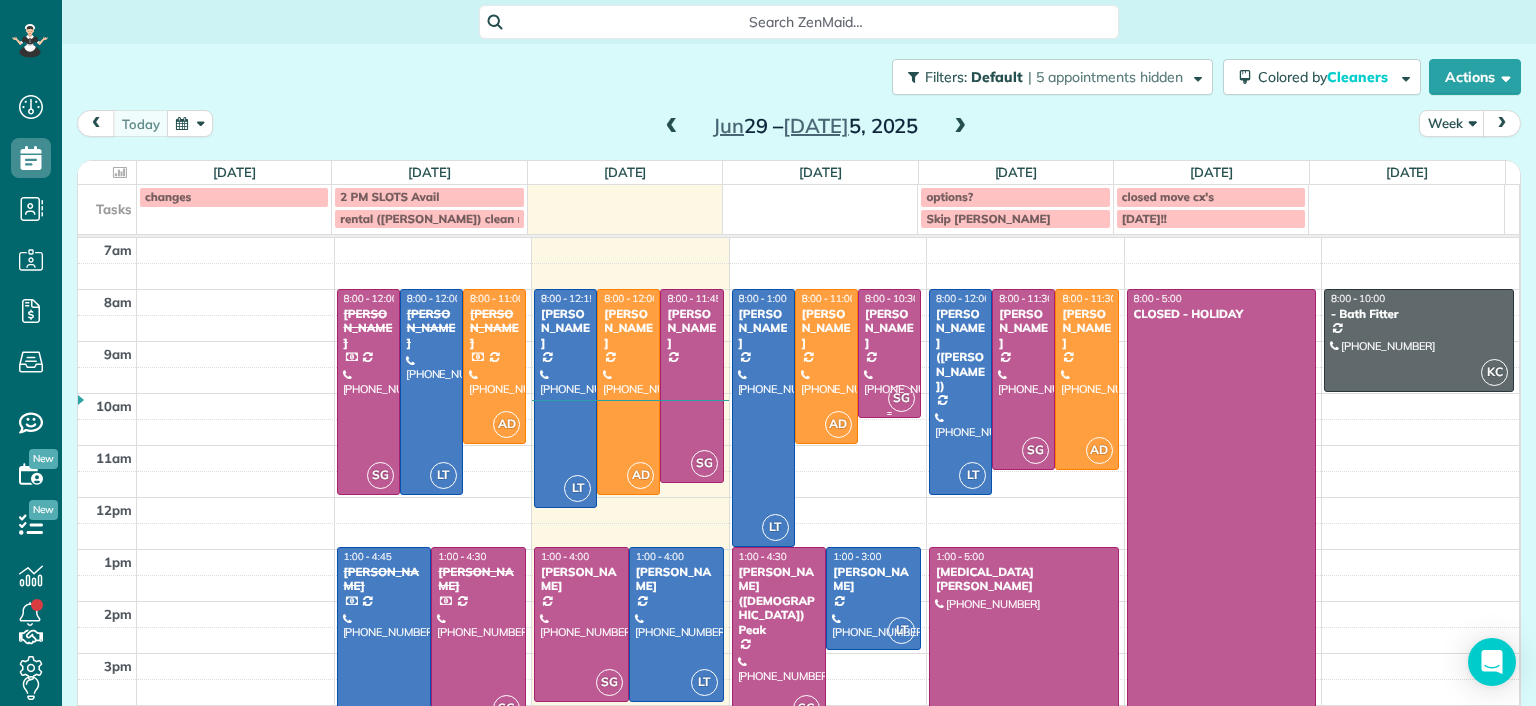 click at bounding box center [889, 353] 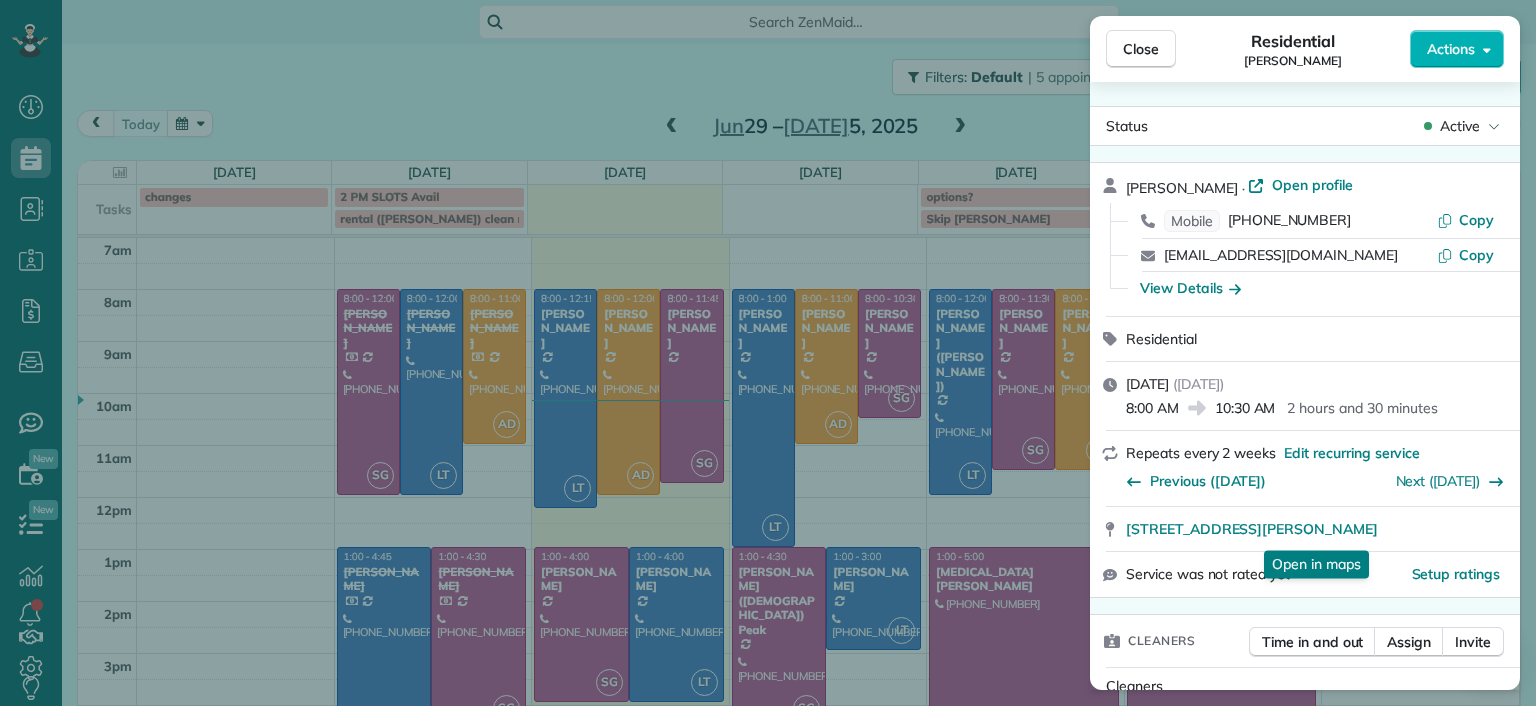 scroll, scrollTop: 0, scrollLeft: 0, axis: both 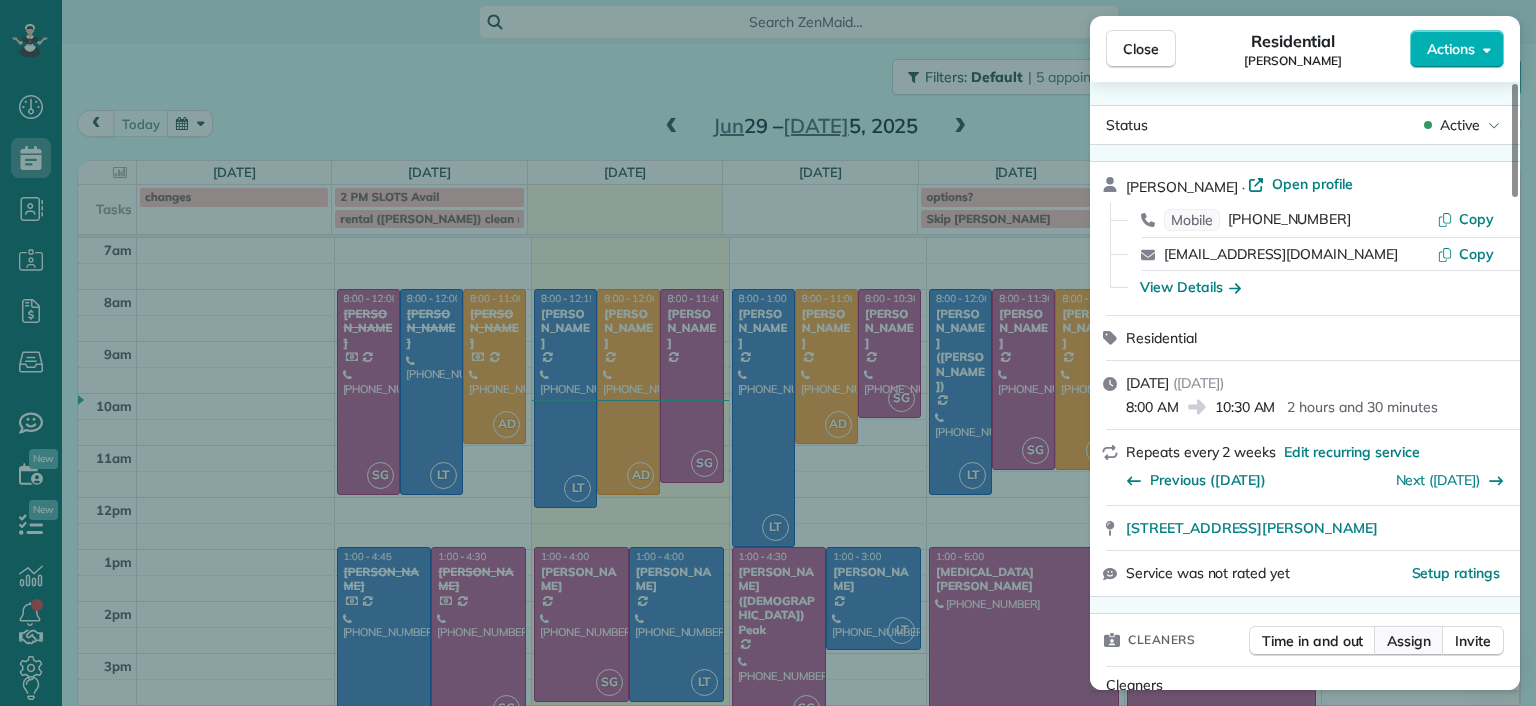 click on "Assign" at bounding box center [1409, 641] 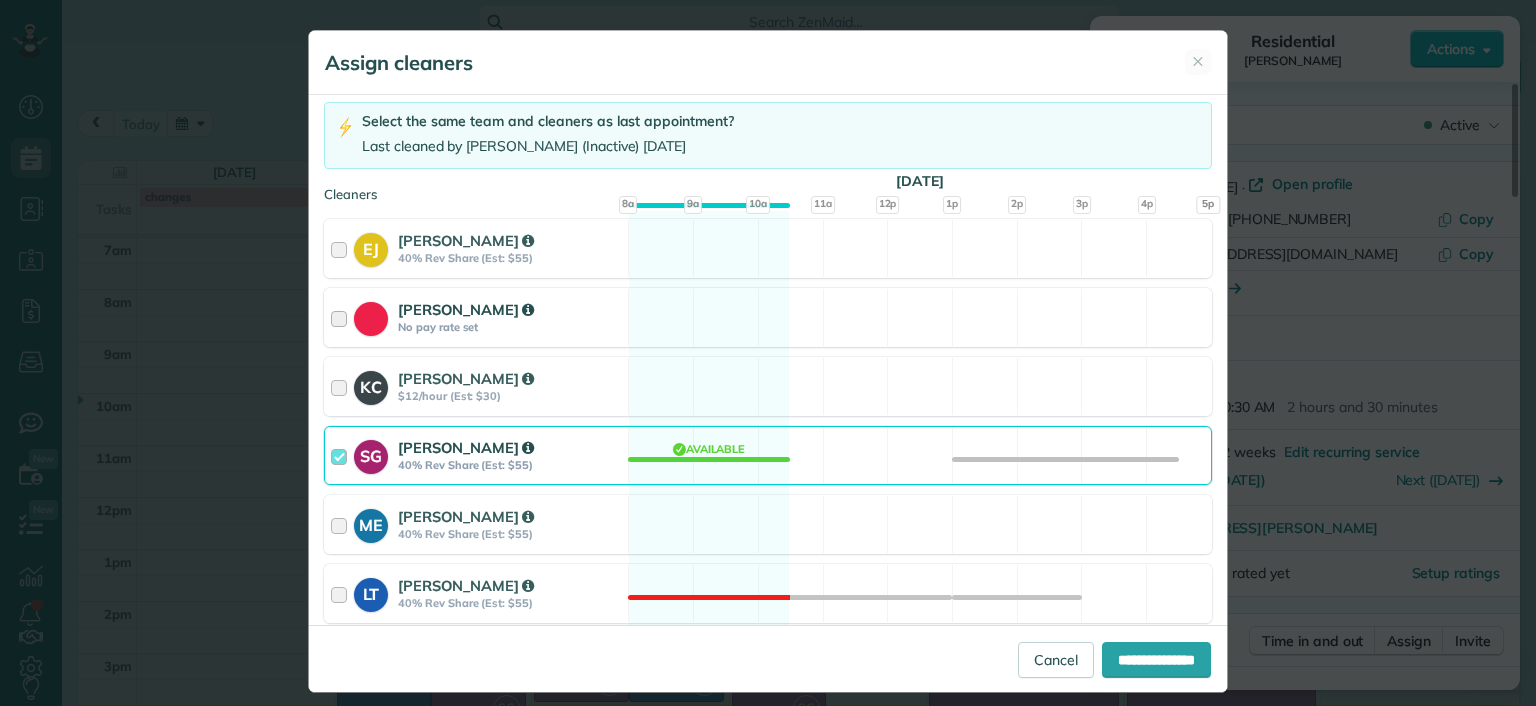 scroll, scrollTop: 333, scrollLeft: 0, axis: vertical 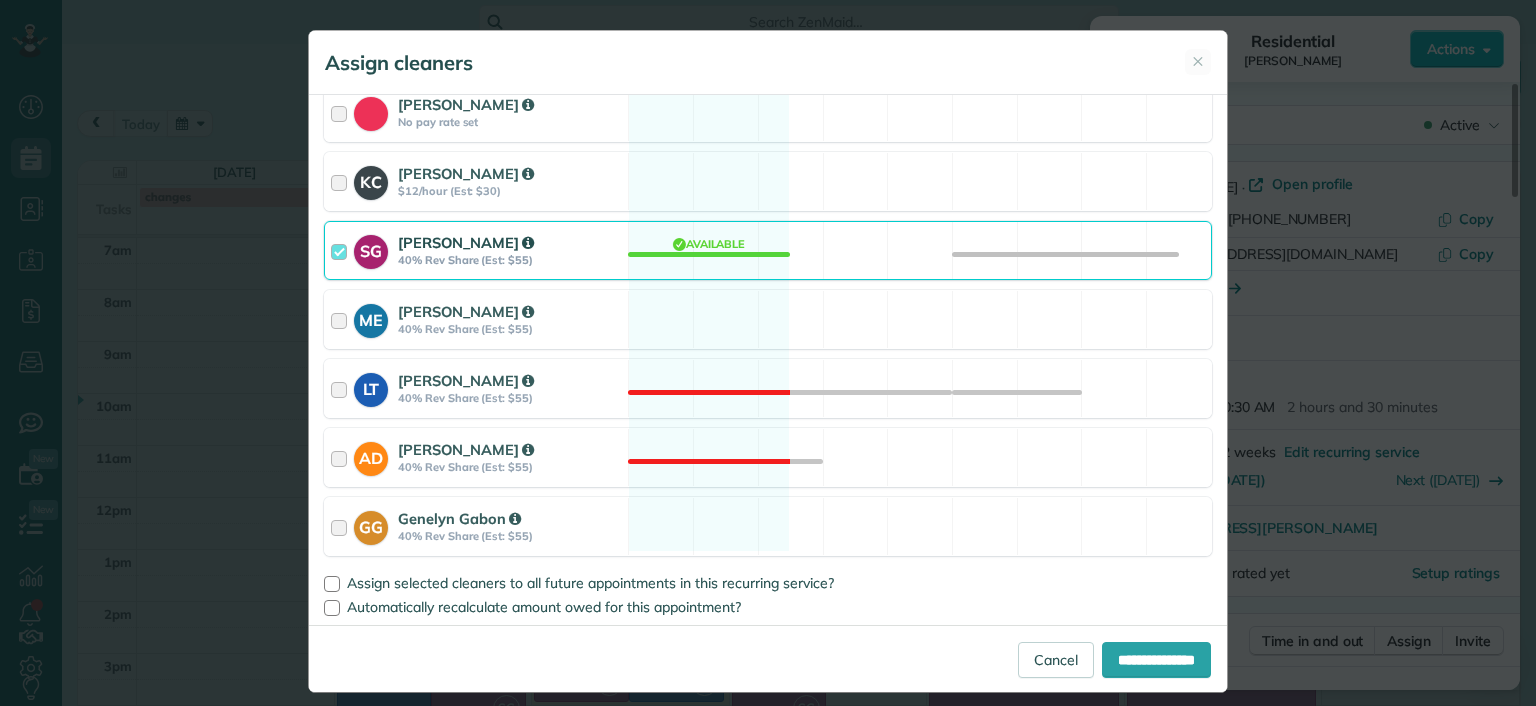 click on "SG
Sophie Gibbs
40% Rev Share (Est: $55)
Available" at bounding box center (768, 250) 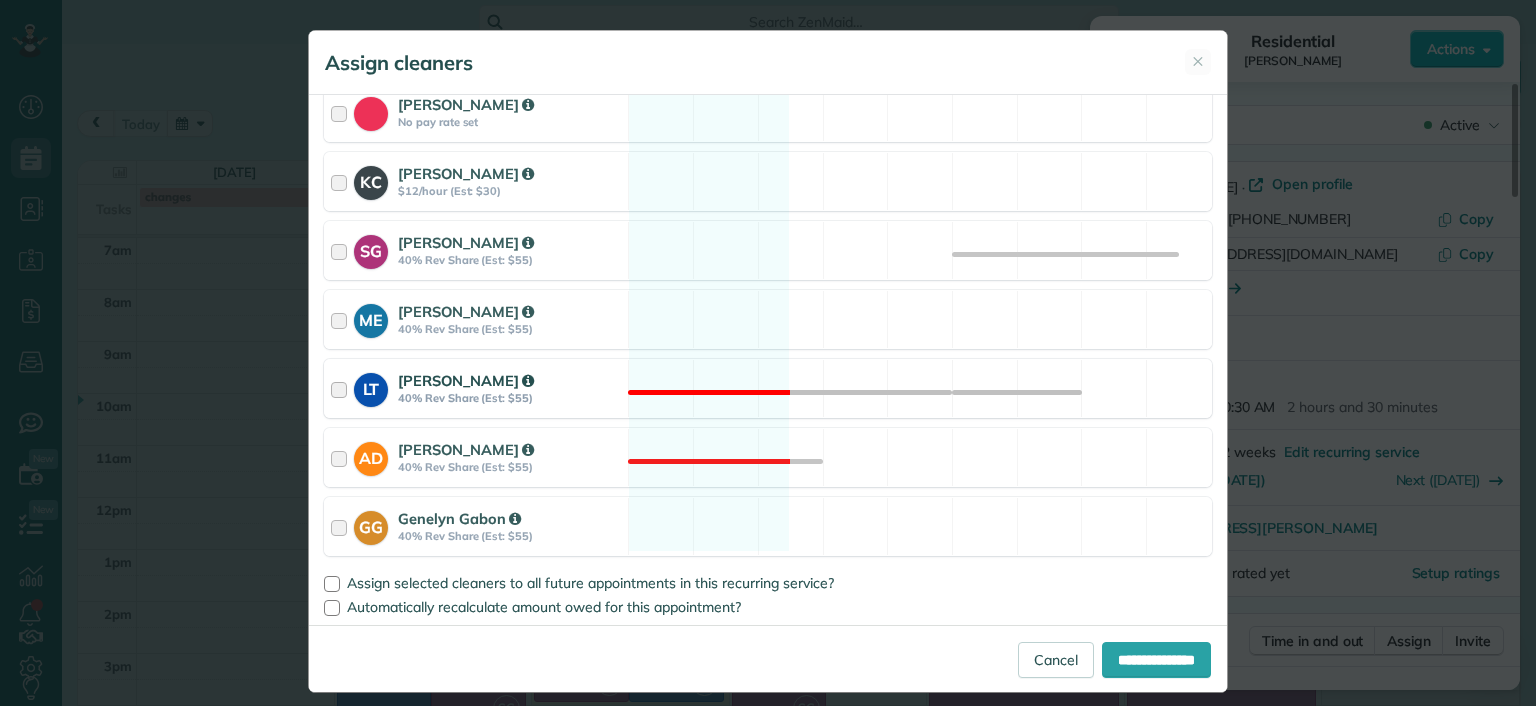 click on "LT
Laura Thaller
40% Rev Share (Est: $55)
Not available" at bounding box center [768, 388] 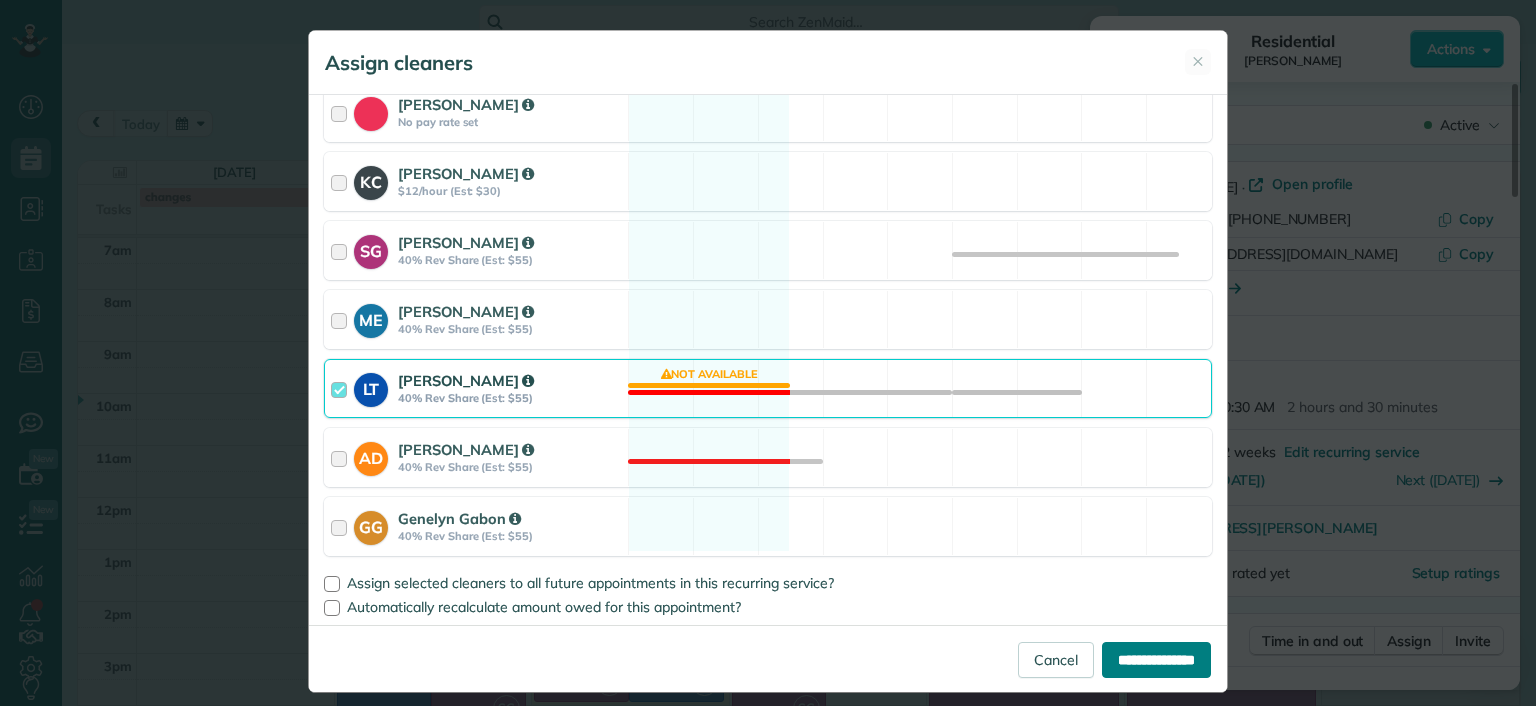 click on "**********" at bounding box center [1156, 660] 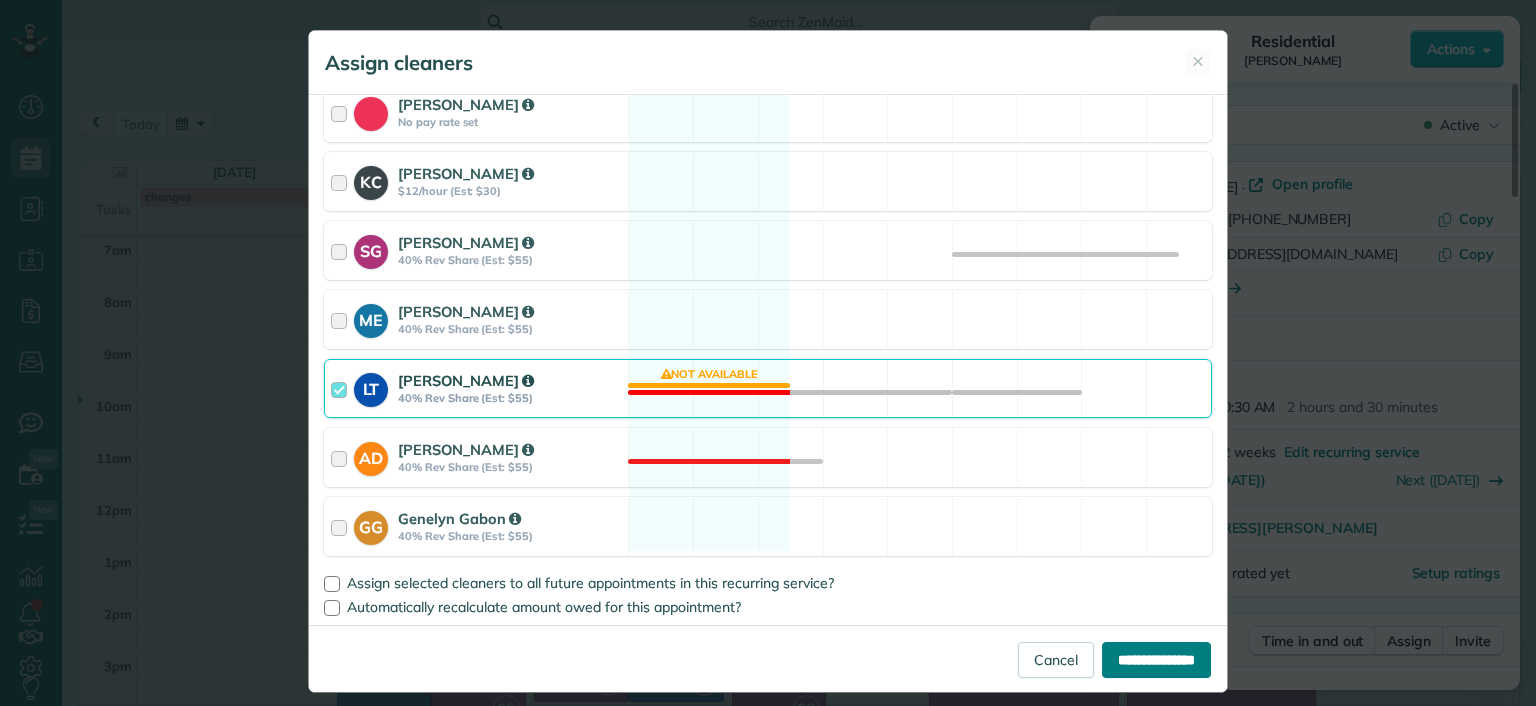type on "**********" 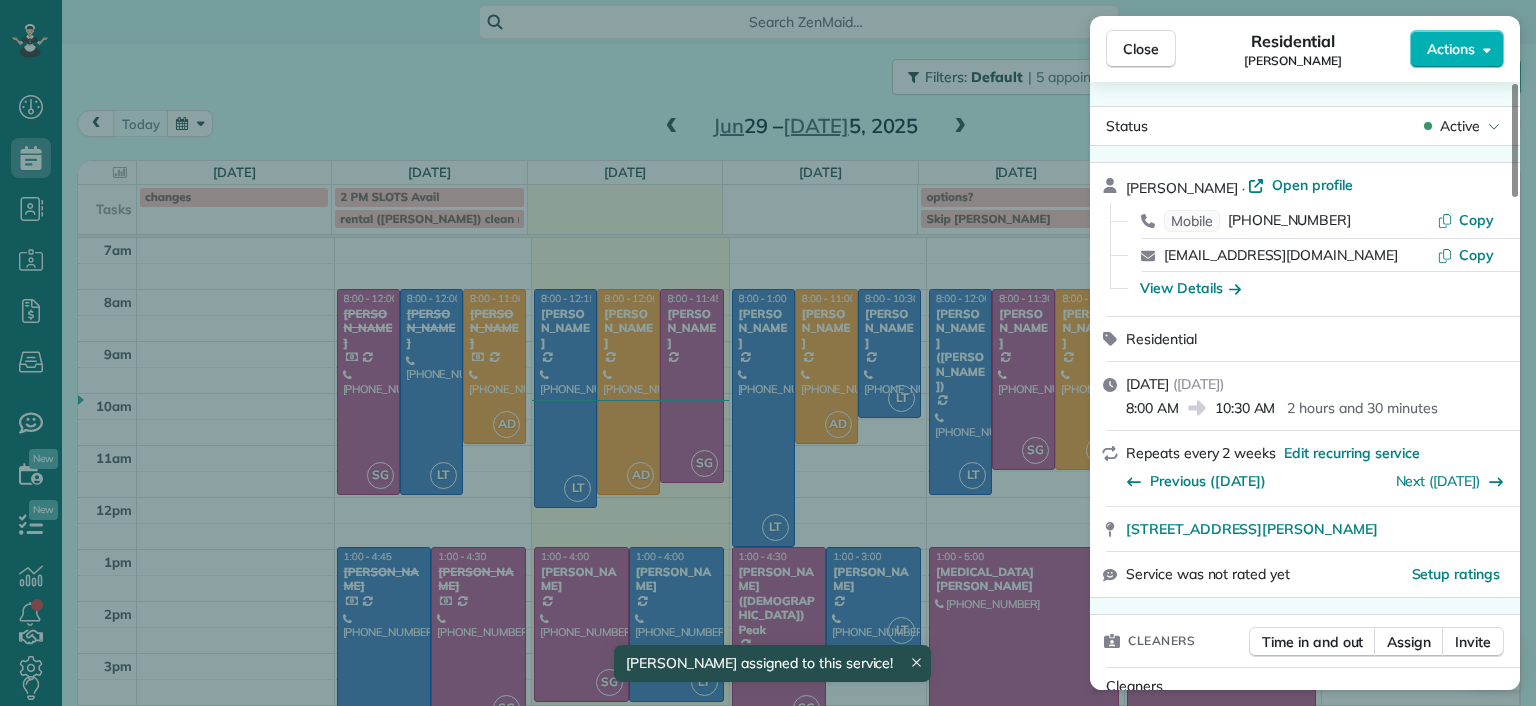click on "Close Residential Tiffany Stark Actions Status Active Tiffany Stark · Open profile Mobile (804) 855-7663 Copy luvinyounow@gmail.com Copy View Details Residential Wednesday, July 02, 2025 ( tomorrow ) 8:00 AM 10:30 AM 2 hours and 30 minutes Repeats every 2 weeks Edit recurring service Previous (Jun 18) Next (Jul 16) 12351 Dutton Road Apt. 1125 Midlothian VA 23113 Service was not rated yet Setup ratings Cleaners Time in and out Assign Invite Cleaners Laura   Thaller 8:00 AM 10:30 AM Checklist Try Now Keep this appointment up to your standards. Stay on top of every detail, keep your cleaners organised, and your client happy. Assign a checklist Watch a 5 min demo Billing Billing actions Price $138.00 Overcharge $0.00 Discount $0.00 Coupon discount - Primary tax - Secondary tax - Total appointment price $138.00 Tips collected New feature! $0.00 Unpaid Mark as paid Total including tip $138.00 Get paid online in no-time! Send an invoice and reward your cleaners with tips Charge customer credit card Man Hours - 10 1" at bounding box center [768, 353] 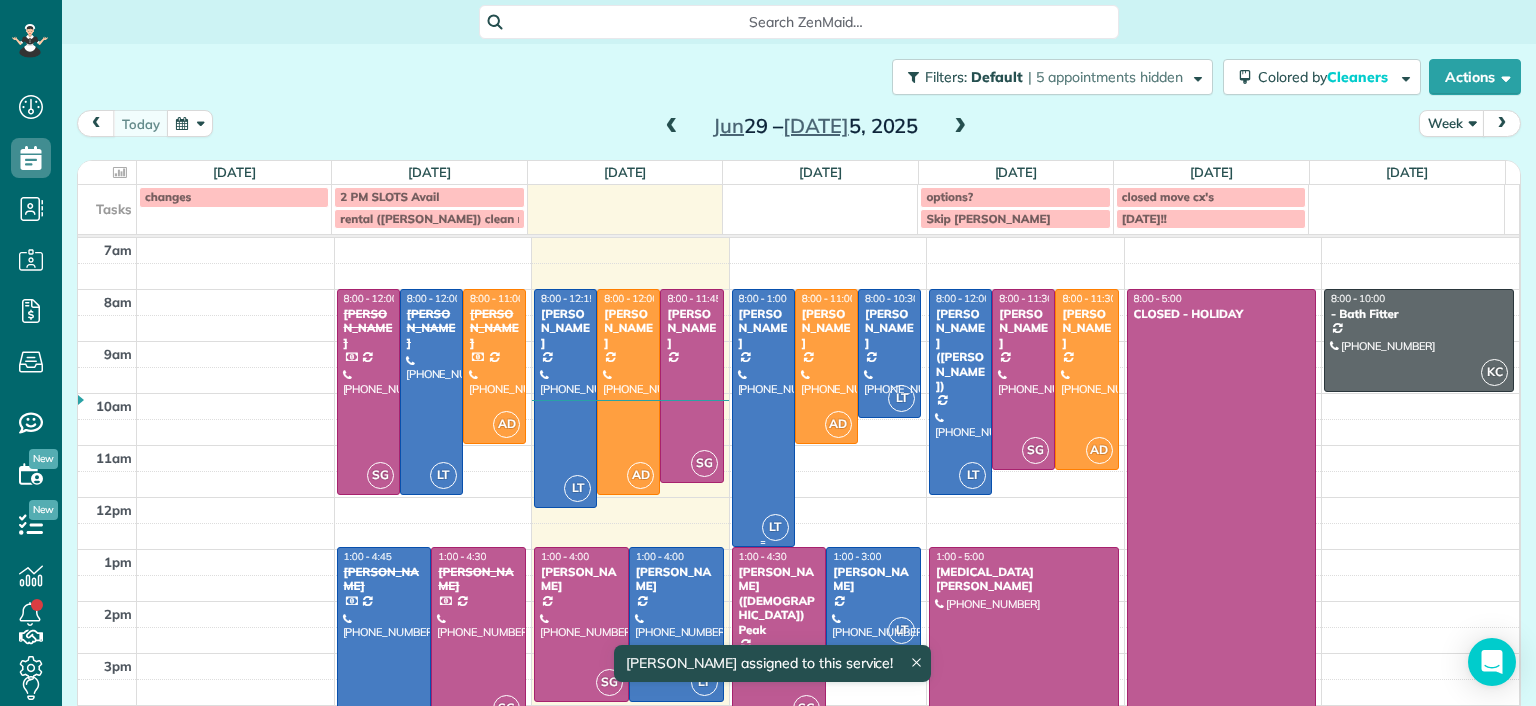 click at bounding box center (763, 418) 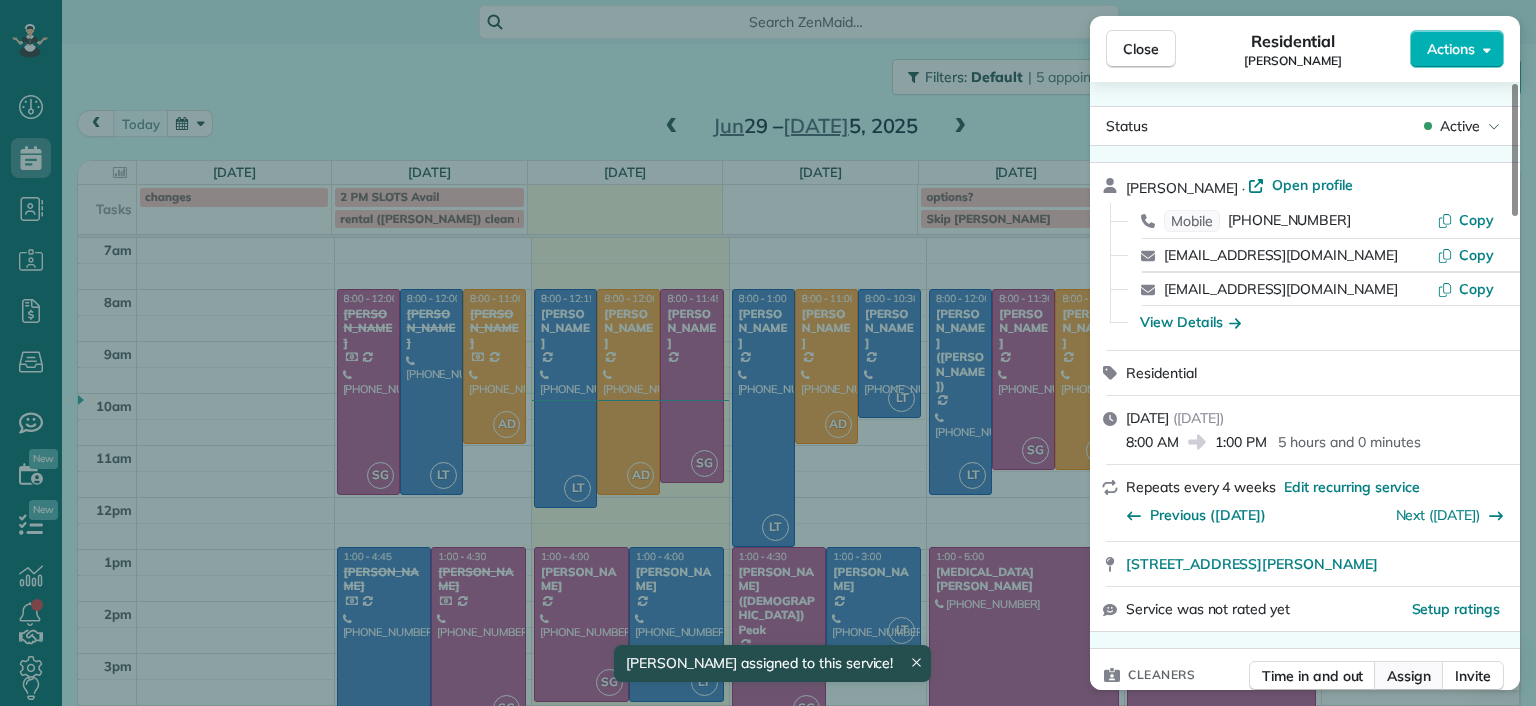 click on "Assign" at bounding box center [1409, 676] 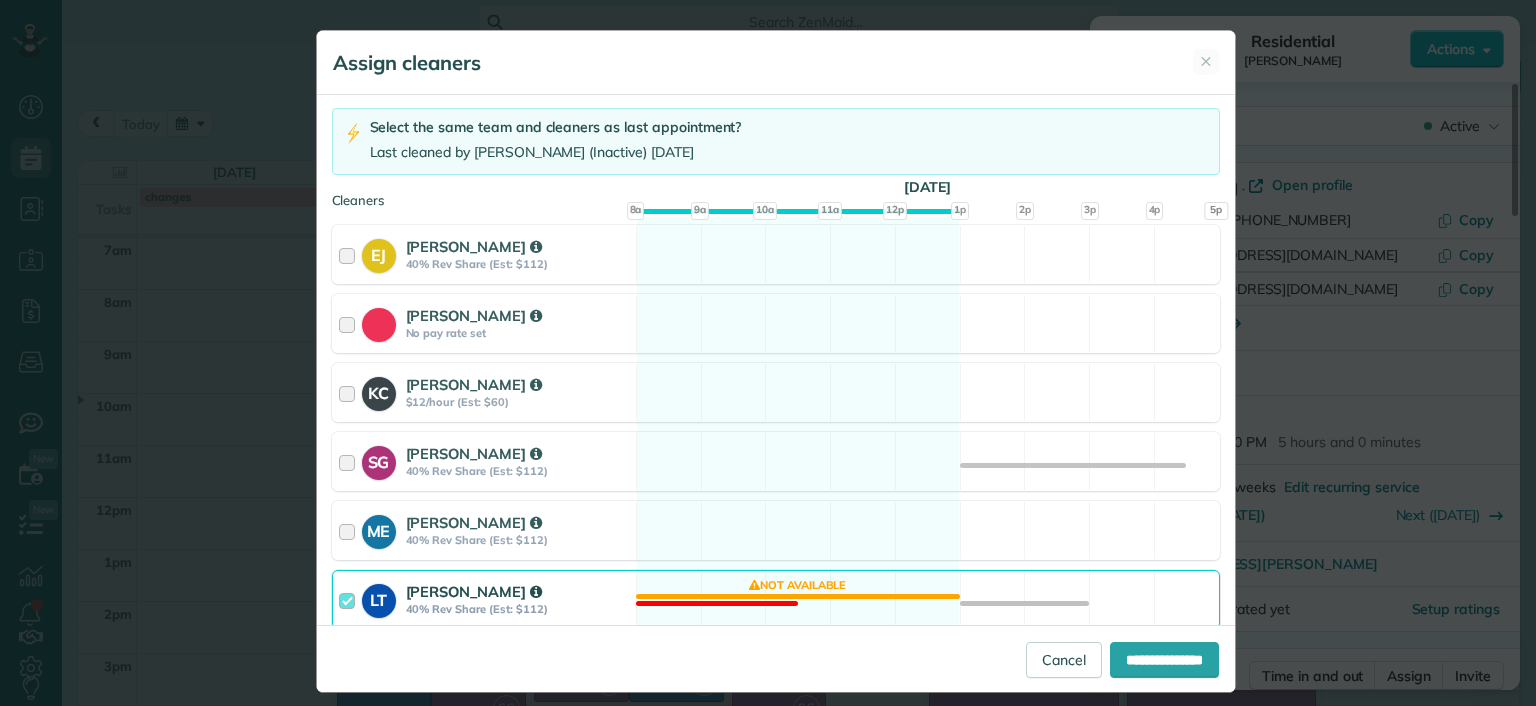 scroll, scrollTop: 300, scrollLeft: 0, axis: vertical 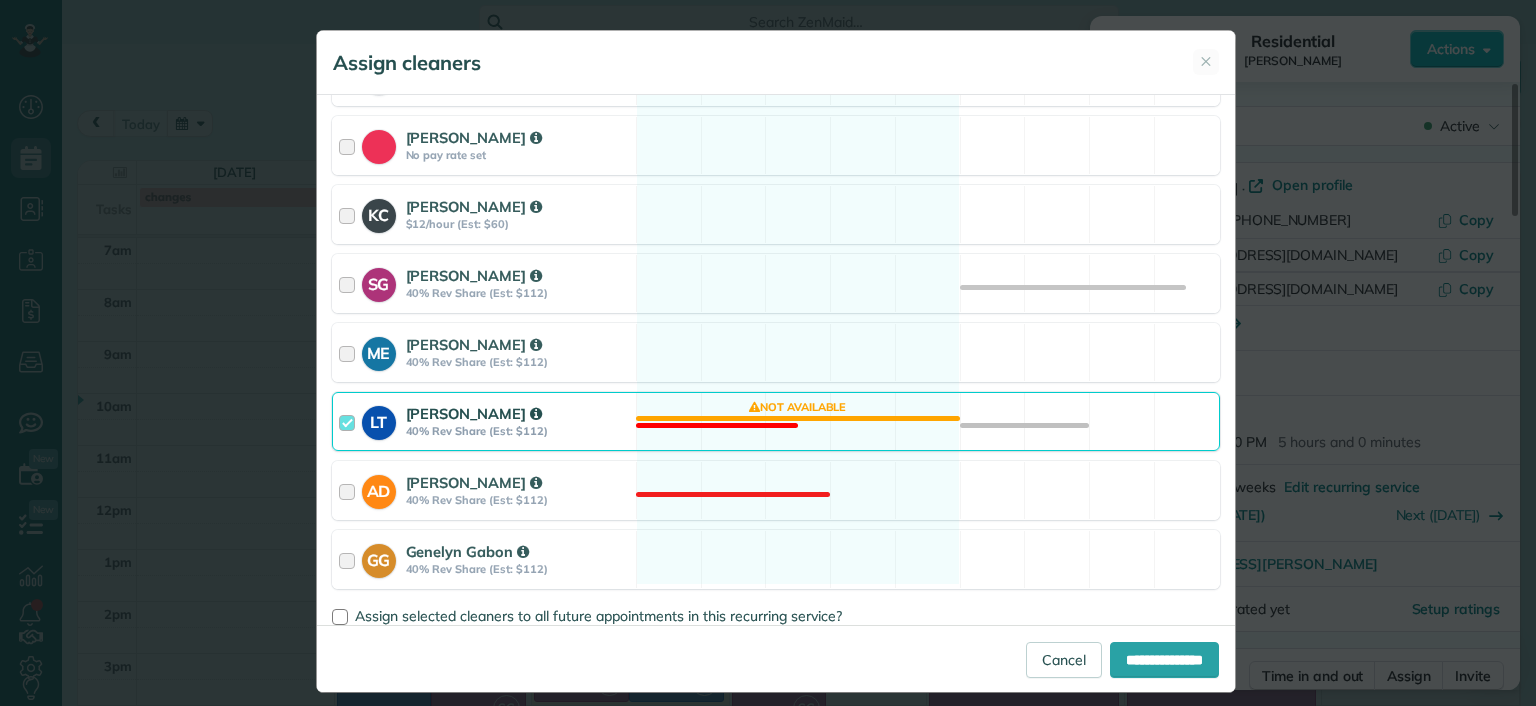 click on "LT
Laura Thaller
40% Rev Share (Est: $112)
Not available" at bounding box center (776, 421) 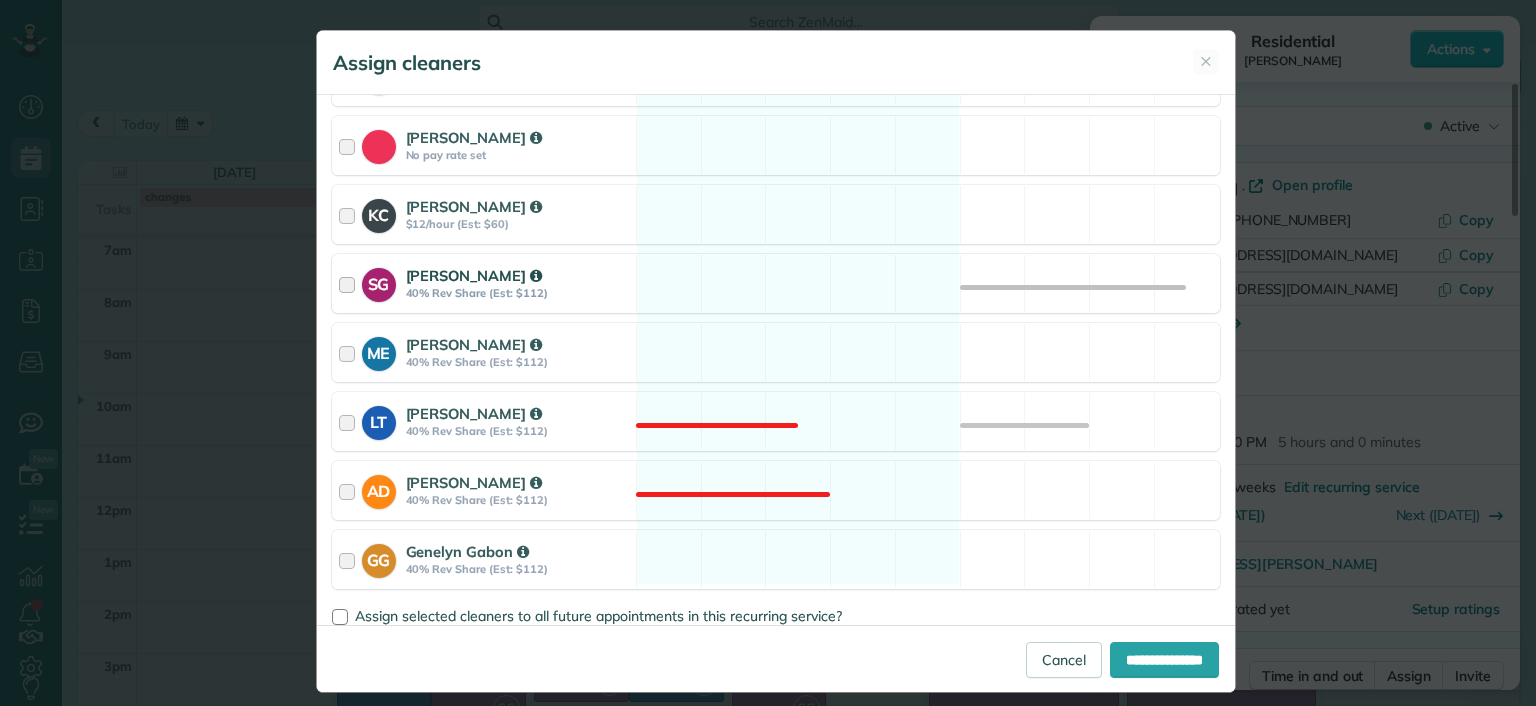 click on "SG
Sophie Gibbs
40% Rev Share (Est: $112)
Available" at bounding box center [776, 283] 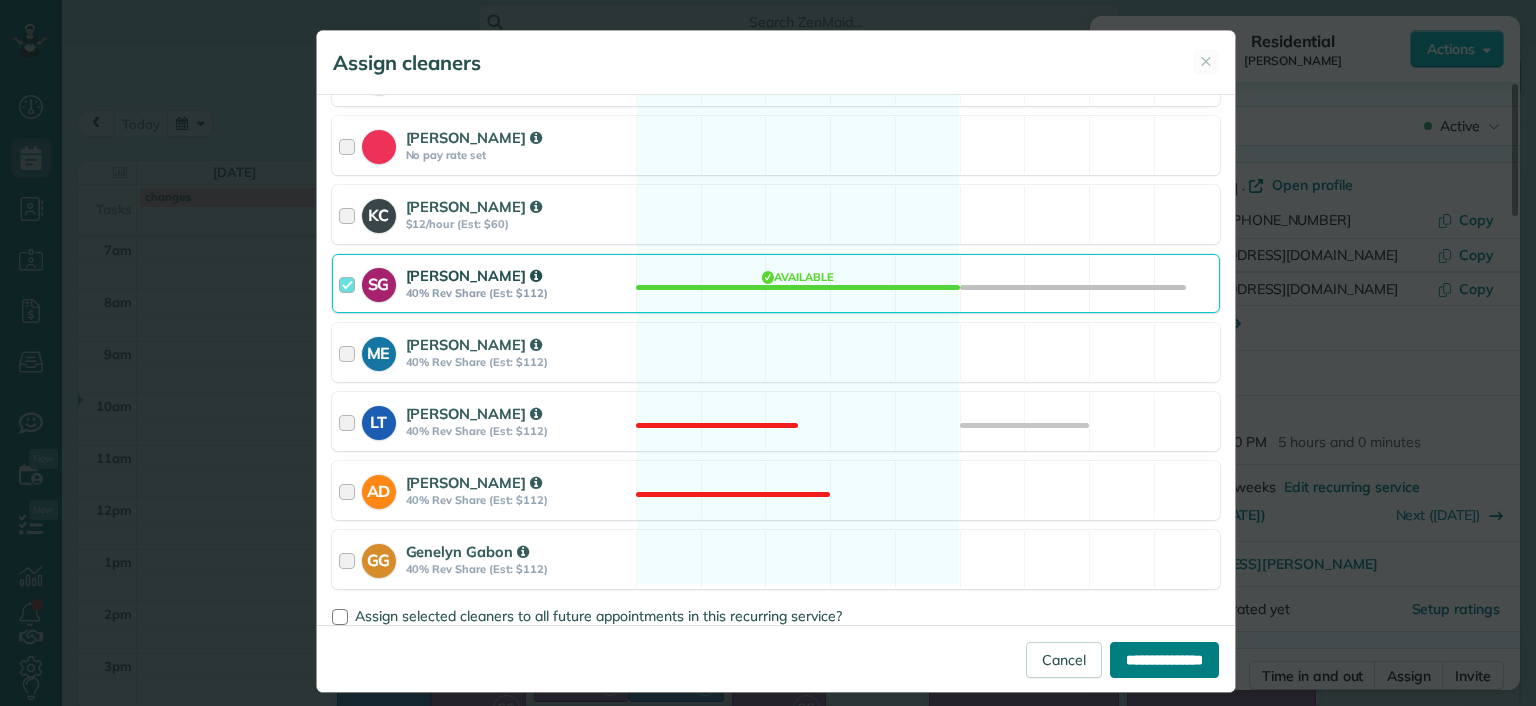 click on "**********" at bounding box center (1164, 660) 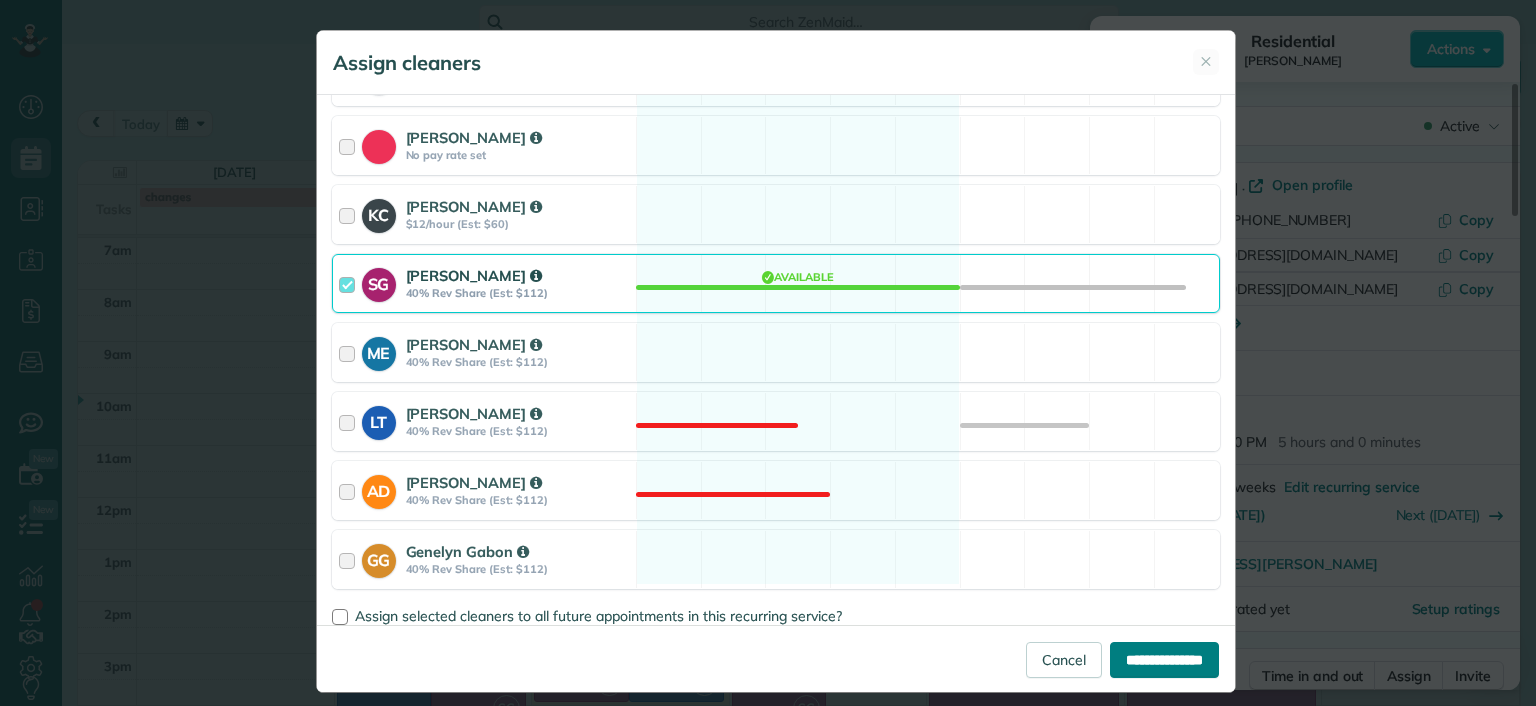 type on "**********" 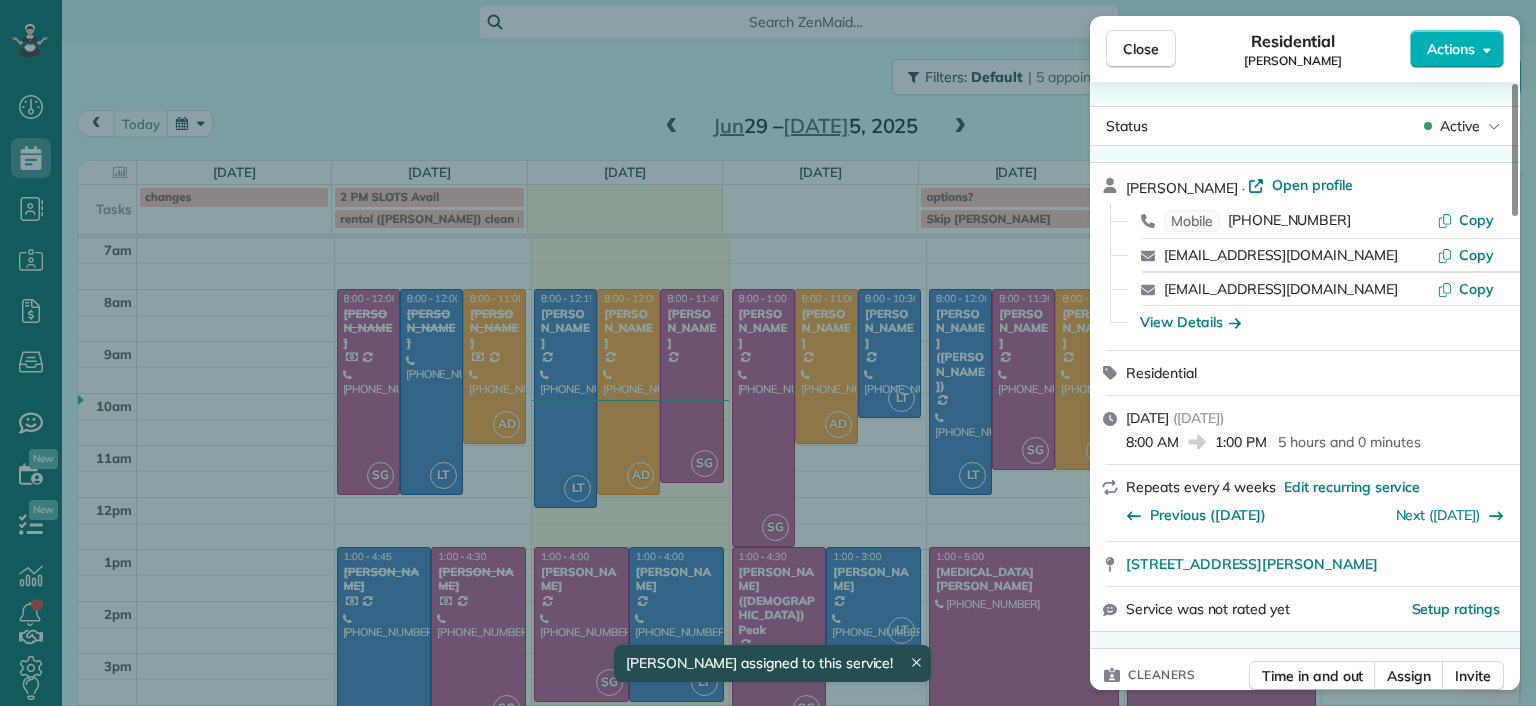 click on "Close Residential Elizabeth Outka Actions Status Active Elizabeth Outka · Open profile Mobile (804) 318-7494 Copy tripelizabeth@verizon.net Copy eoutka@richmond.edu Copy View Details Residential Wednesday, July 02, 2025 ( tomorrow ) 8:00 AM 1:00 PM 5 hours and 0 minutes Repeats every 4 weeks Edit recurring service Previous (Jun 04) Next (Jul 30) 3800 Darby Drive Midlothian VA 23113 Service was not rated yet Setup ratings Cleaners Time in and out Assign Invite Cleaners Sophie   Gibbs 8:00 AM 1:00 PM Checklist Try Now Keep this appointment up to your standards. Stay on top of every detail, keep your cleaners organised, and your client happy. Assign a checklist Watch a 5 min demo Billing Billing actions Price $280.00 Overcharge $0.00 Discount $0.00 Coupon discount - Primary tax - Secondary tax - Total appointment price $280.00 Tips collected New feature! $0.00 Unpaid Mark as paid Total including tip $280.00 Get paid online in no-time! Send an invoice and reward your cleaners with tips Appointment custom fields" at bounding box center [768, 353] 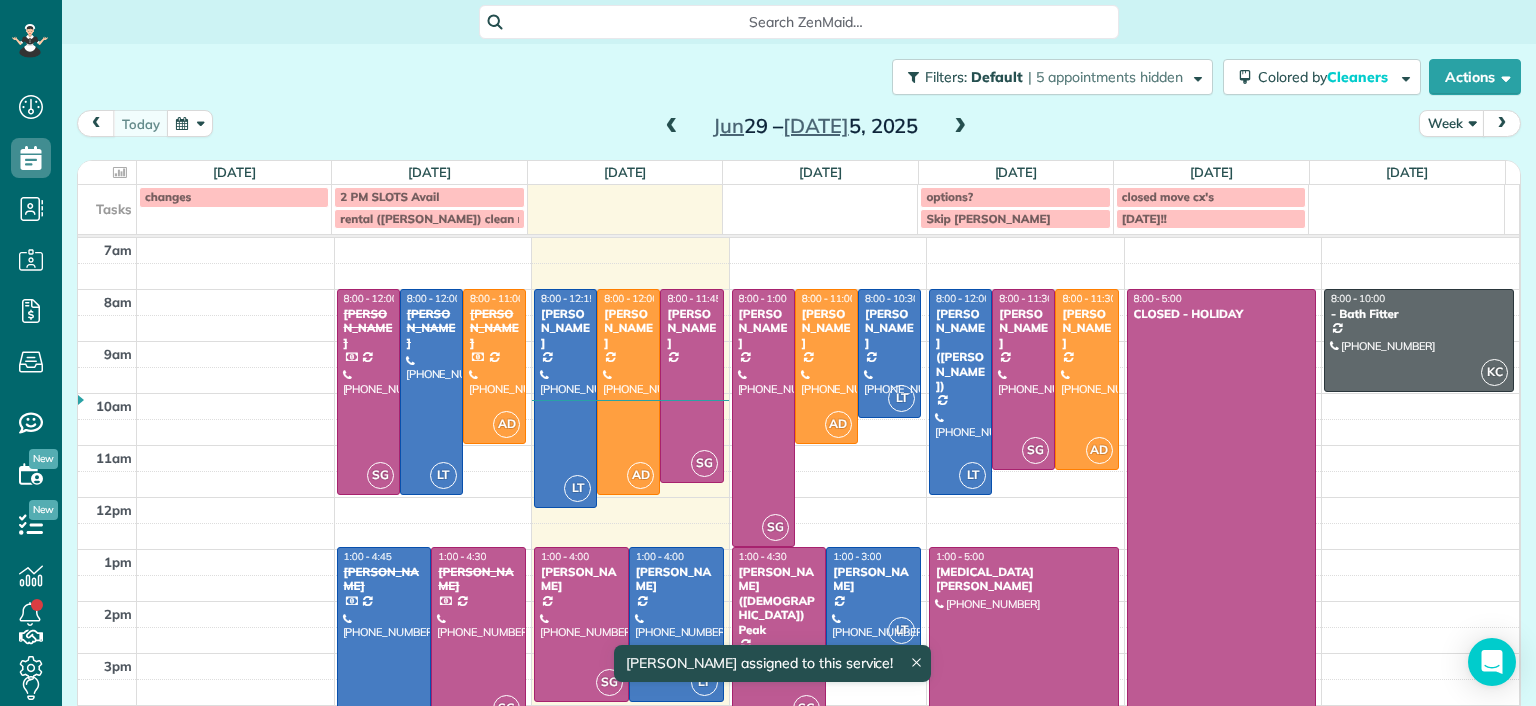 click on "Paige (Gay) Peak" at bounding box center [779, 601] 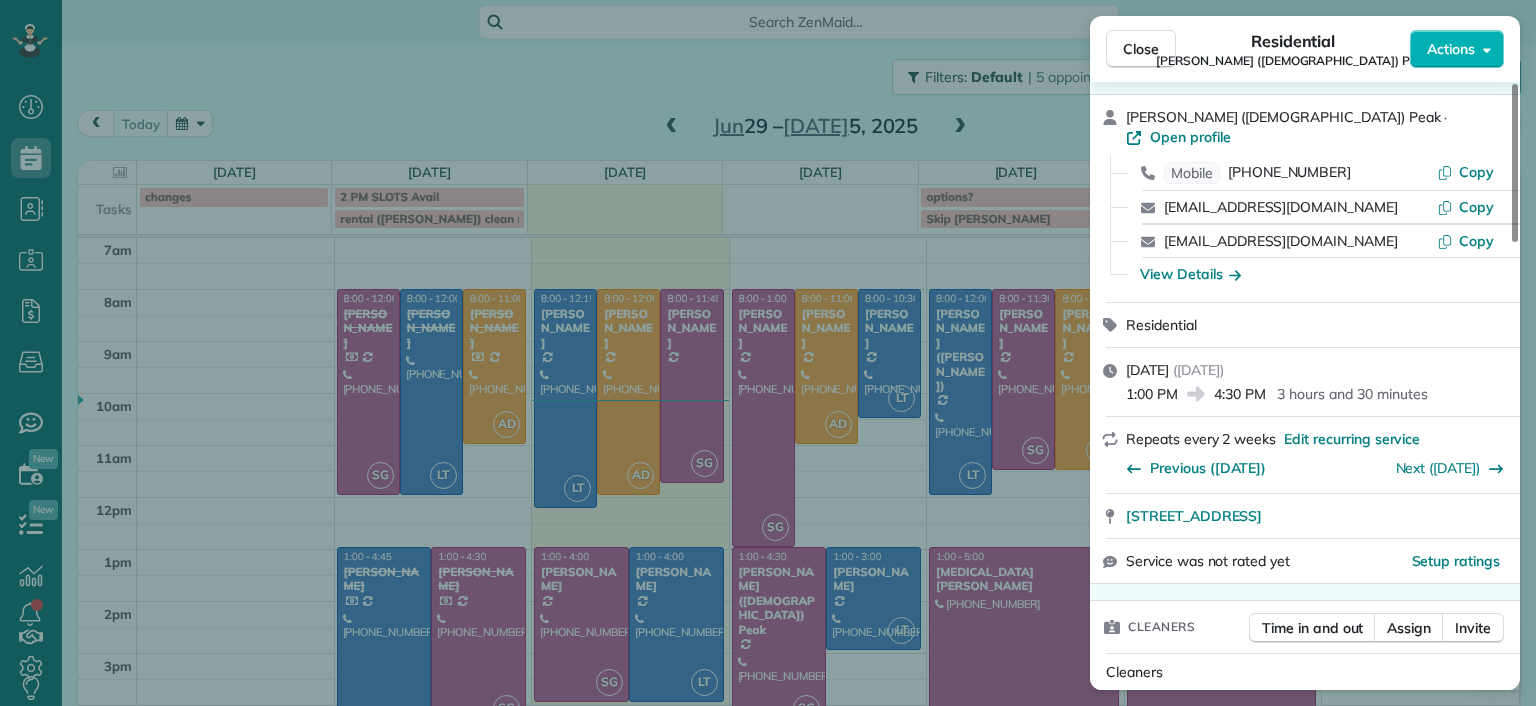 scroll, scrollTop: 100, scrollLeft: 0, axis: vertical 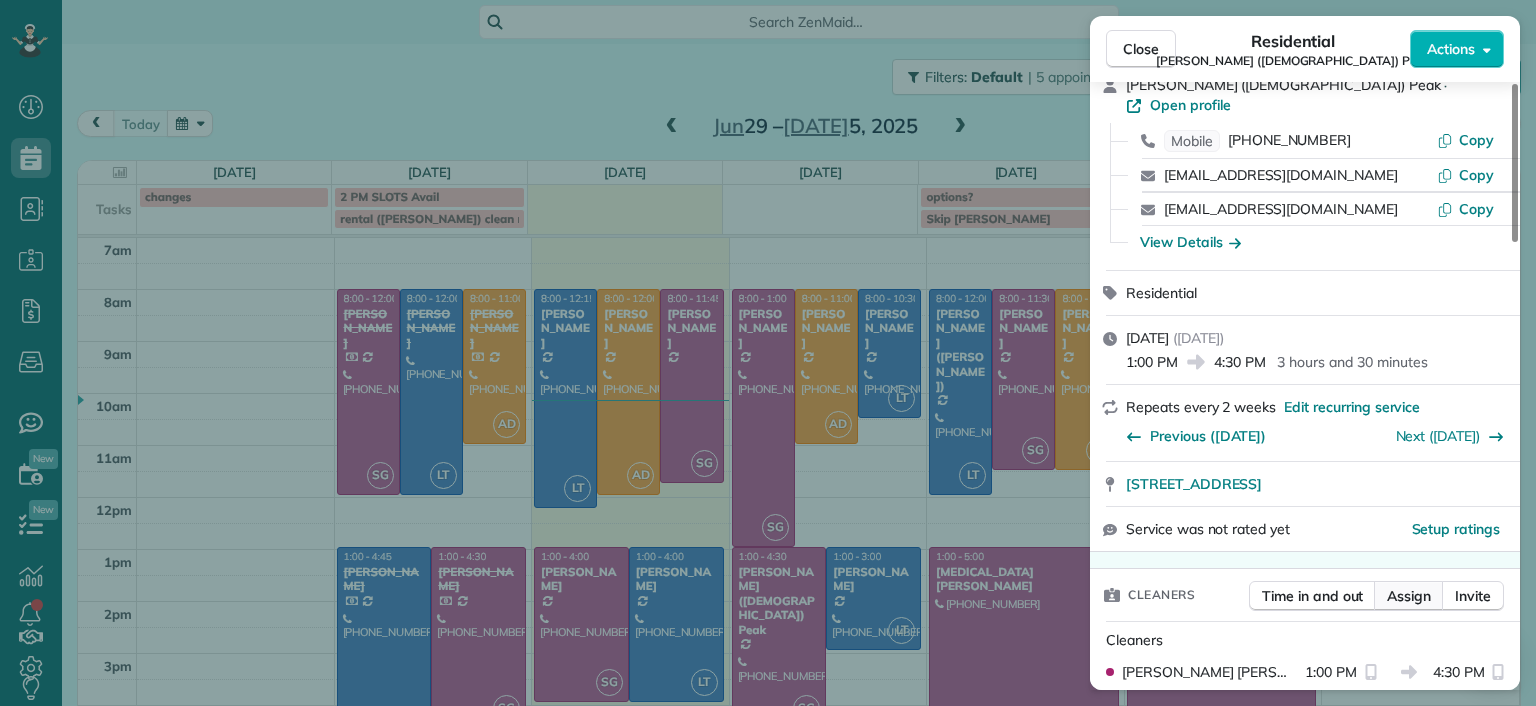 click on "Assign" at bounding box center (1409, 596) 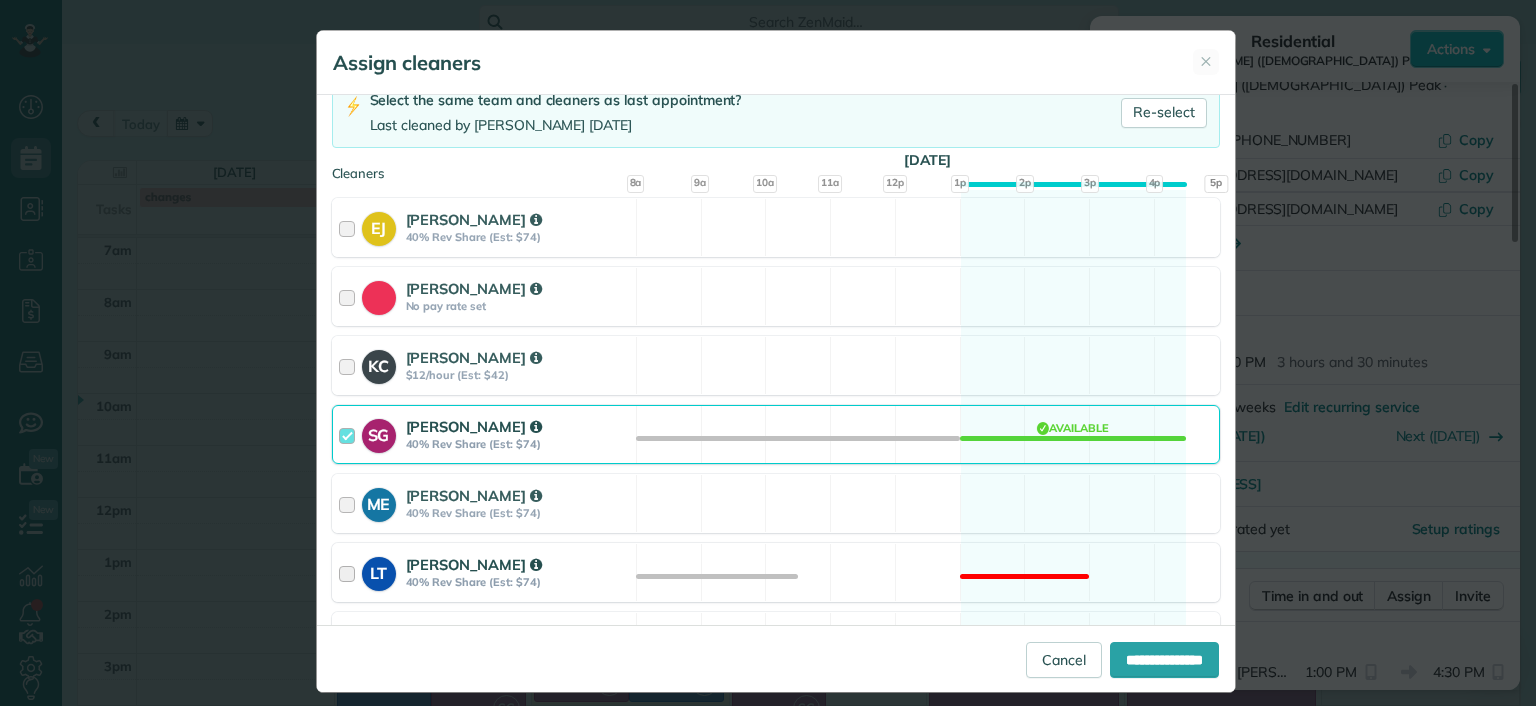 scroll, scrollTop: 200, scrollLeft: 0, axis: vertical 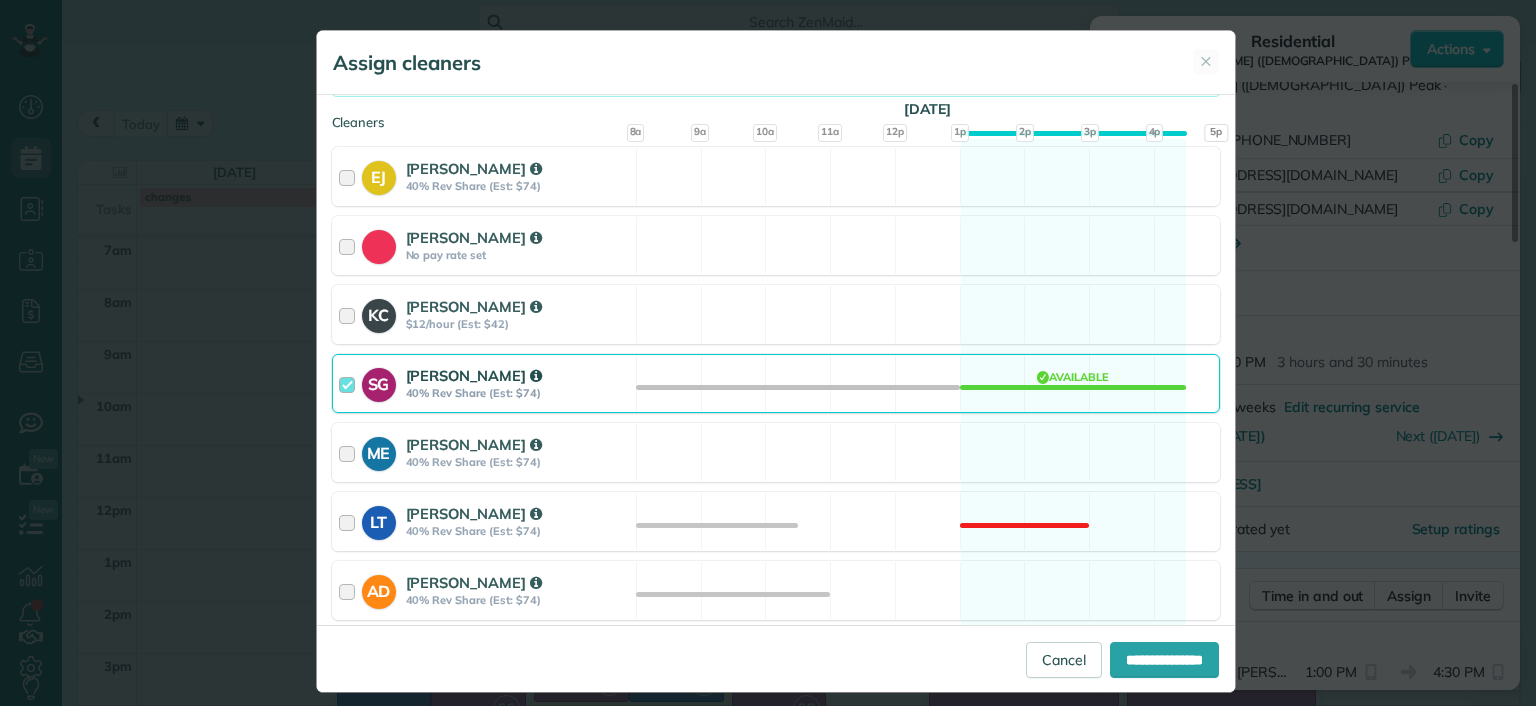 click on "SG
Sophie Gibbs
40% Rev Share (Est: $74)
Available" at bounding box center (776, 383) 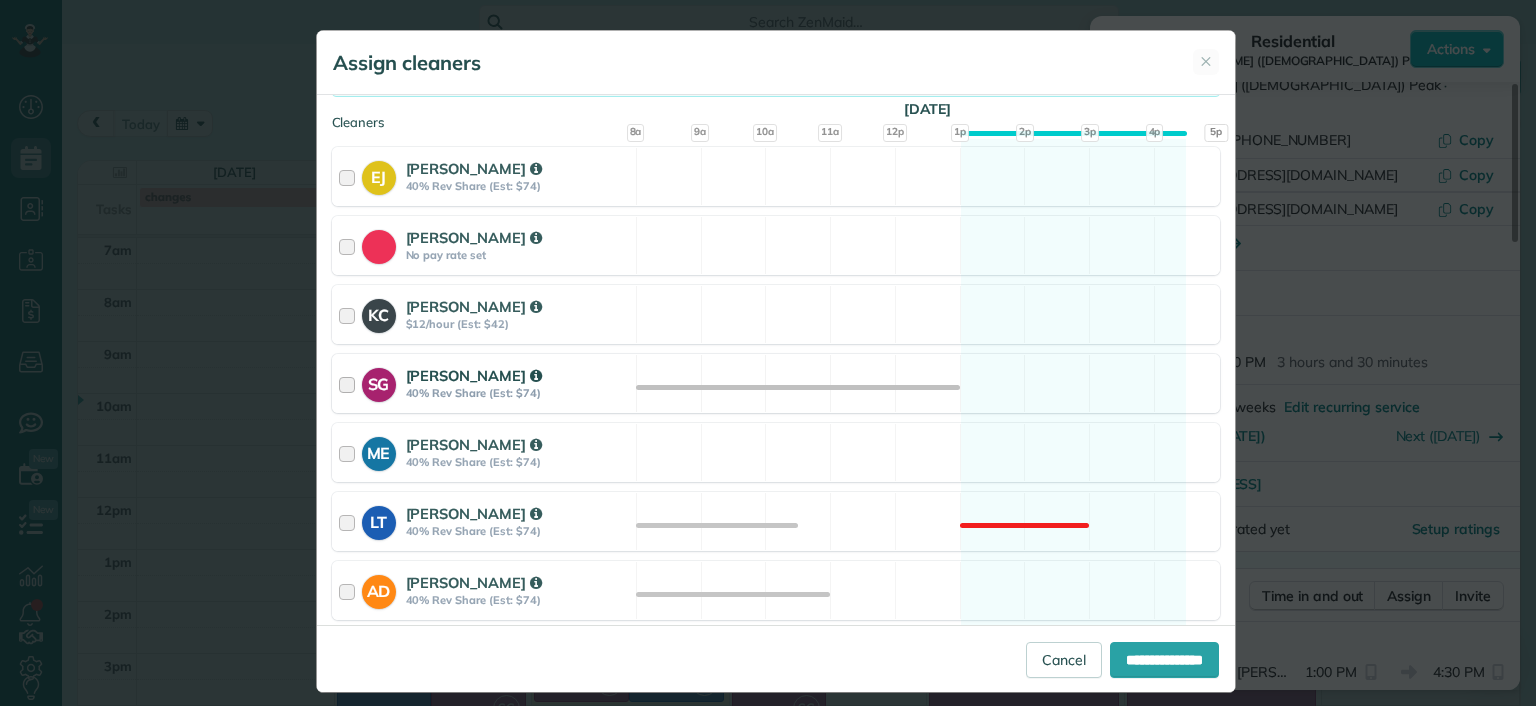 click on "SG
Sophie Gibbs
40% Rev Share (Est: $74)
Available" at bounding box center (776, 383) 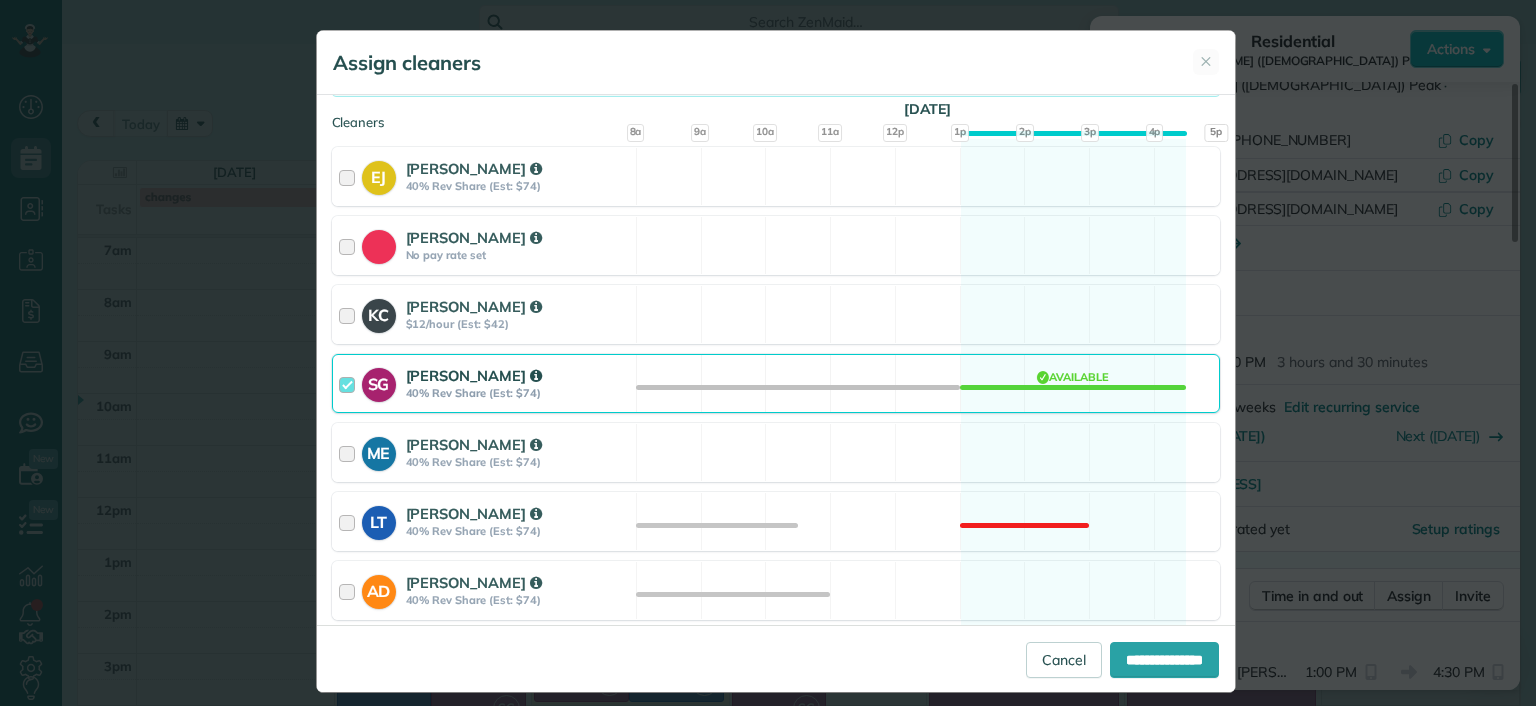 click on "SG
Sophie Gibbs
40% Rev Share (Est: $74)
Available" at bounding box center (776, 383) 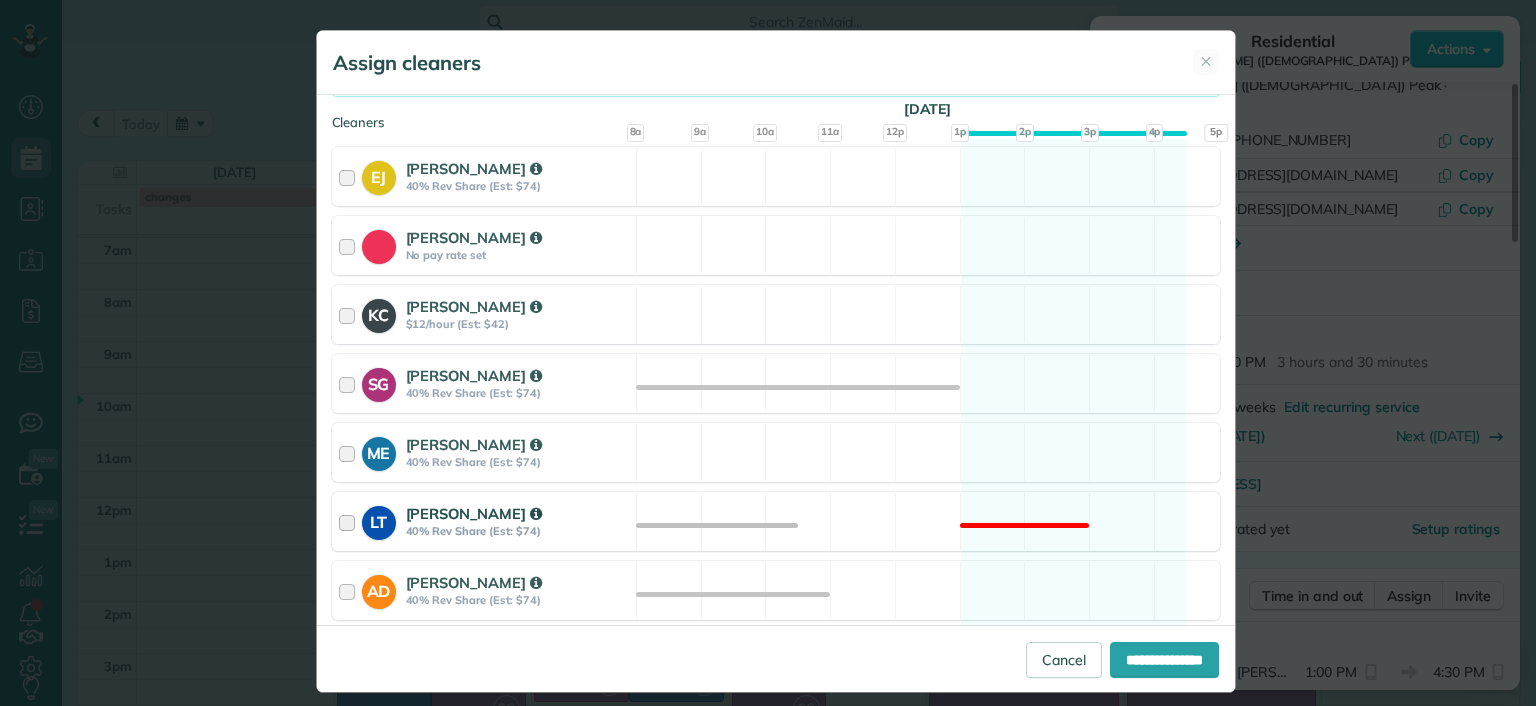 click on "LT
Laura Thaller
40% Rev Share (Est: $74)
Not available" at bounding box center (776, 521) 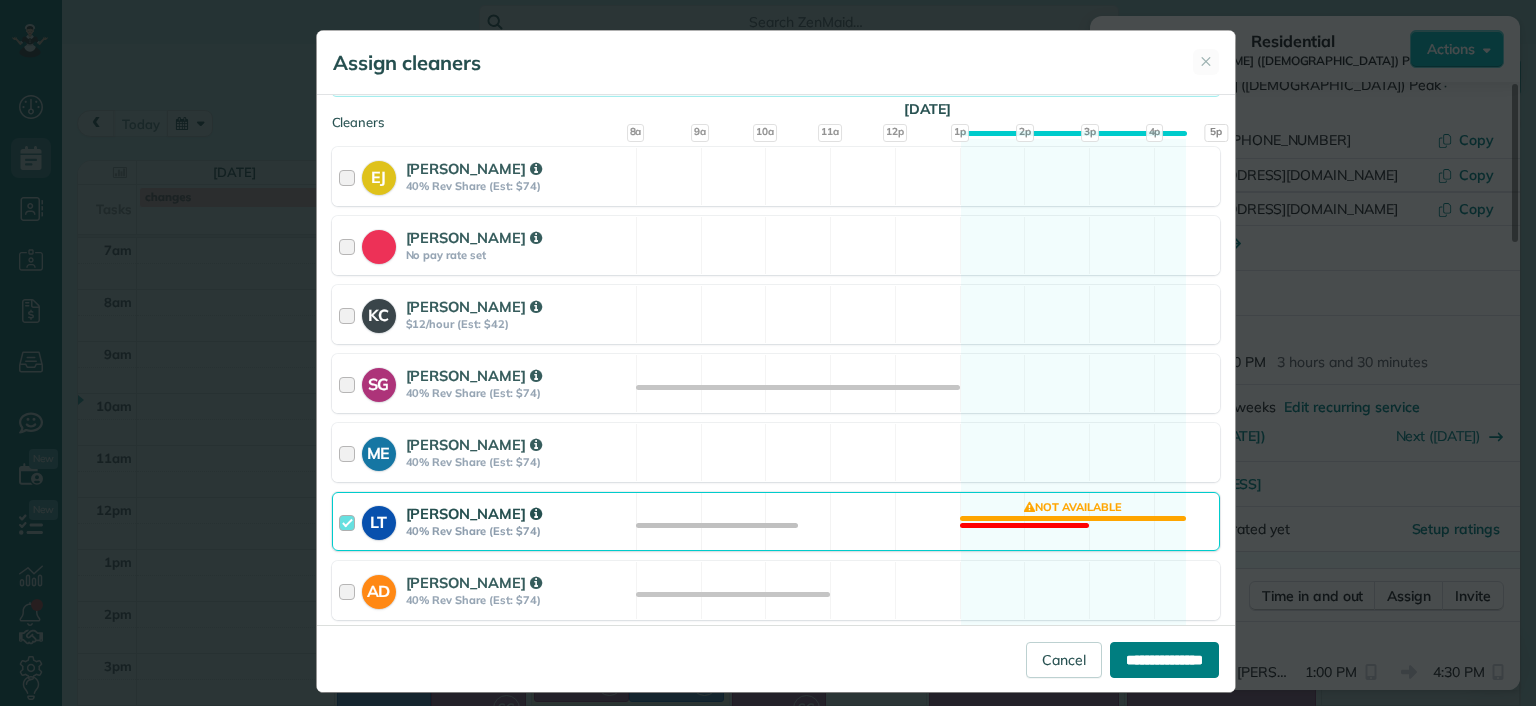 click on "**********" at bounding box center (1164, 660) 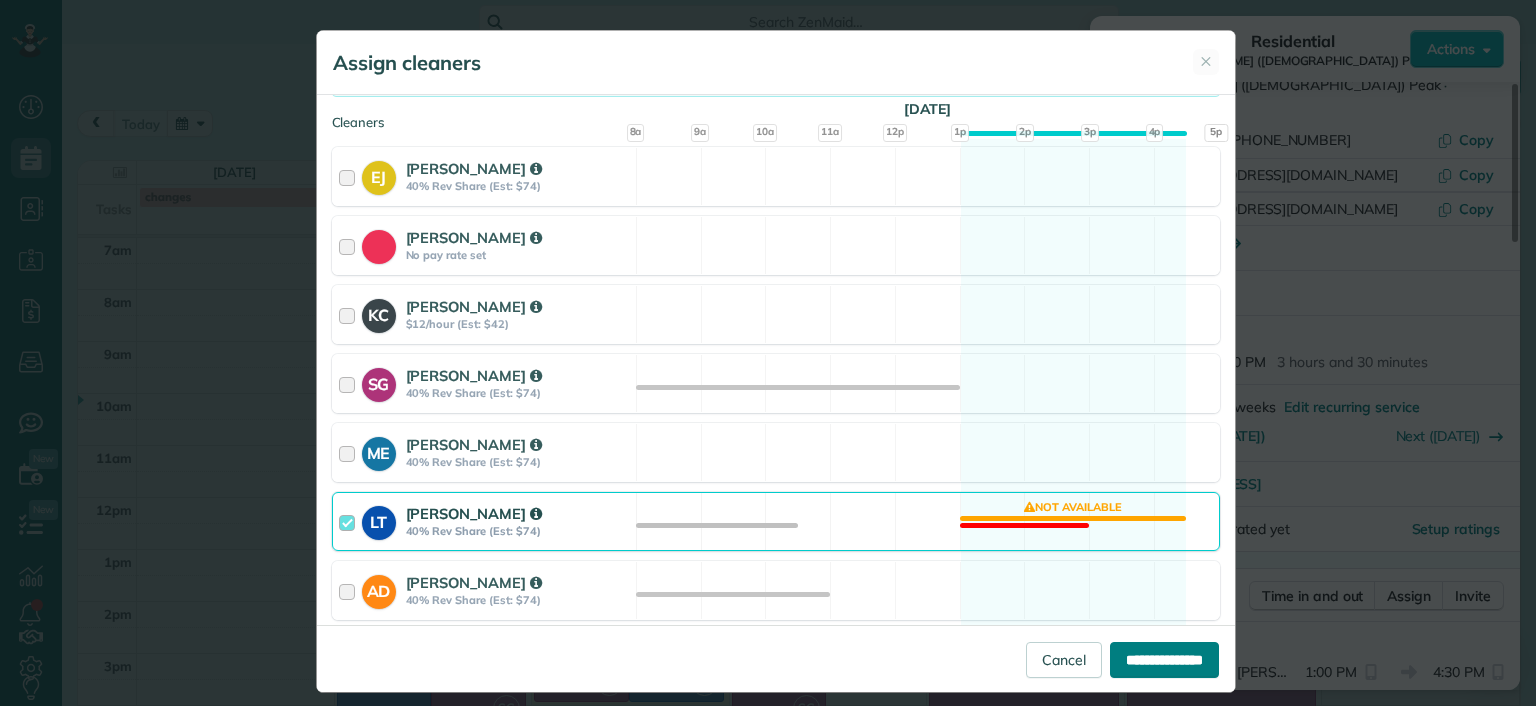 type on "**********" 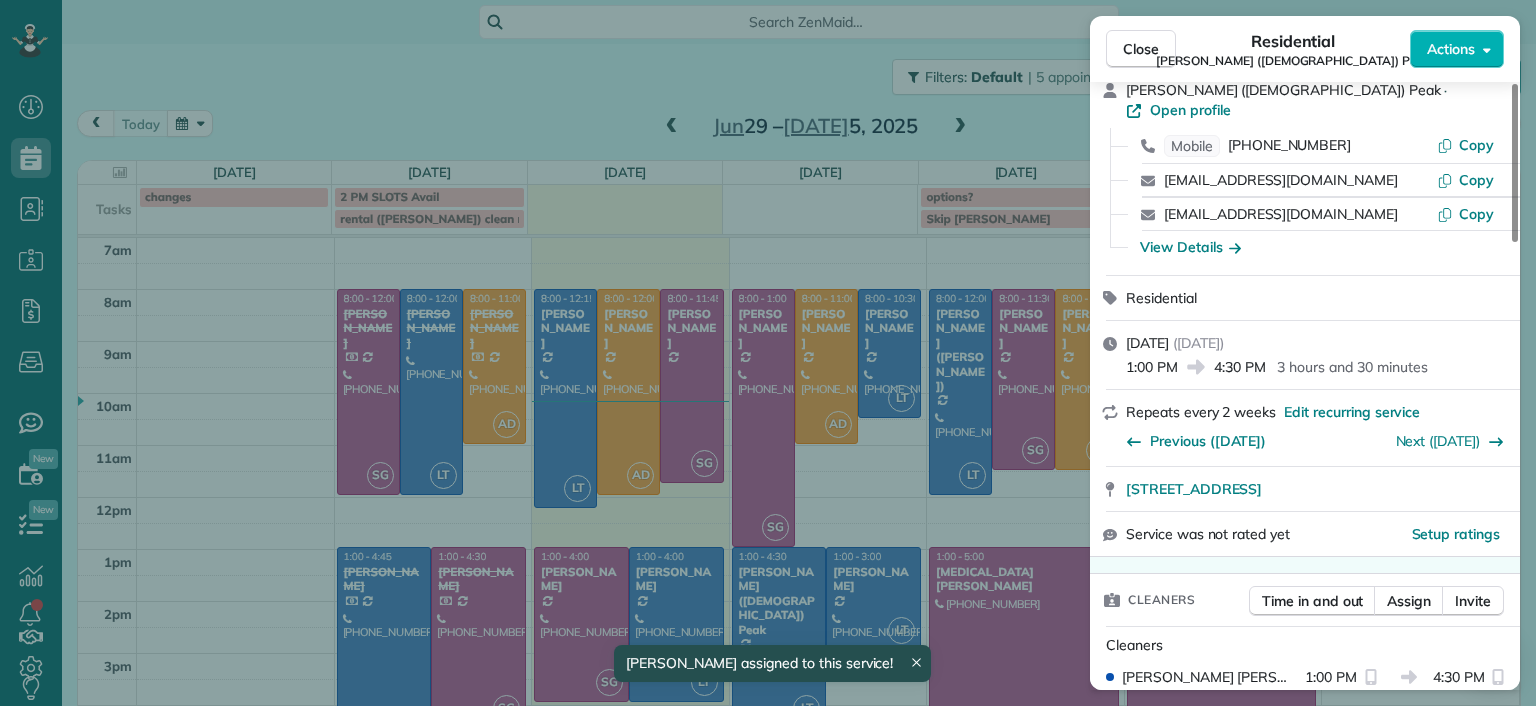 scroll, scrollTop: 200, scrollLeft: 0, axis: vertical 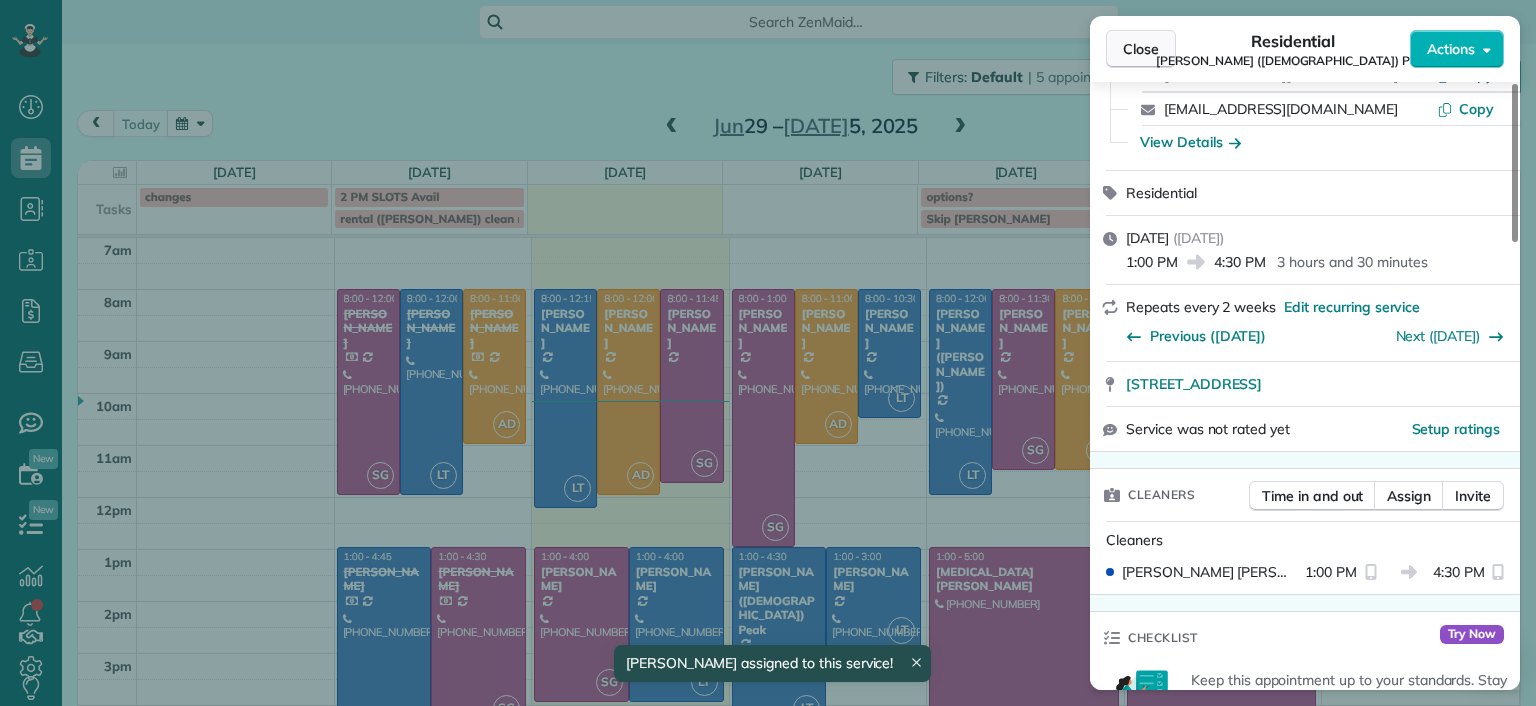 click on "Close" at bounding box center [1141, 49] 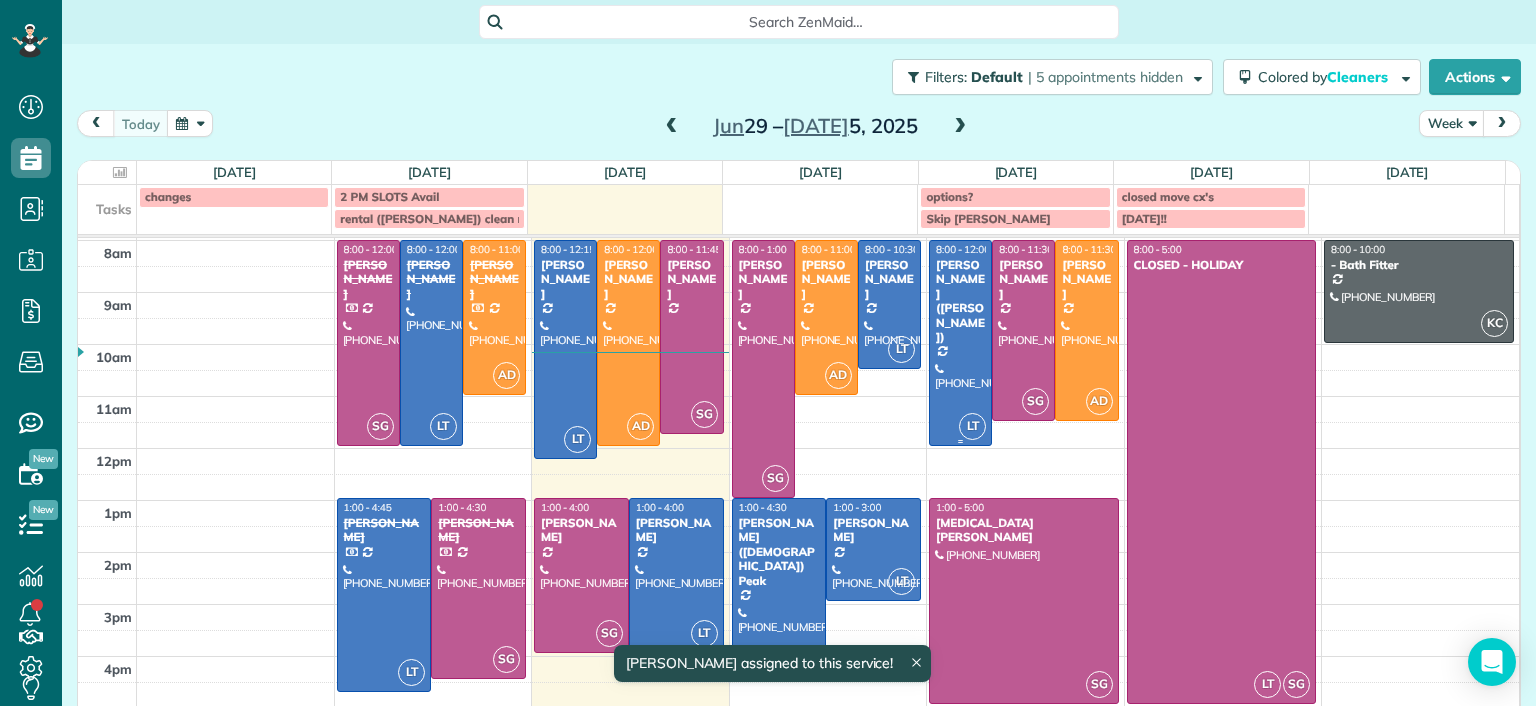 scroll, scrollTop: 73, scrollLeft: 0, axis: vertical 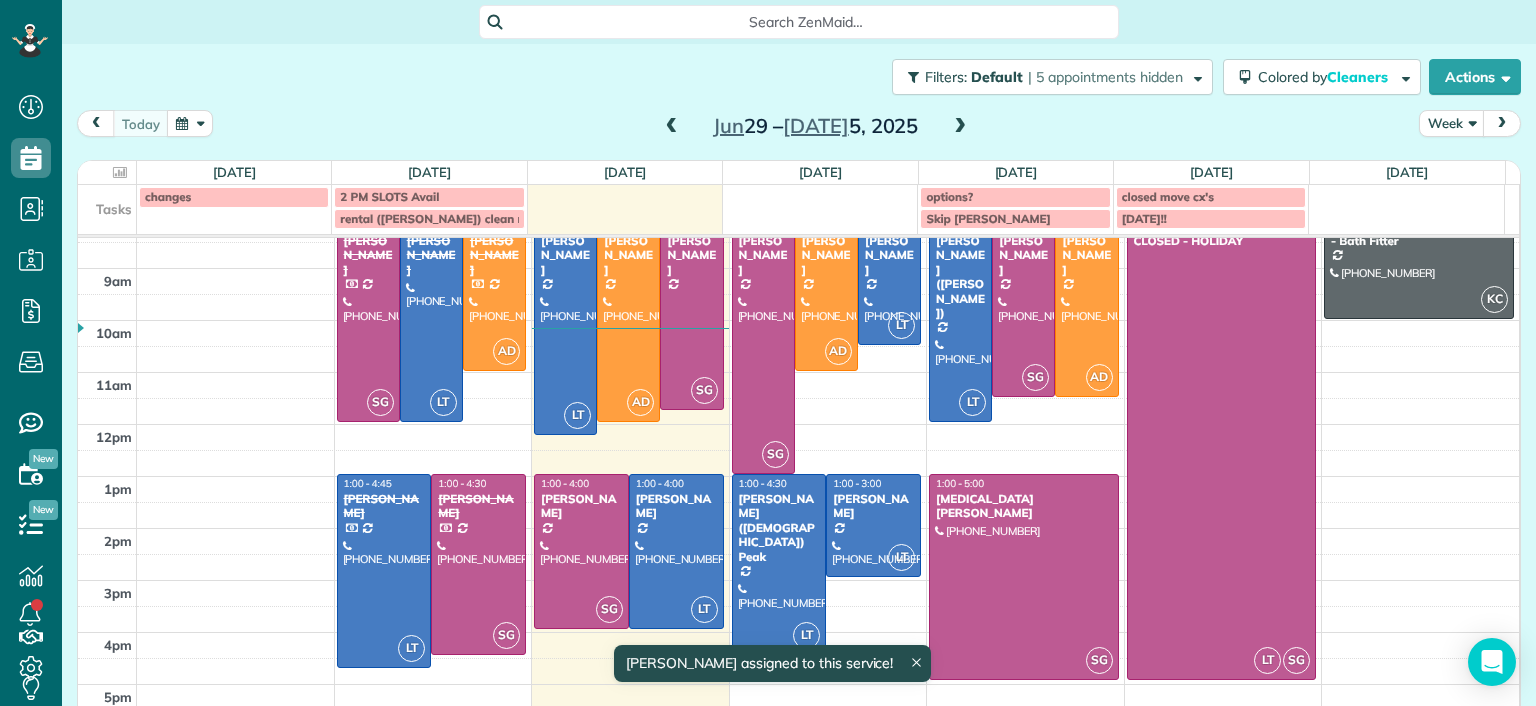 click at bounding box center [873, 525] 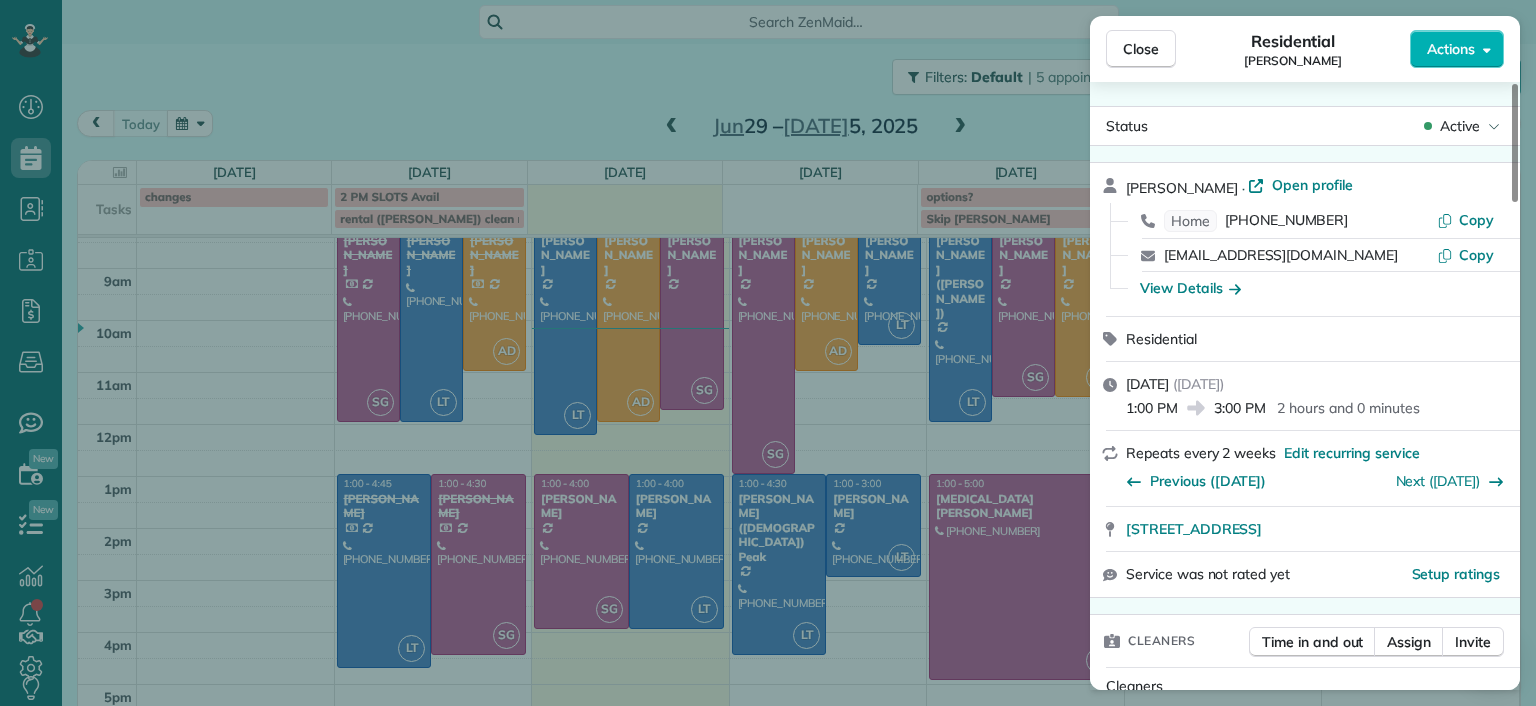 click on "Close Residential Lucas English Actions Status Active Lucas English · Open profile Home (860) 888-6223 Copy lucassfo@aol.com Copy View Details Residential Wednesday, July 02, 2025 ( tomorrow ) 1:00 PM 3:00 PM 2 hours and 0 minutes Repeats every 2 weeks Edit recurring service Previous (Jun 20) Next (Jul 18) 3101 Kensington Avenue Unit 206 Richmond VA 23221 Service was not rated yet Setup ratings Cleaners Time in and out Assign Invite Cleaners Laura   Thaller 1:00 PM 3:00 PM Checklist Try Now Keep this appointment up to your standards. Stay on top of every detail, keep your cleaners organised, and your client happy. Assign a checklist Watch a 5 min demo Billing Billing actions Price $102.00 Overcharge $0.00 Discount $0.00 Coupon discount - Primary tax - Secondary tax - Total appointment price $102.00 Tips collected New feature! $0.00 Unpaid Mark as paid Total including tip $102.00 Get paid online in no-time! Send an invoice and reward your cleaners with tips Charge customer credit card Man Hours 2 Man hours -" at bounding box center [768, 353] 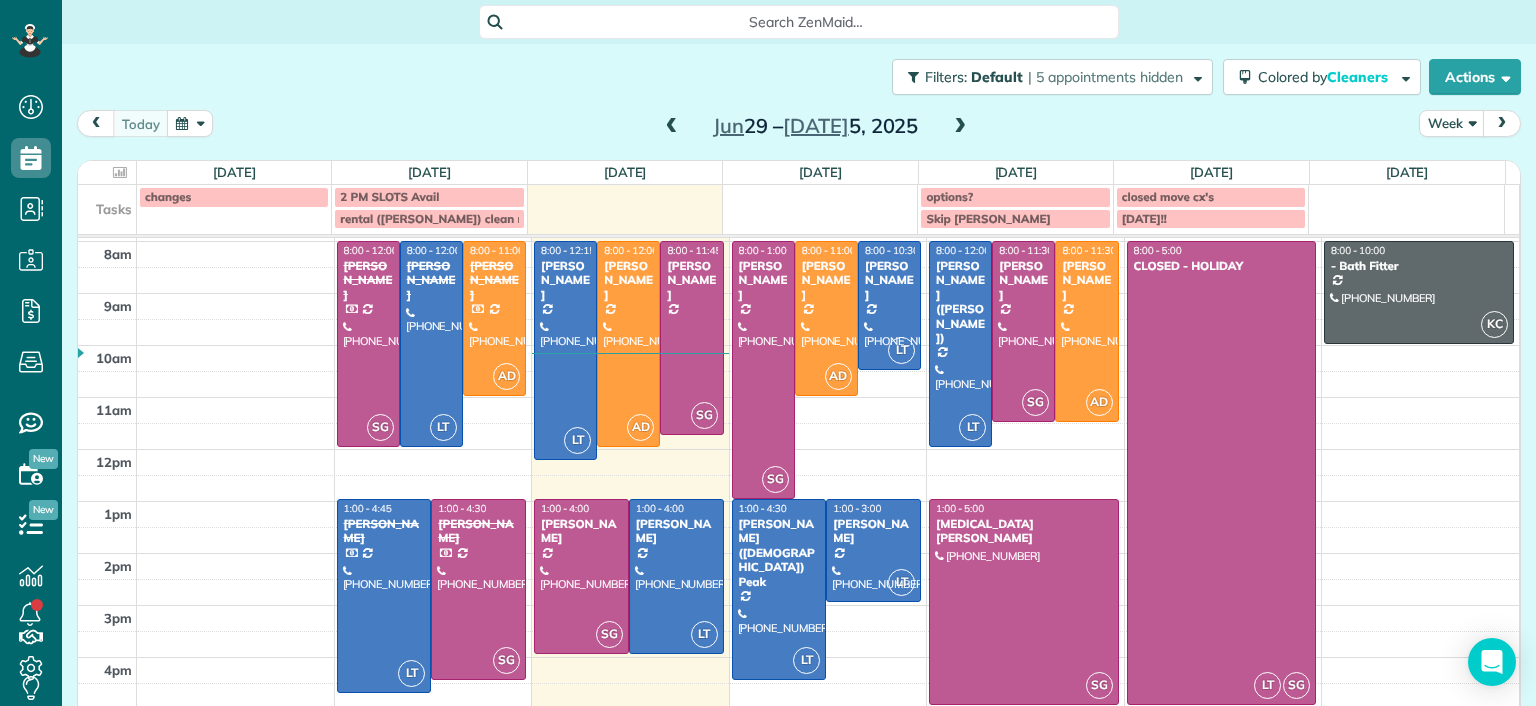 scroll, scrollTop: 73, scrollLeft: 0, axis: vertical 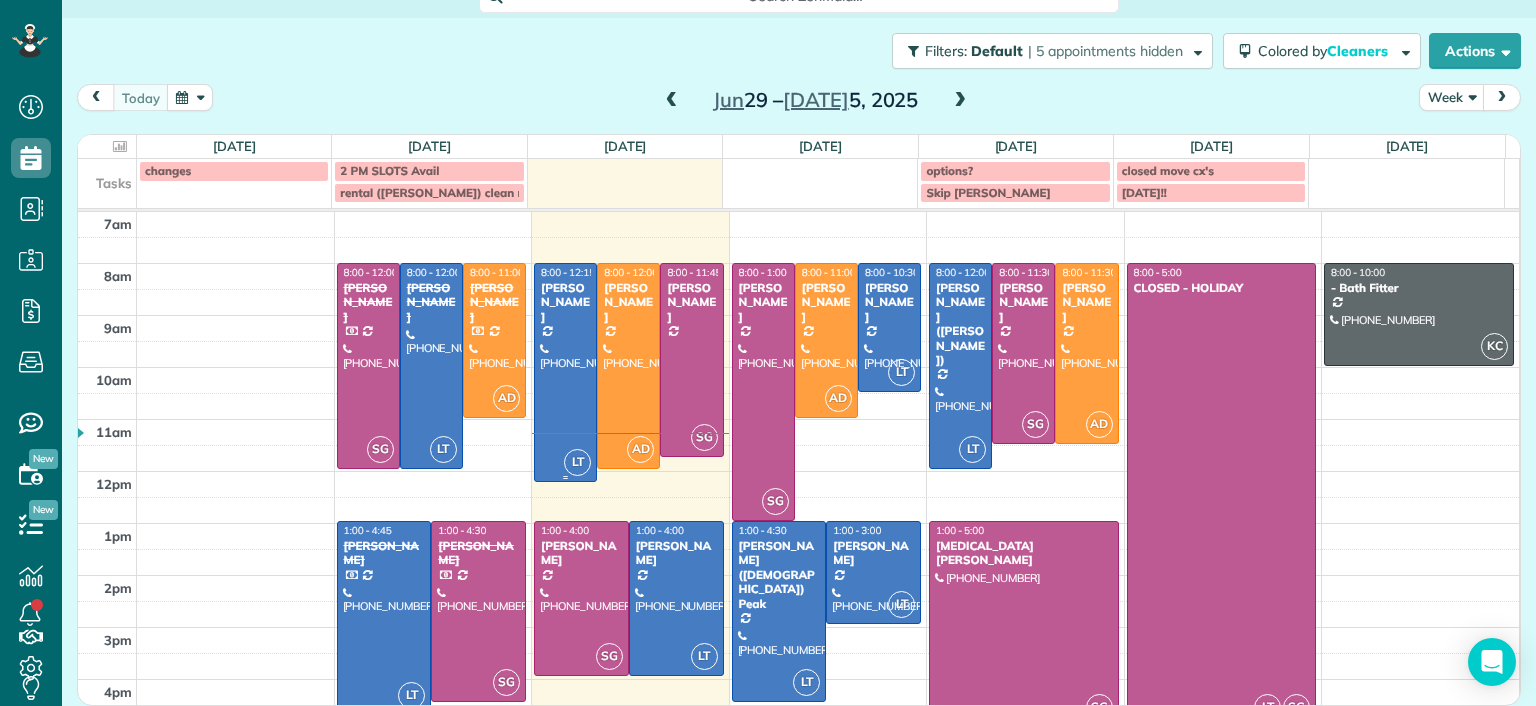 click at bounding box center (565, 372) 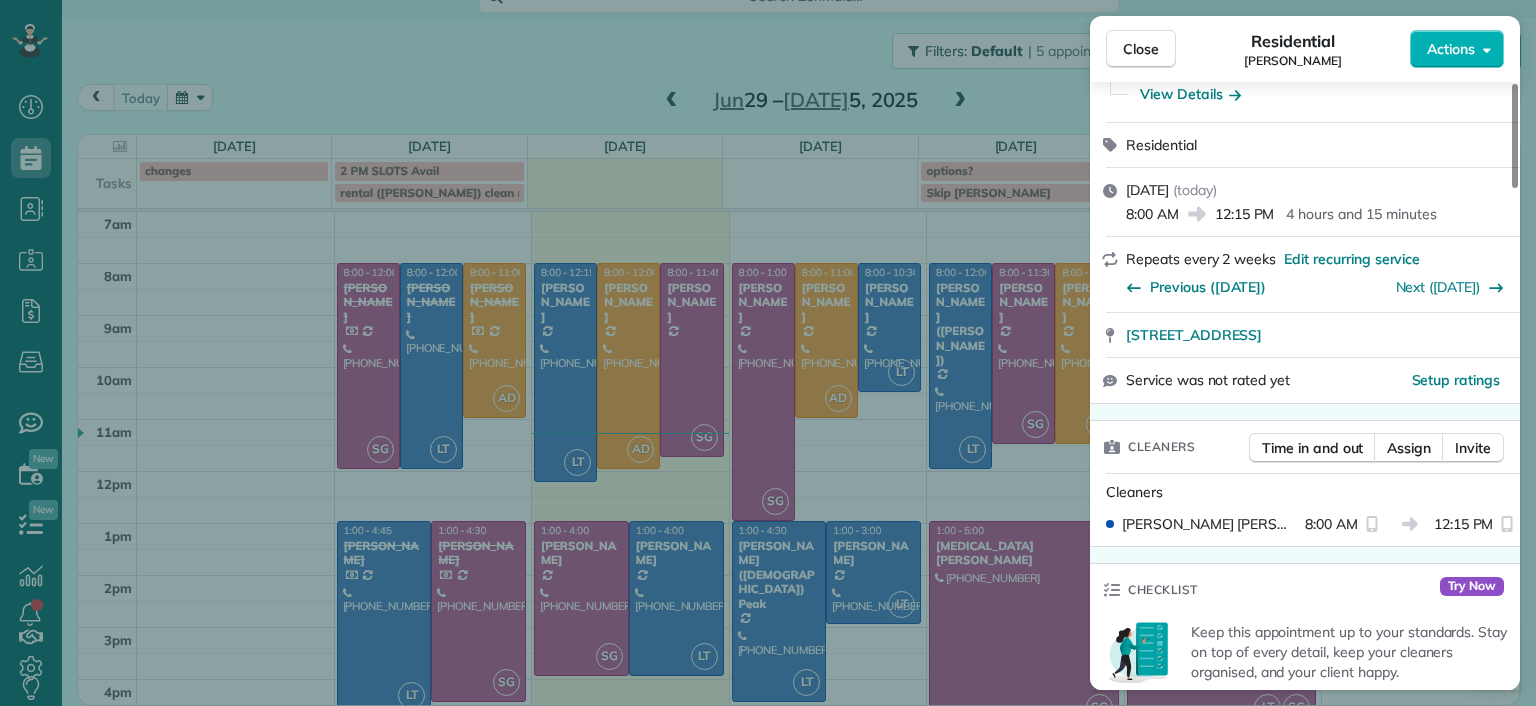 scroll, scrollTop: 300, scrollLeft: 0, axis: vertical 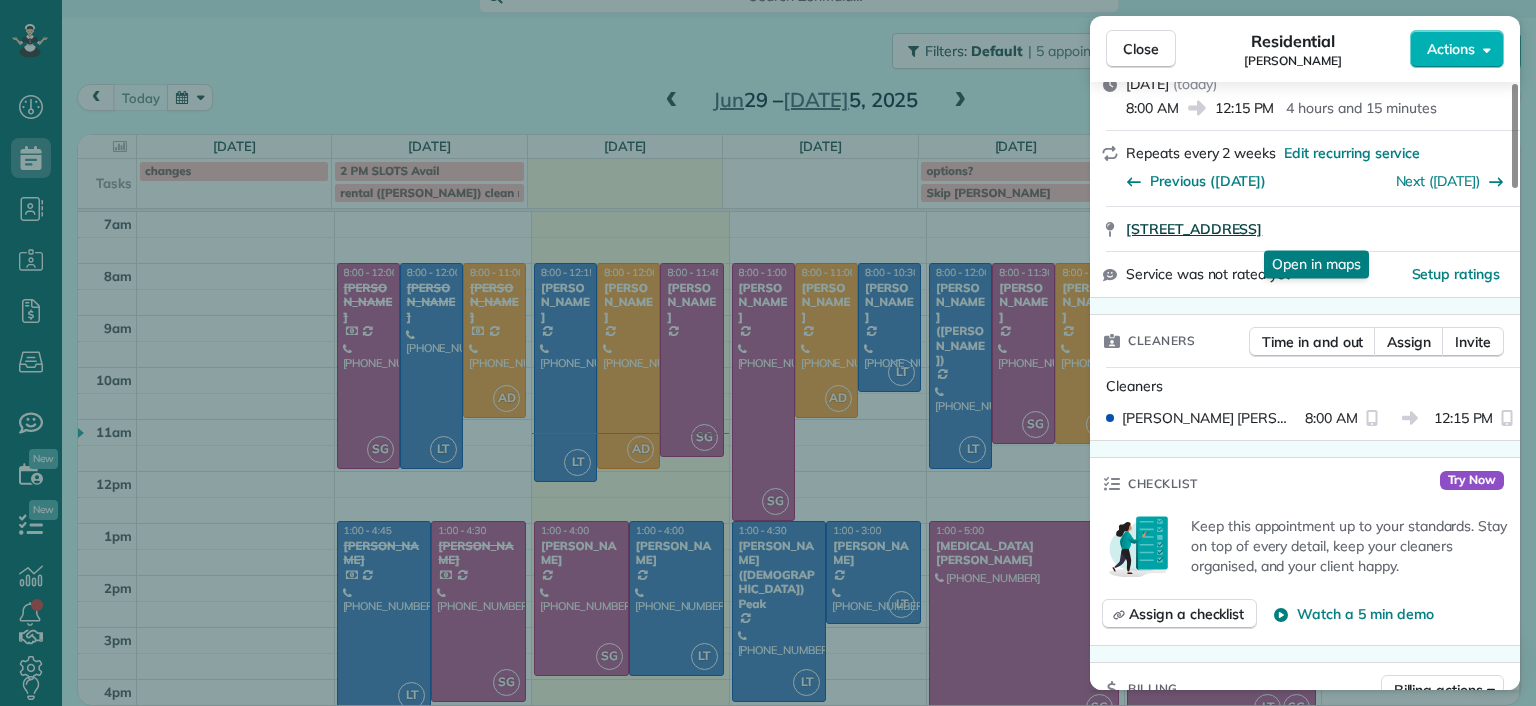drag, startPoint x: 1124, startPoint y: 240, endPoint x: 1436, endPoint y: 230, distance: 312.16022 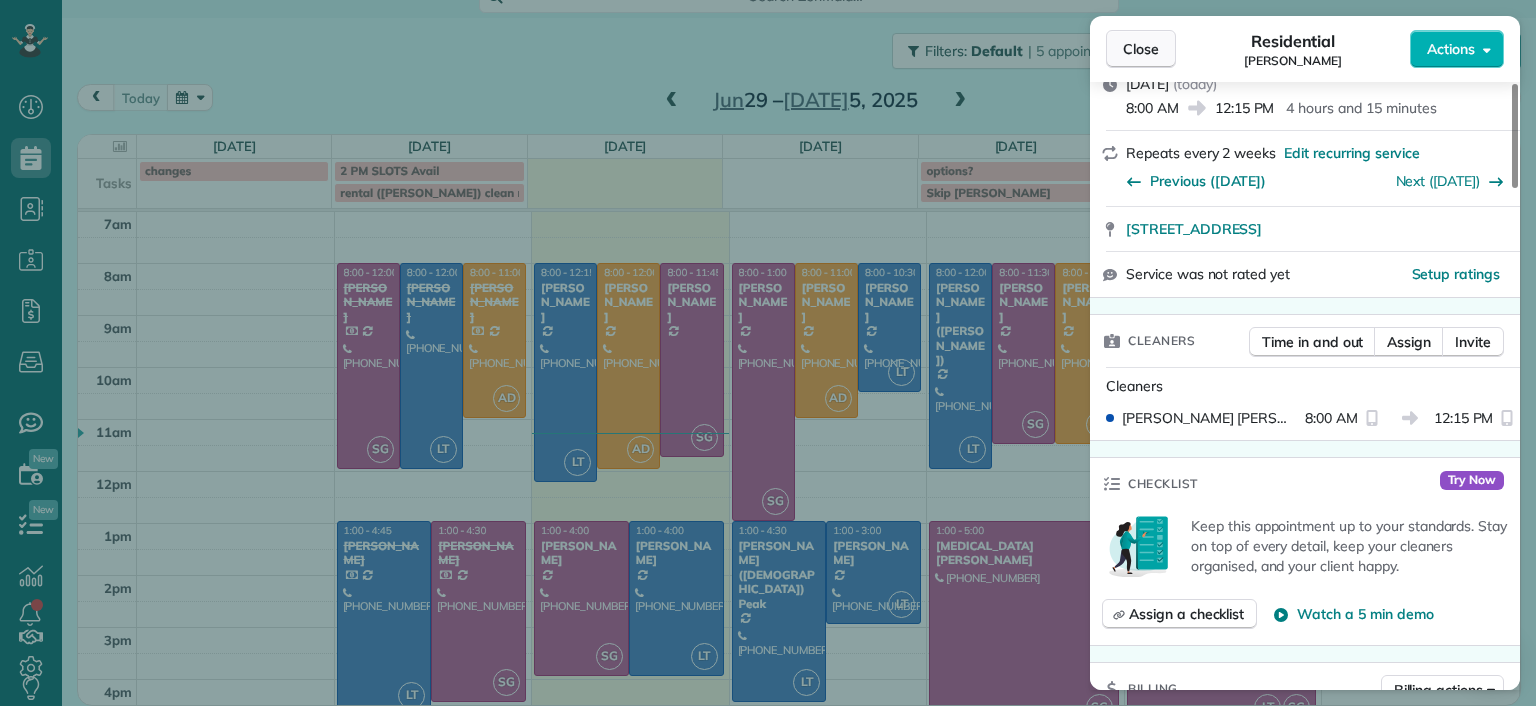 click on "Close" at bounding box center (1141, 49) 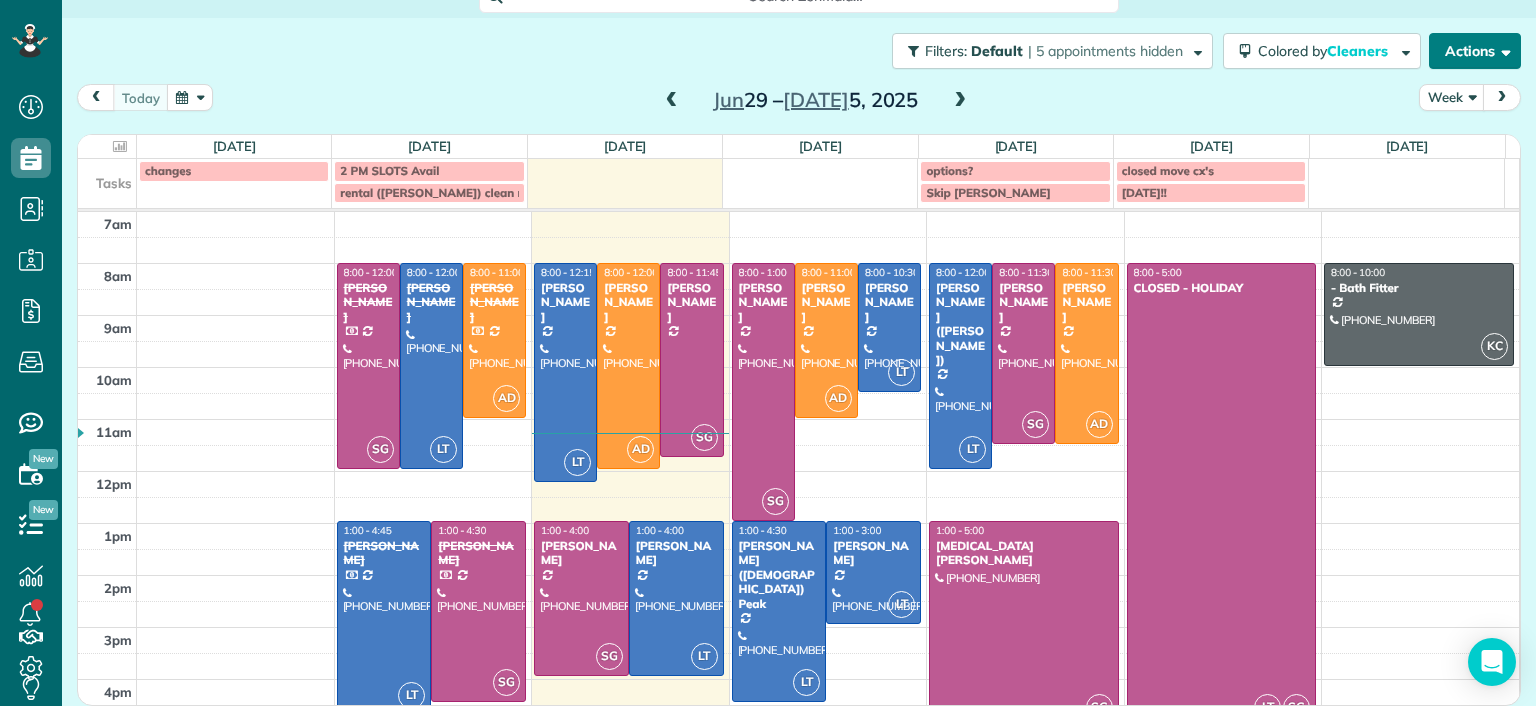 click on "Actions" at bounding box center (1475, 51) 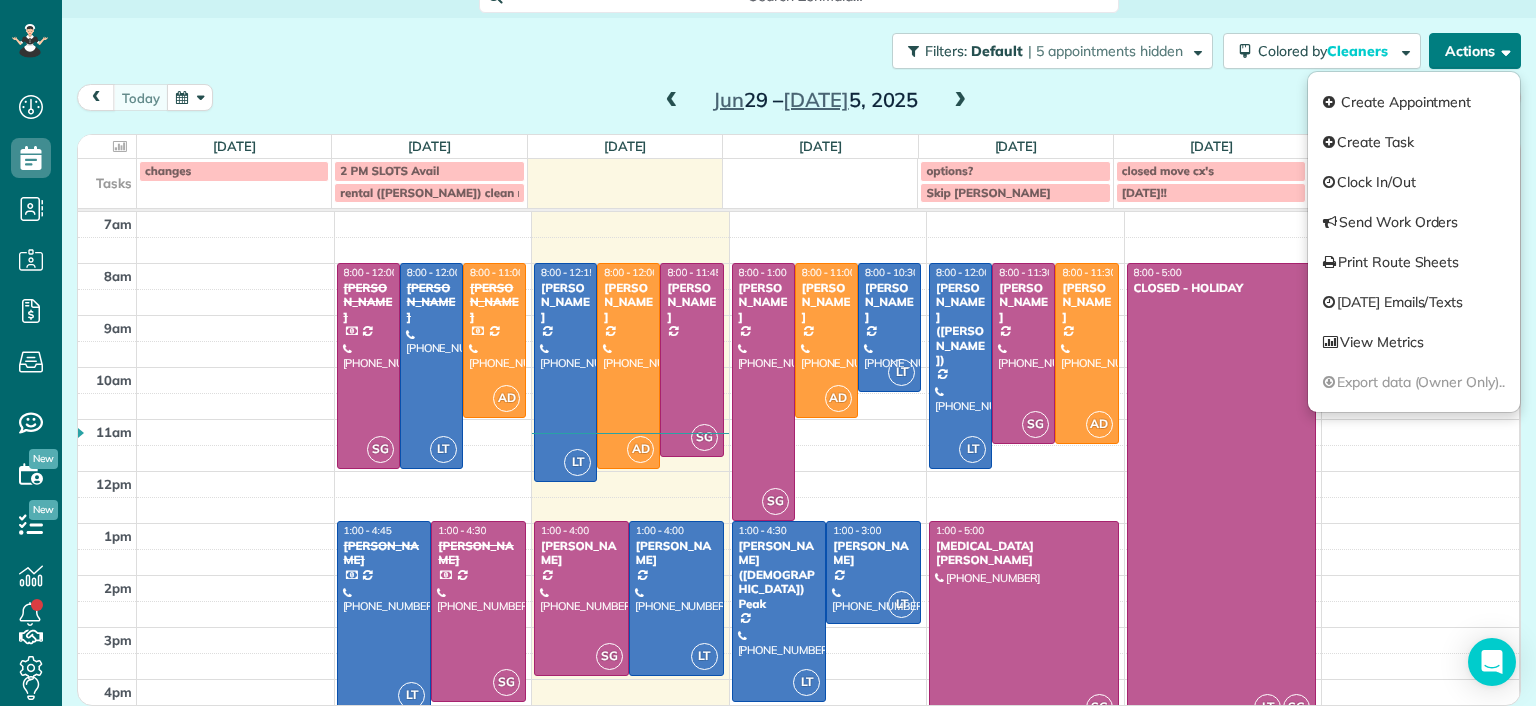 click on "Actions" at bounding box center (1475, 51) 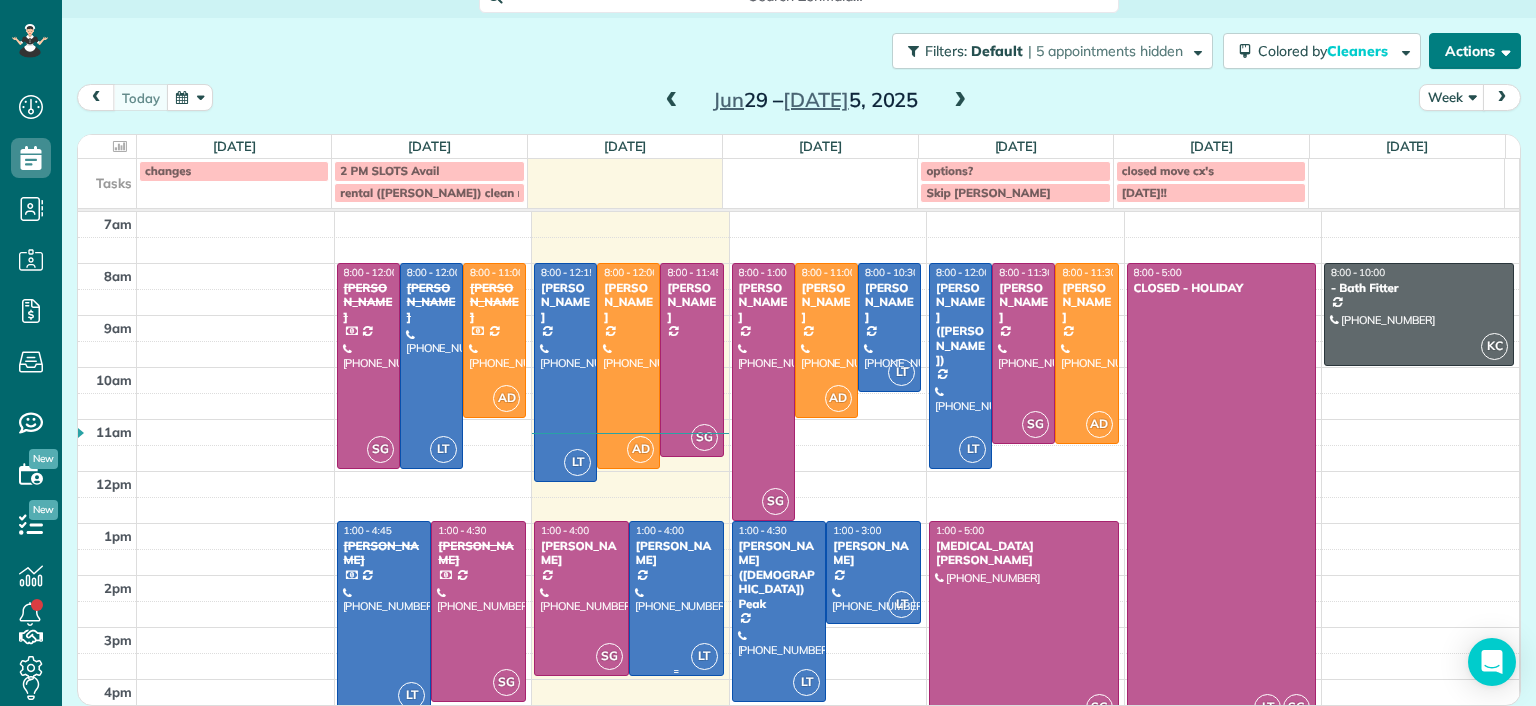 click at bounding box center (676, 598) 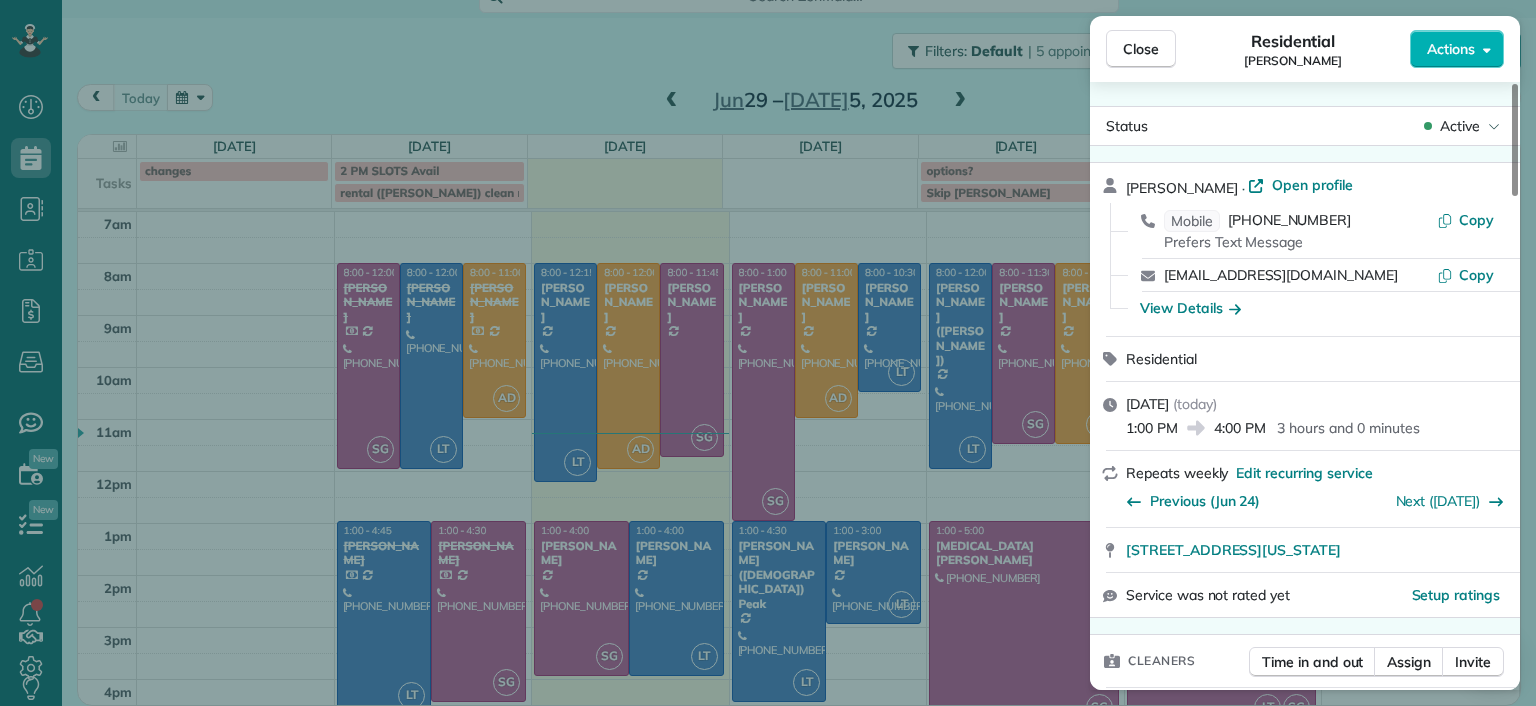 drag, startPoint x: 1121, startPoint y: 555, endPoint x: 1483, endPoint y: 538, distance: 362.39896 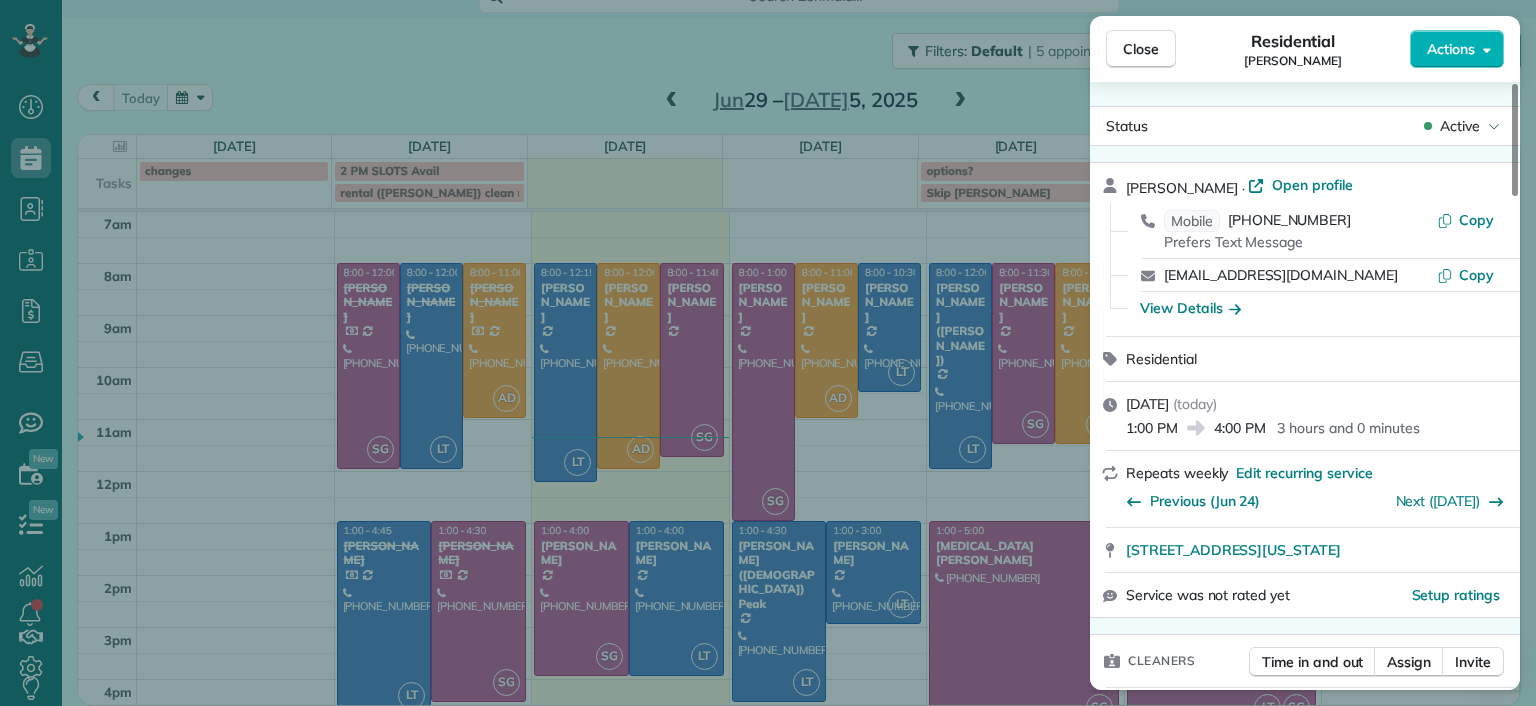 click on "Close Residential Tracy Jones Actions Status Active Tracy Jones · Open profile Mobile (703) 231-6094 Prefers Text Message  Copy twolfjones@gmail.com Copy View Details Residential Tuesday, July 01, 2025 ( today ) 1:00 PM 4:00 PM 3 hours and 0 minutes Repeats weekly Edit recurring service Previous (Jun 24) Next (Jul 08) 301 Virginia Street Unit 801 Richmond VA 23219 Service was not rated yet Setup ratings Cleaners Time in and out Assign Invite Cleaners Laura   Thaller 1:00 PM 4:00 PM Checklist Try Now Keep this appointment up to your standards. Stay on top of every detail, keep your cleaners organised, and your client happy. Assign a checklist Watch a 5 min demo Billing Billing actions Price $165.00 Overcharge $10.00 Discount $0.00 Coupon discount - Primary tax - Secondary tax - Total appointment price $175.00 Tips collected New feature! $0.00 Unpaid Mark as paid Total including tip $175.00 Get paid online in no-time! Send an invoice and reward your cleaners with tips Charge customer credit card Man Hours 3.0" at bounding box center [768, 353] 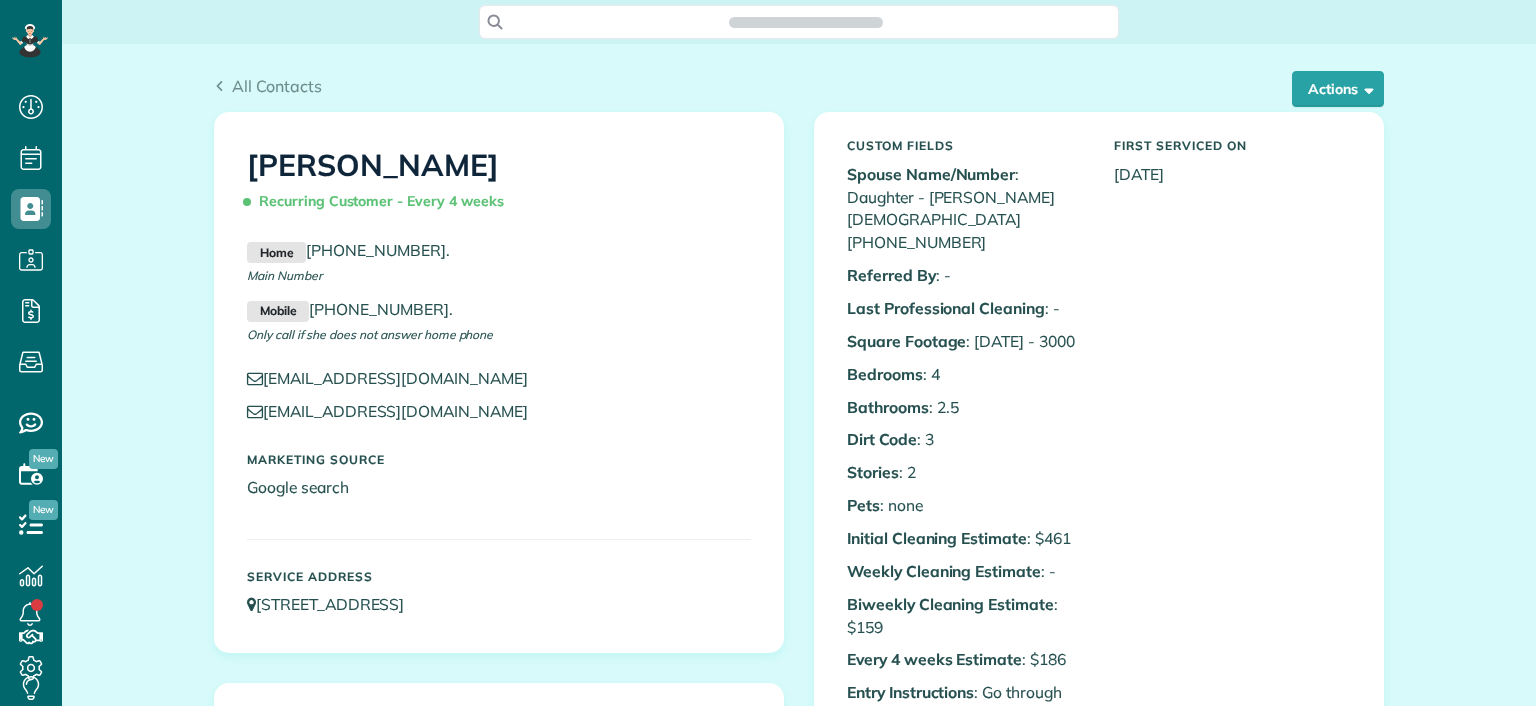 scroll, scrollTop: 0, scrollLeft: 0, axis: both 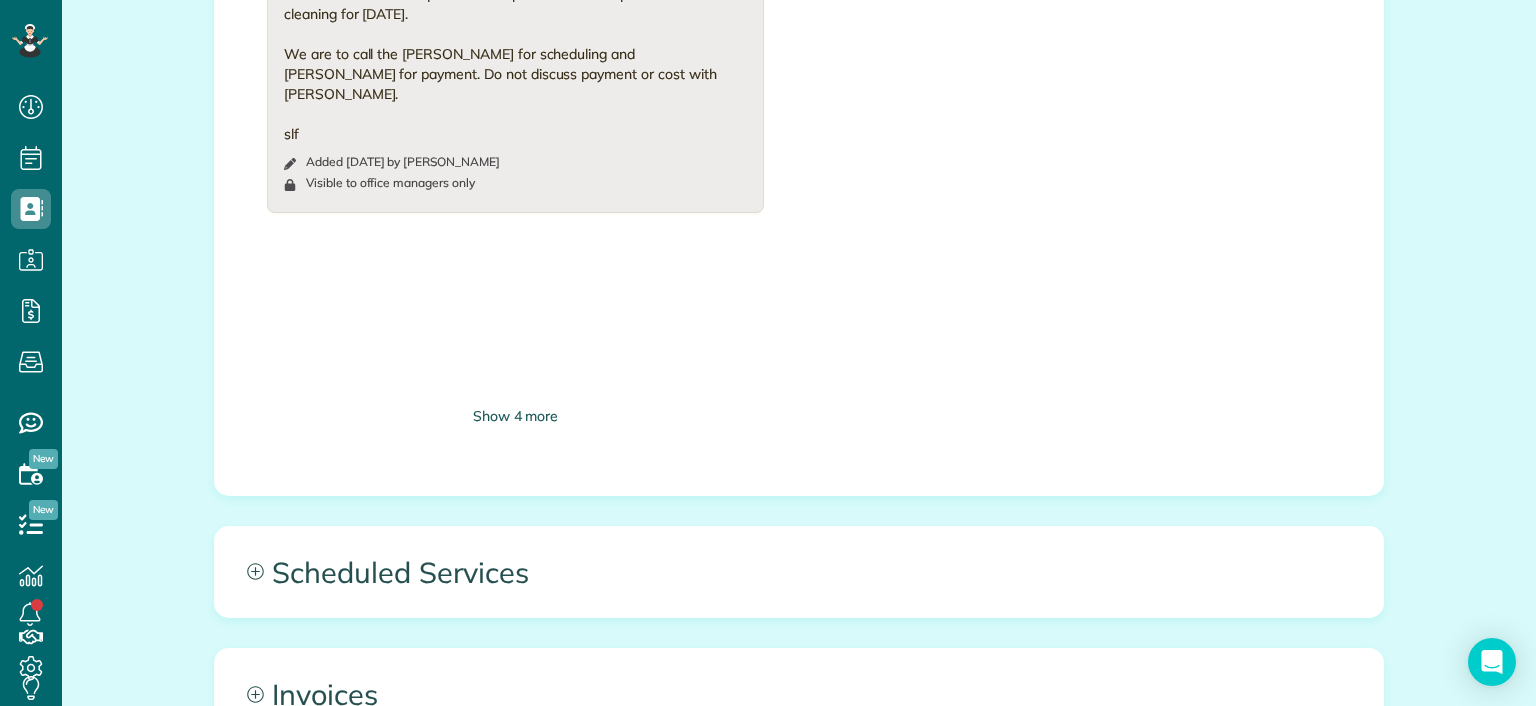 click on "Show 4 more" at bounding box center [515, 416] 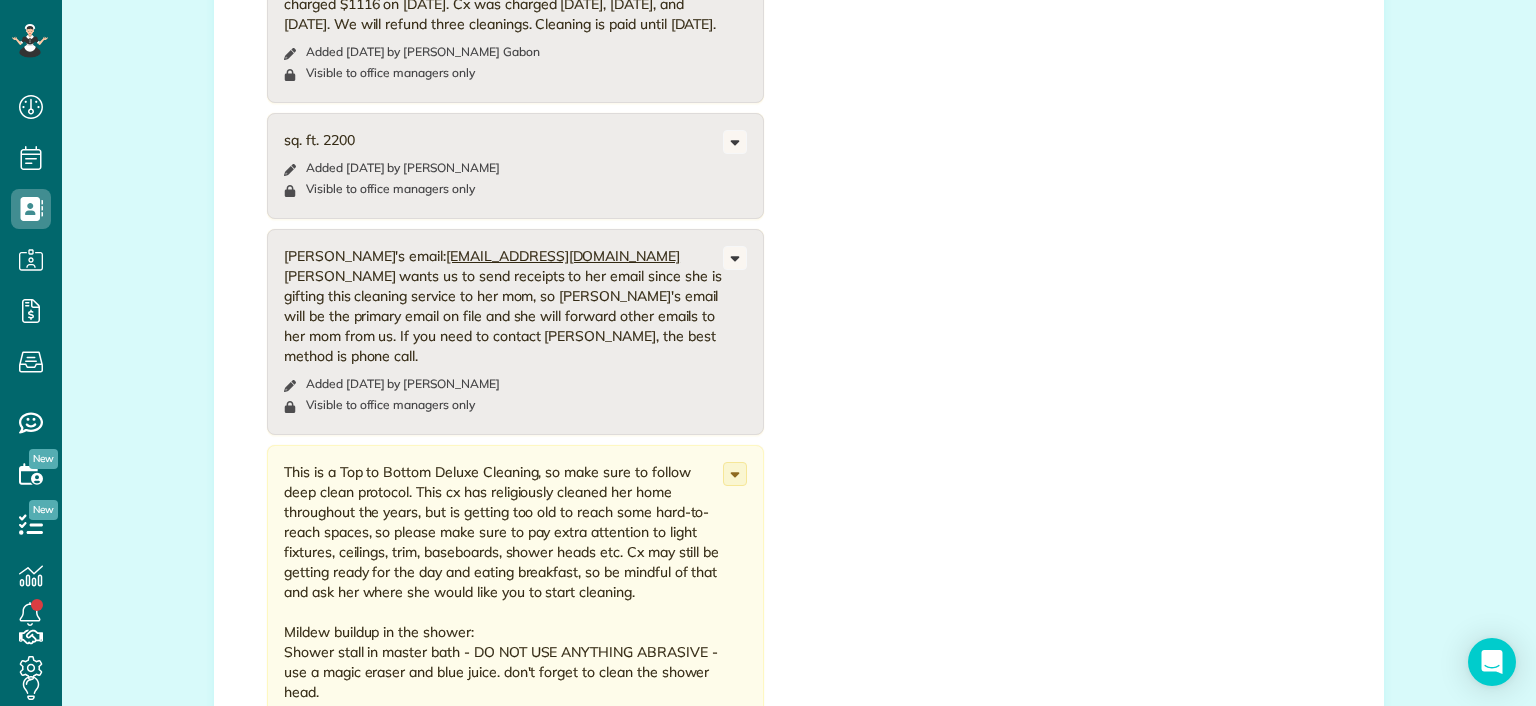 scroll, scrollTop: 2500, scrollLeft: 0, axis: vertical 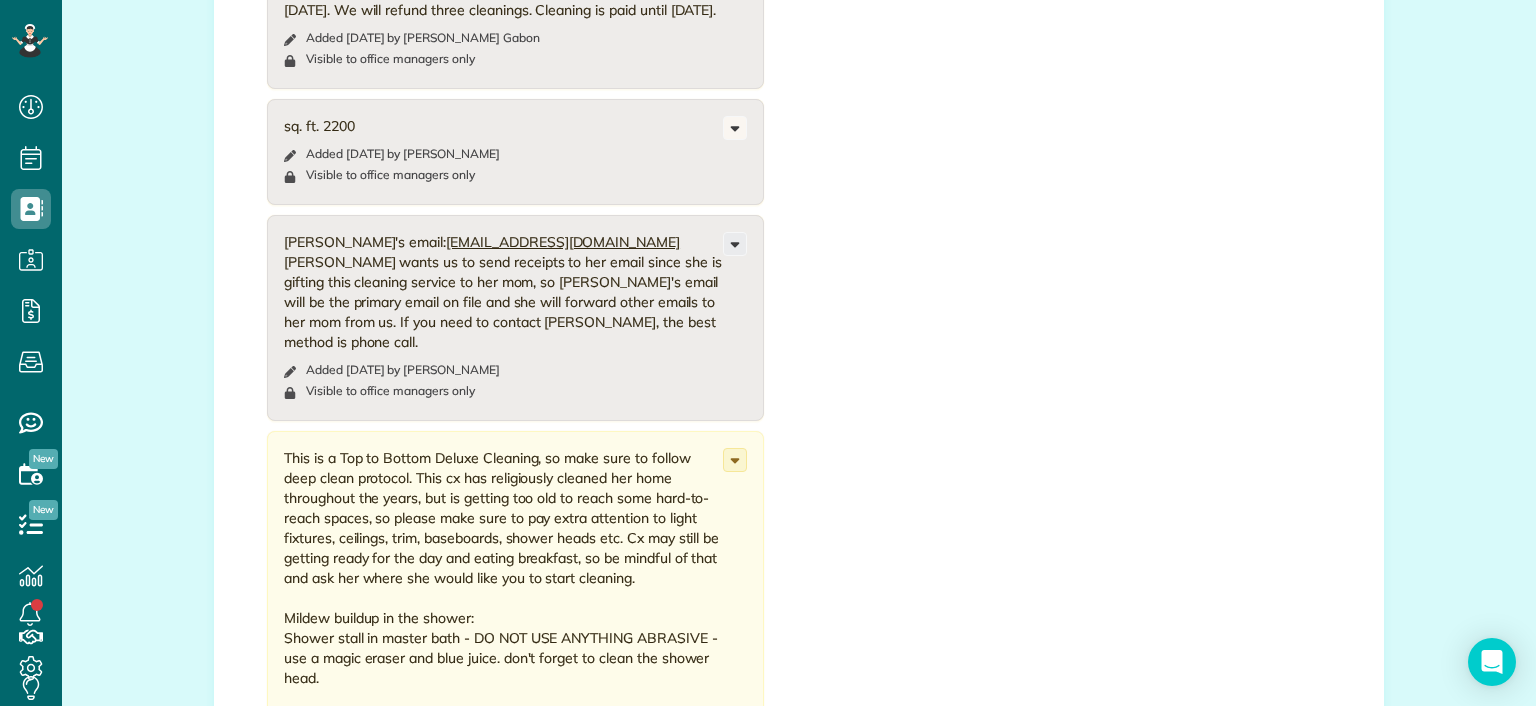 click 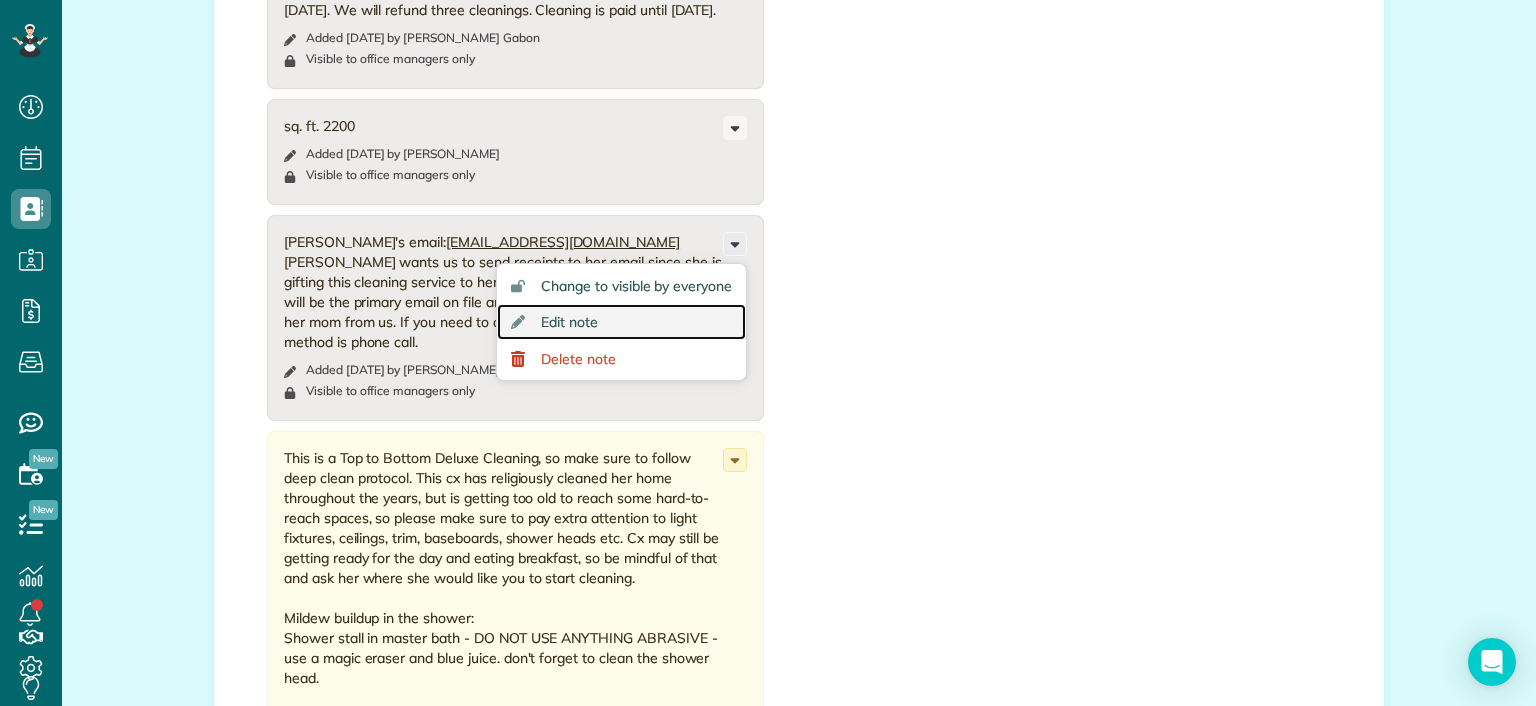 click on "Edit note" at bounding box center [569, 322] 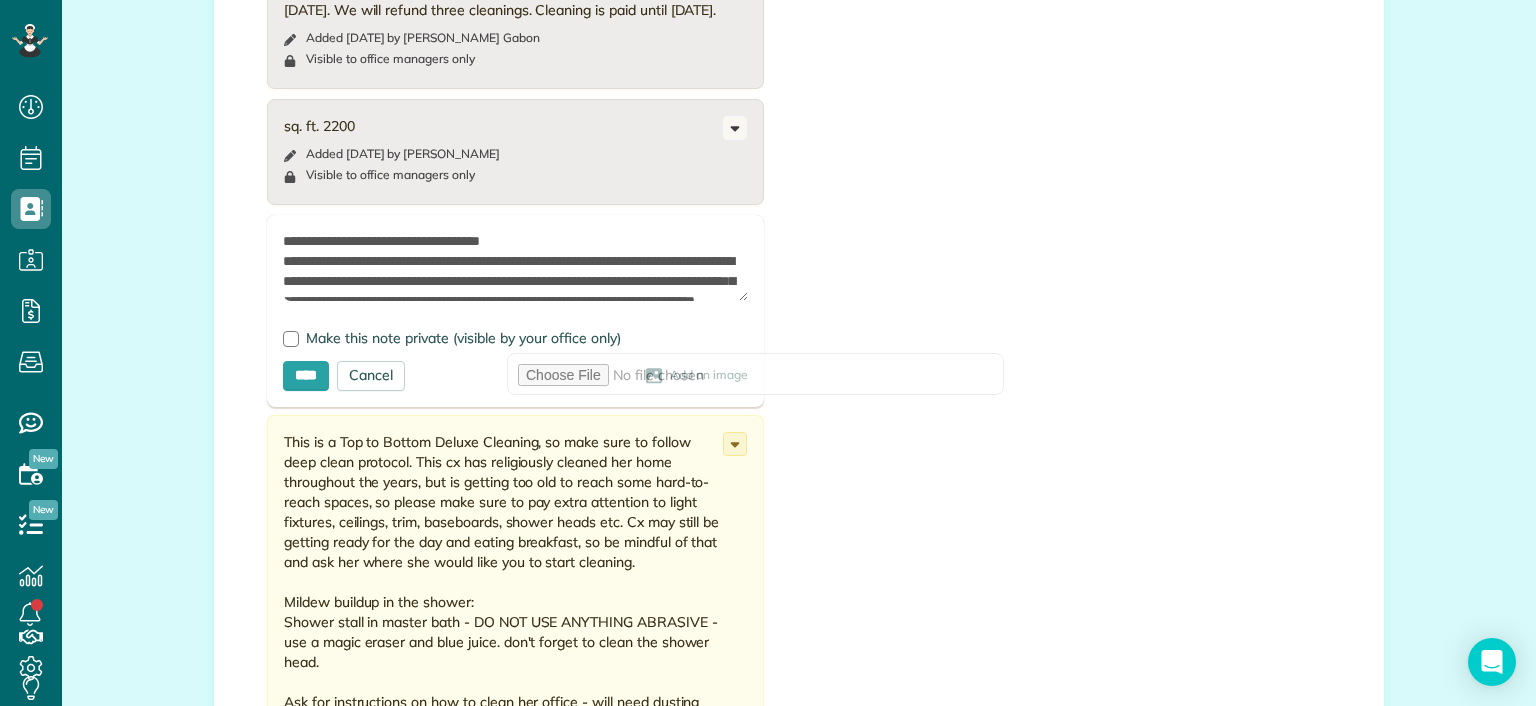 scroll, scrollTop: 29, scrollLeft: 0, axis: vertical 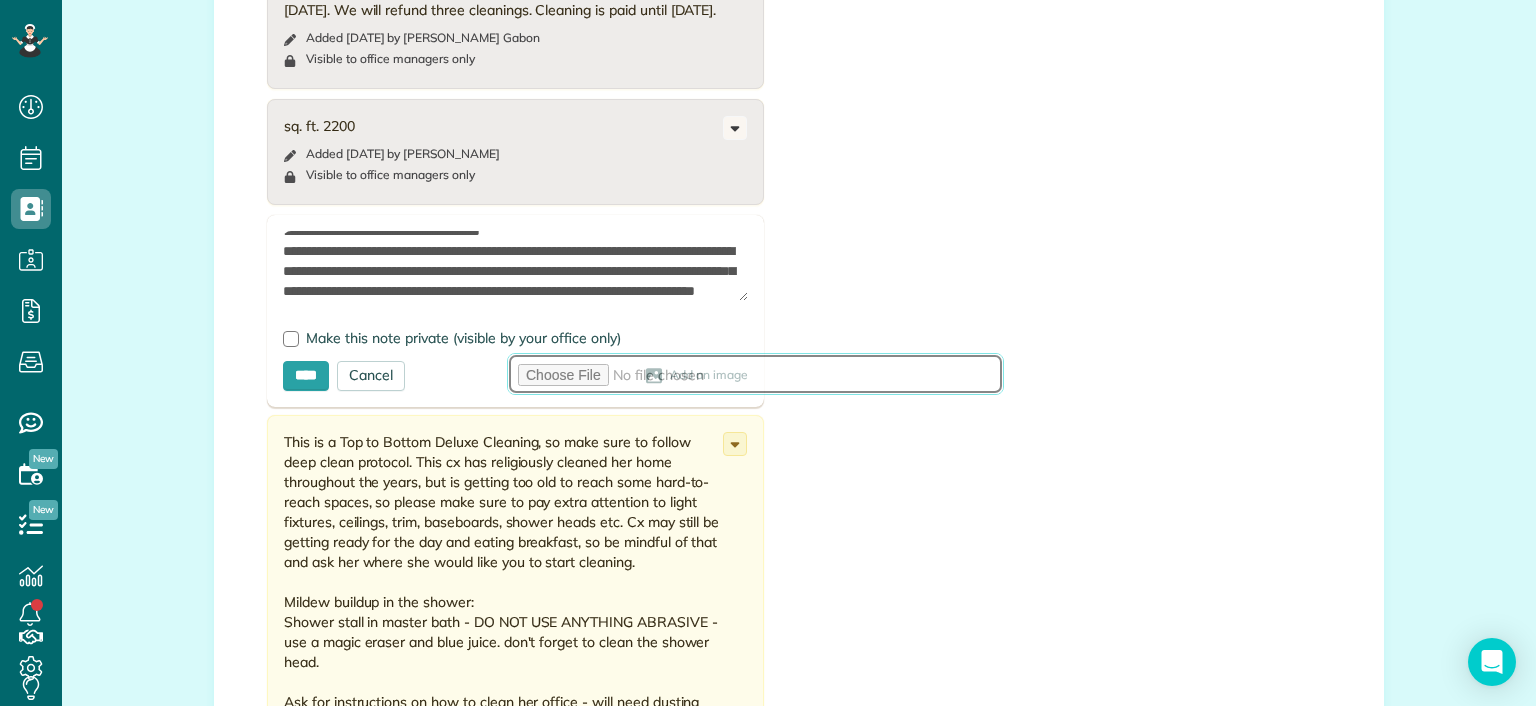 click at bounding box center [755, 374] 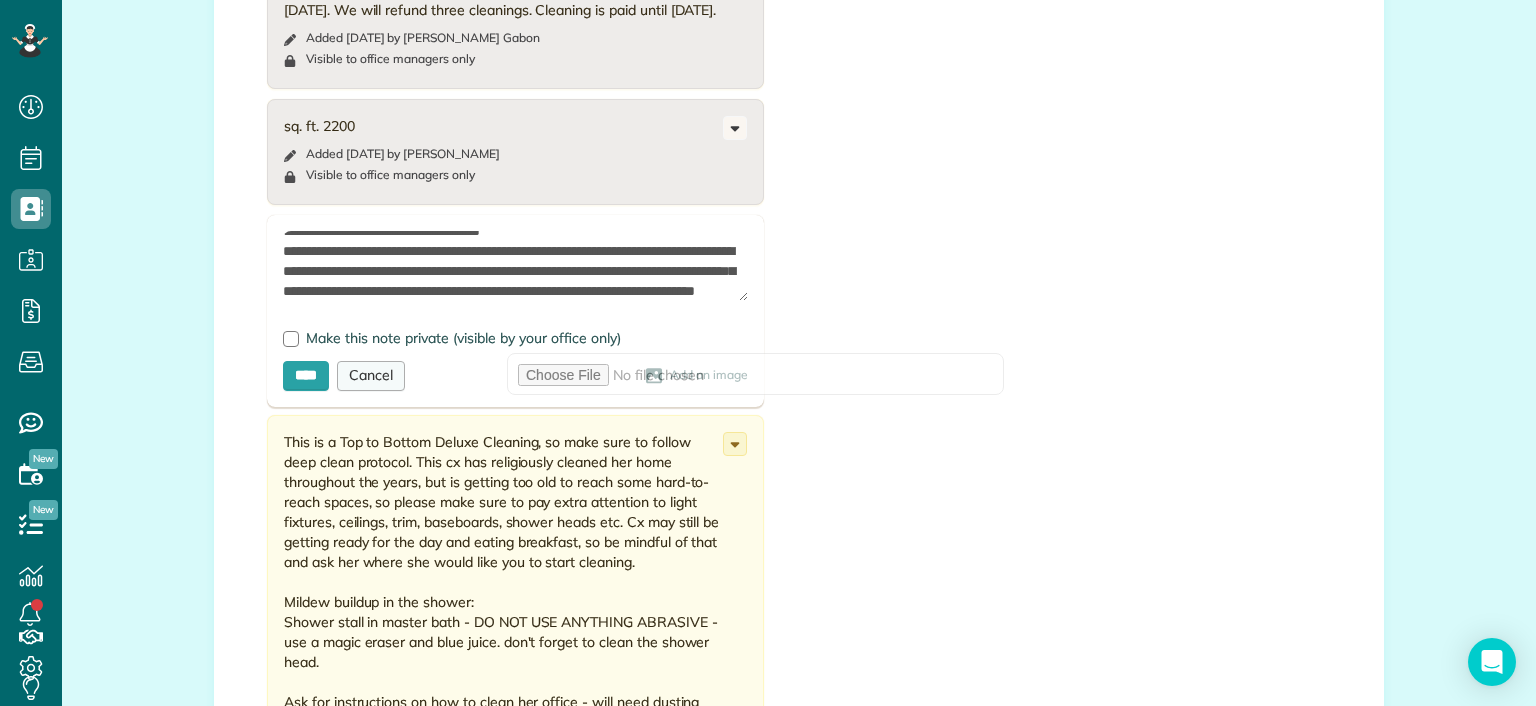 click on "Cancel" at bounding box center (371, 376) 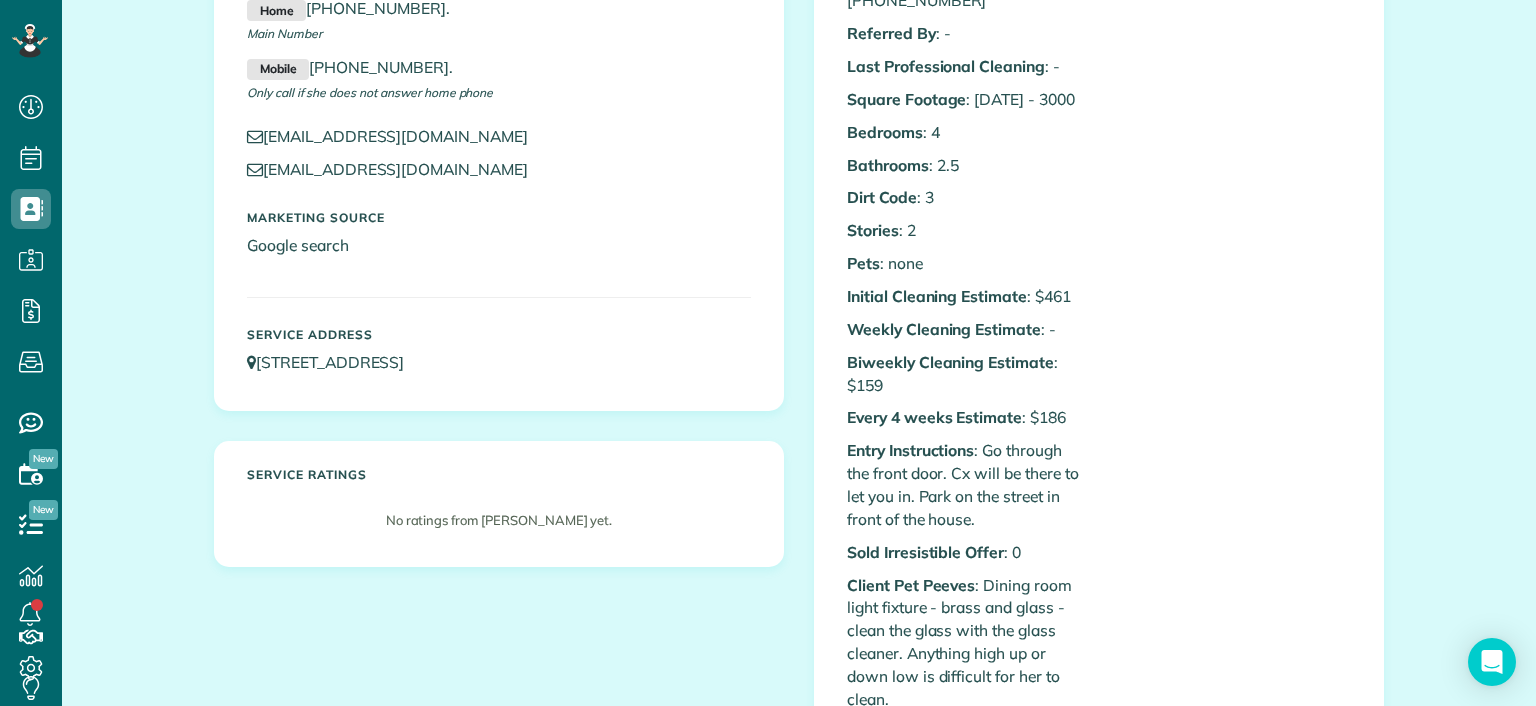 scroll, scrollTop: 0, scrollLeft: 0, axis: both 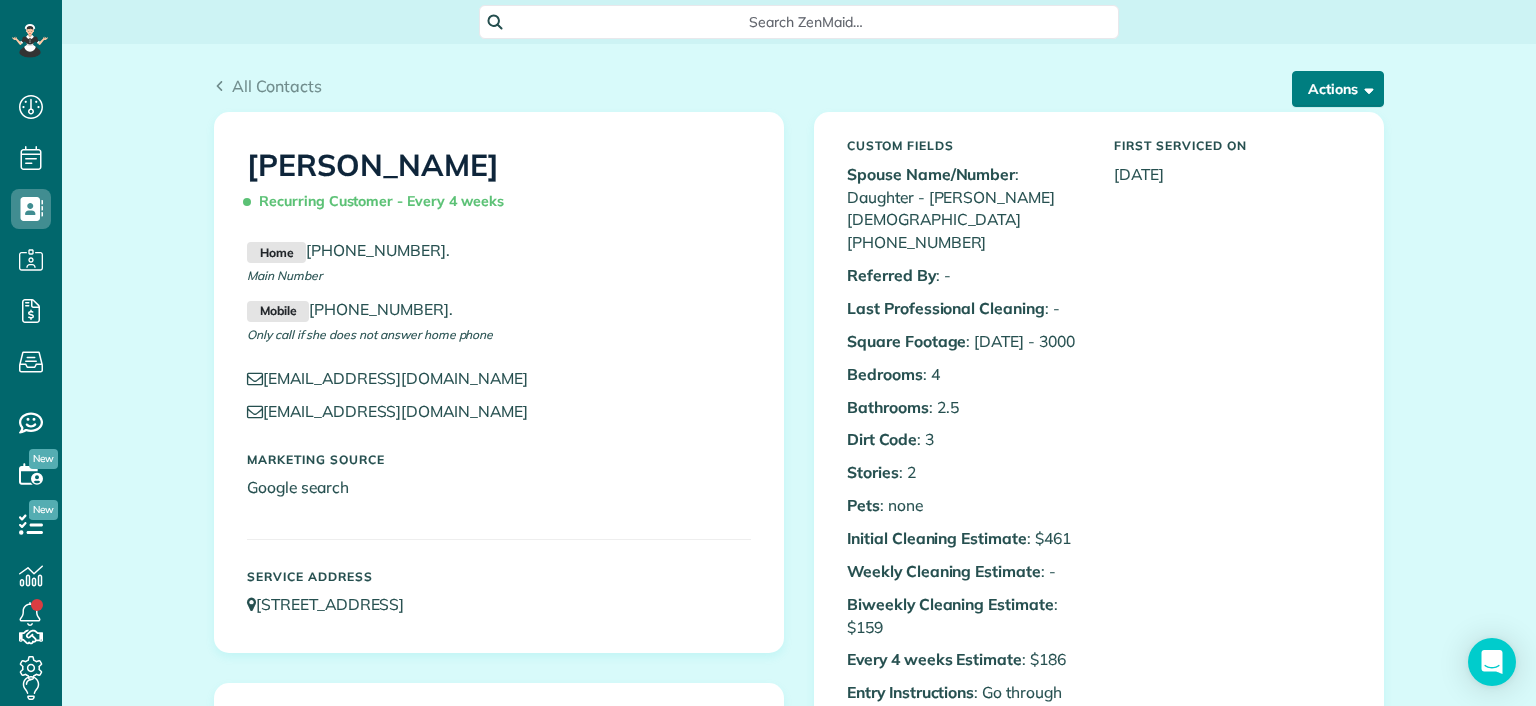click on "Actions" at bounding box center (1338, 89) 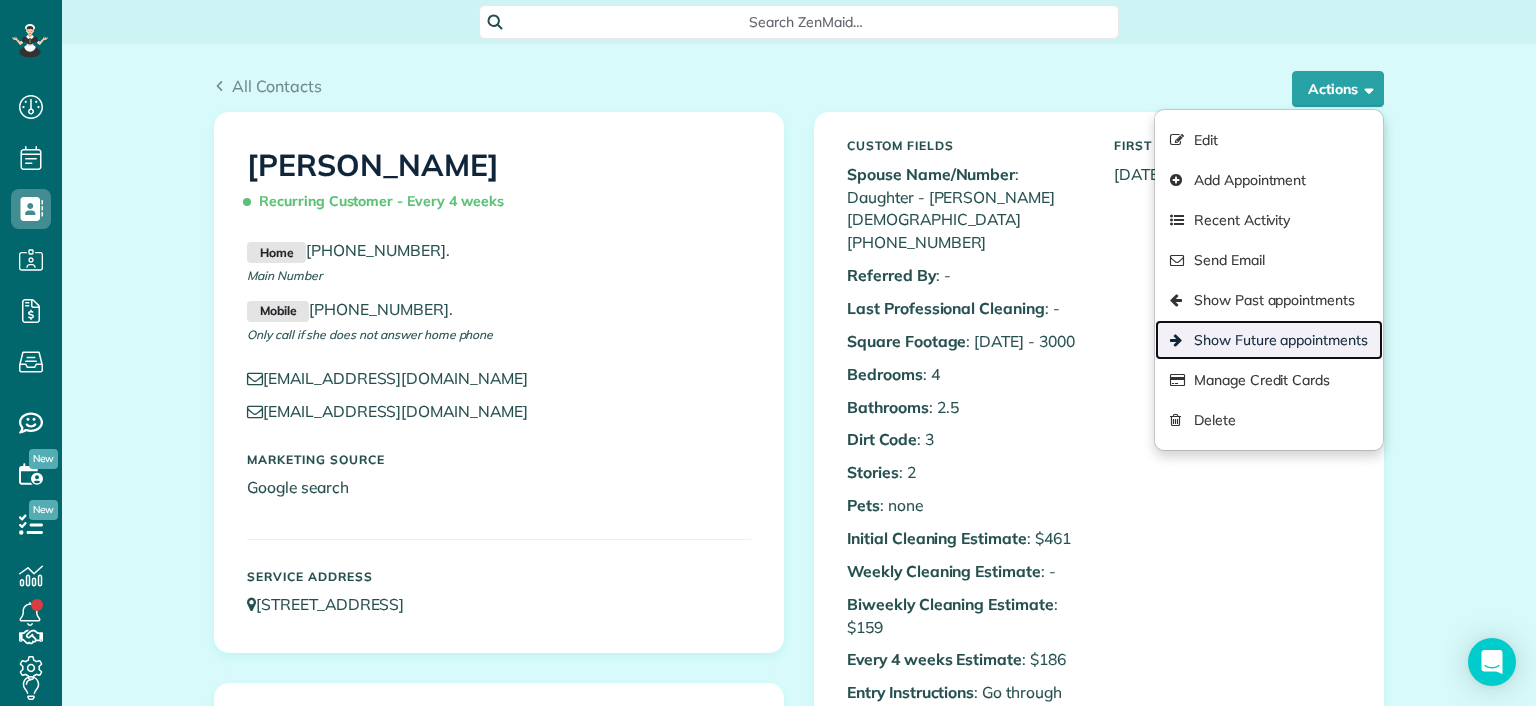 click on "Show Future appointments" at bounding box center [1269, 340] 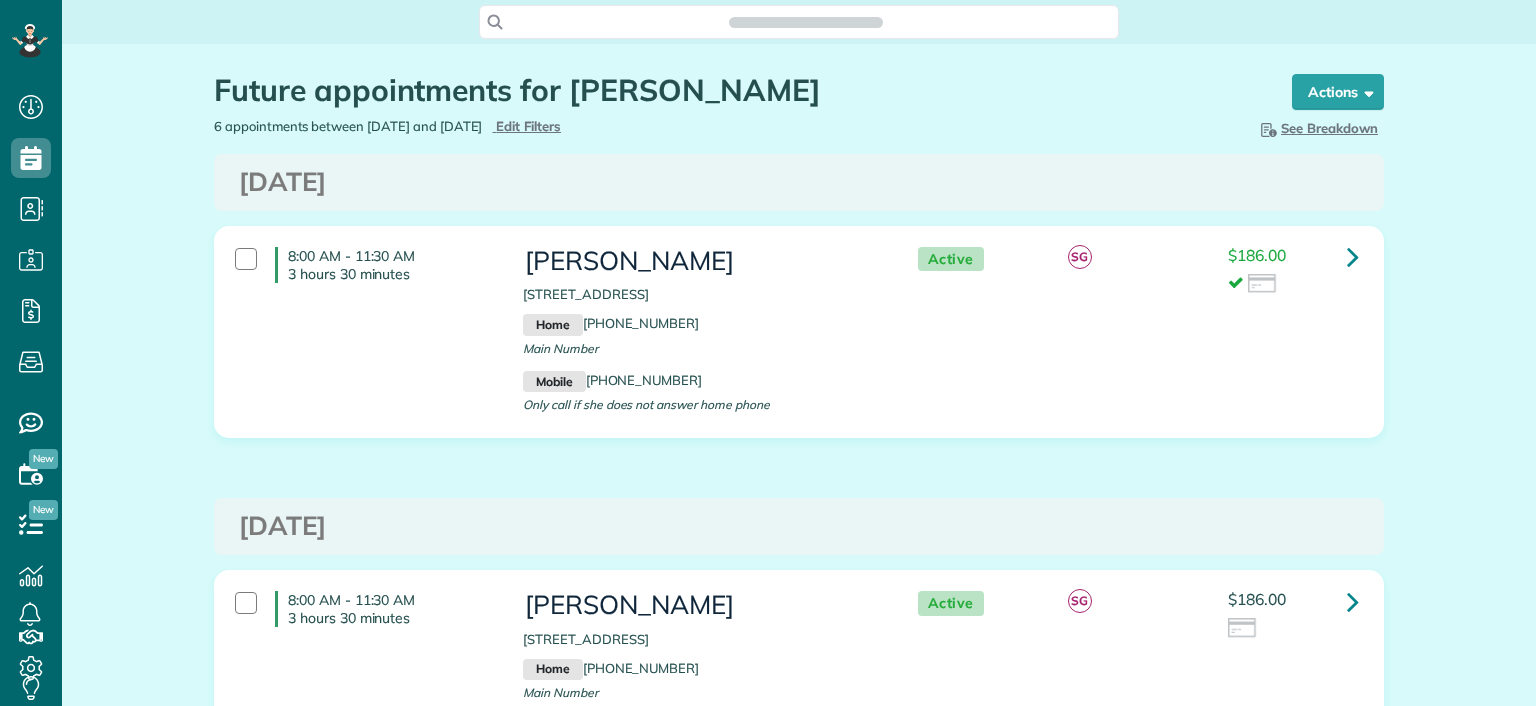 scroll, scrollTop: 0, scrollLeft: 0, axis: both 